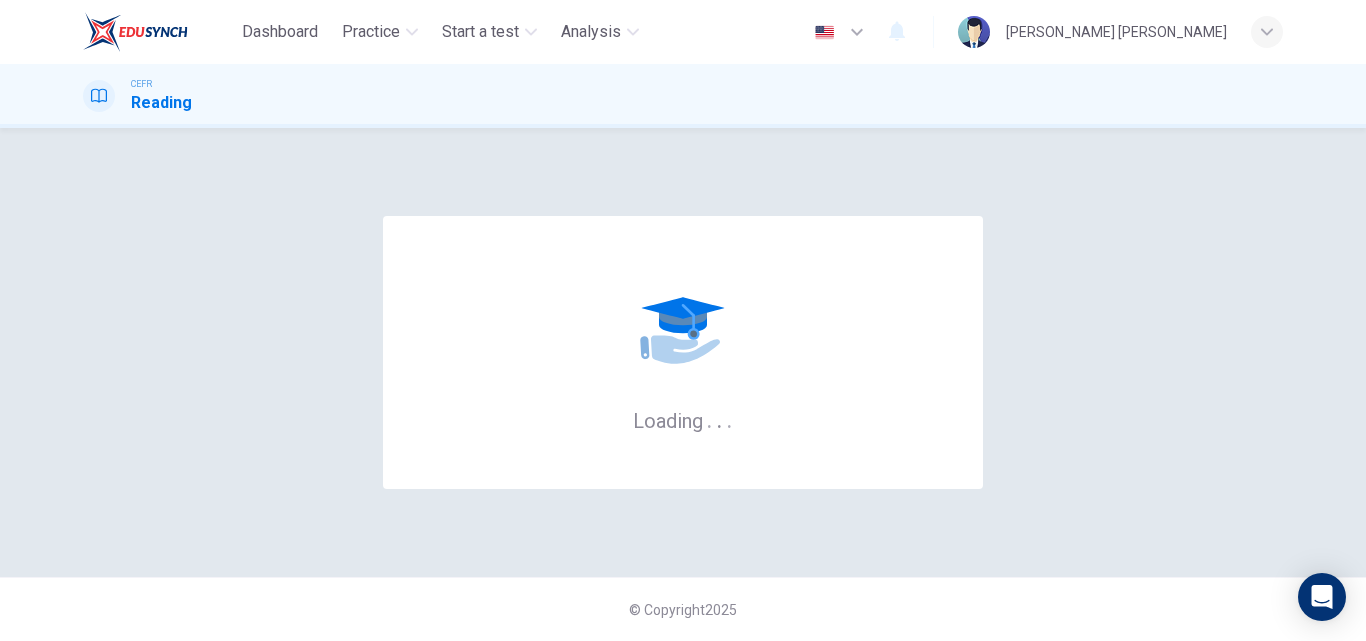scroll, scrollTop: 0, scrollLeft: 0, axis: both 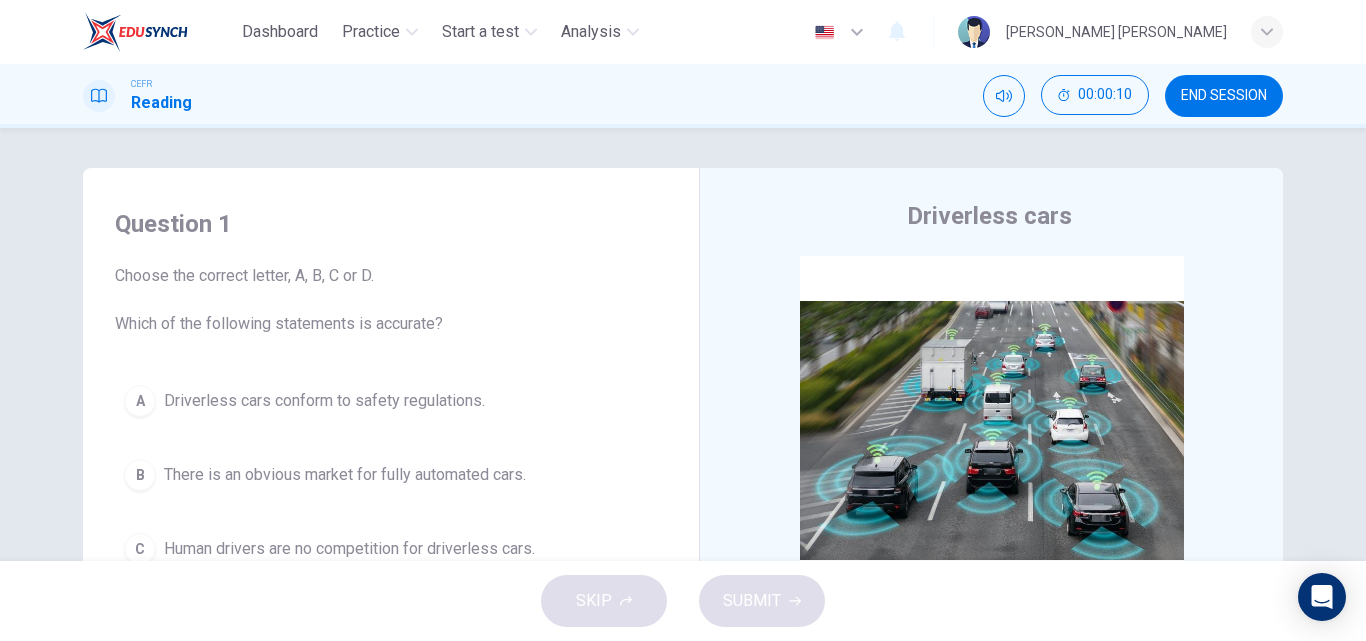 drag, startPoint x: 1344, startPoint y: 0, endPoint x: 26, endPoint y: 255, distance: 1342.4414 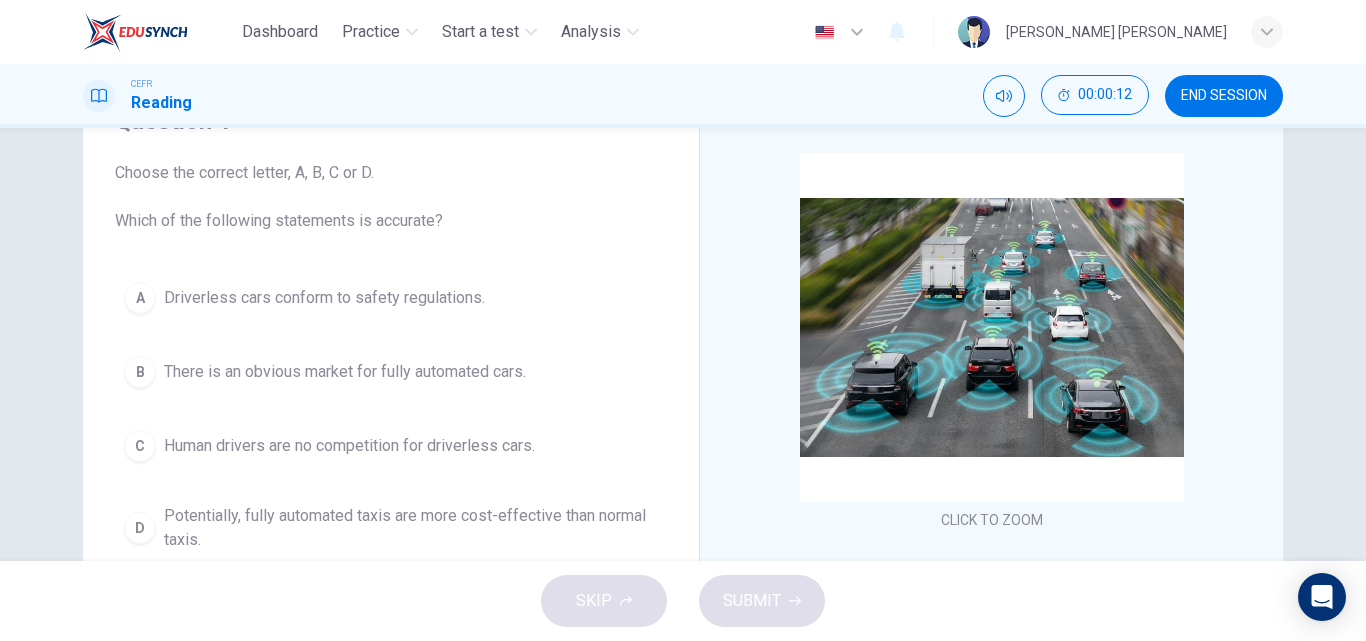 scroll, scrollTop: 118, scrollLeft: 0, axis: vertical 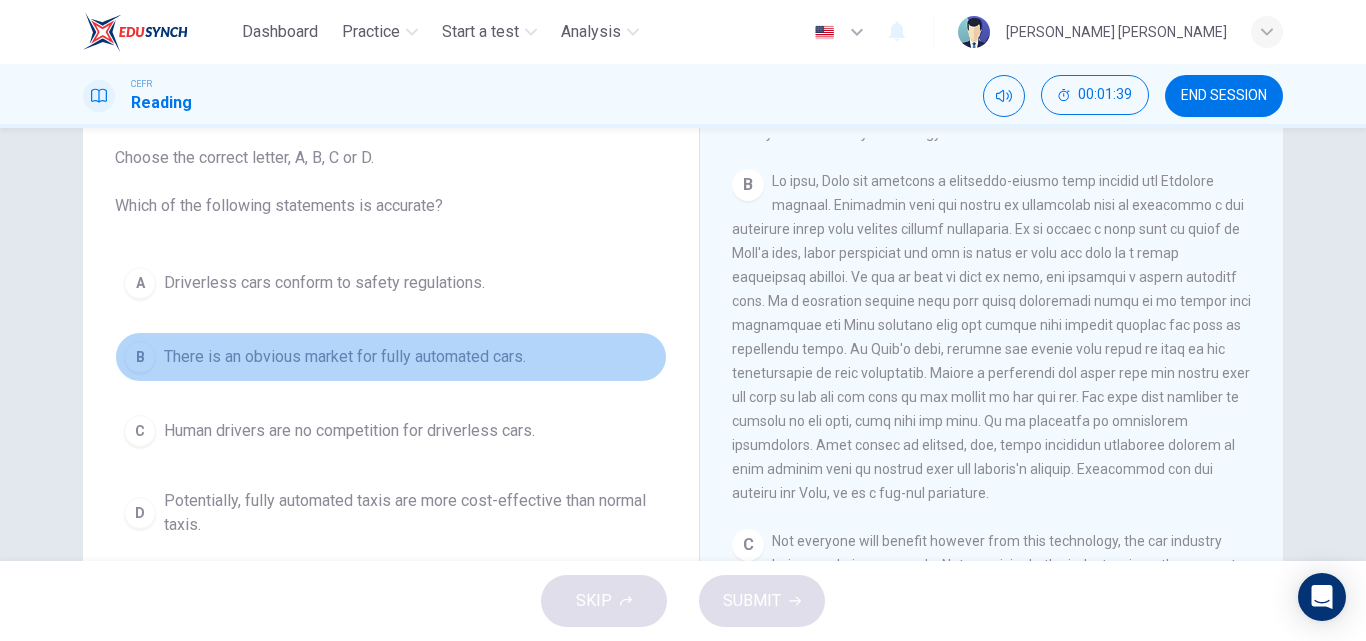 click on "B" at bounding box center (140, 357) 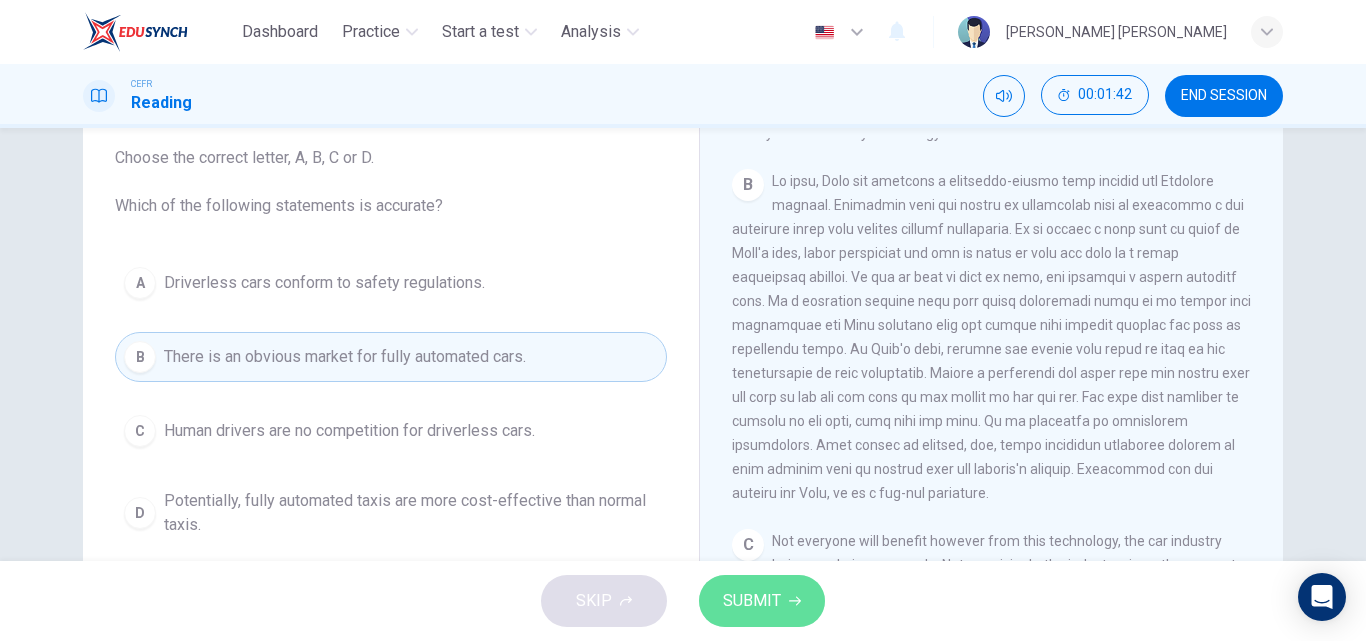 click on "SUBMIT" at bounding box center [762, 601] 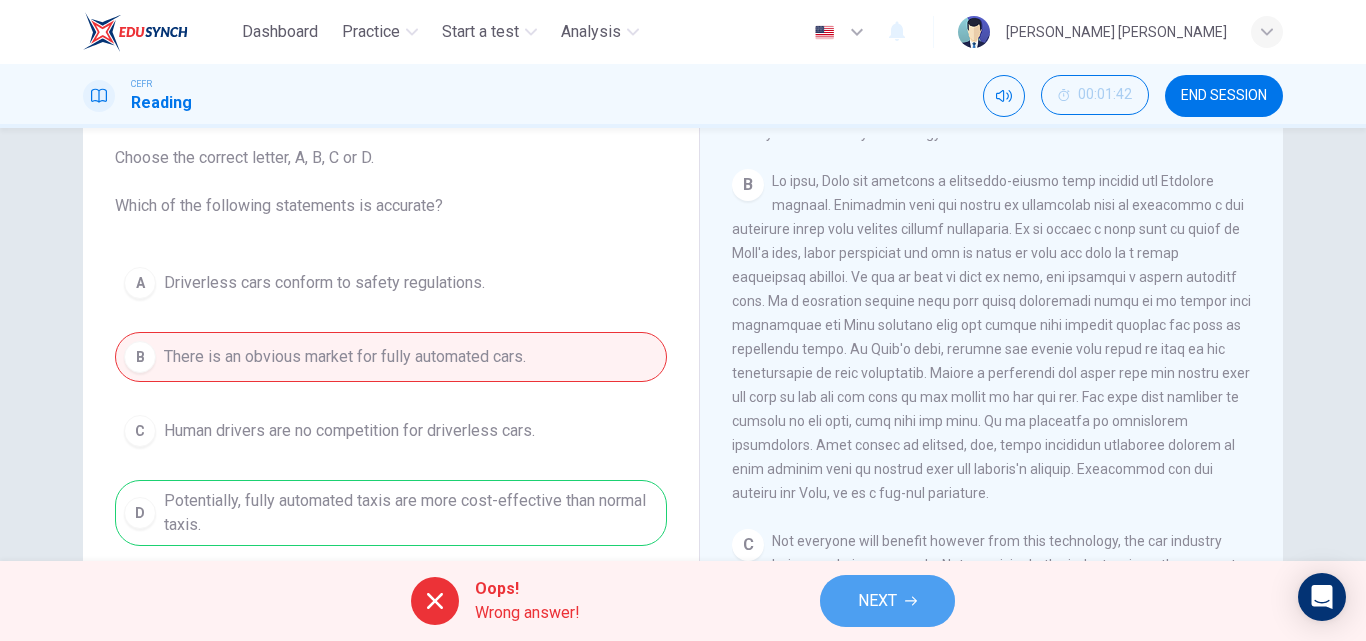 click on "NEXT" at bounding box center (877, 601) 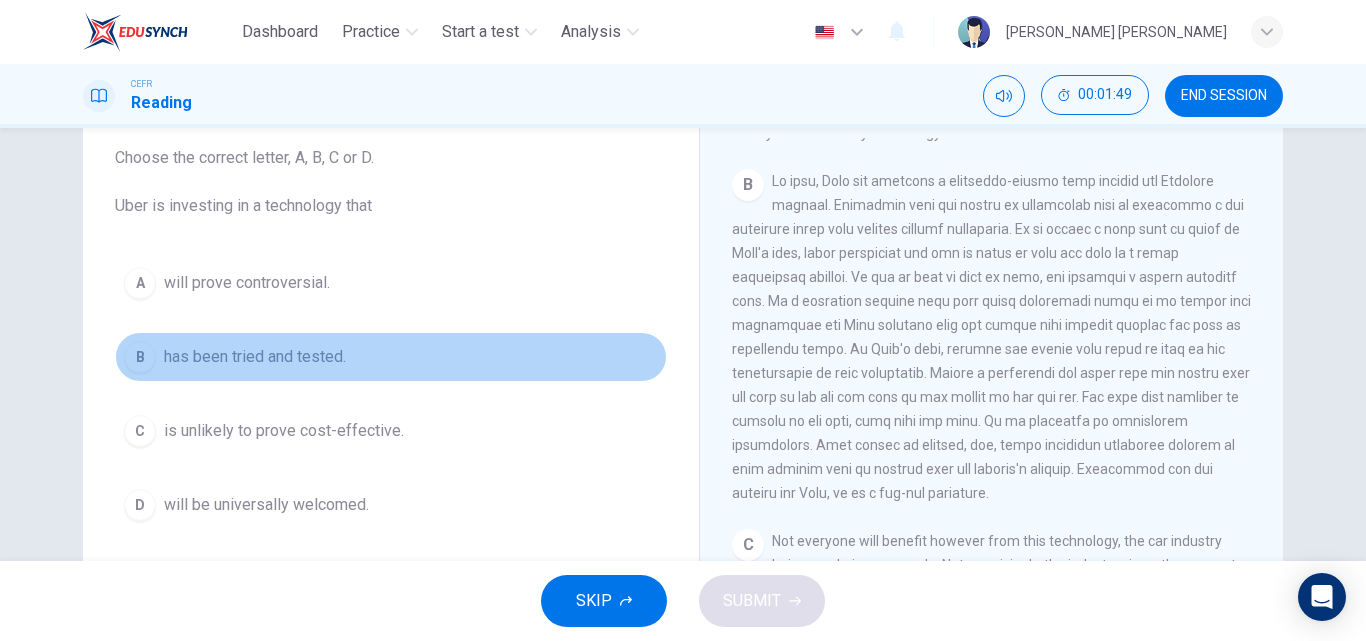click on "has been tried and tested." at bounding box center [255, 357] 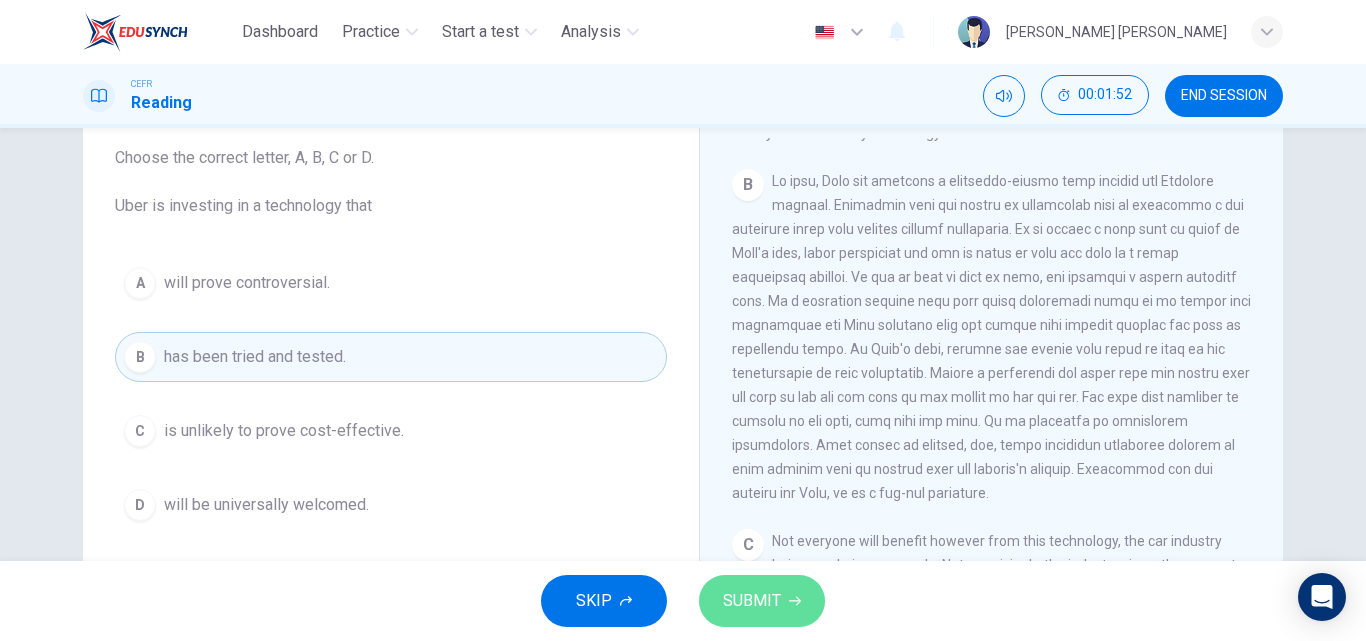 click on "SUBMIT" at bounding box center (762, 601) 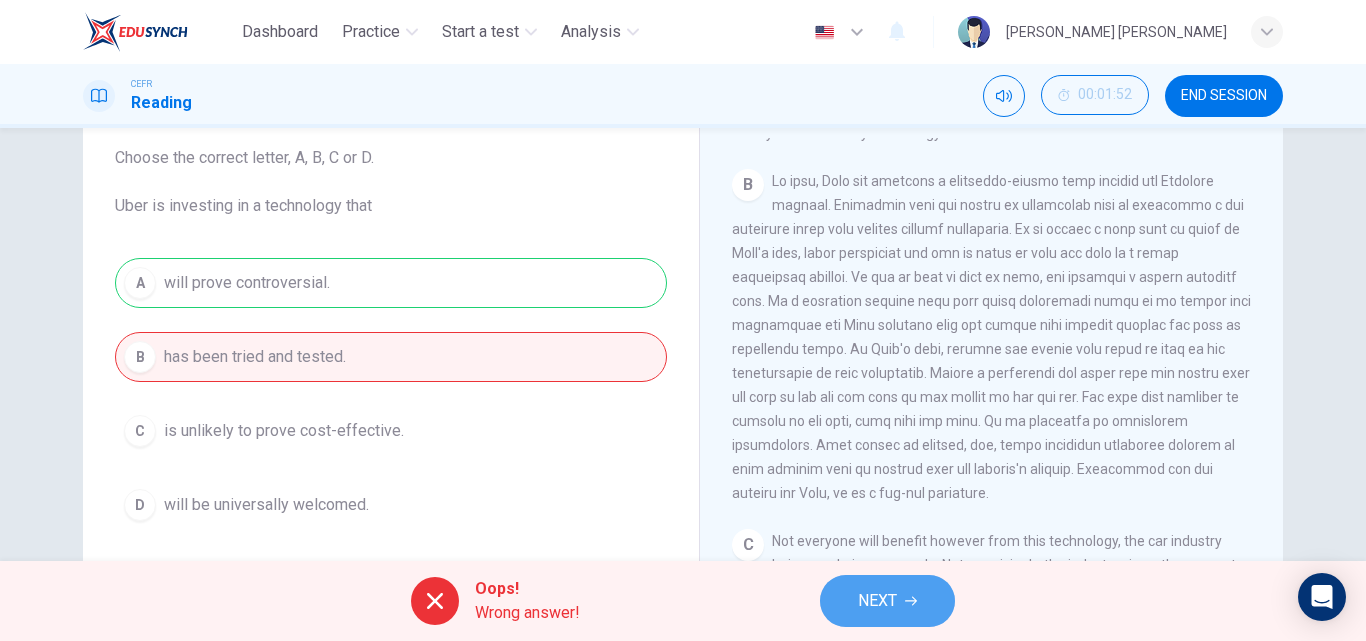 click on "NEXT" at bounding box center [887, 601] 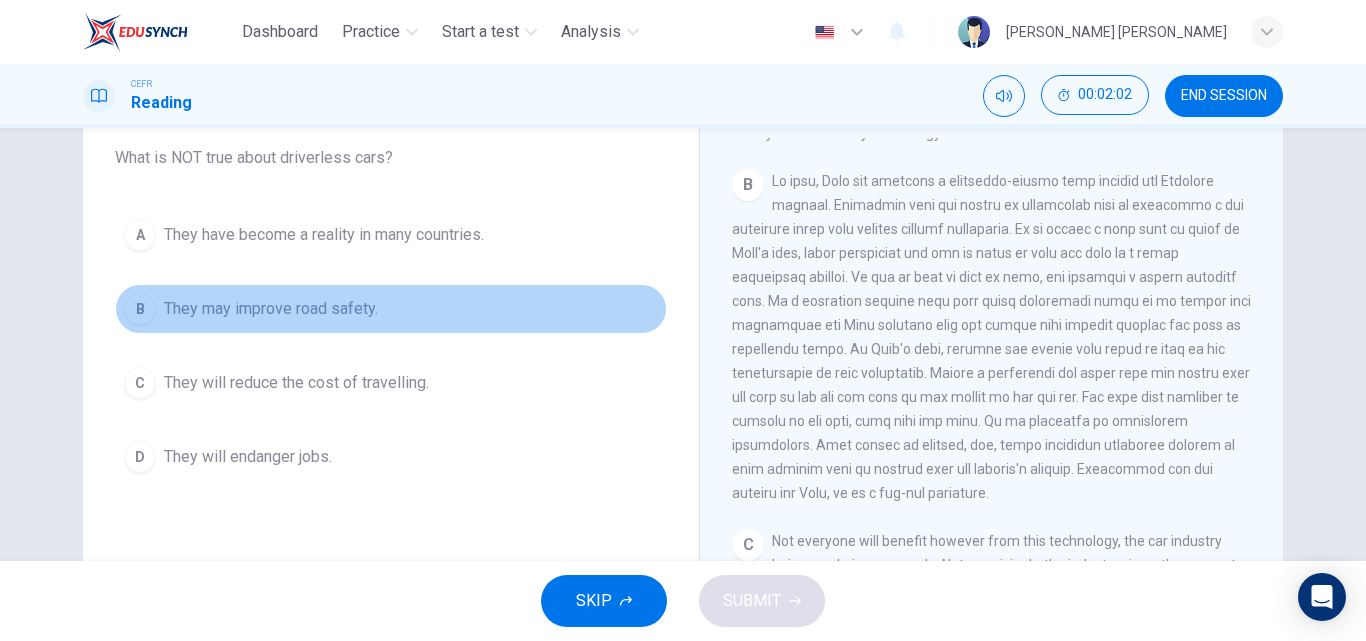 click on "B" at bounding box center (140, 309) 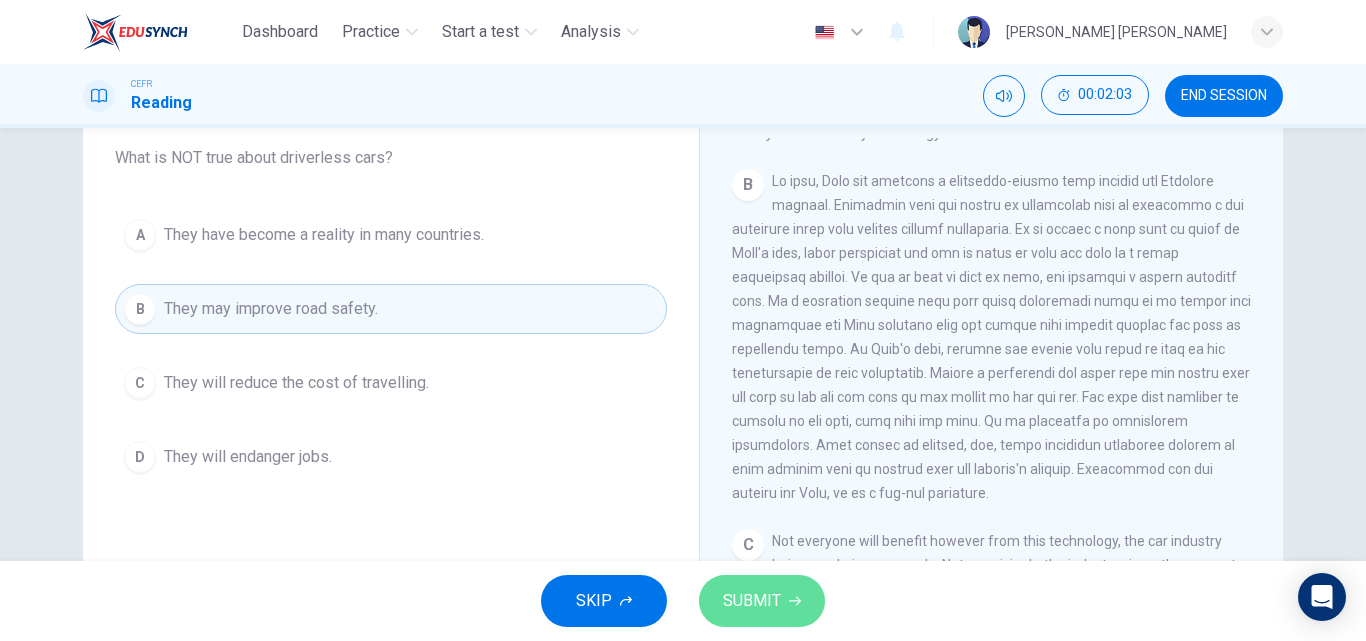 click on "SUBMIT" at bounding box center [752, 601] 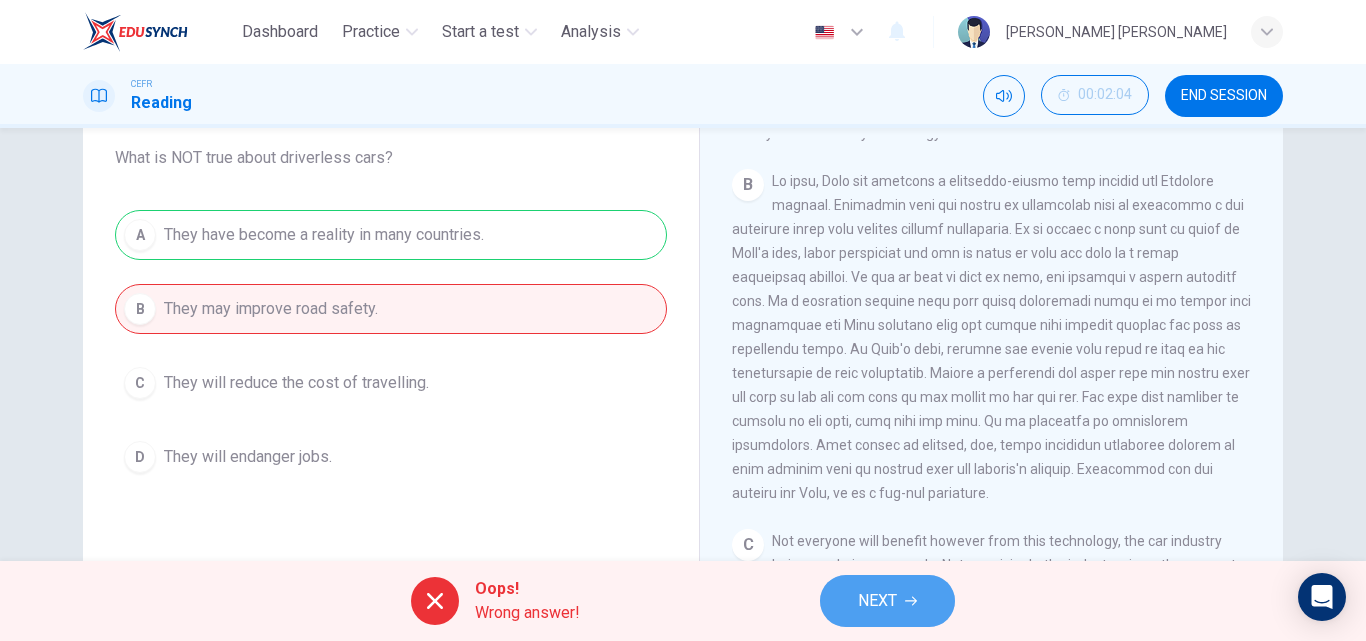 click on "NEXT" at bounding box center (877, 601) 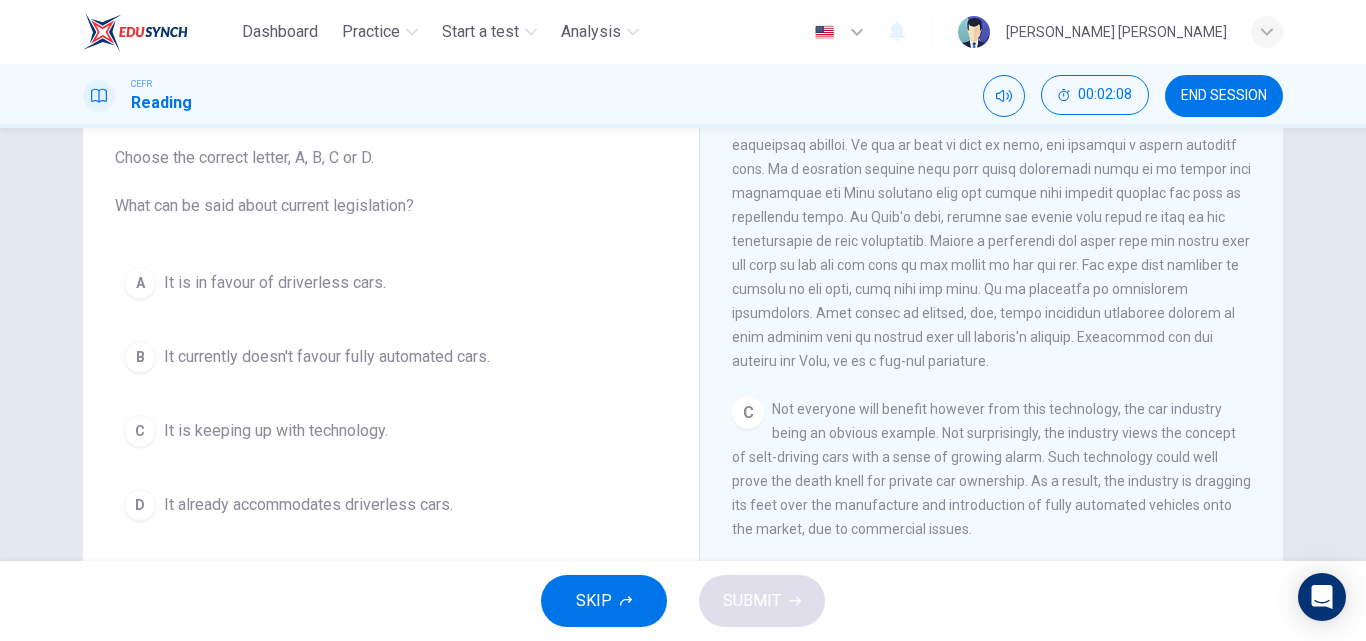 scroll, scrollTop: 694, scrollLeft: 0, axis: vertical 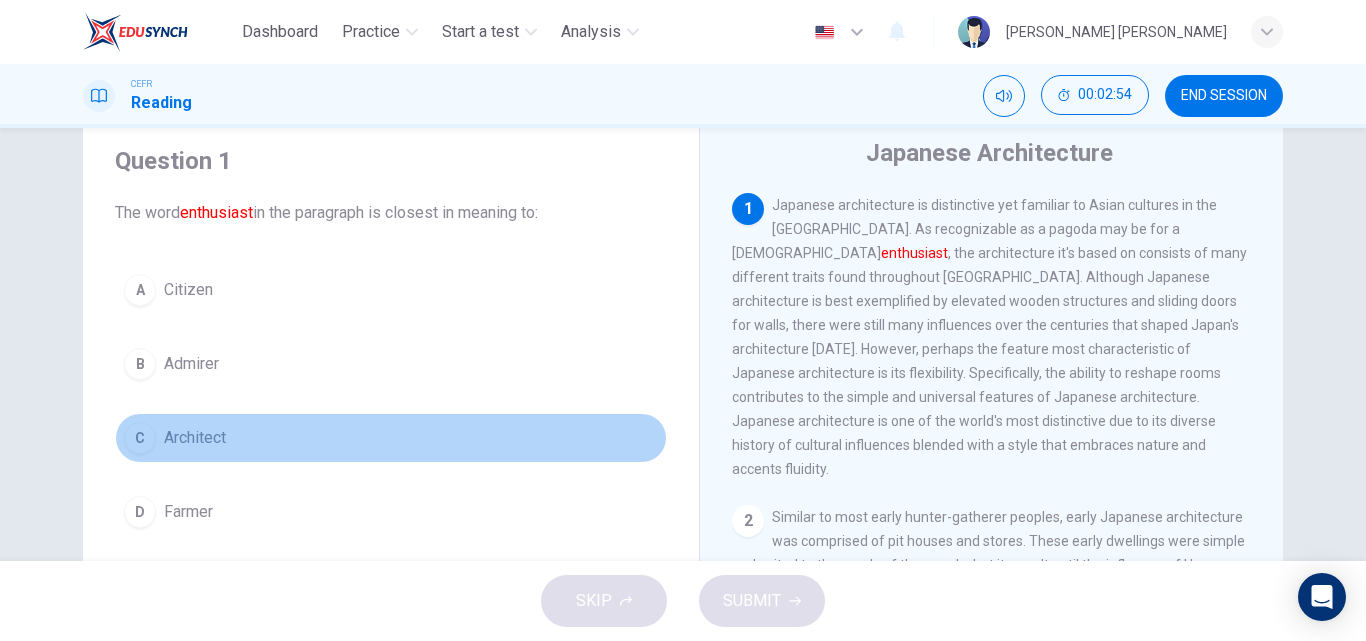 click on "Architect" at bounding box center [195, 438] 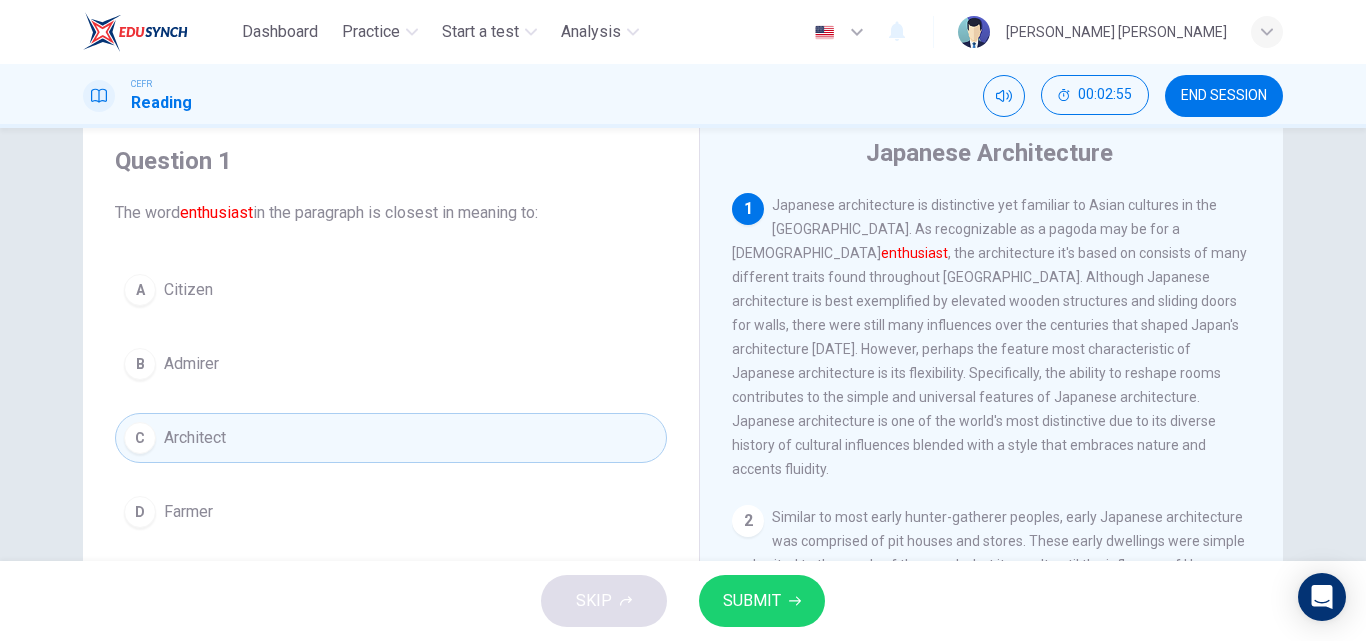 click on "SUBMIT" at bounding box center [752, 601] 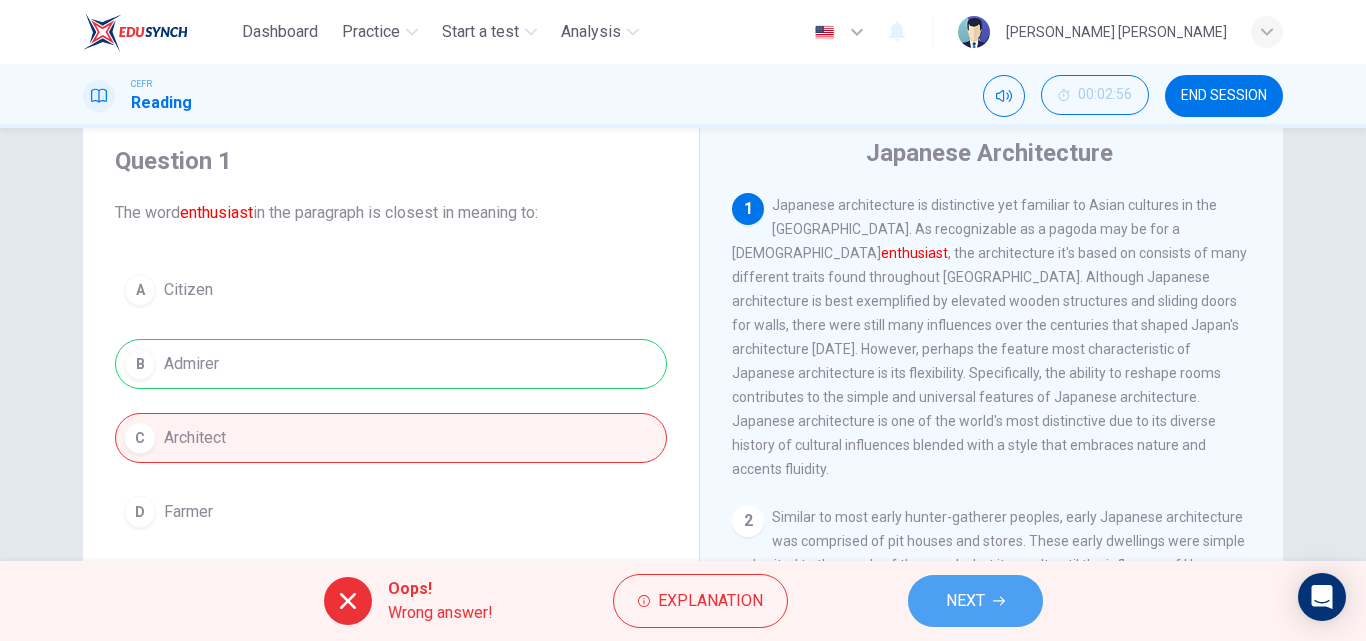 click on "NEXT" at bounding box center (975, 601) 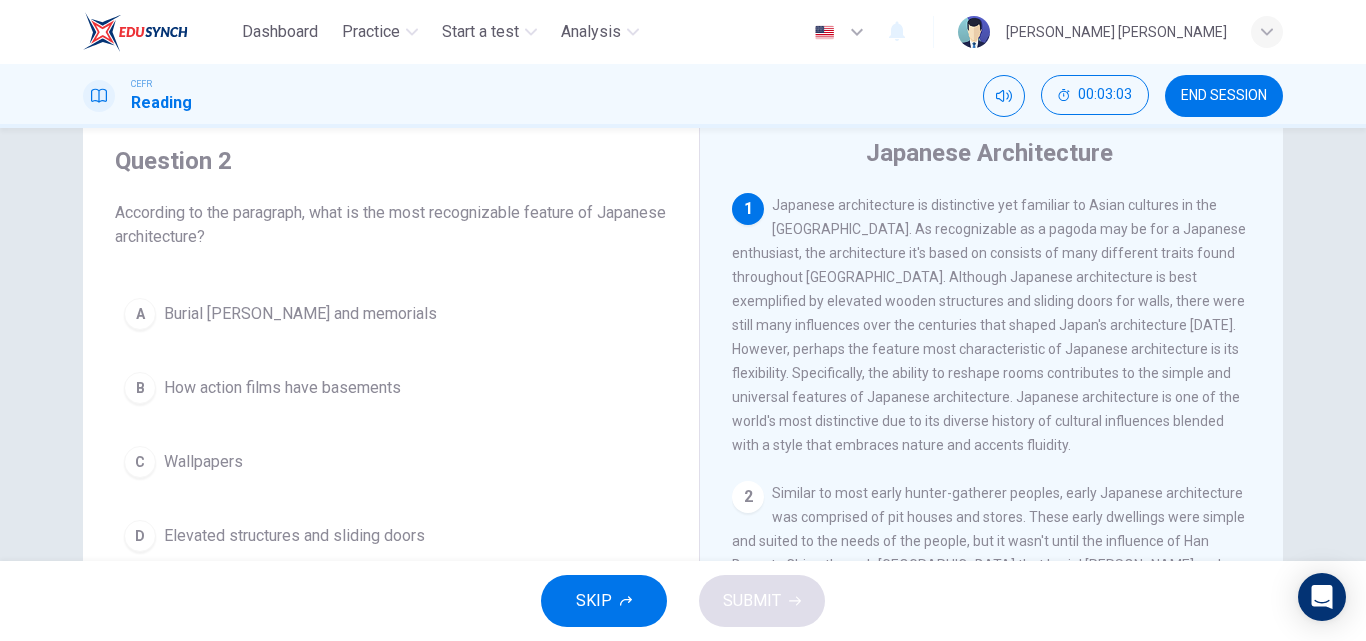 click on "Elevated structures and sliding doors" at bounding box center (294, 536) 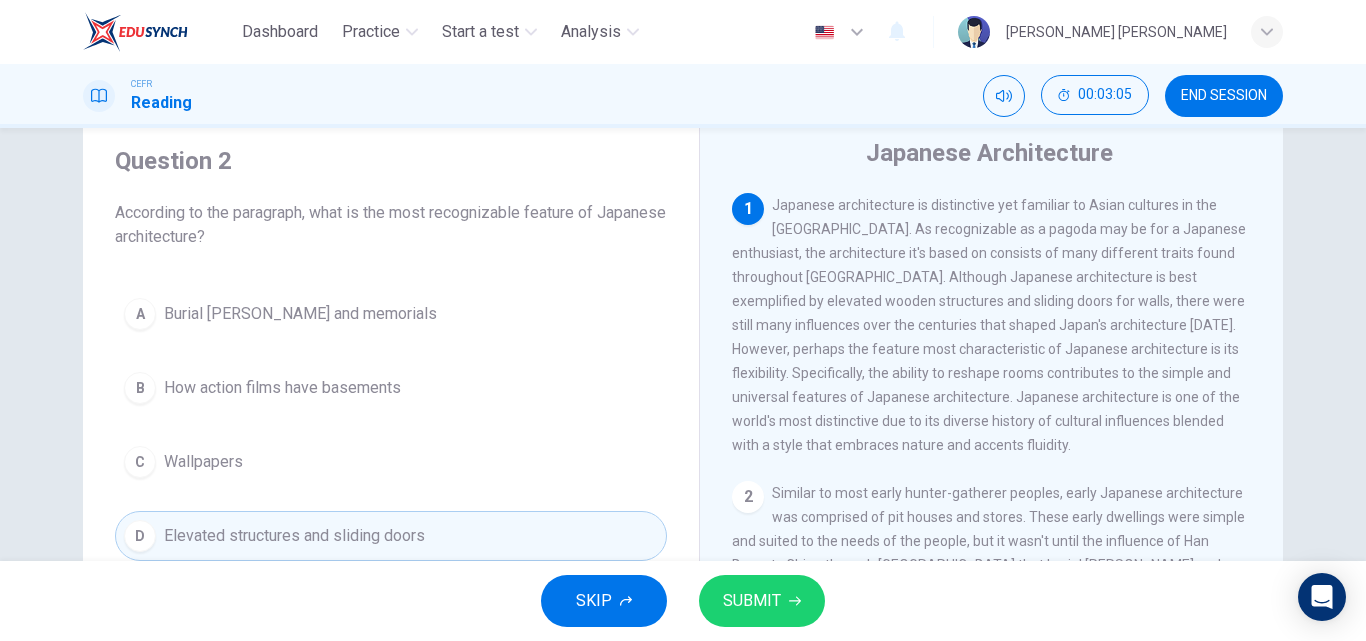 click on "SUBMIT" at bounding box center [752, 601] 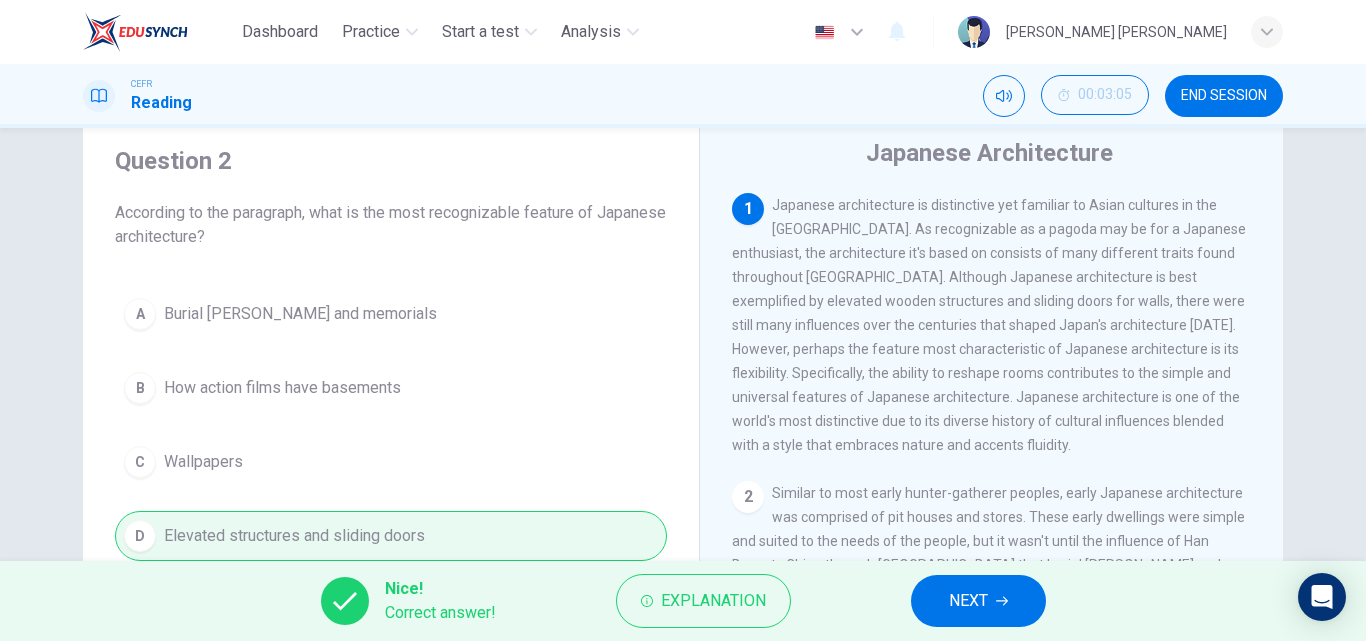 click on "NEXT" at bounding box center (968, 601) 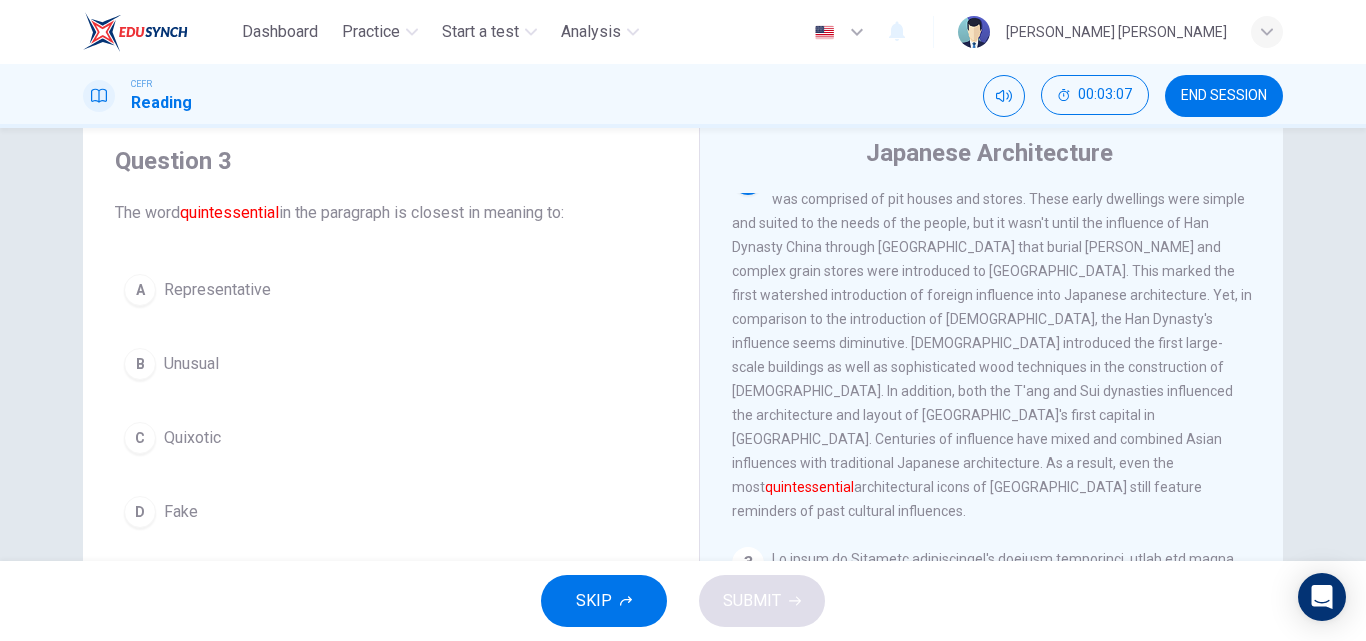 scroll, scrollTop: 324, scrollLeft: 0, axis: vertical 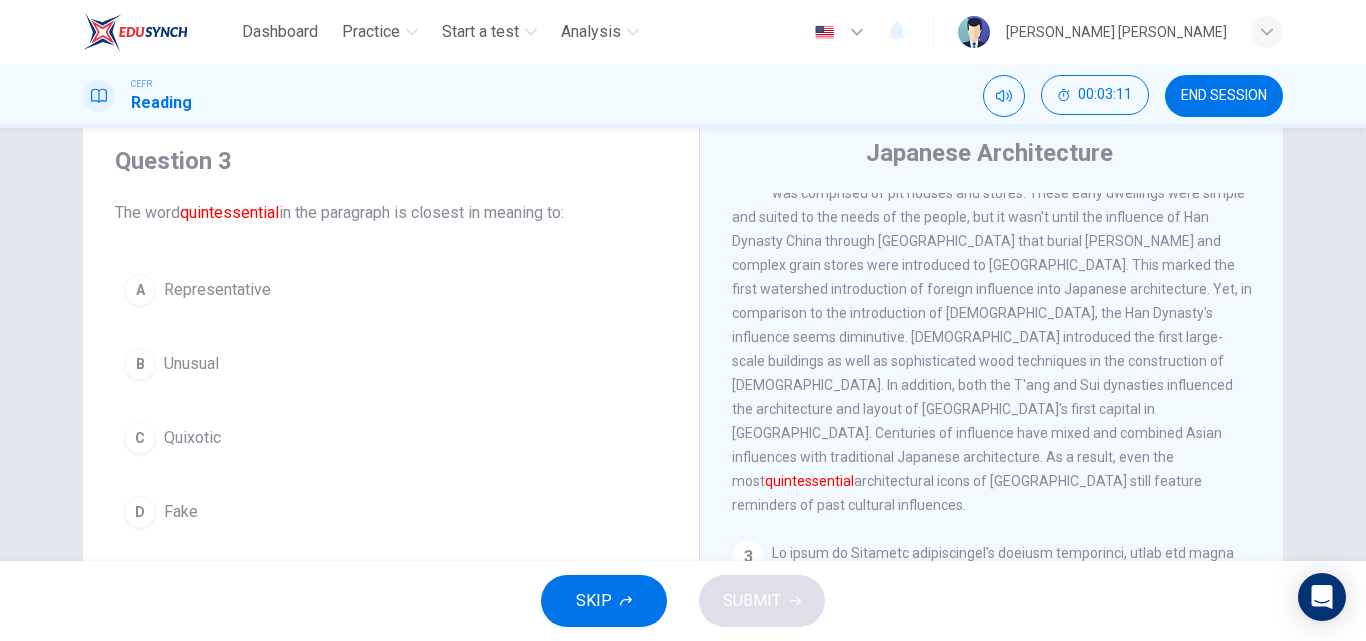 click on "Unusual" at bounding box center [191, 364] 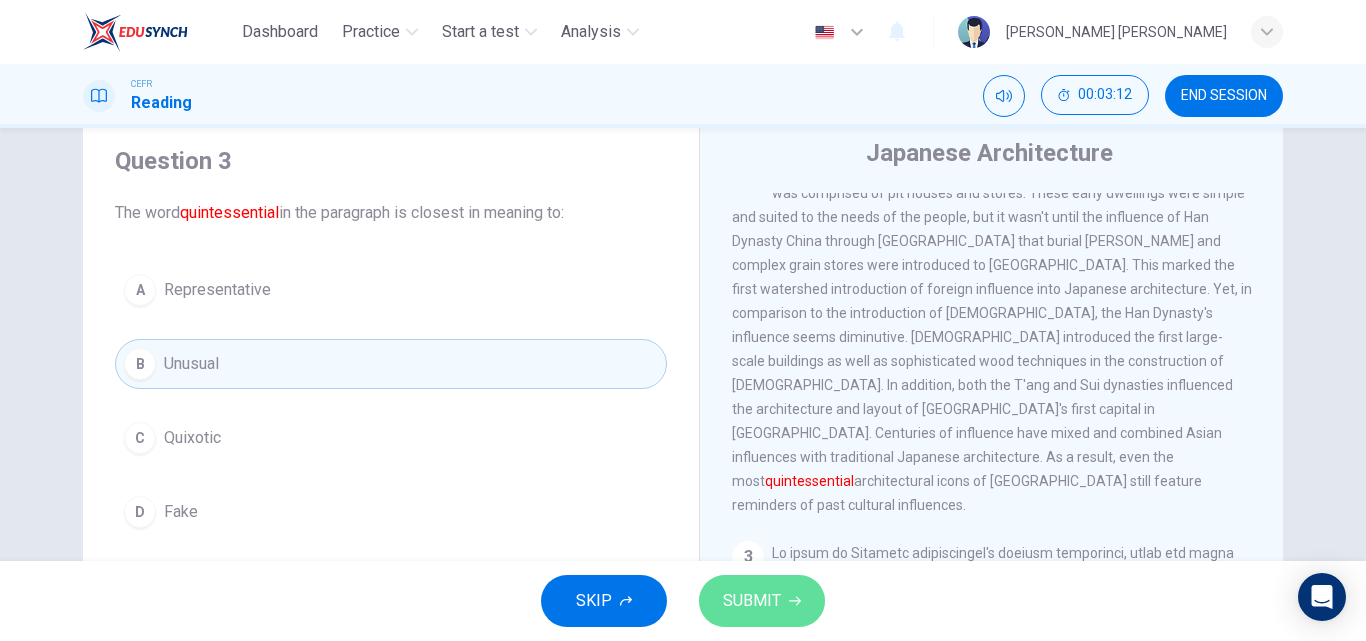 click on "SUBMIT" at bounding box center (752, 601) 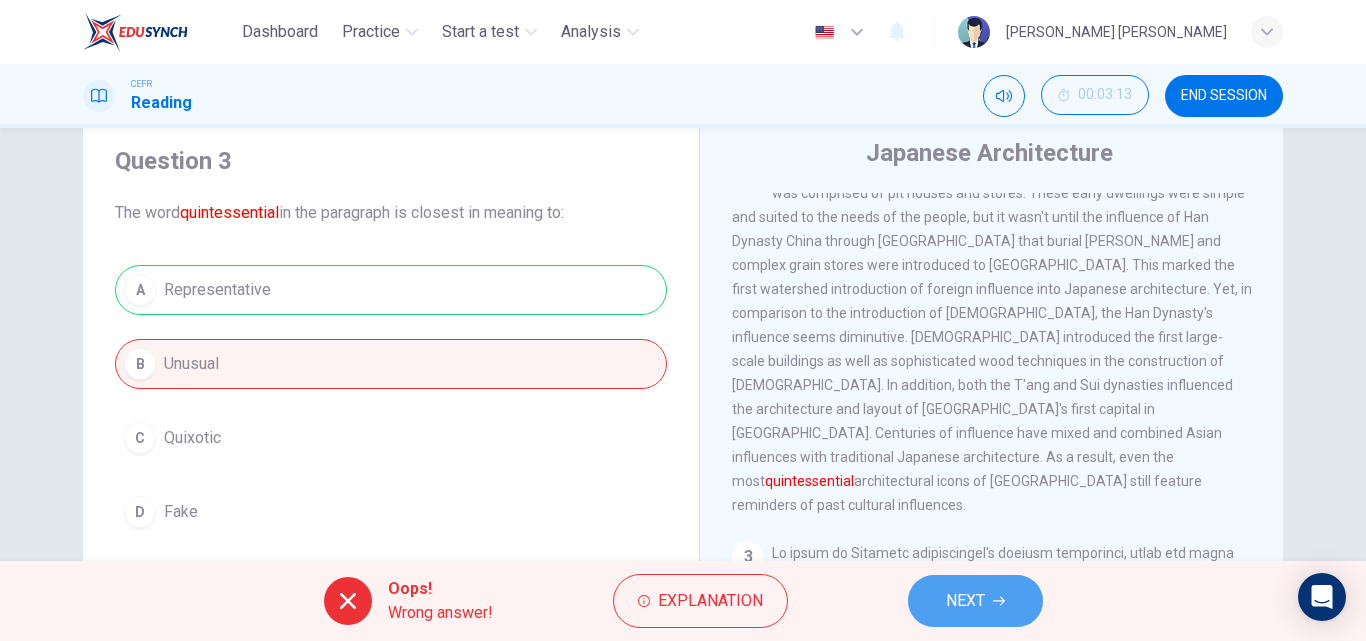 click on "NEXT" at bounding box center (975, 601) 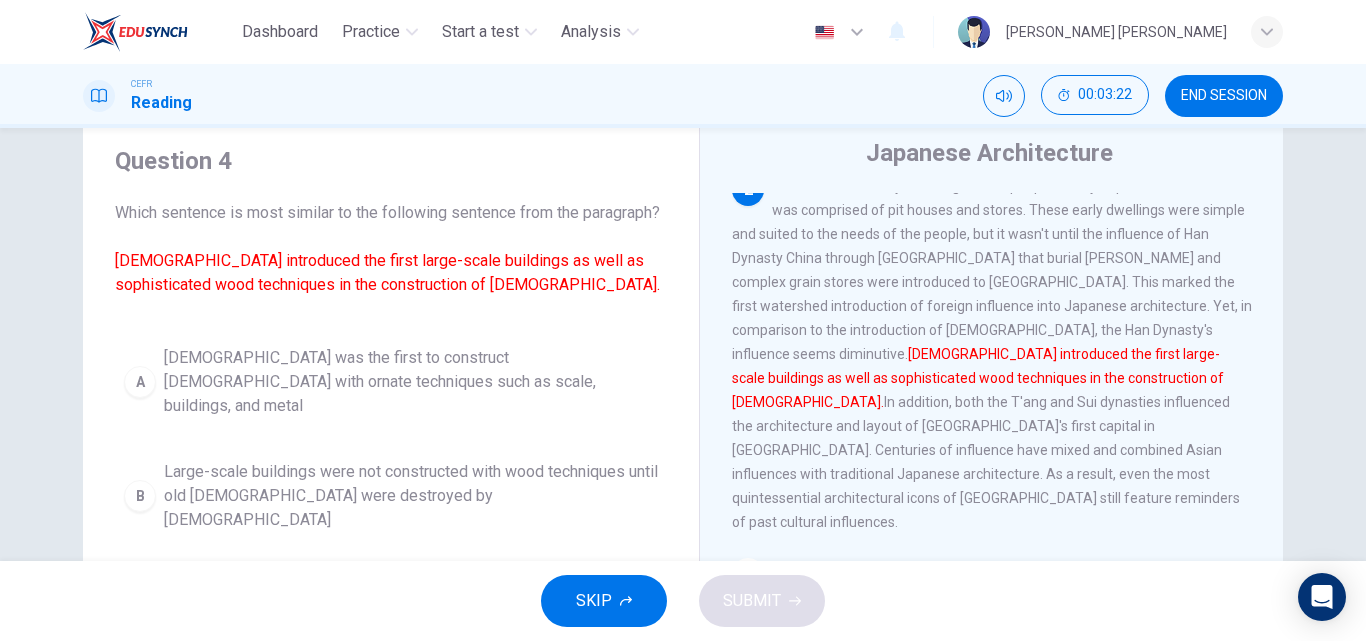 scroll, scrollTop: 292, scrollLeft: 0, axis: vertical 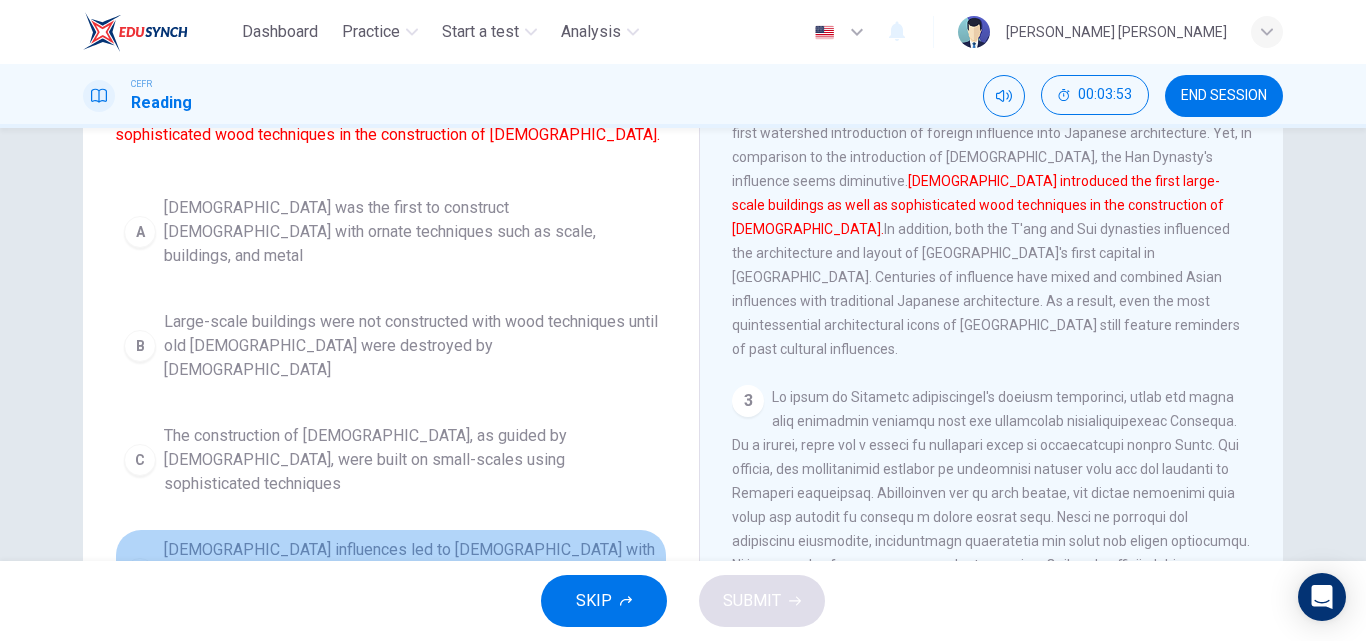 click on "[DEMOGRAPHIC_DATA] influences led to [DEMOGRAPHIC_DATA] with ornate wood techniques being constructed on a large-scale for the first time" at bounding box center (411, 574) 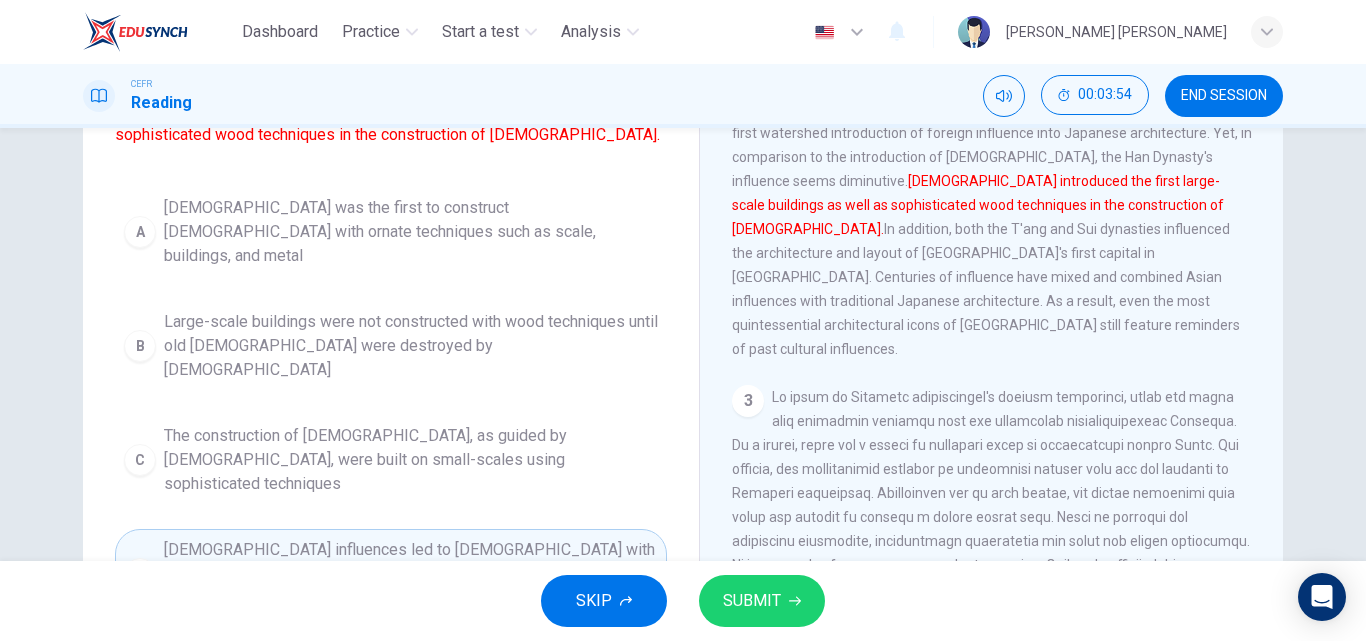 click on "SUBMIT" at bounding box center (752, 601) 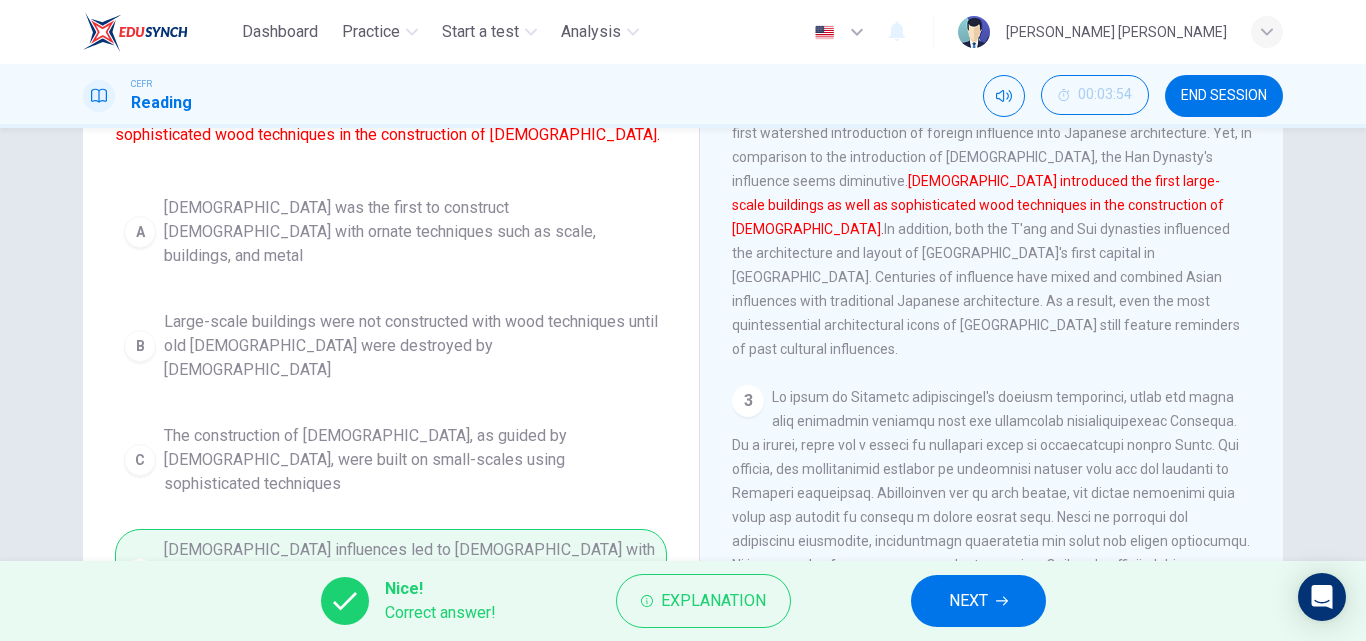 click on "NEXT" at bounding box center [978, 601] 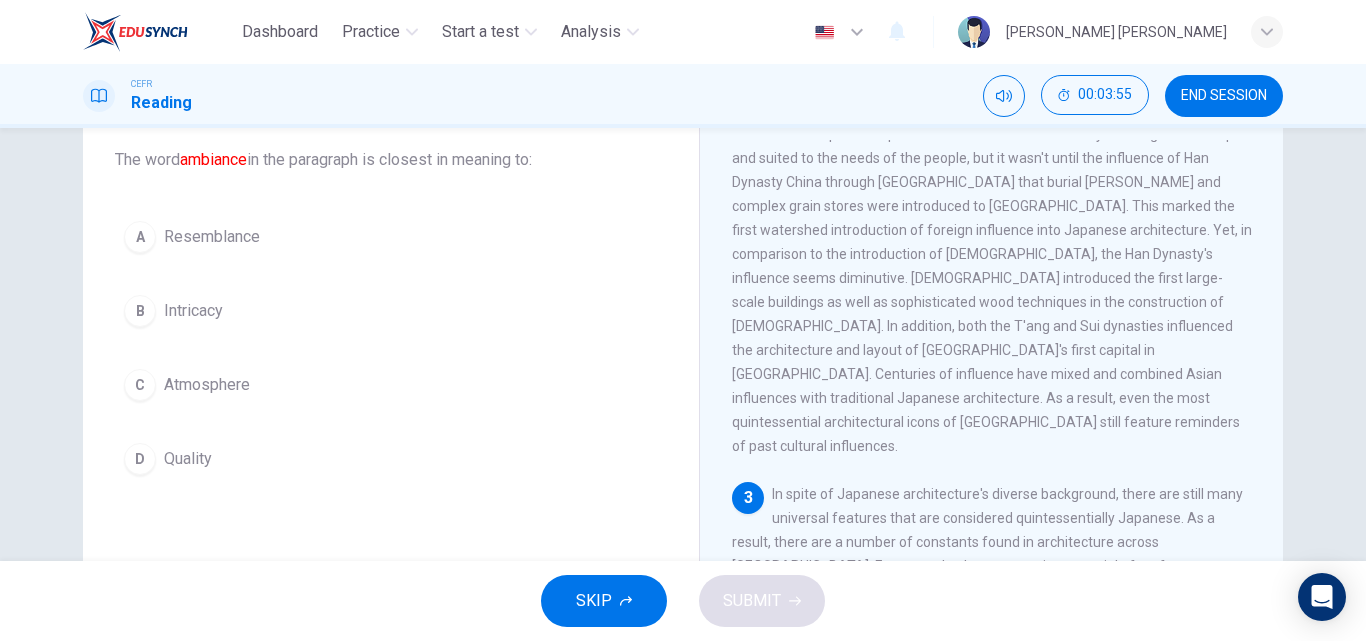 scroll, scrollTop: 91, scrollLeft: 0, axis: vertical 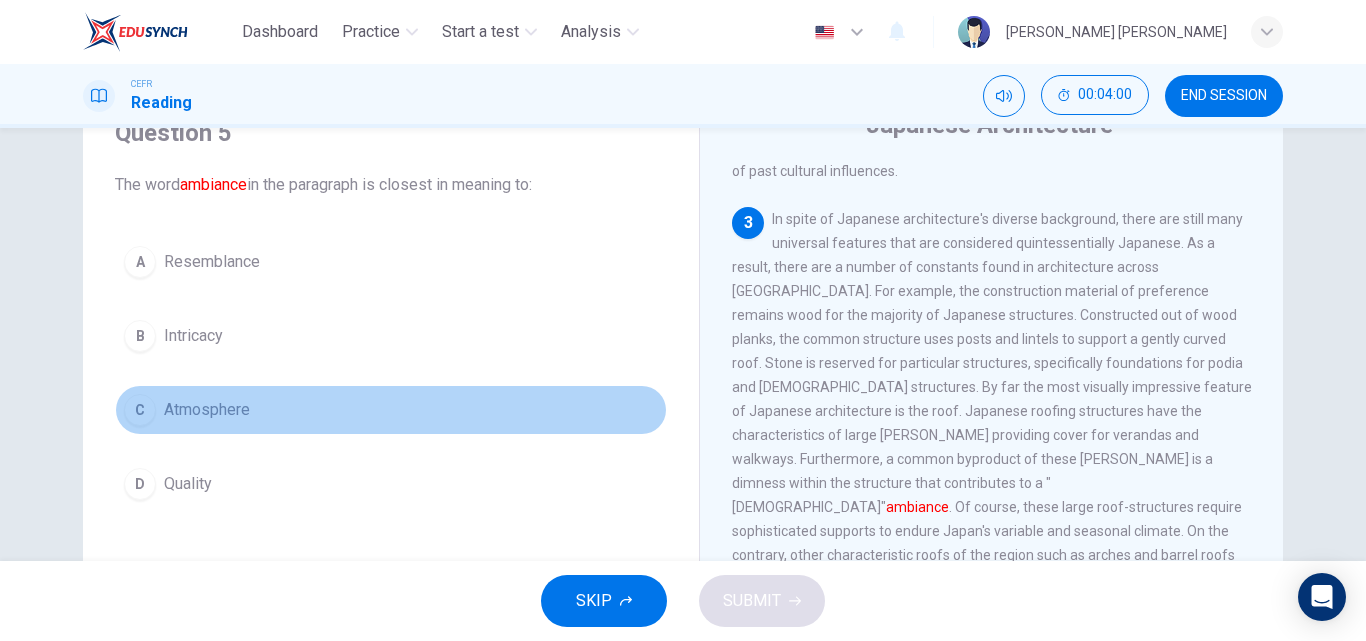 click on "C" at bounding box center [140, 410] 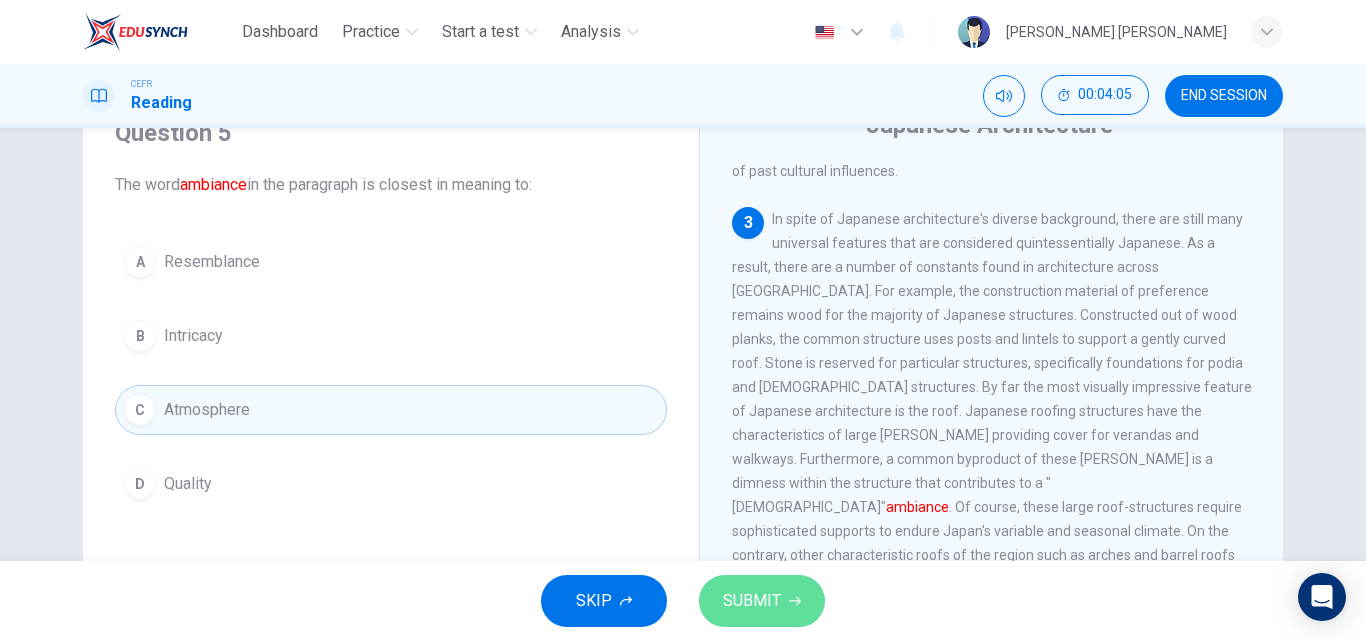 click on "SUBMIT" at bounding box center [762, 601] 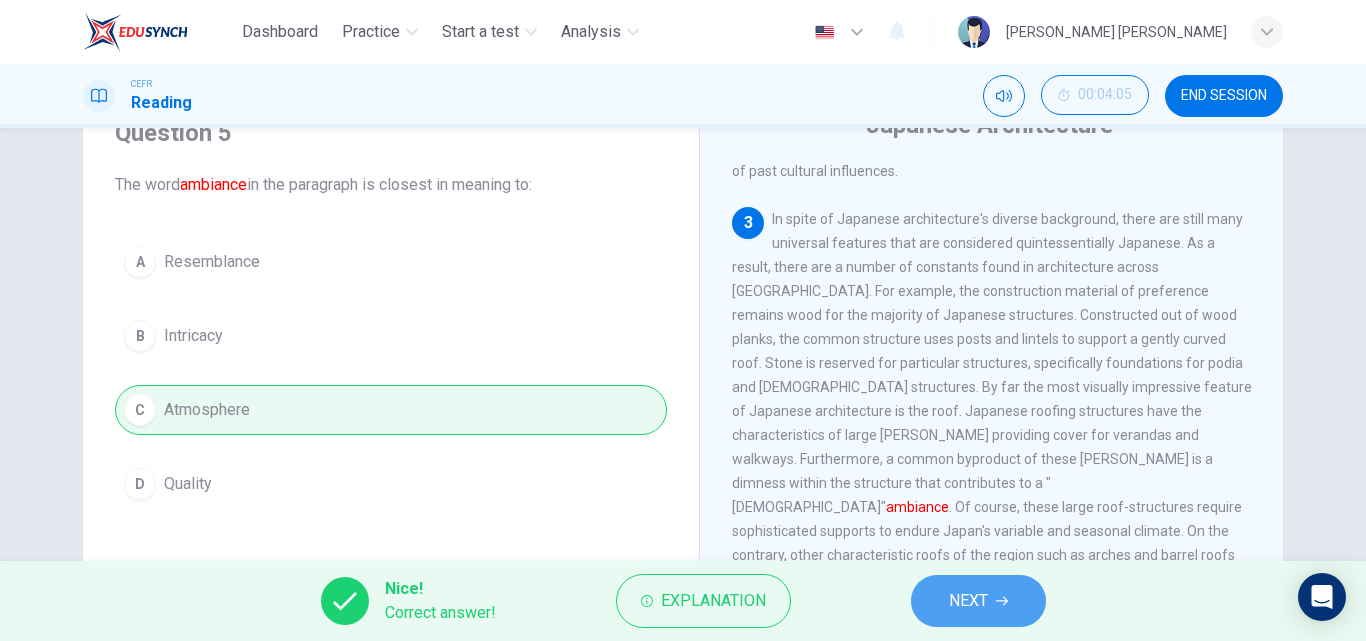 click on "NEXT" at bounding box center [968, 601] 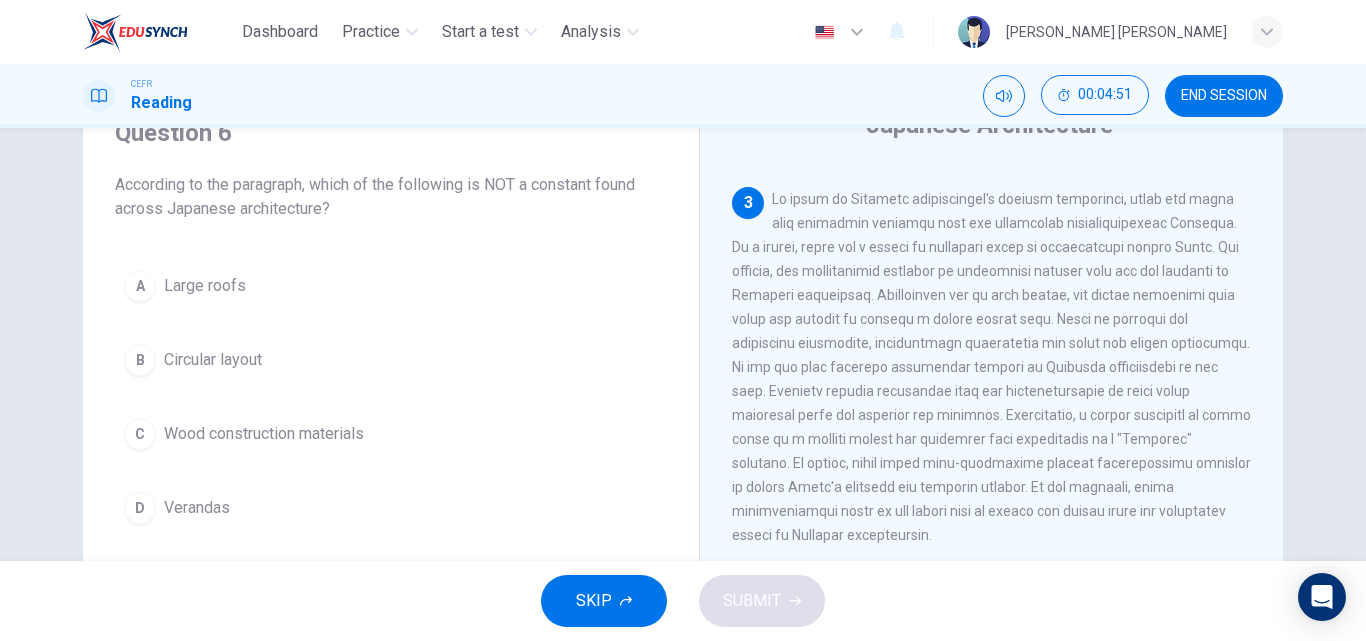 scroll, scrollTop: 653, scrollLeft: 0, axis: vertical 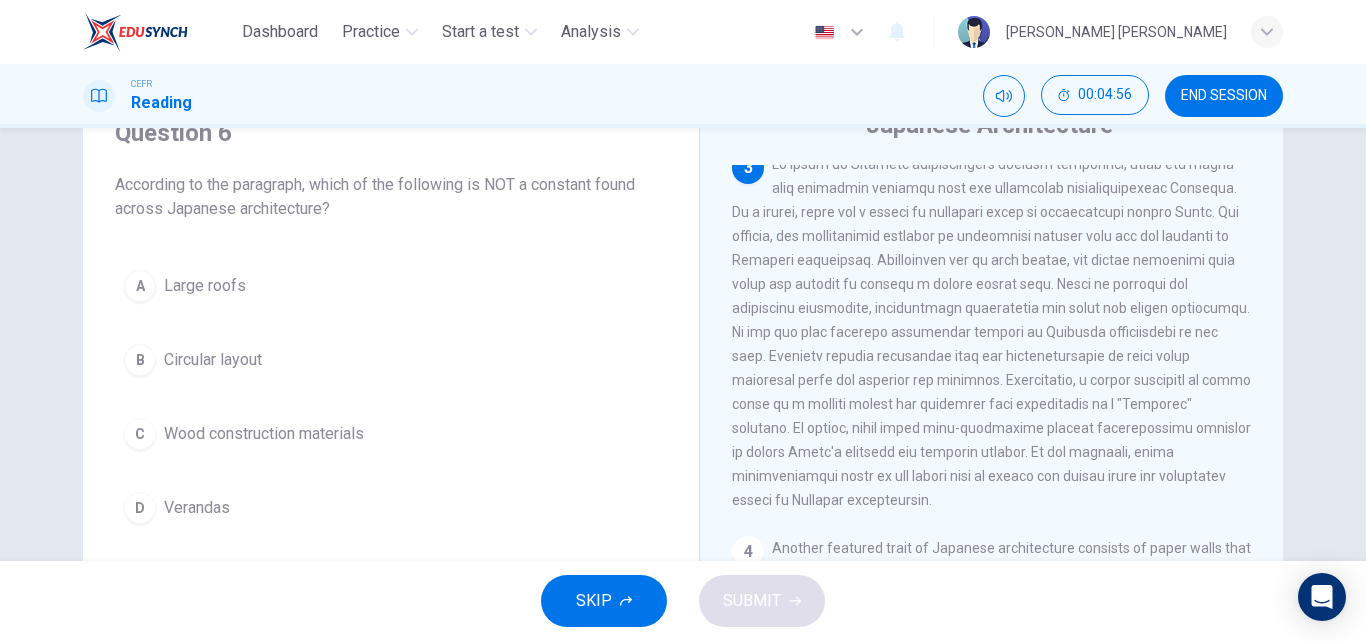 click on "Circular layout" at bounding box center [213, 360] 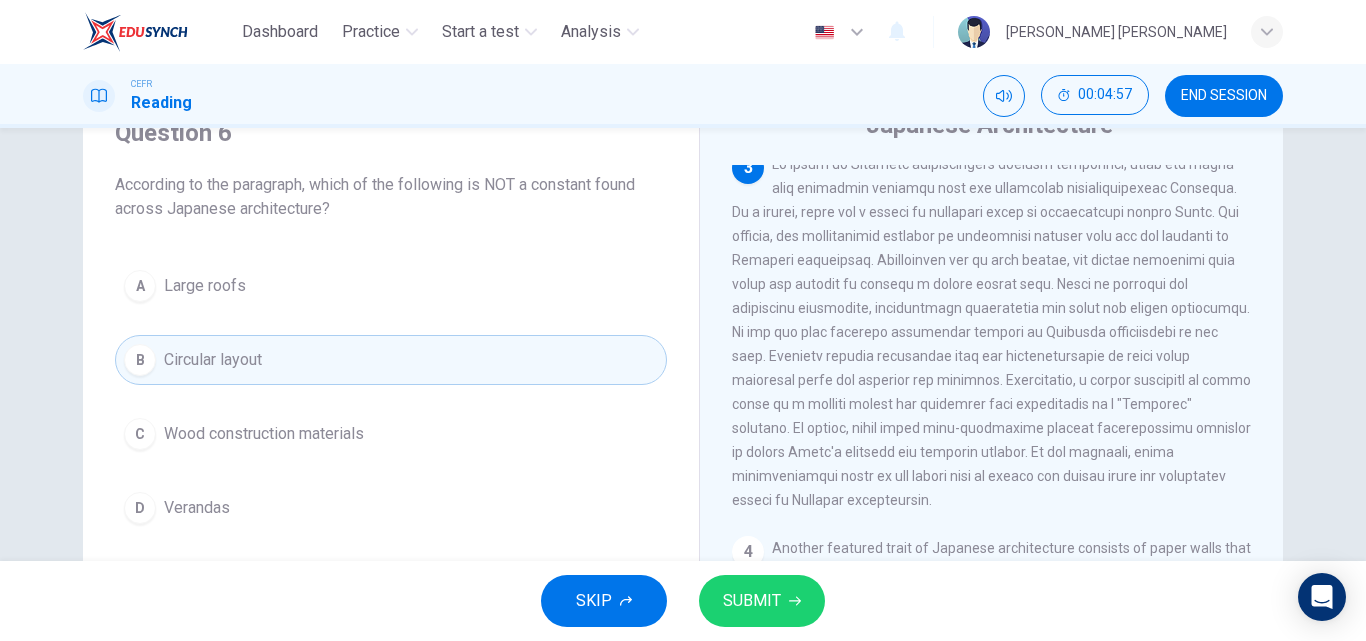 click on "SUBMIT" at bounding box center [752, 601] 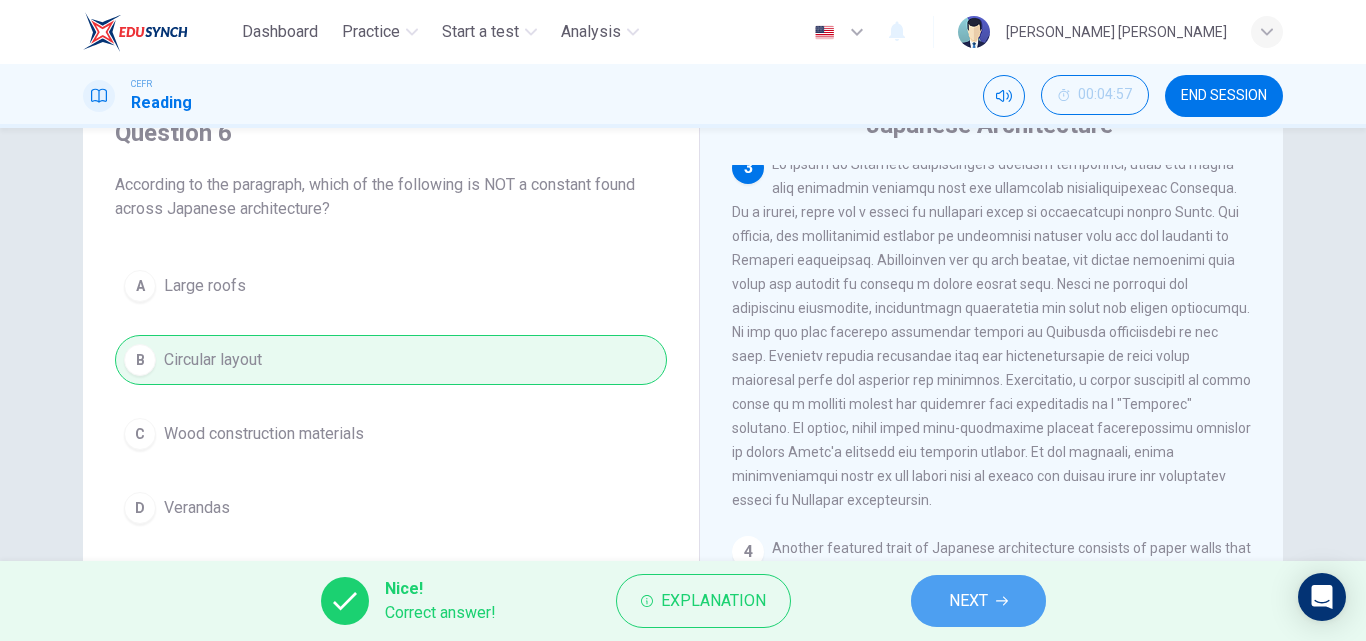click on "NEXT" at bounding box center [968, 601] 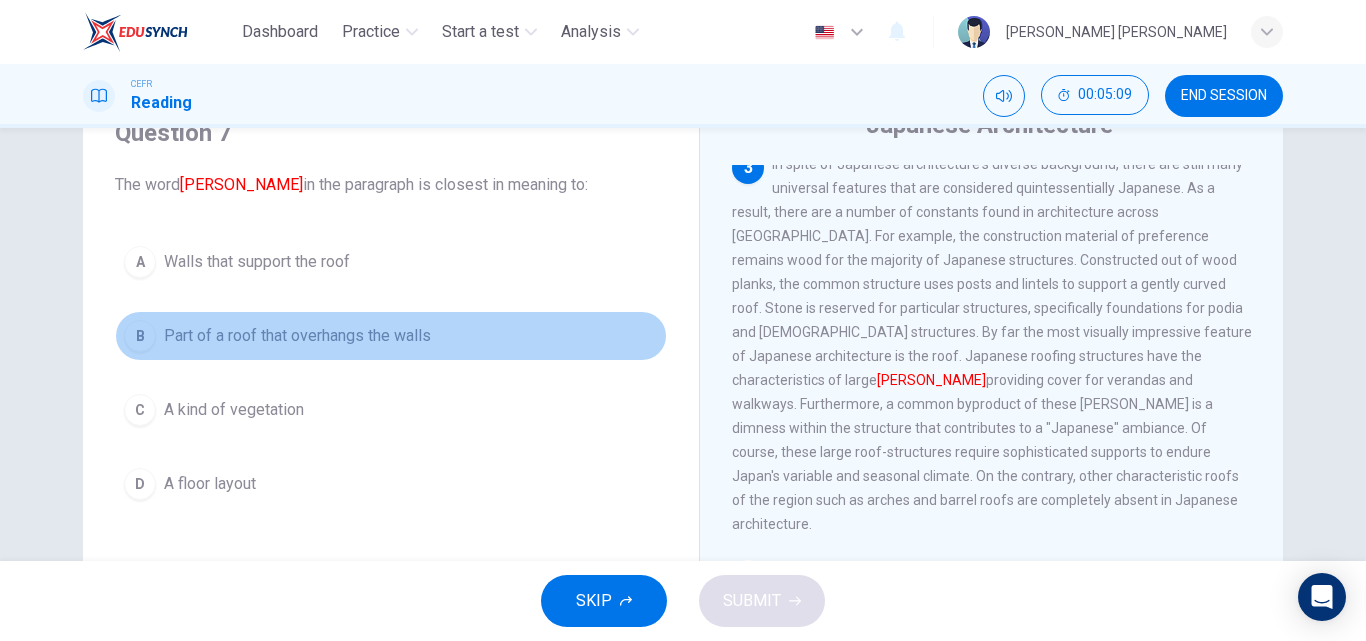 click on "Part of a roof that overhangs the walls" at bounding box center [297, 336] 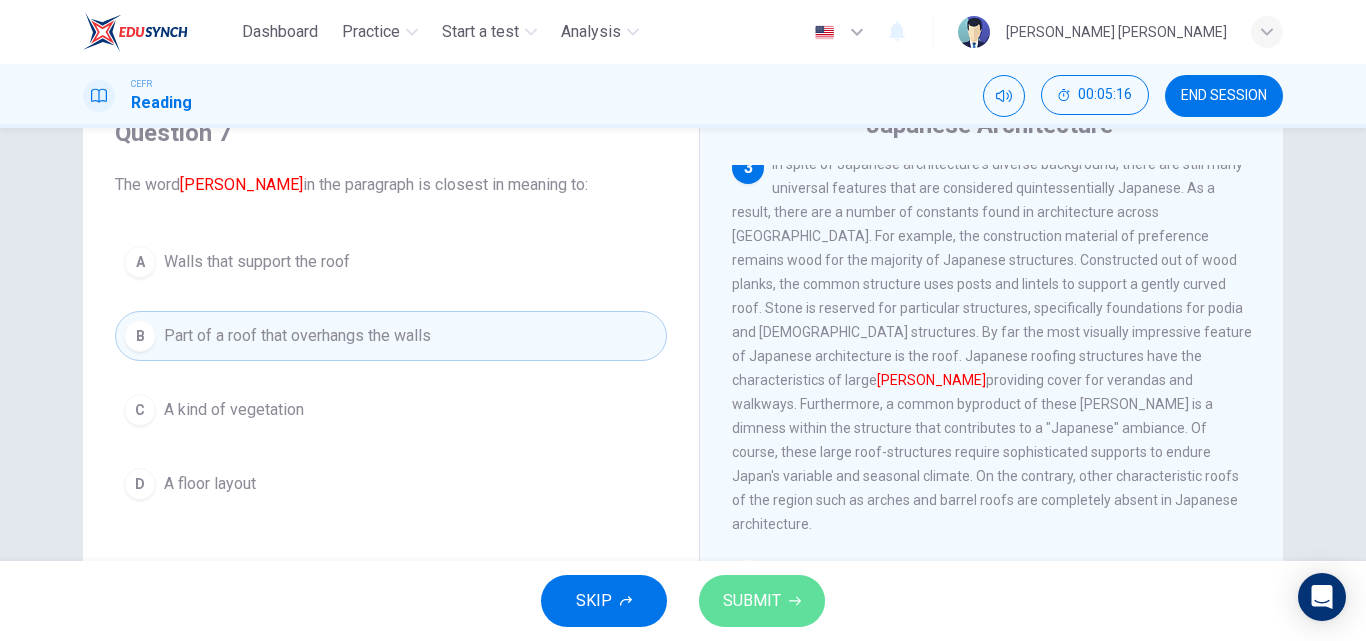 click on "SUBMIT" at bounding box center (752, 601) 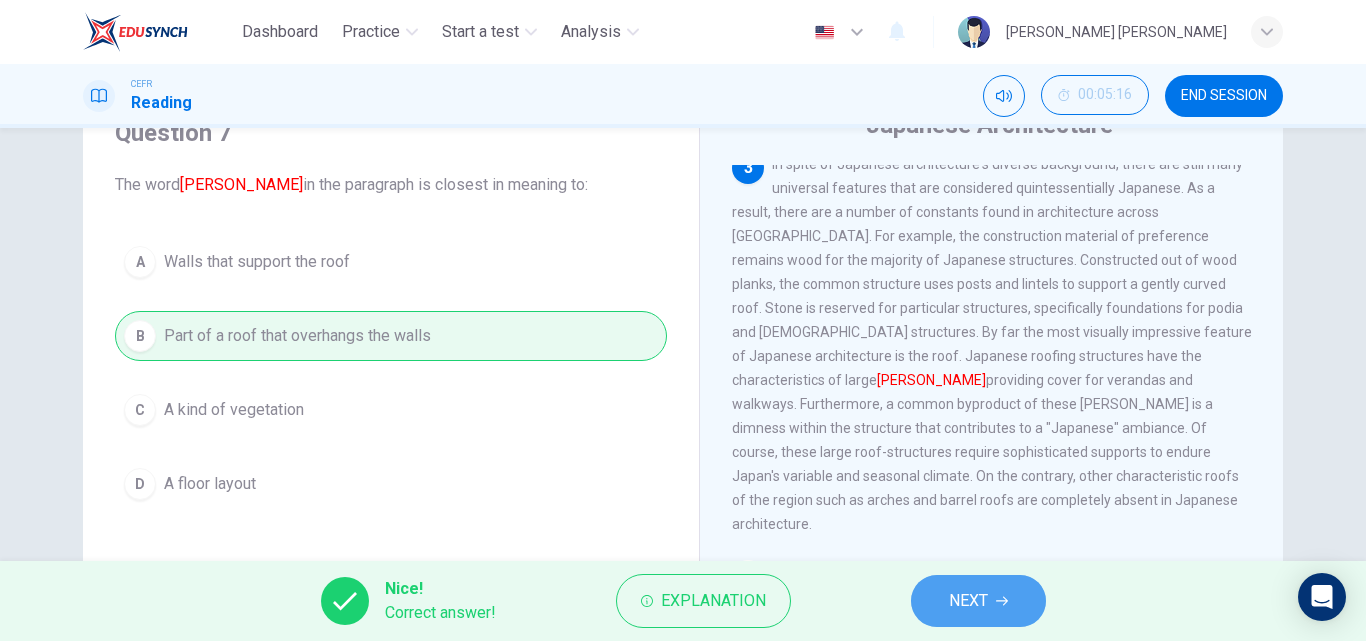 click on "NEXT" at bounding box center [978, 601] 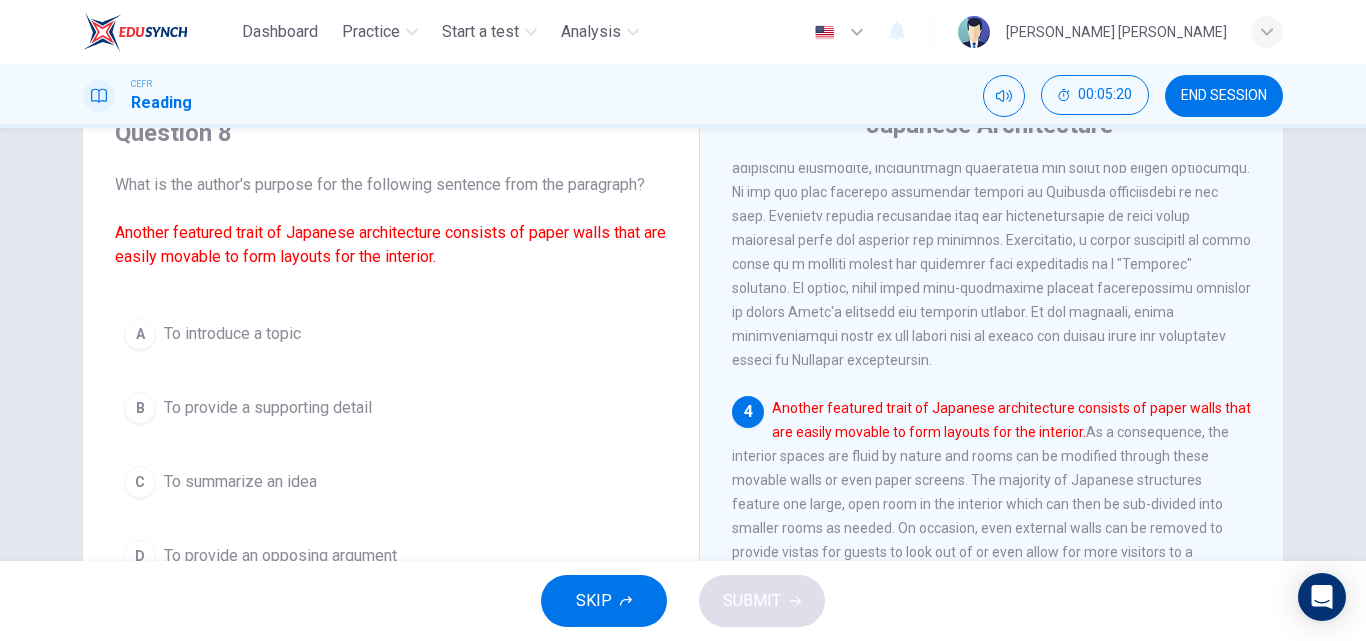 scroll, scrollTop: 860, scrollLeft: 0, axis: vertical 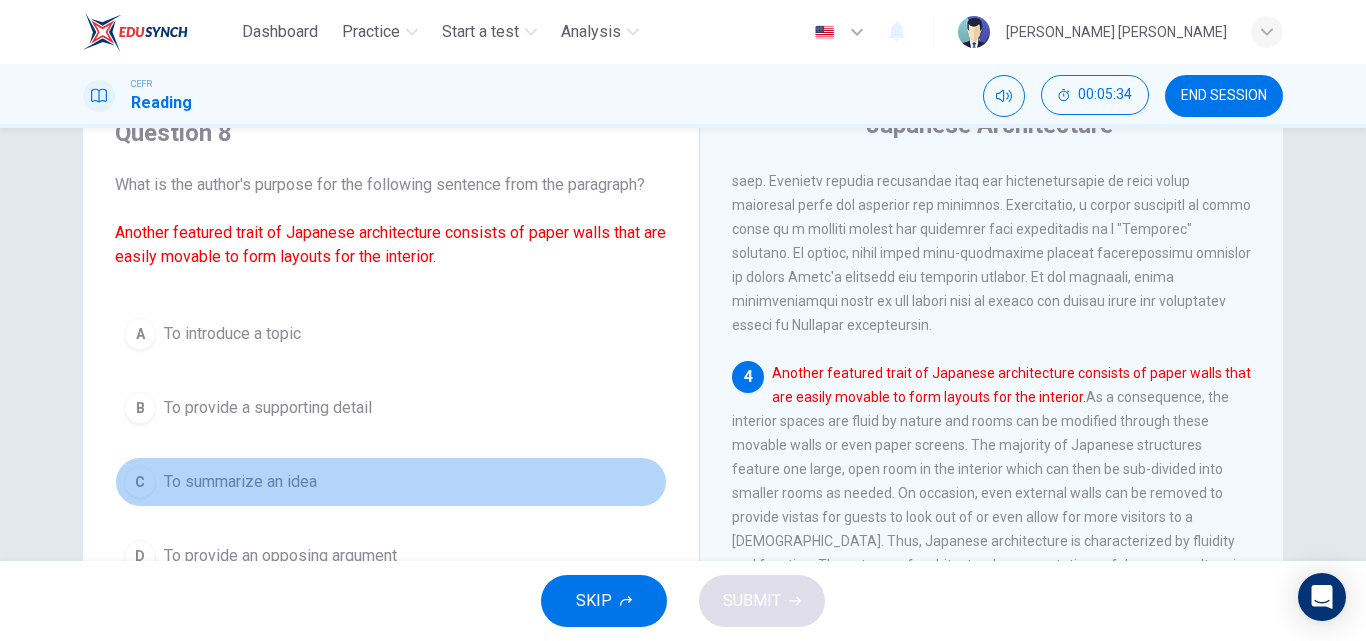 click on "To summarize an idea" at bounding box center [240, 482] 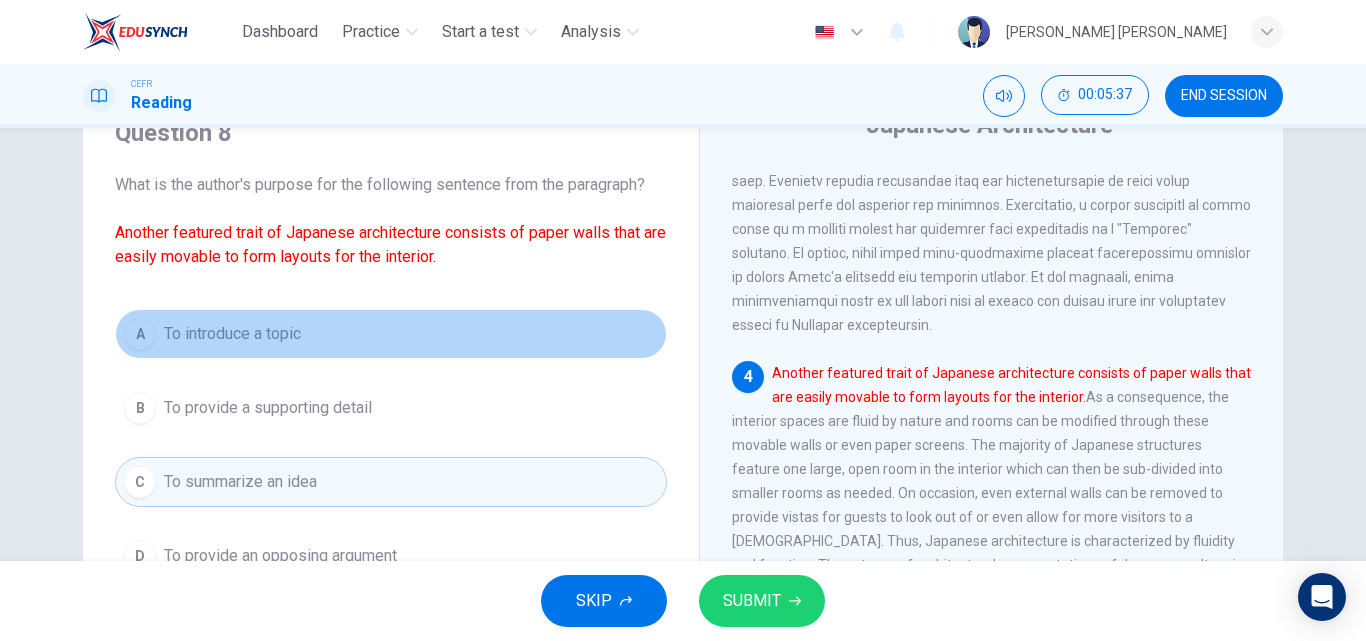 click on "A To introduce a topic" at bounding box center [391, 334] 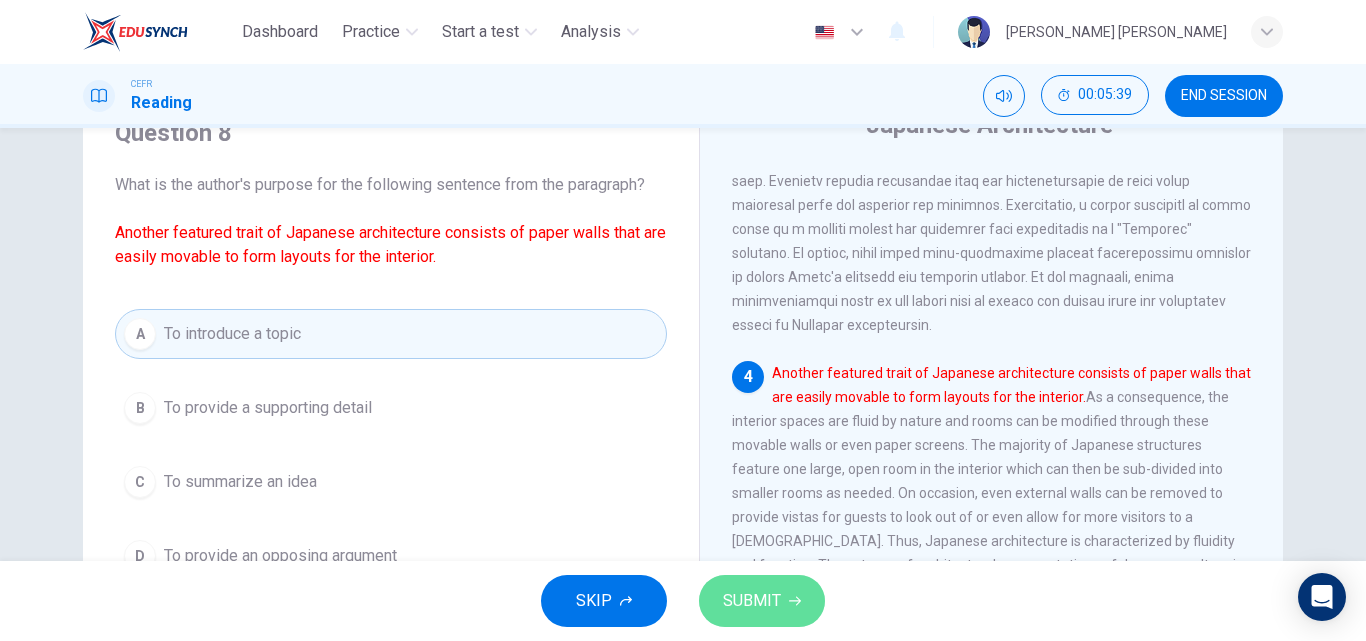 click on "SUBMIT" at bounding box center [752, 601] 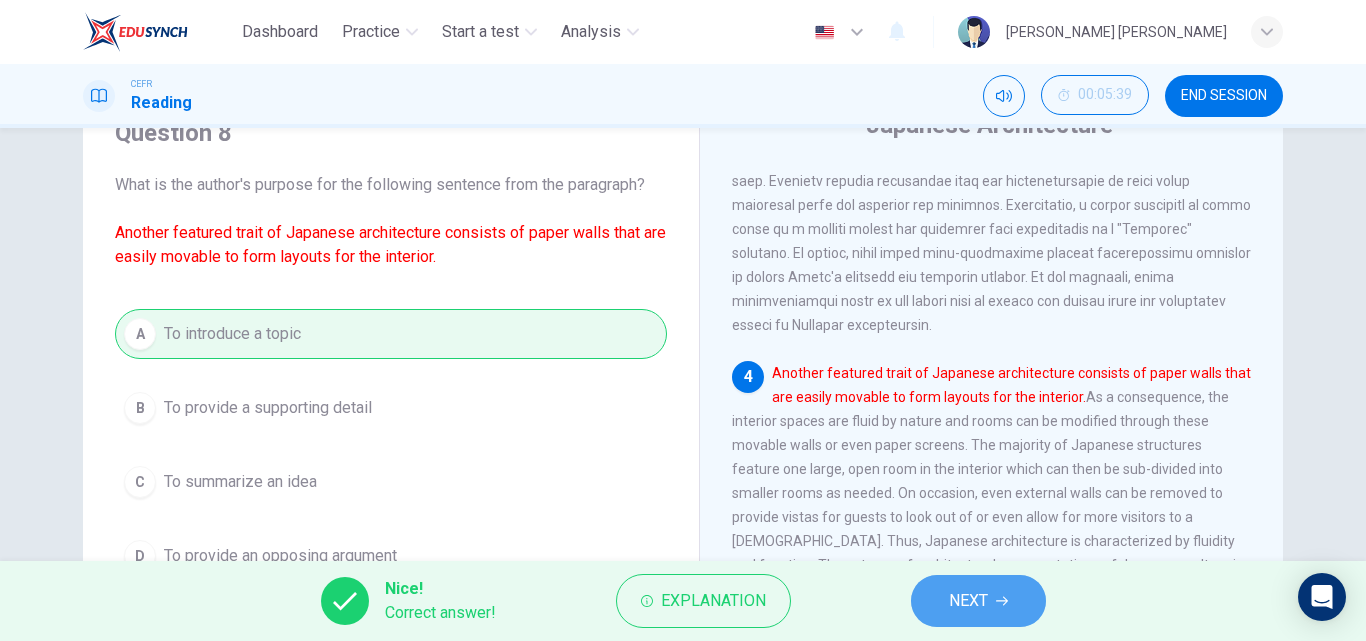 click on "NEXT" at bounding box center [978, 601] 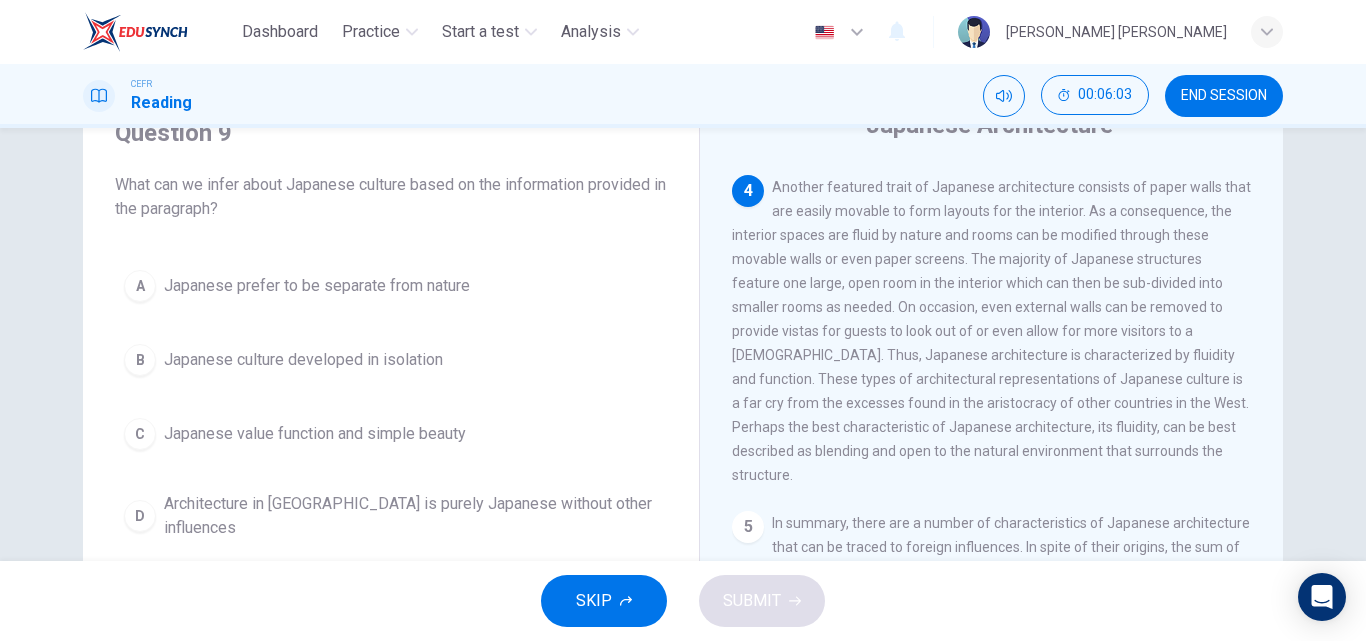 scroll, scrollTop: 1063, scrollLeft: 0, axis: vertical 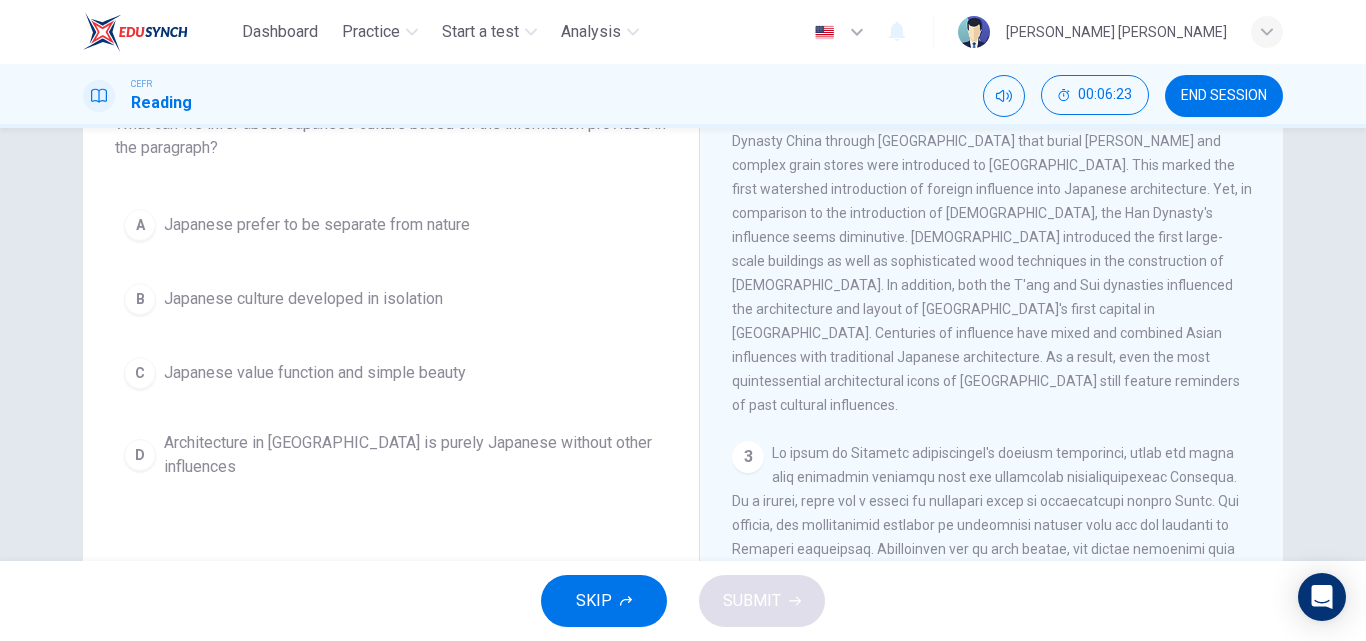 click on "Japanese value function and simple beauty" at bounding box center (315, 373) 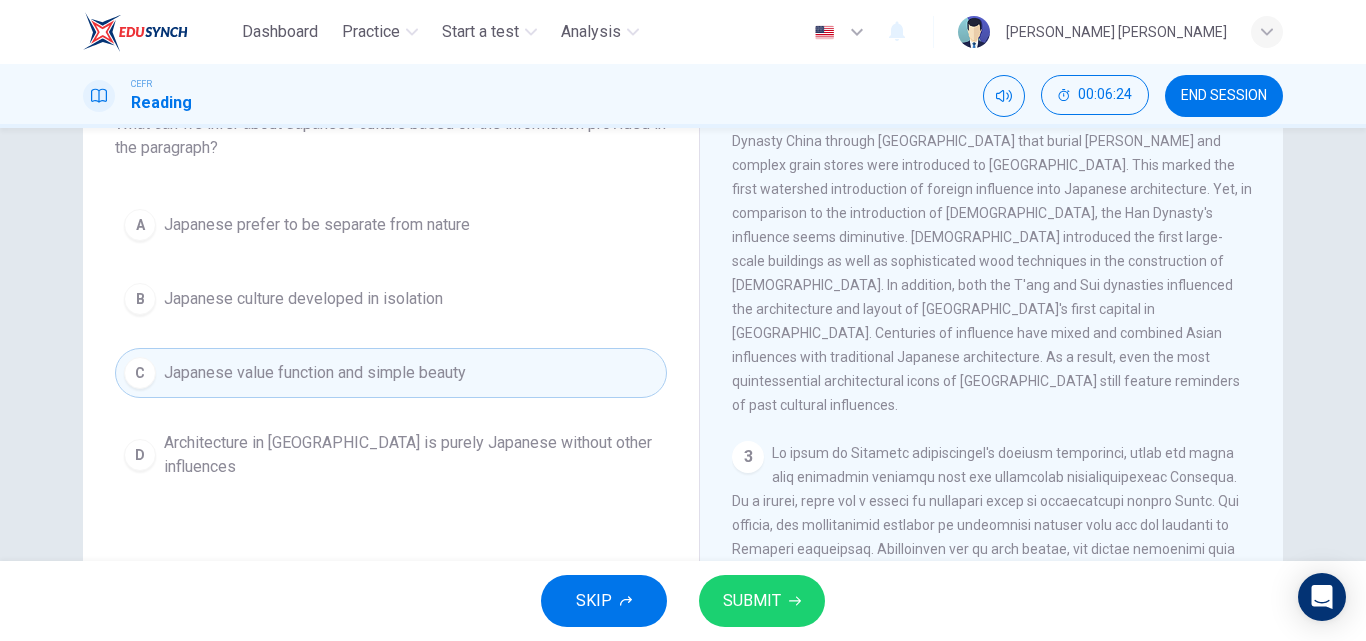 click on "SUBMIT" at bounding box center (752, 601) 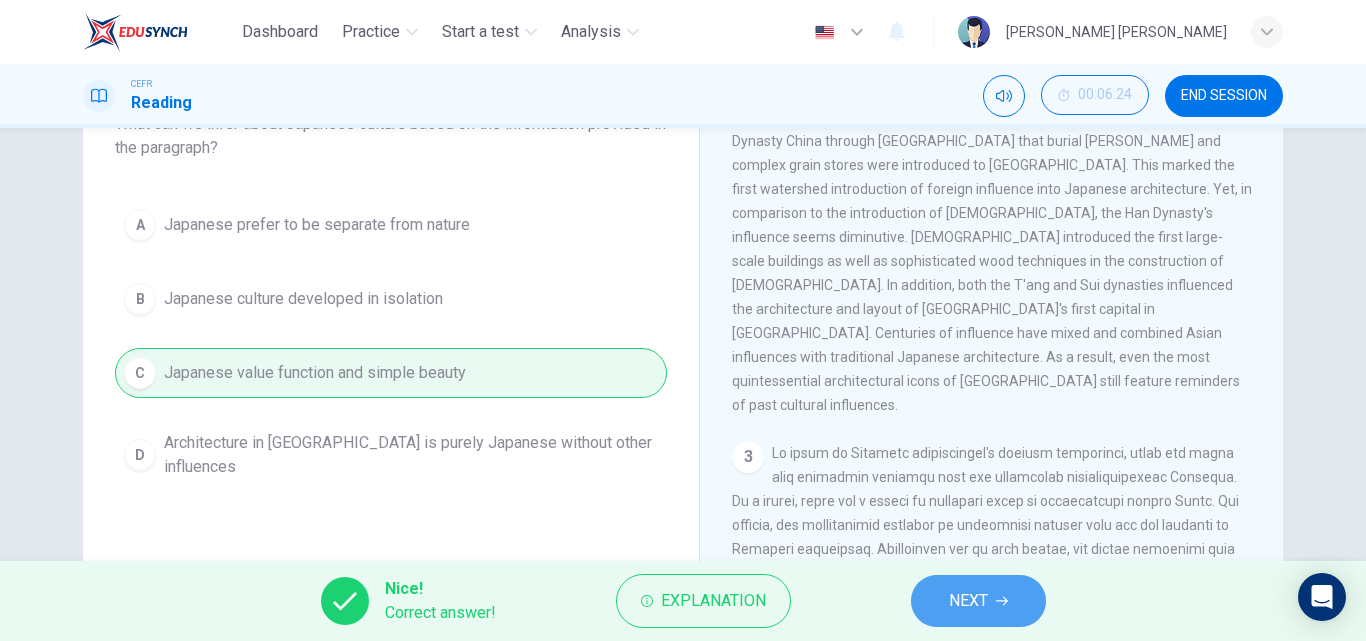 click on "NEXT" at bounding box center [968, 601] 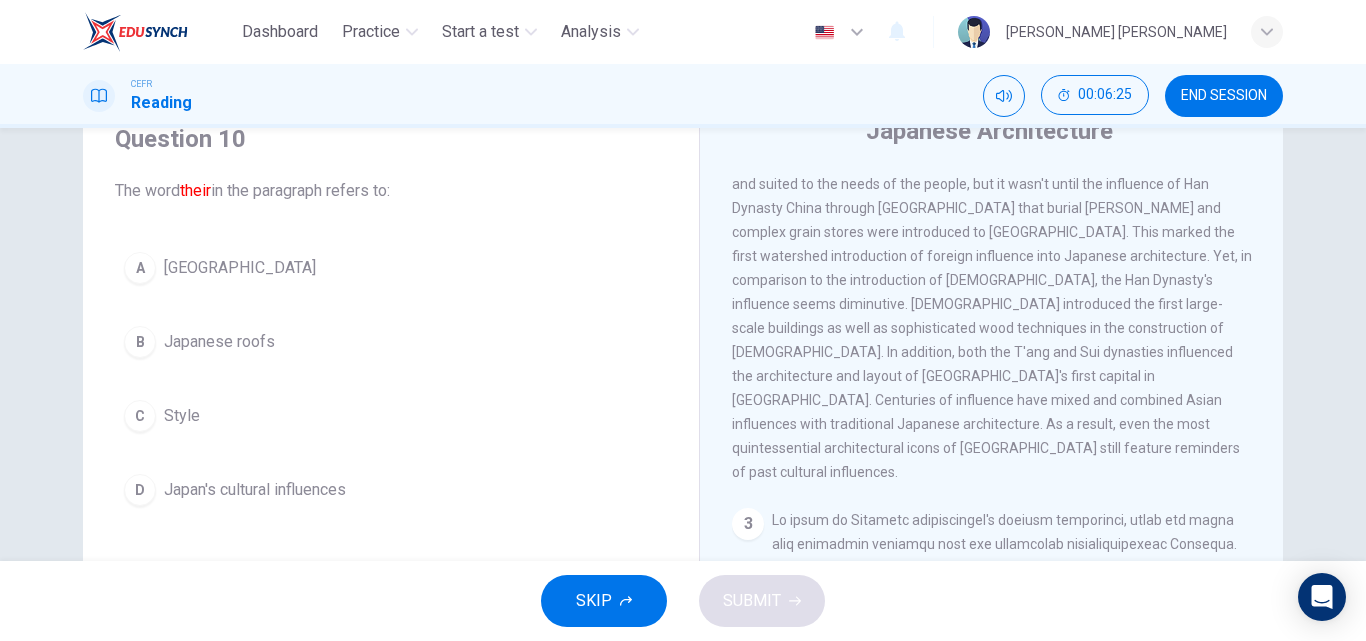scroll, scrollTop: 76, scrollLeft: 0, axis: vertical 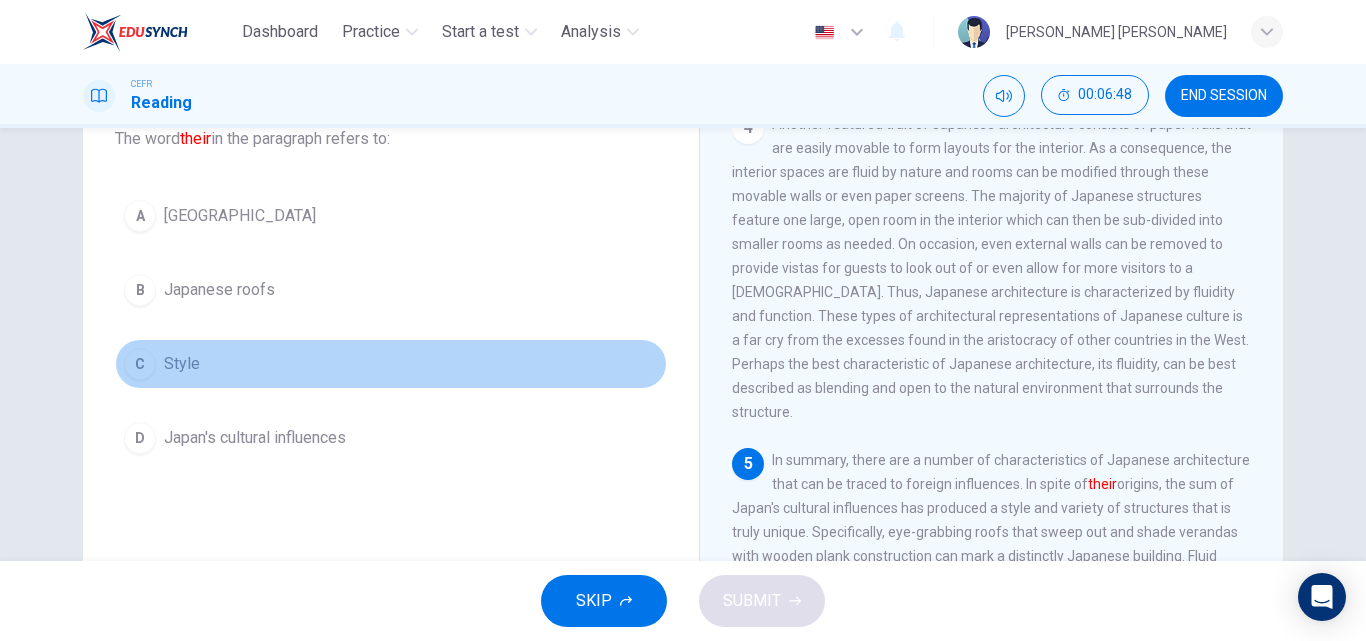 click on "Style" at bounding box center (182, 364) 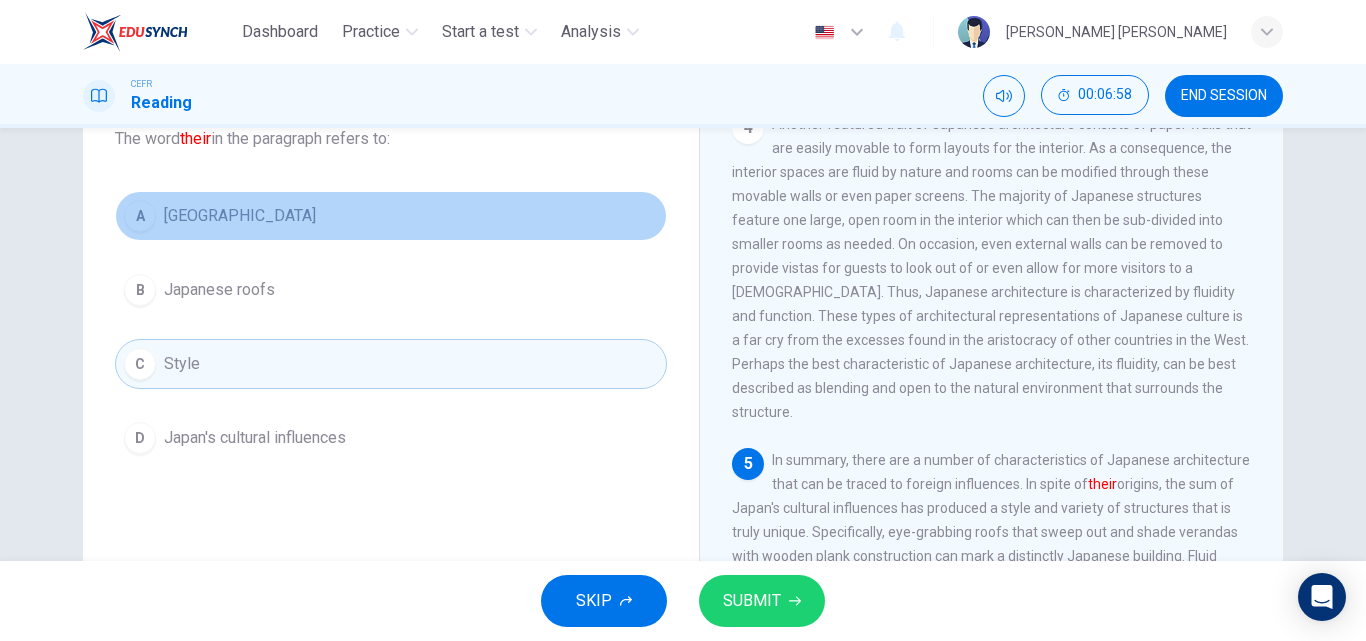 click on "A [GEOGRAPHIC_DATA]" at bounding box center [391, 216] 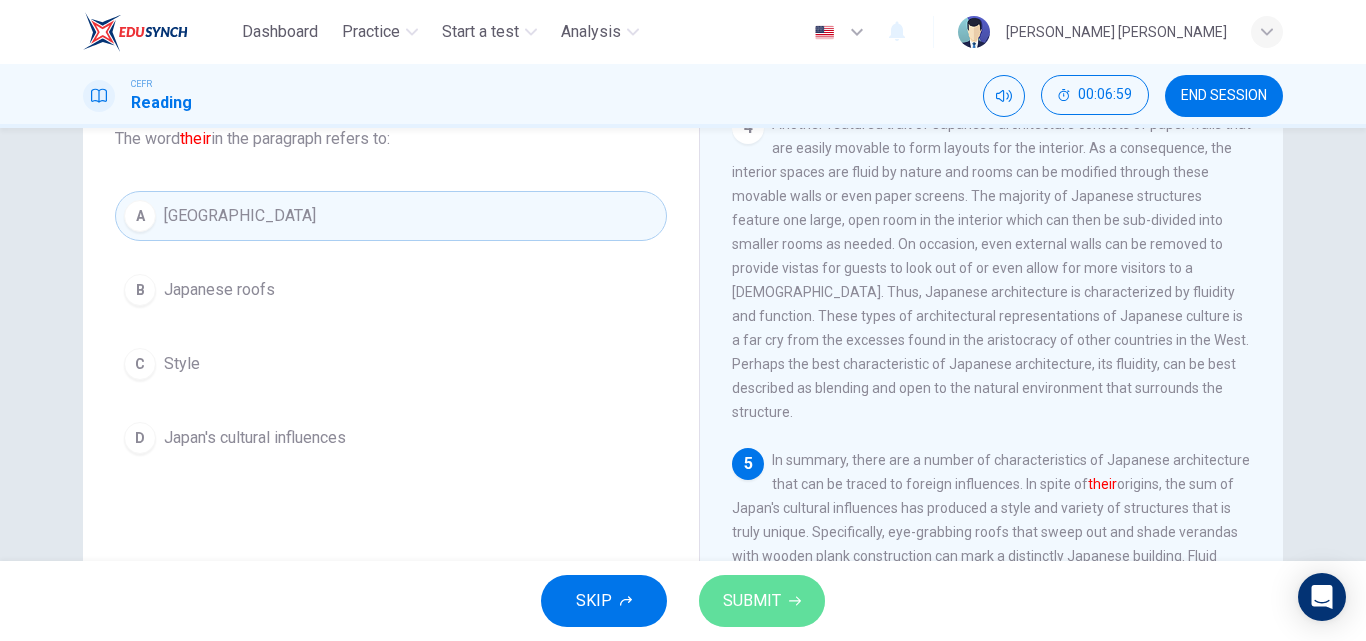 click on "SUBMIT" at bounding box center [762, 601] 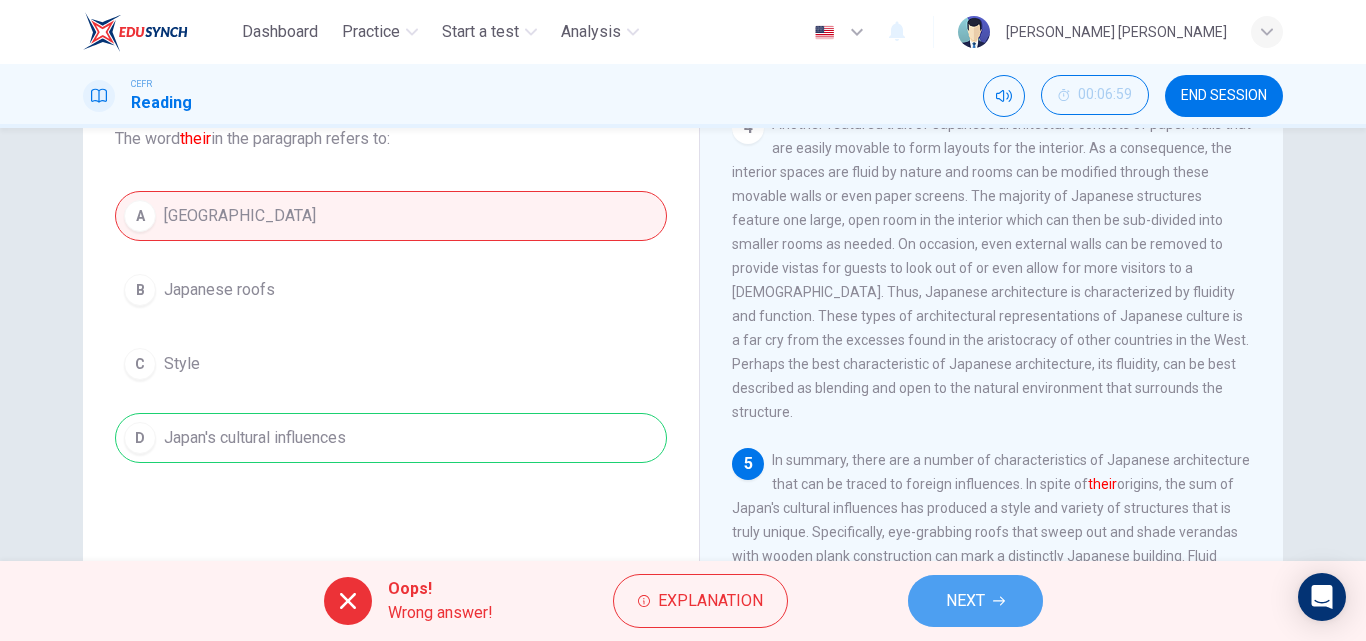 click on "NEXT" at bounding box center (965, 601) 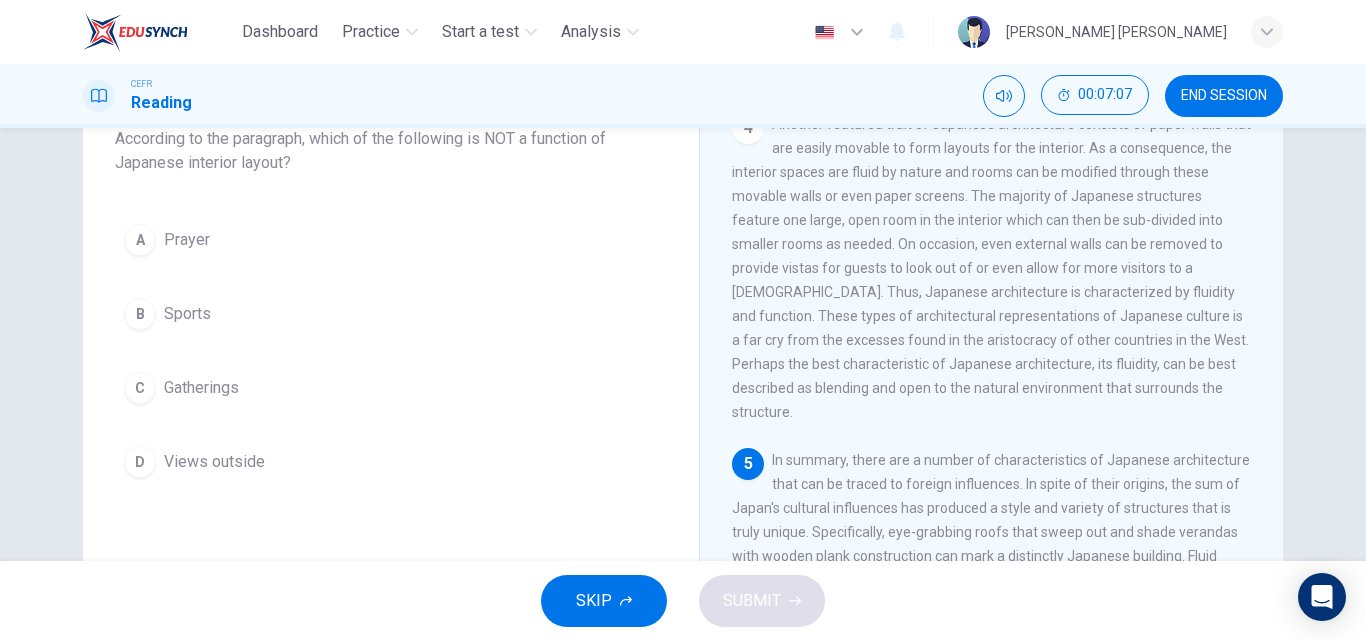drag, startPoint x: 1274, startPoint y: 524, endPoint x: 1270, endPoint y: 575, distance: 51.156624 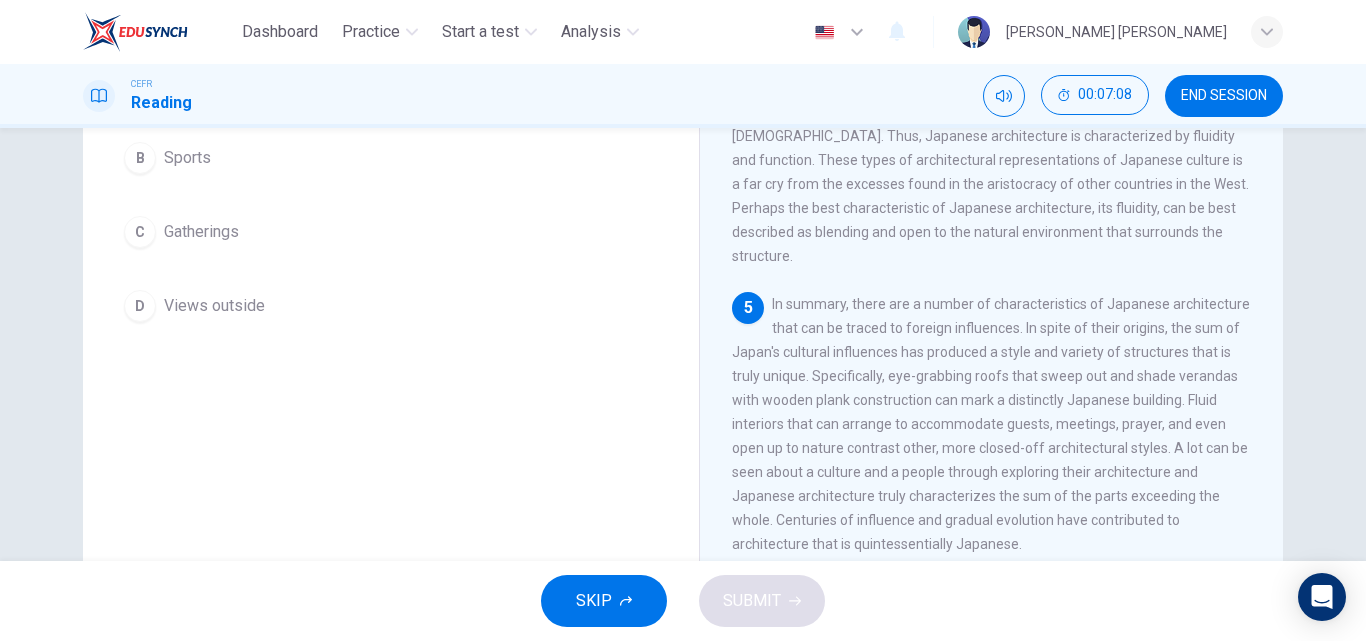 scroll, scrollTop: 342, scrollLeft: 0, axis: vertical 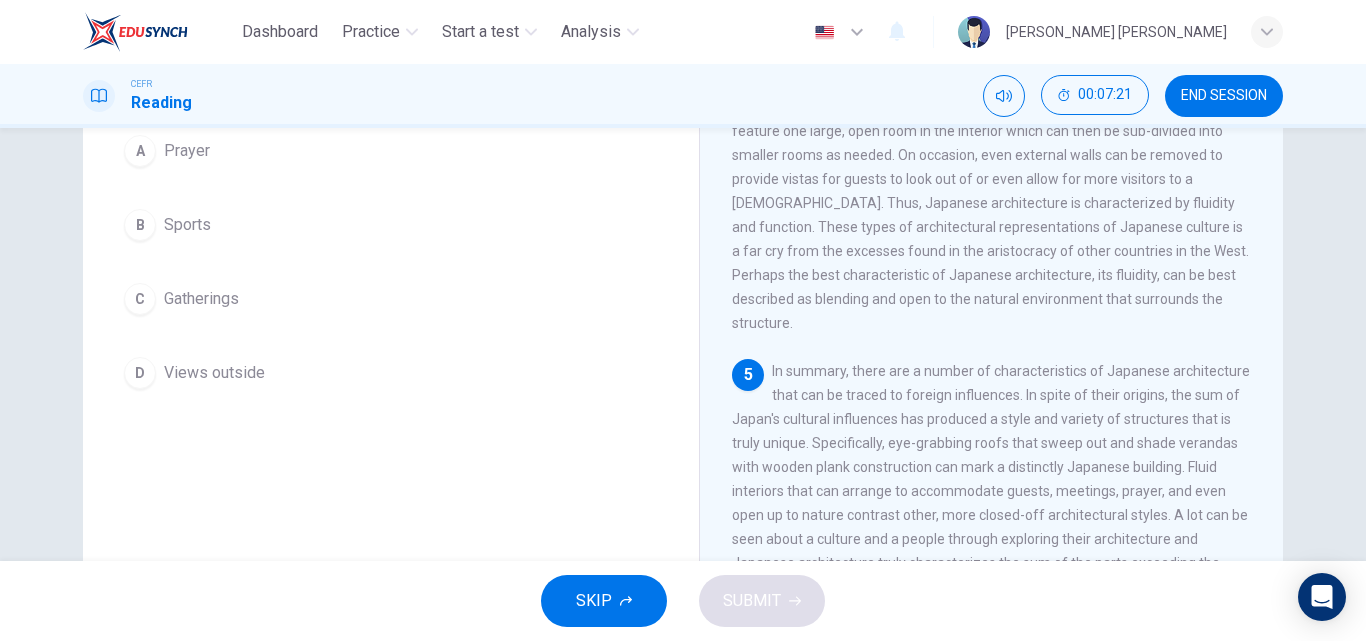 click on "B" at bounding box center [140, 225] 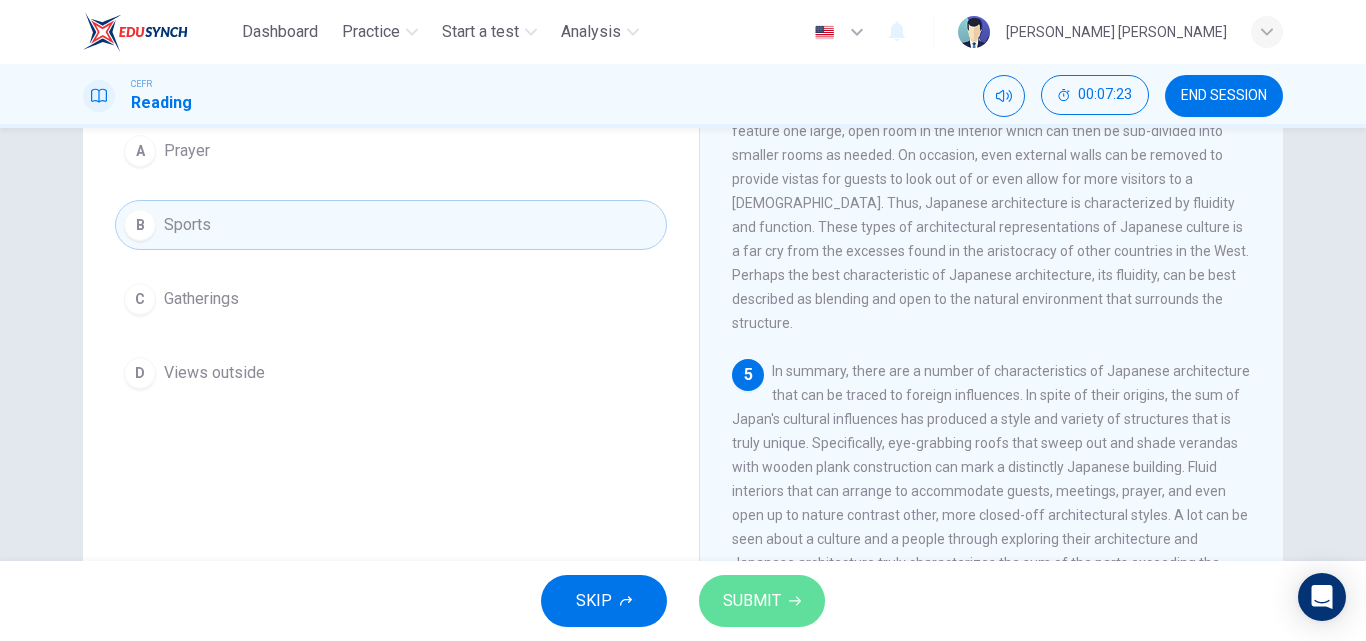 click on "SUBMIT" at bounding box center (752, 601) 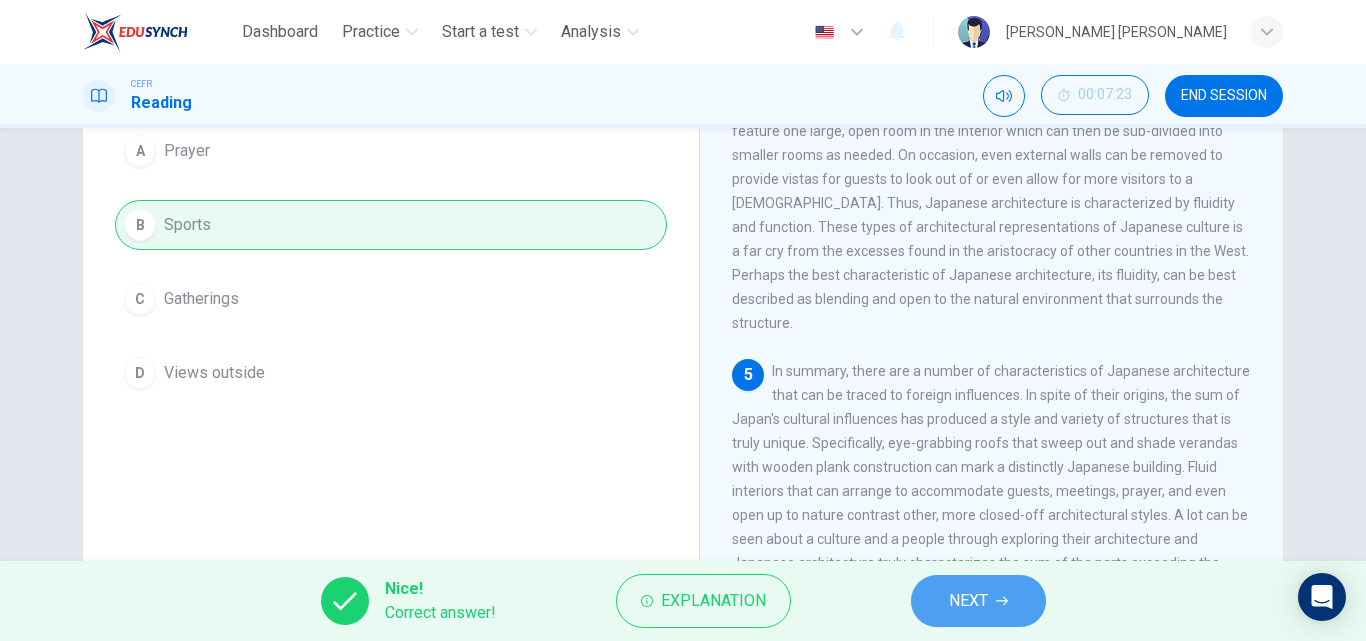 click on "NEXT" at bounding box center (978, 601) 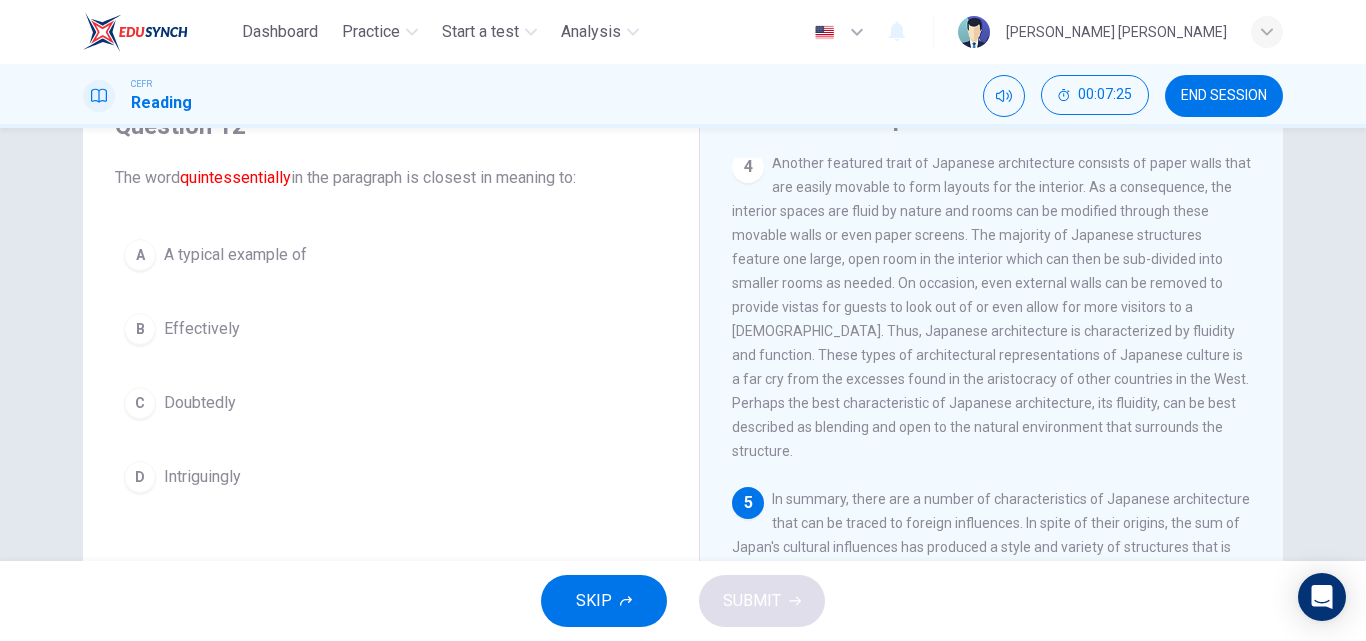 scroll, scrollTop: 246, scrollLeft: 0, axis: vertical 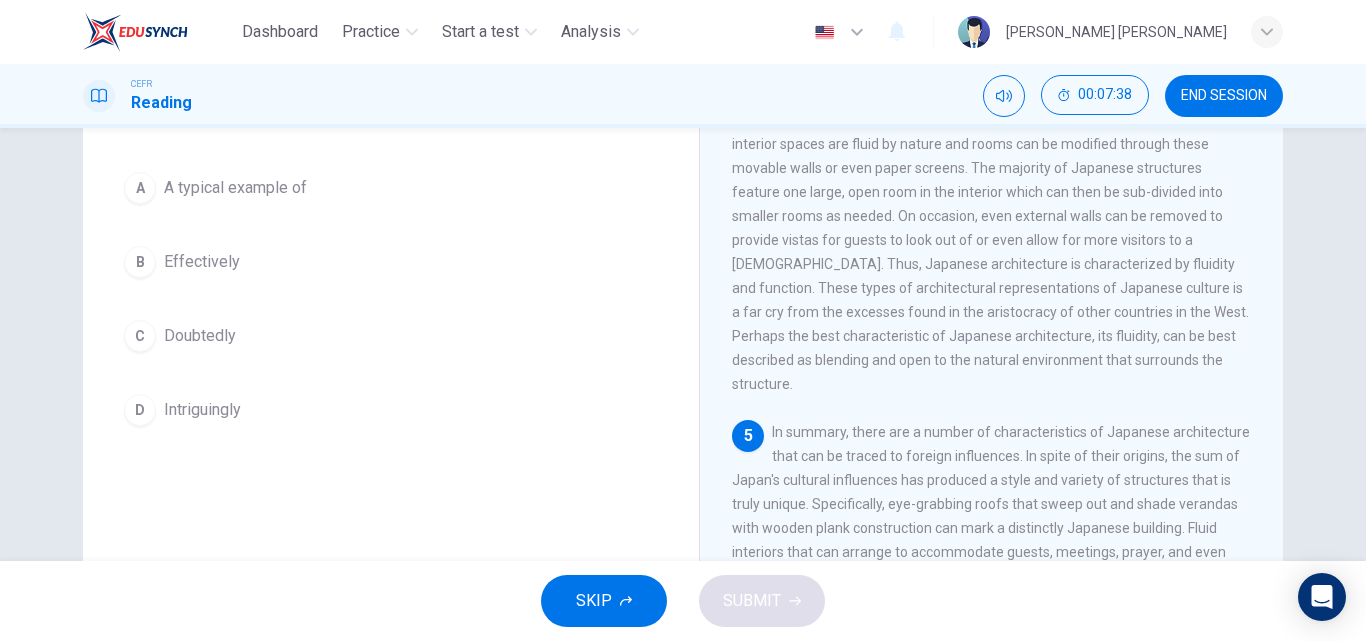 click on "A typical example of" at bounding box center [235, 188] 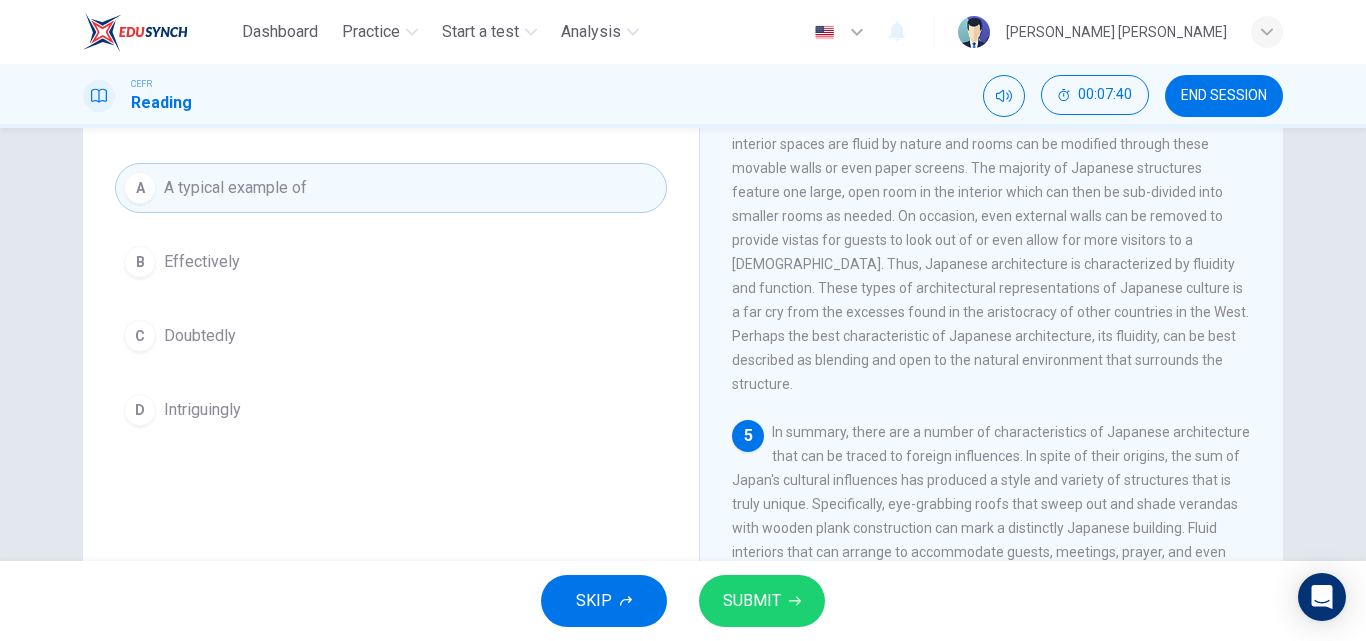 click on "SUBMIT" at bounding box center [762, 601] 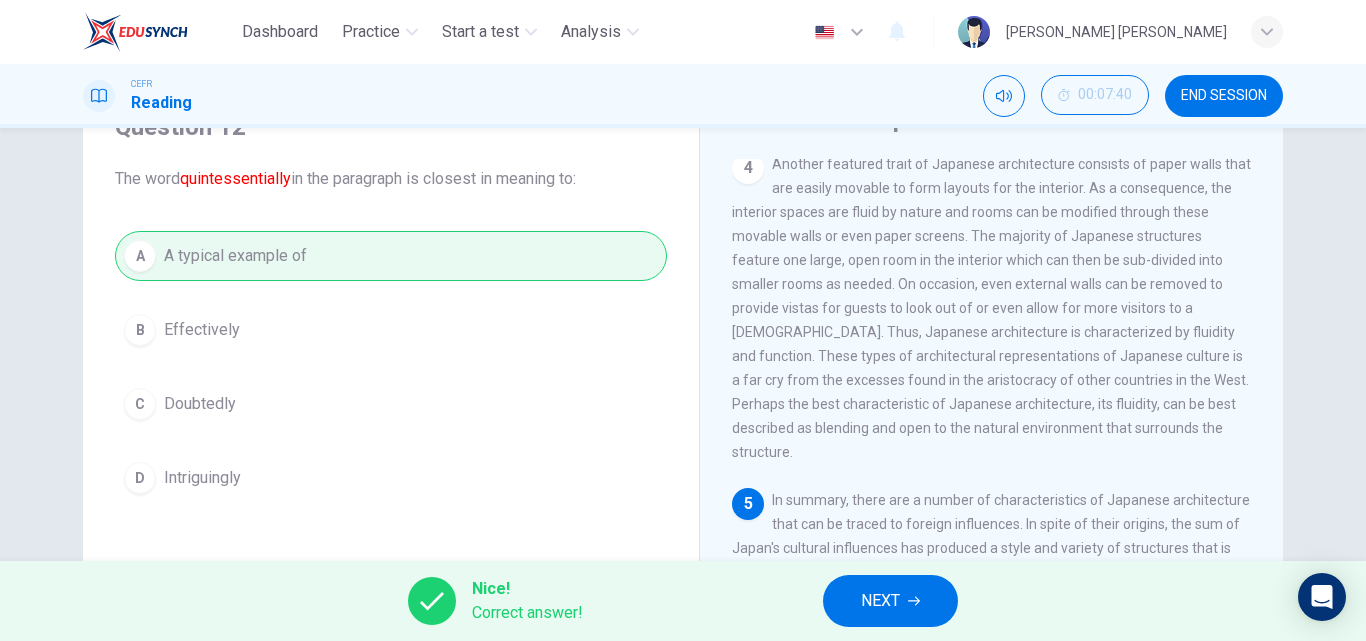 scroll, scrollTop: 82, scrollLeft: 0, axis: vertical 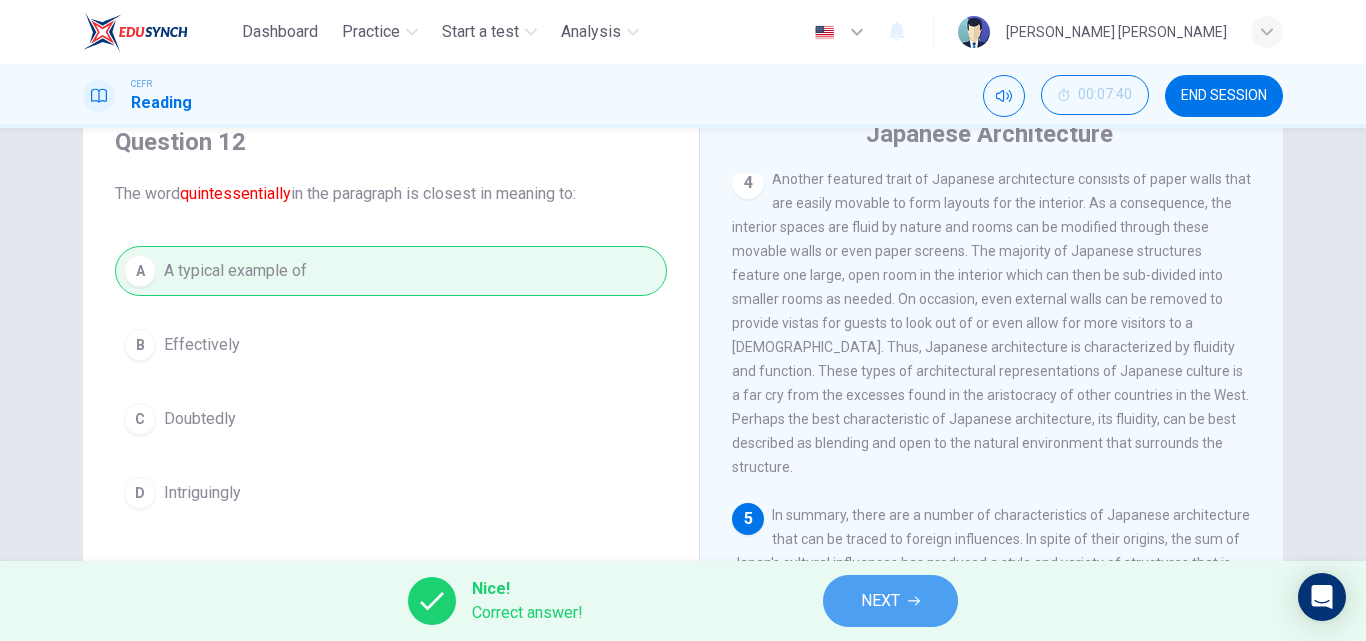 click on "NEXT" at bounding box center [880, 601] 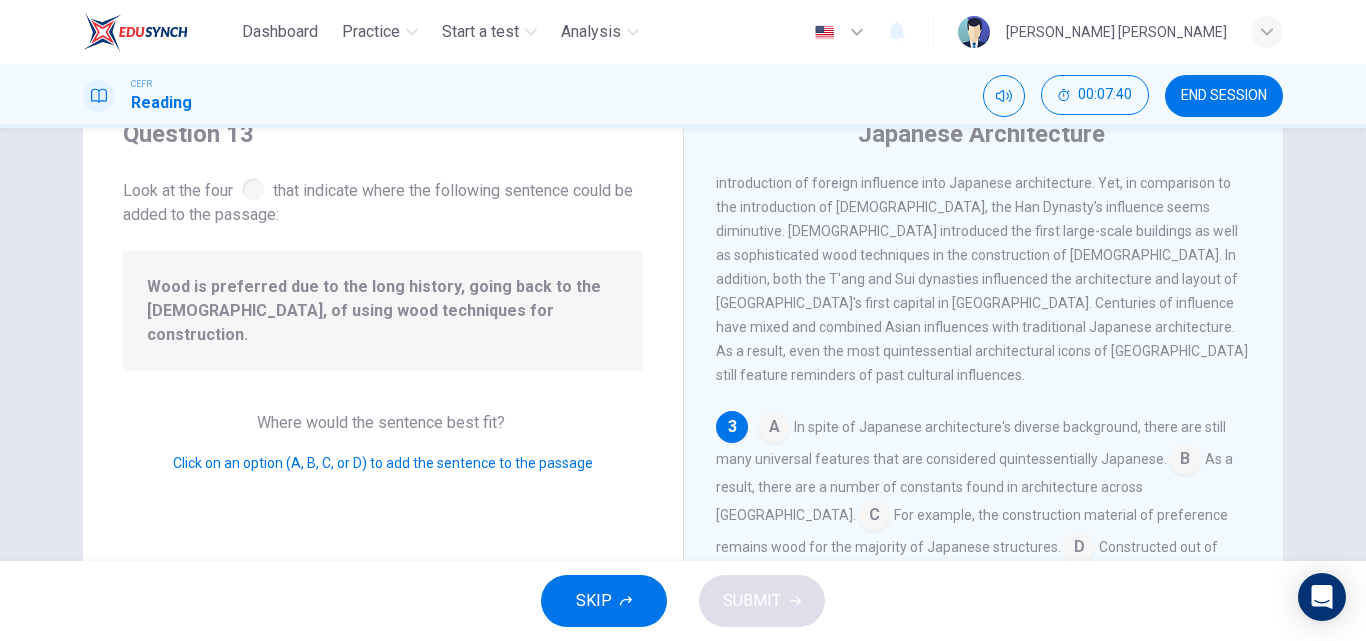 scroll, scrollTop: 424, scrollLeft: 0, axis: vertical 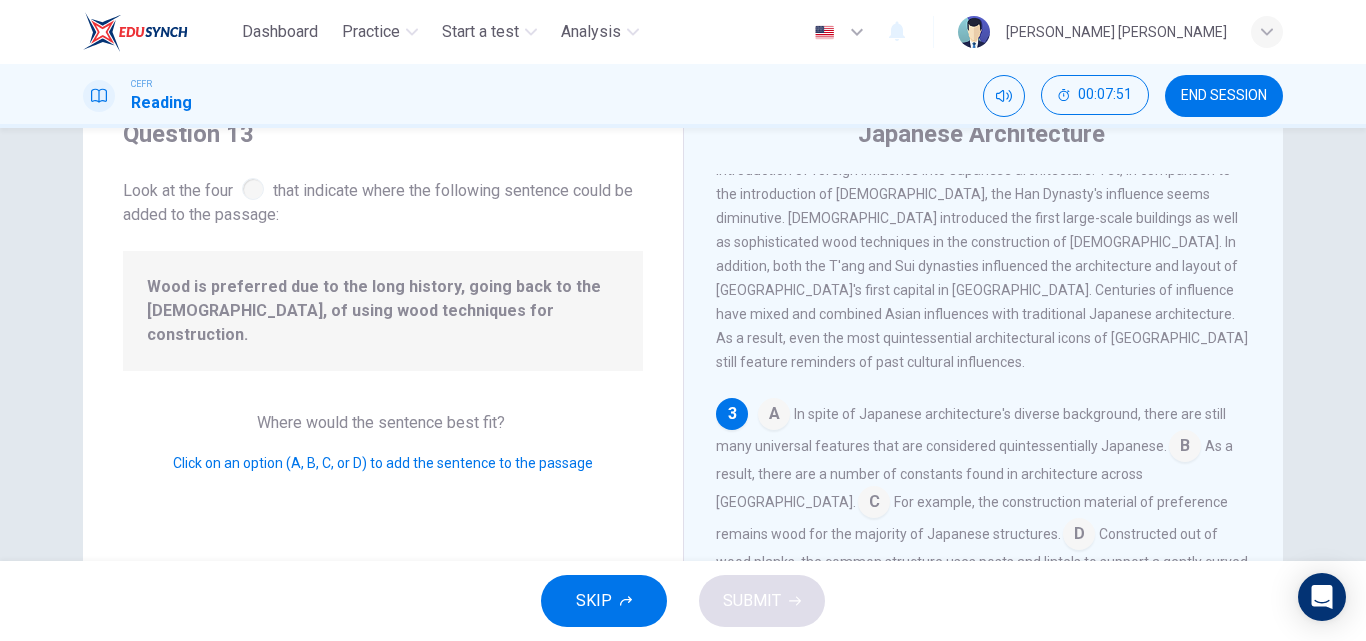 click at bounding box center [1079, 536] 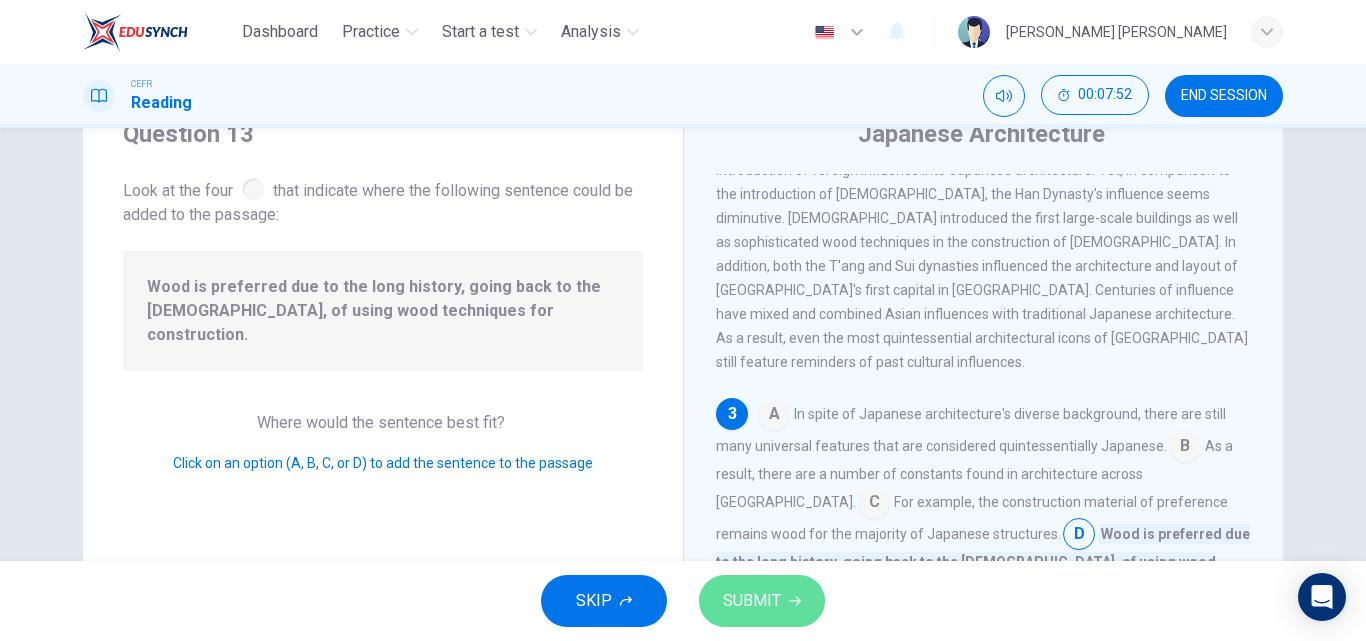 click on "SUBMIT" at bounding box center [762, 601] 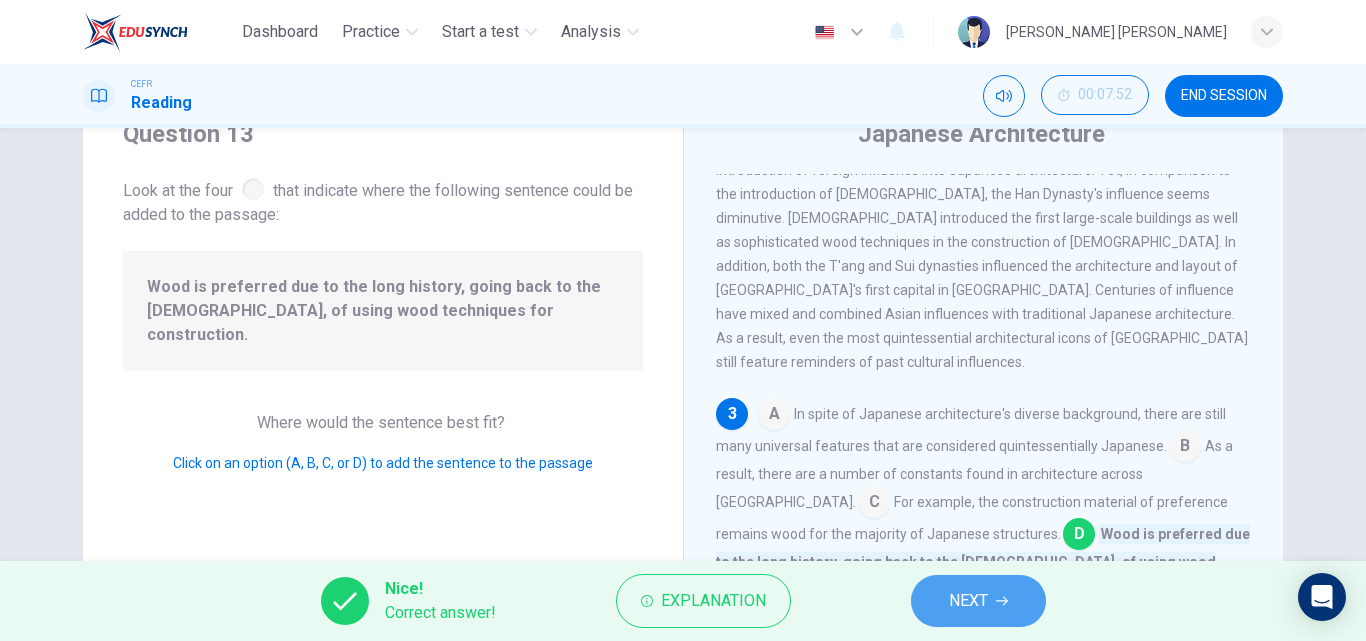 click on "NEXT" at bounding box center (978, 601) 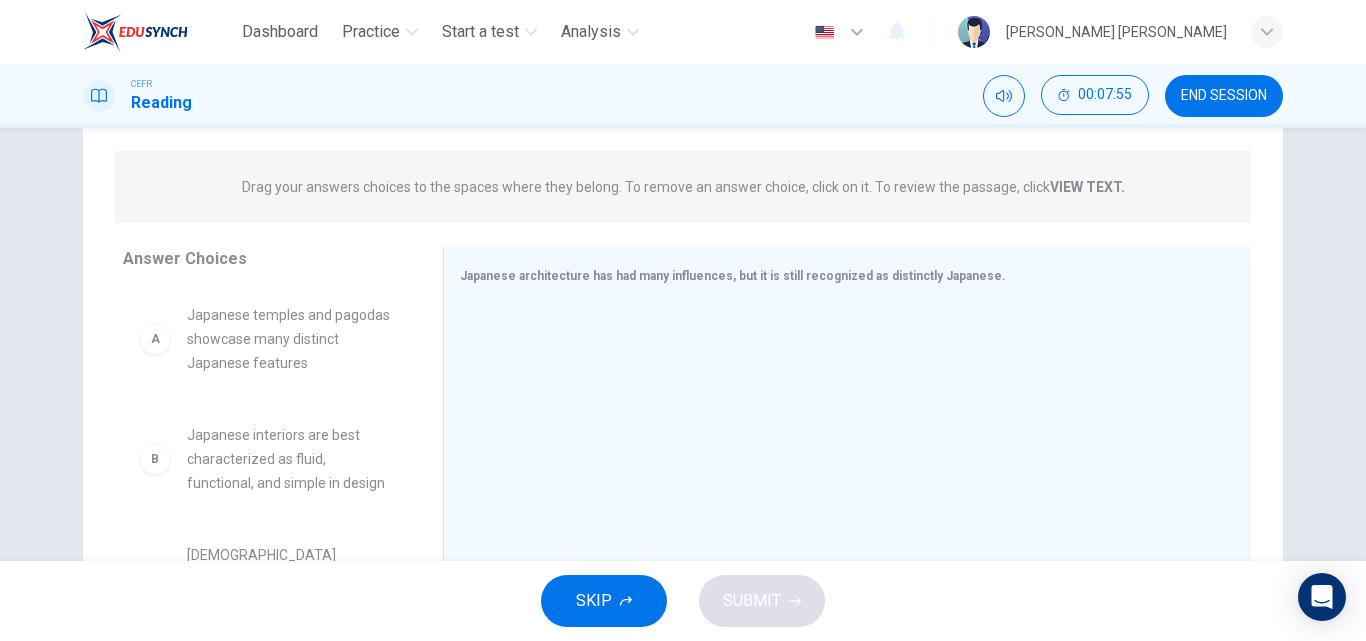 scroll, scrollTop: 260, scrollLeft: 0, axis: vertical 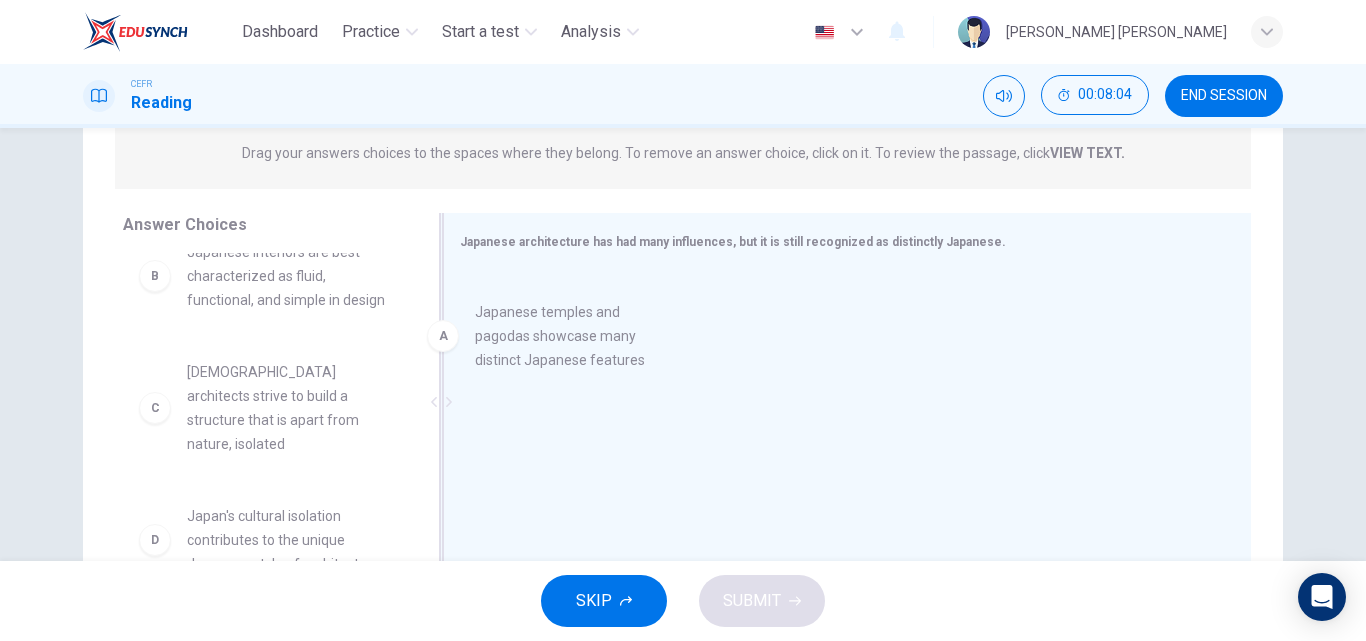 drag, startPoint x: 273, startPoint y: 295, endPoint x: 577, endPoint y: 359, distance: 310.66382 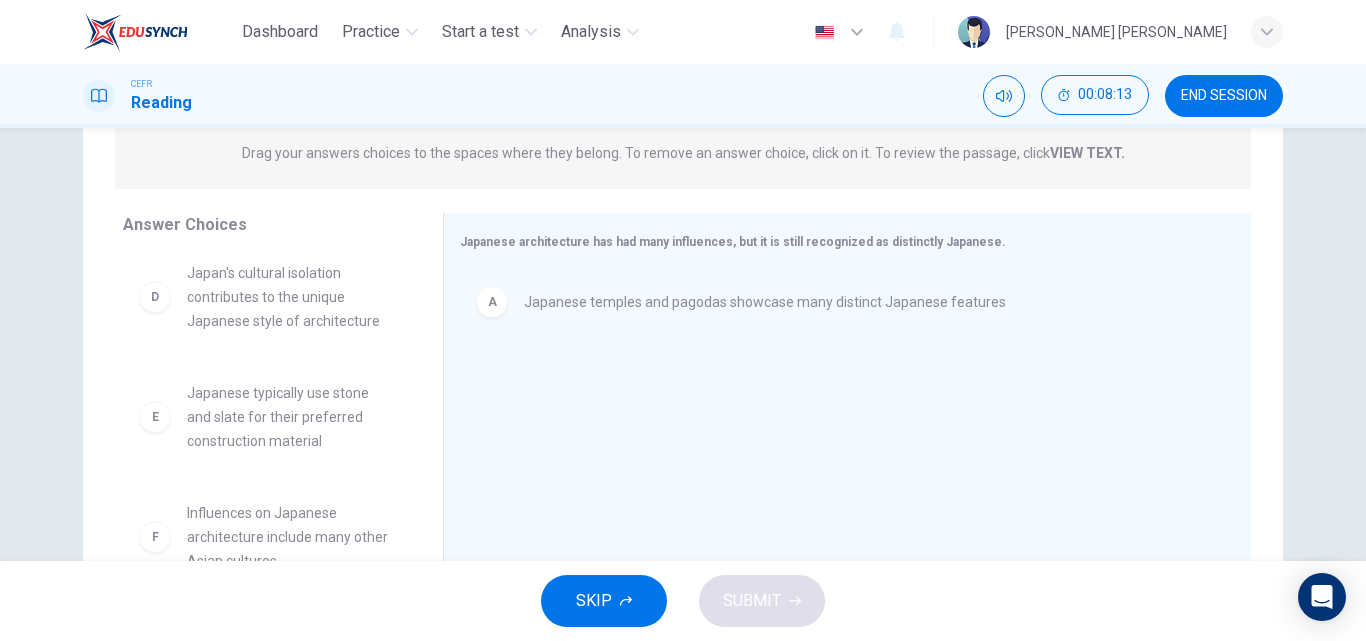 scroll, scrollTop: 276, scrollLeft: 0, axis: vertical 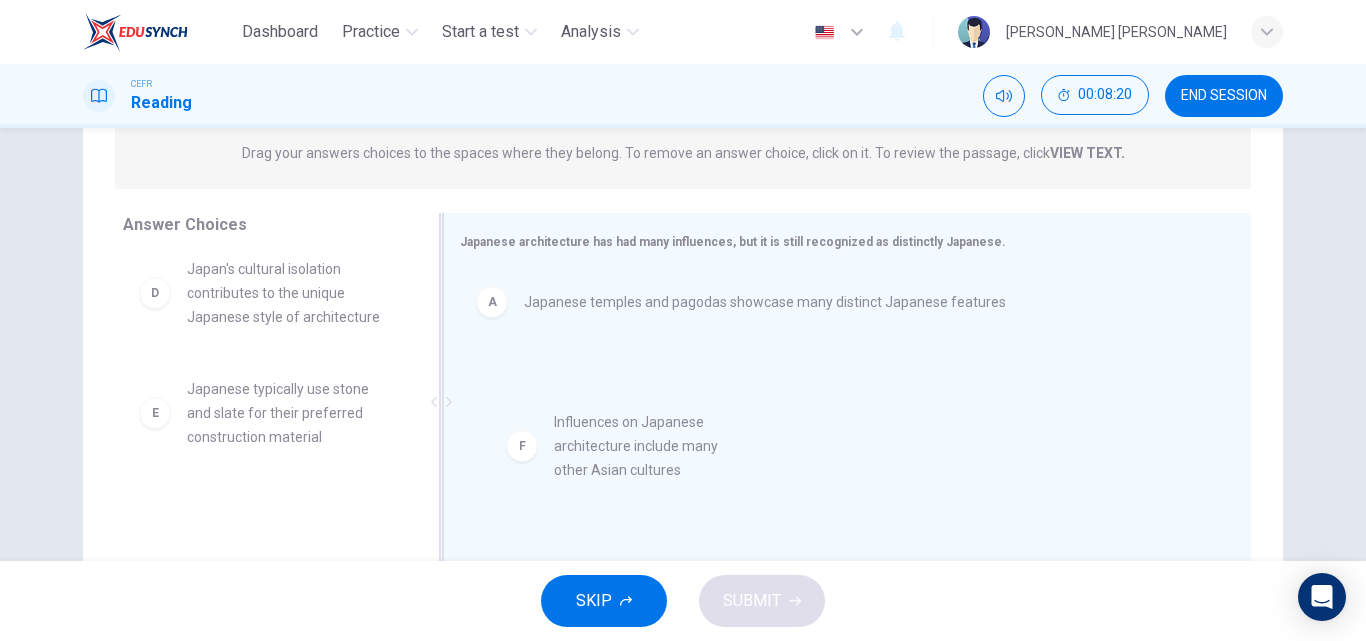 drag, startPoint x: 284, startPoint y: 513, endPoint x: 684, endPoint y: 449, distance: 405.08765 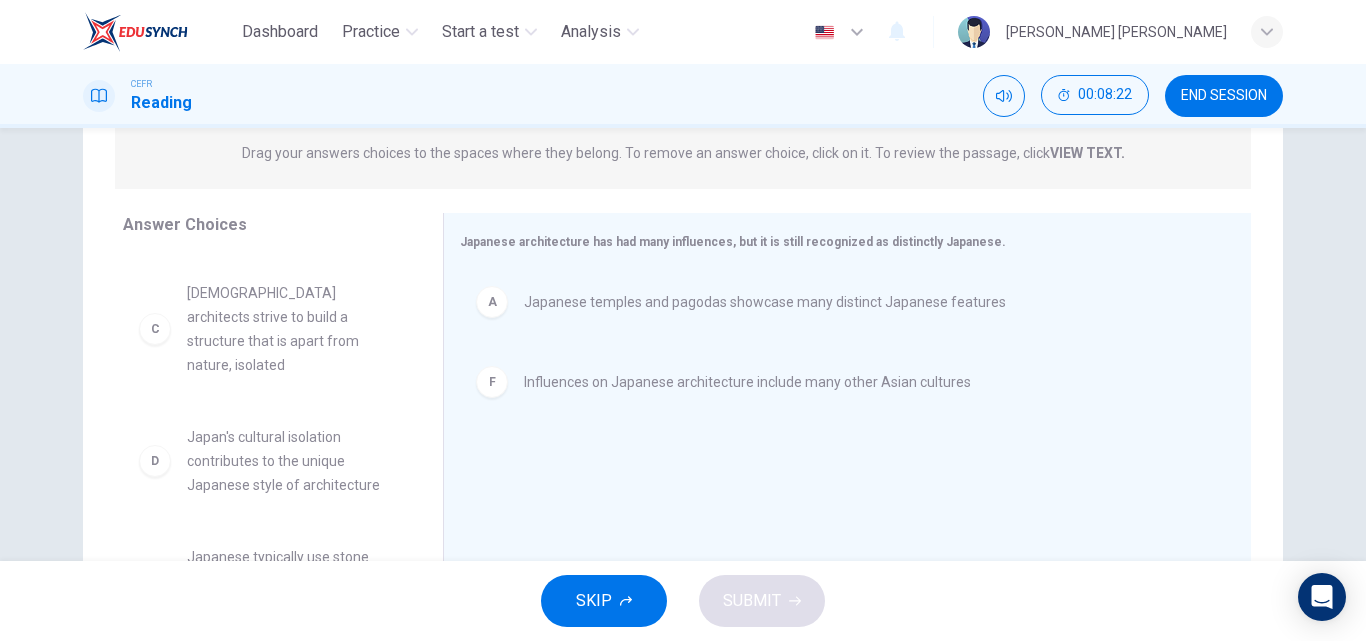 scroll, scrollTop: 95, scrollLeft: 0, axis: vertical 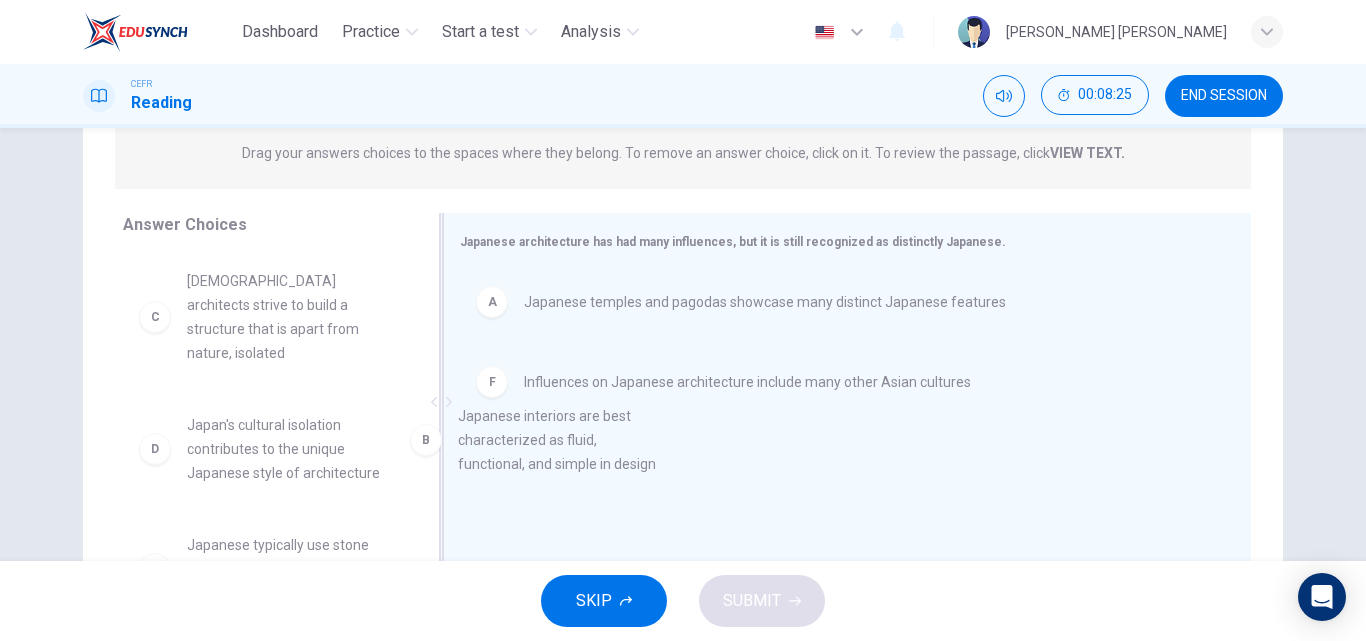 drag, startPoint x: 315, startPoint y: 317, endPoint x: 625, endPoint y: 465, distance: 343.5171 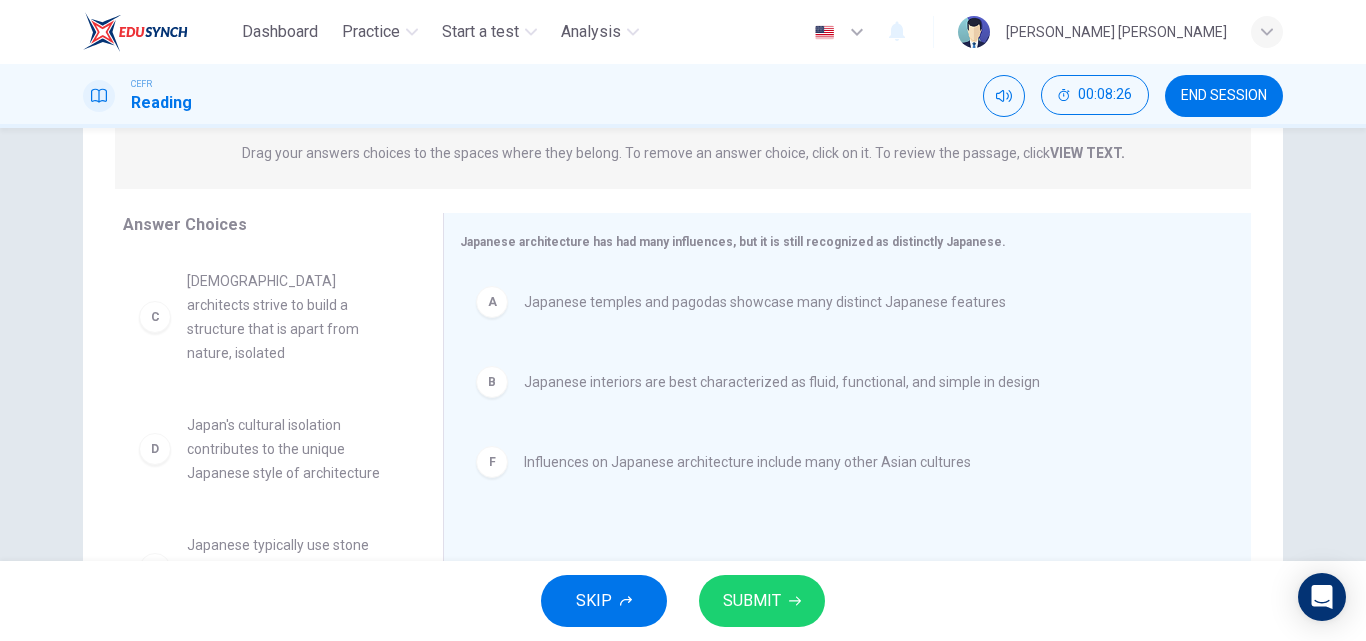 click on "SUBMIT" at bounding box center (762, 601) 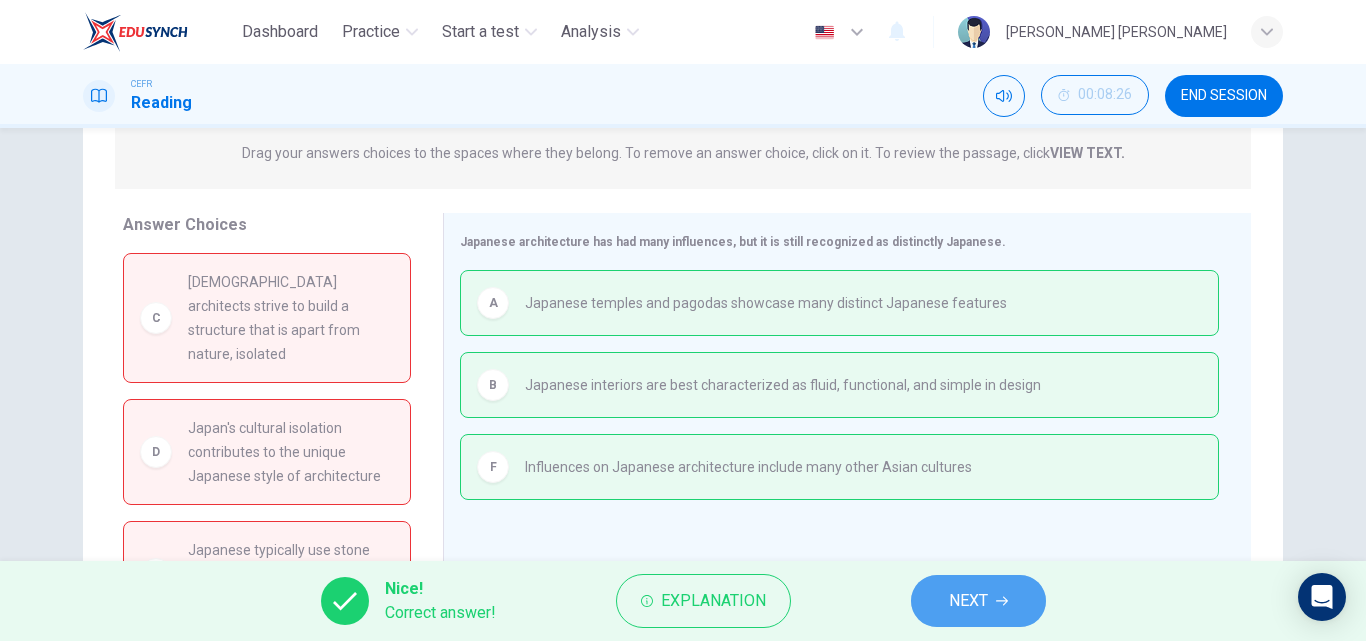 click on "NEXT" at bounding box center (978, 601) 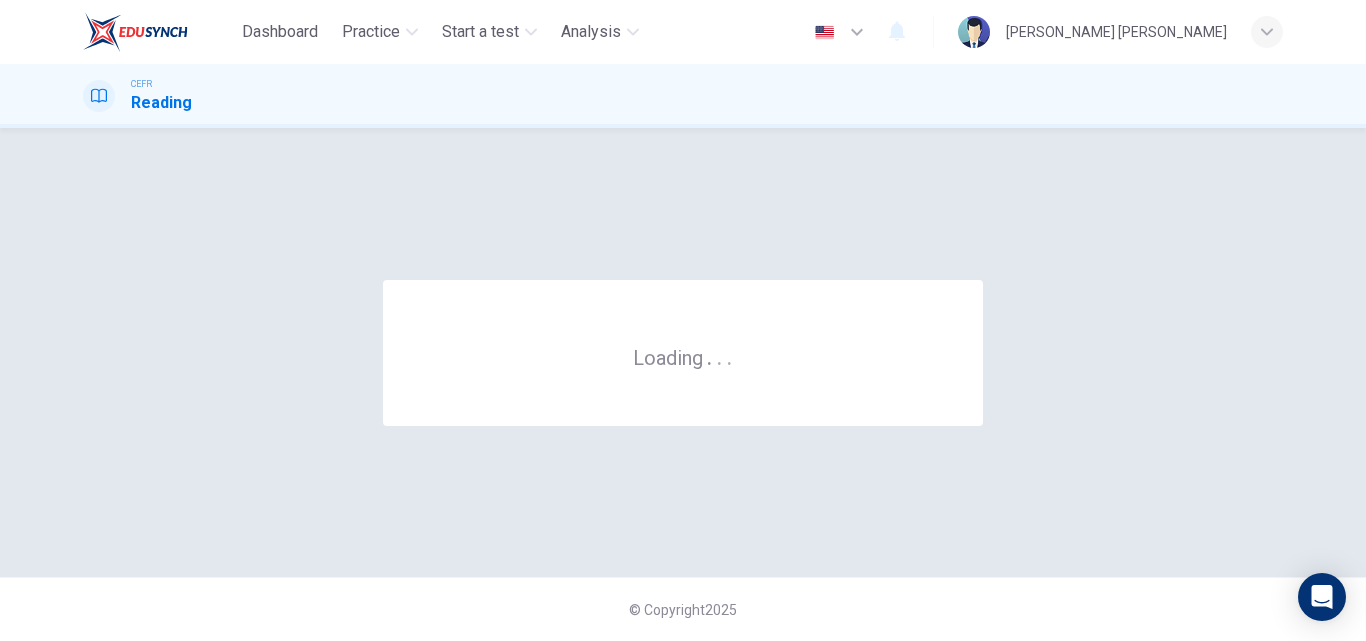 scroll, scrollTop: 0, scrollLeft: 0, axis: both 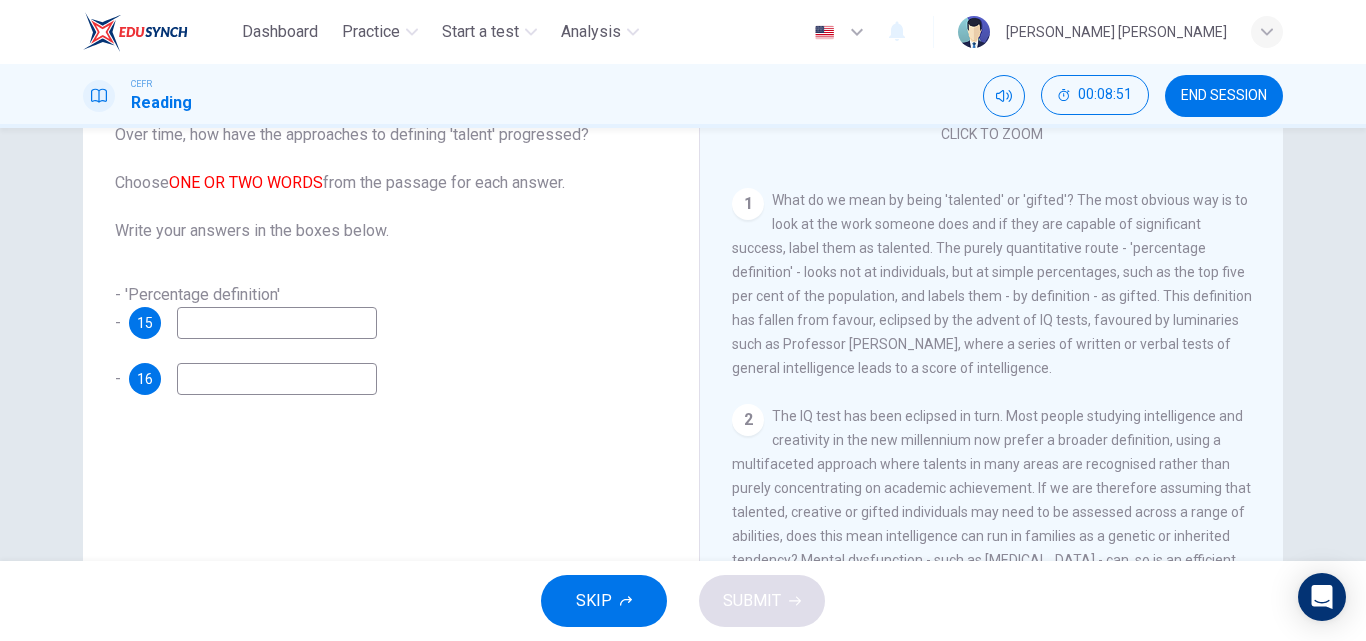 click on "15" at bounding box center (145, 323) 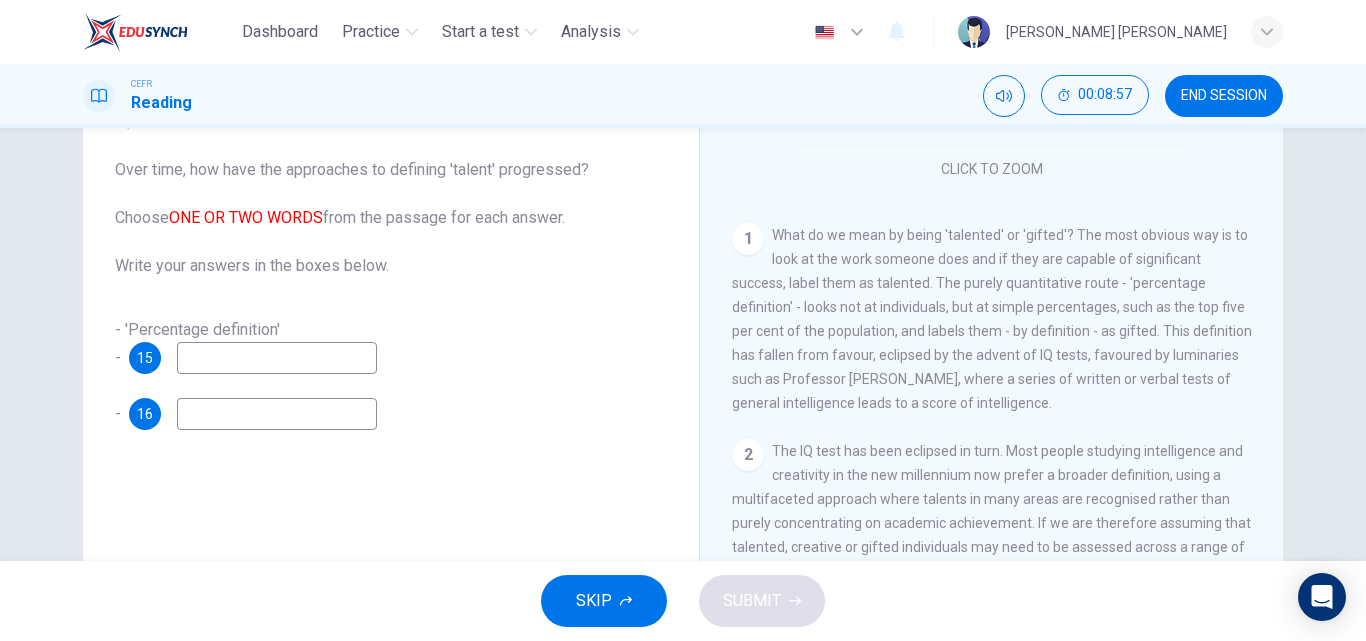 scroll, scrollTop: 103, scrollLeft: 0, axis: vertical 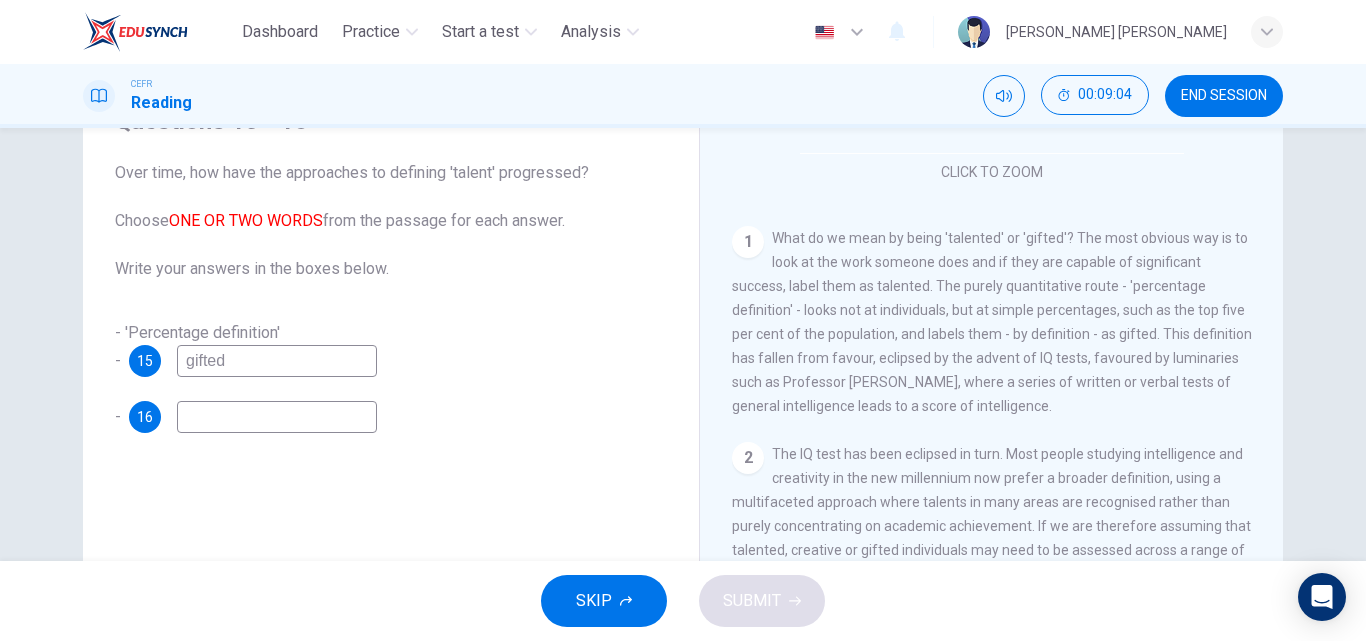 type on "gifted" 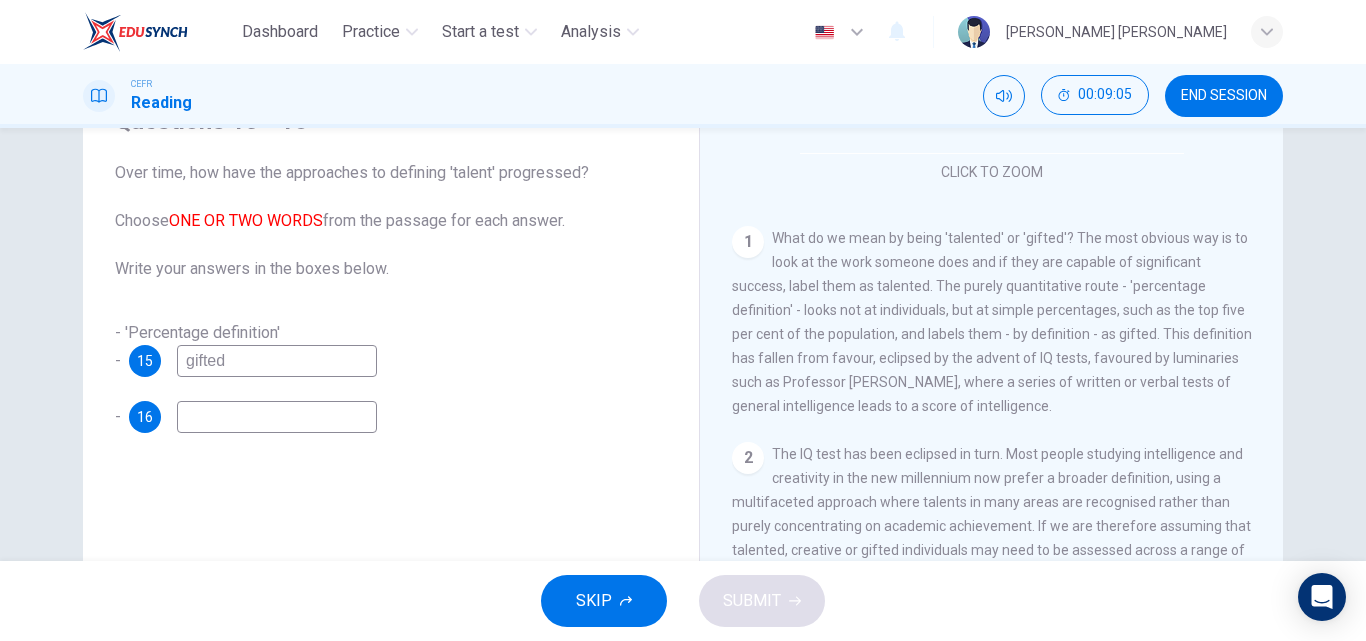 click at bounding box center (277, 417) 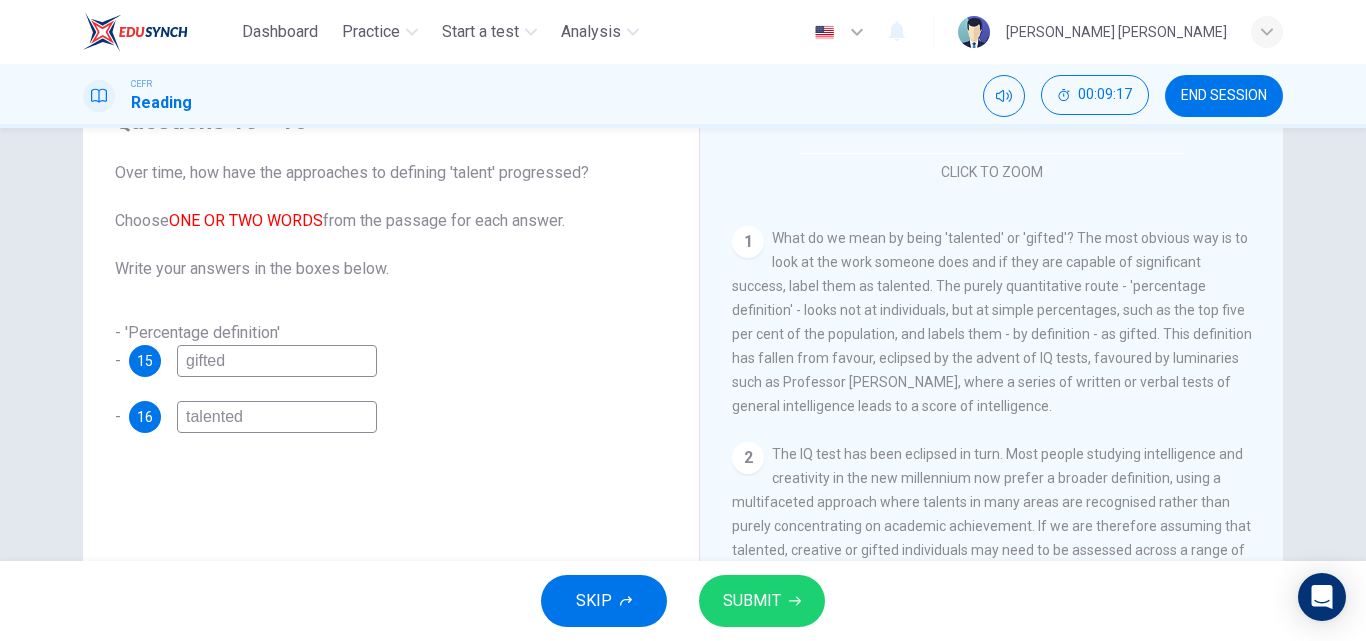 type on "talented" 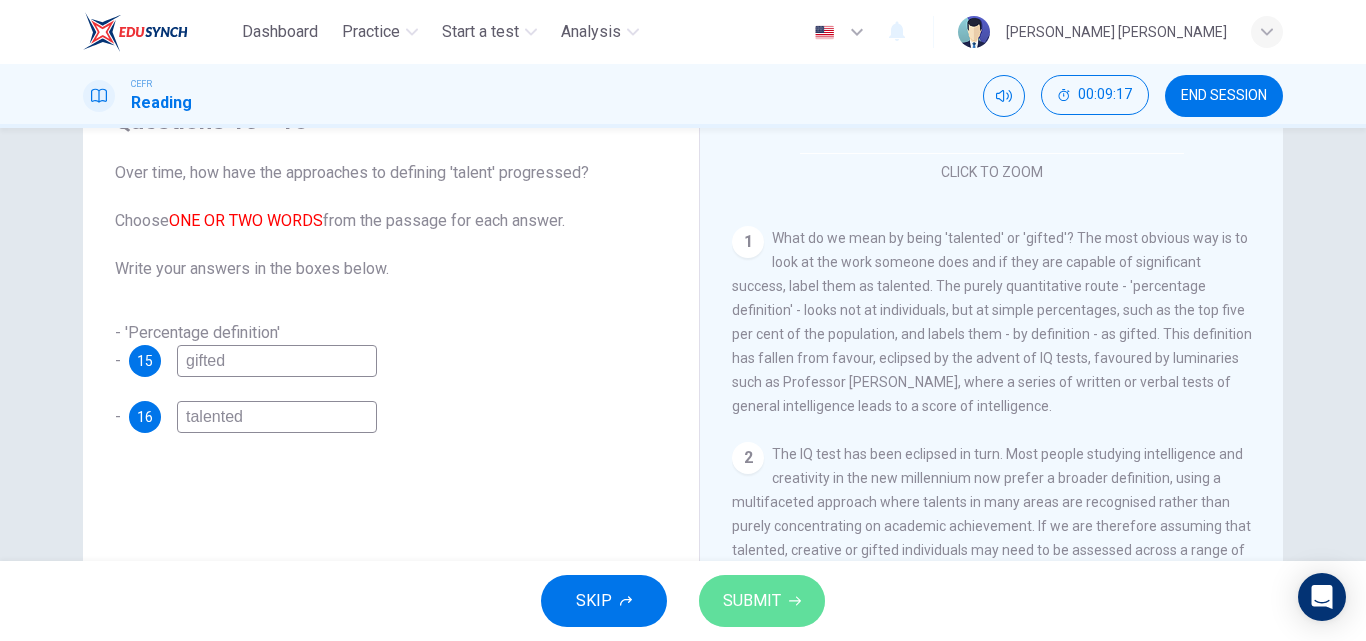 click on "SUBMIT" at bounding box center [752, 601] 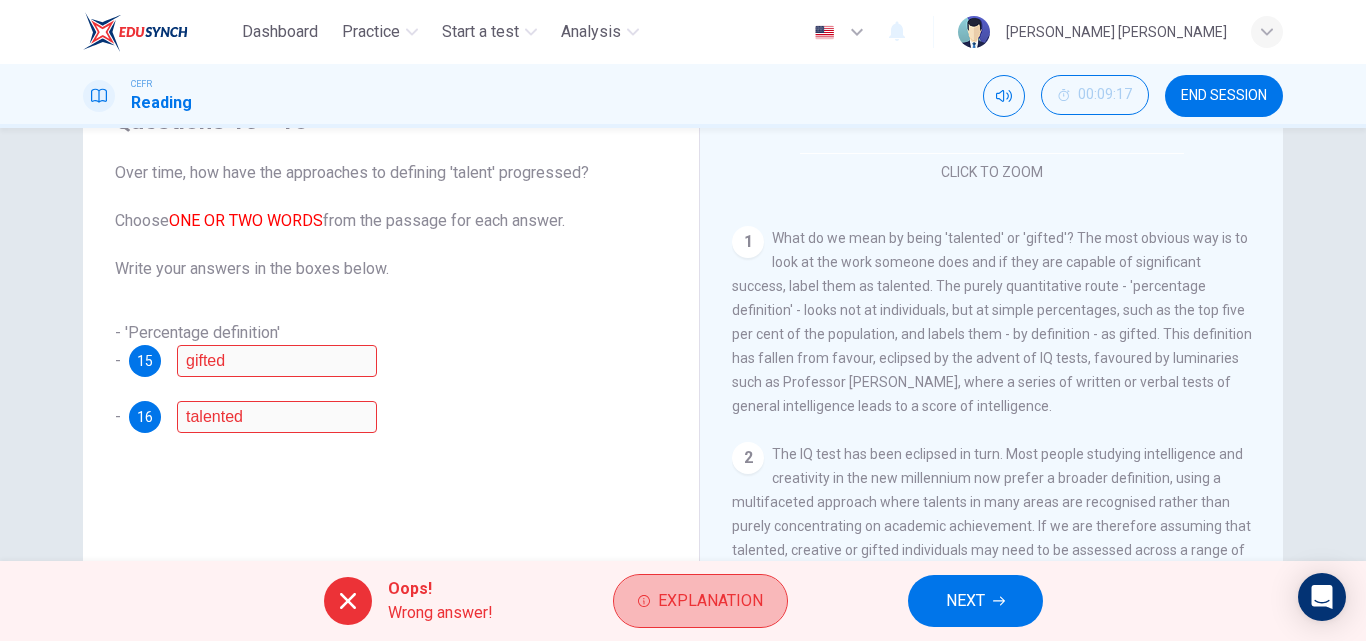 click on "Explanation" at bounding box center (710, 601) 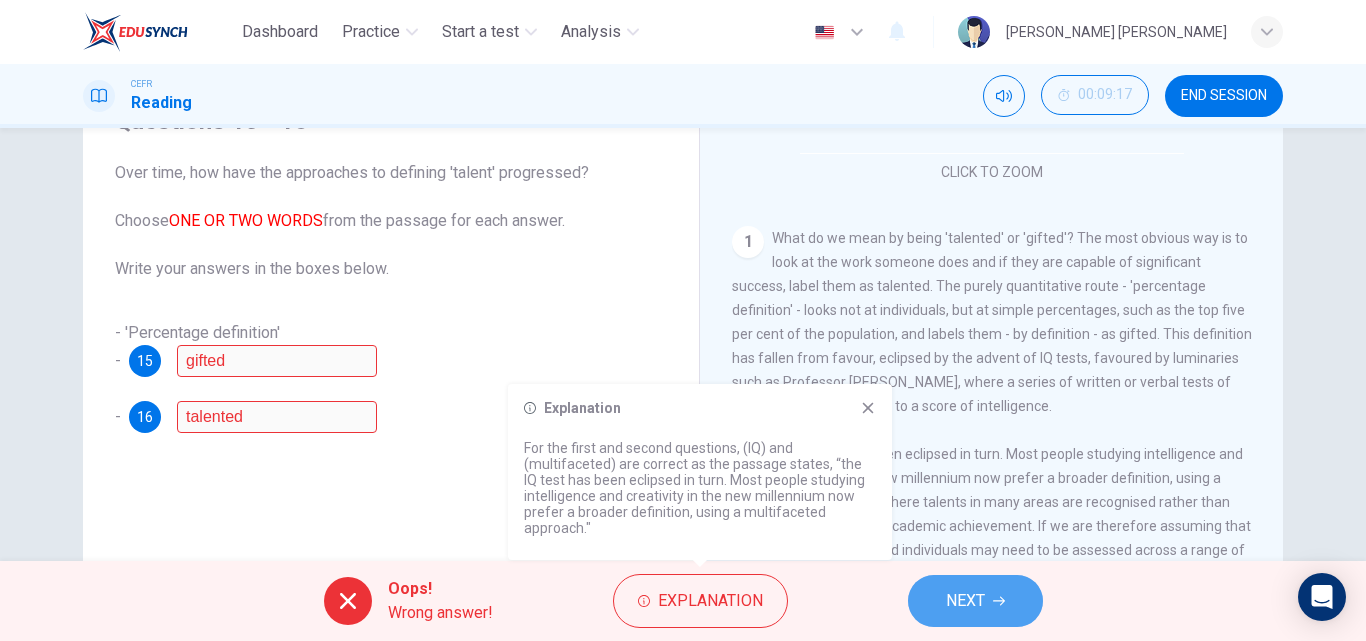 click on "NEXT" at bounding box center [965, 601] 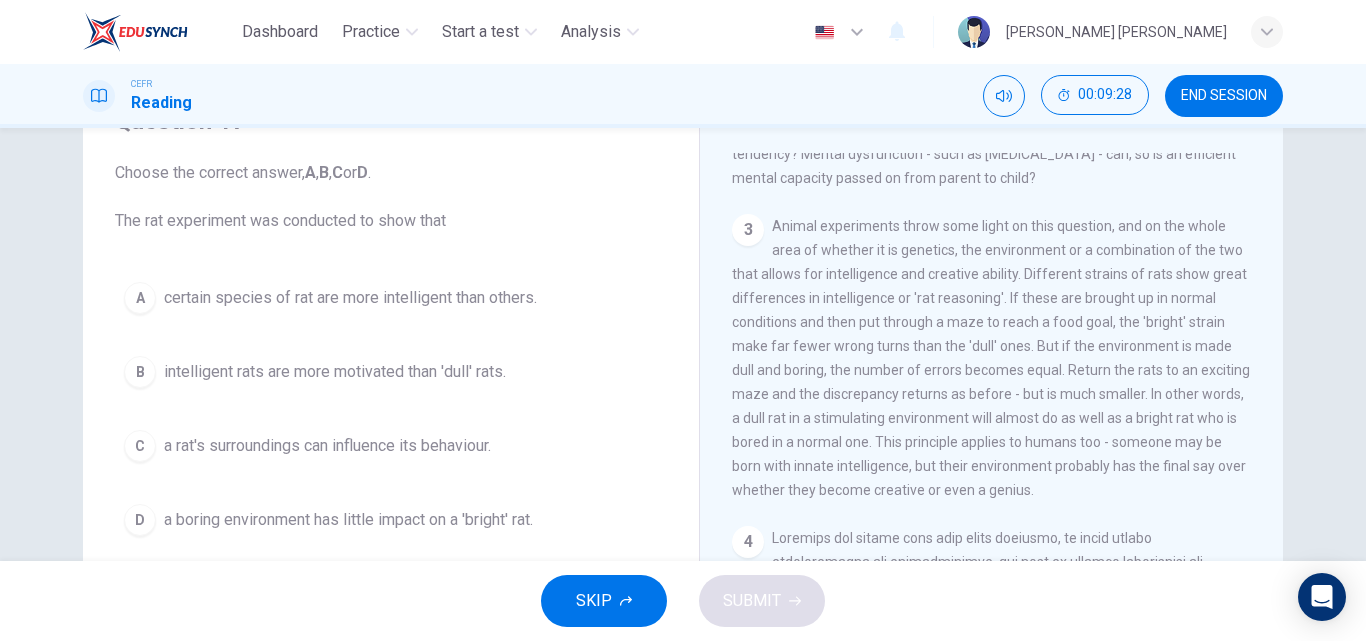 scroll, scrollTop: 796, scrollLeft: 0, axis: vertical 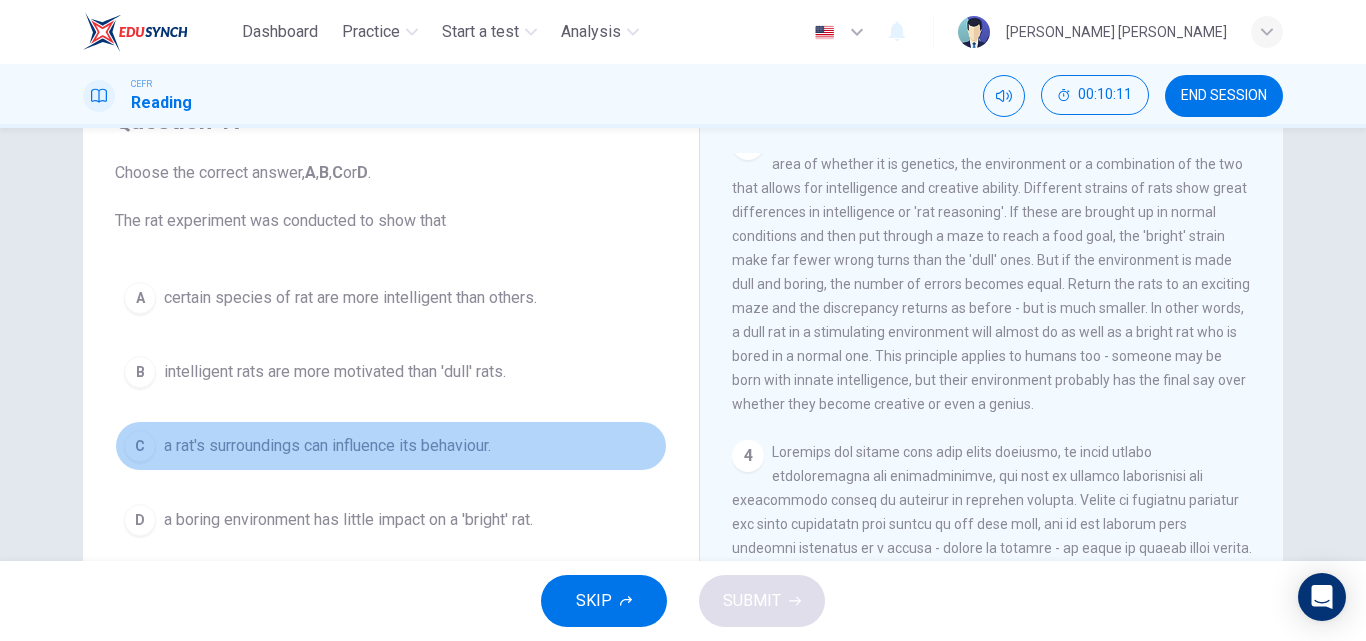 click on "a rat's surroundings can influence its behaviour." at bounding box center (327, 446) 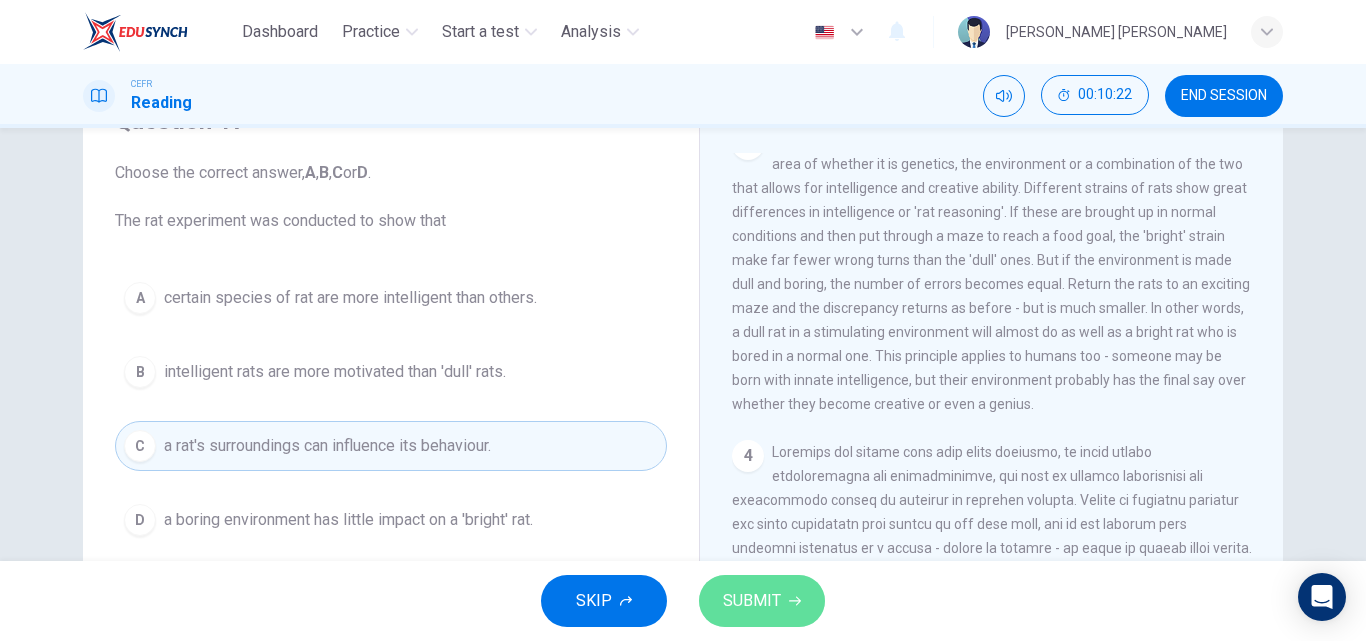 click on "SUBMIT" at bounding box center (752, 601) 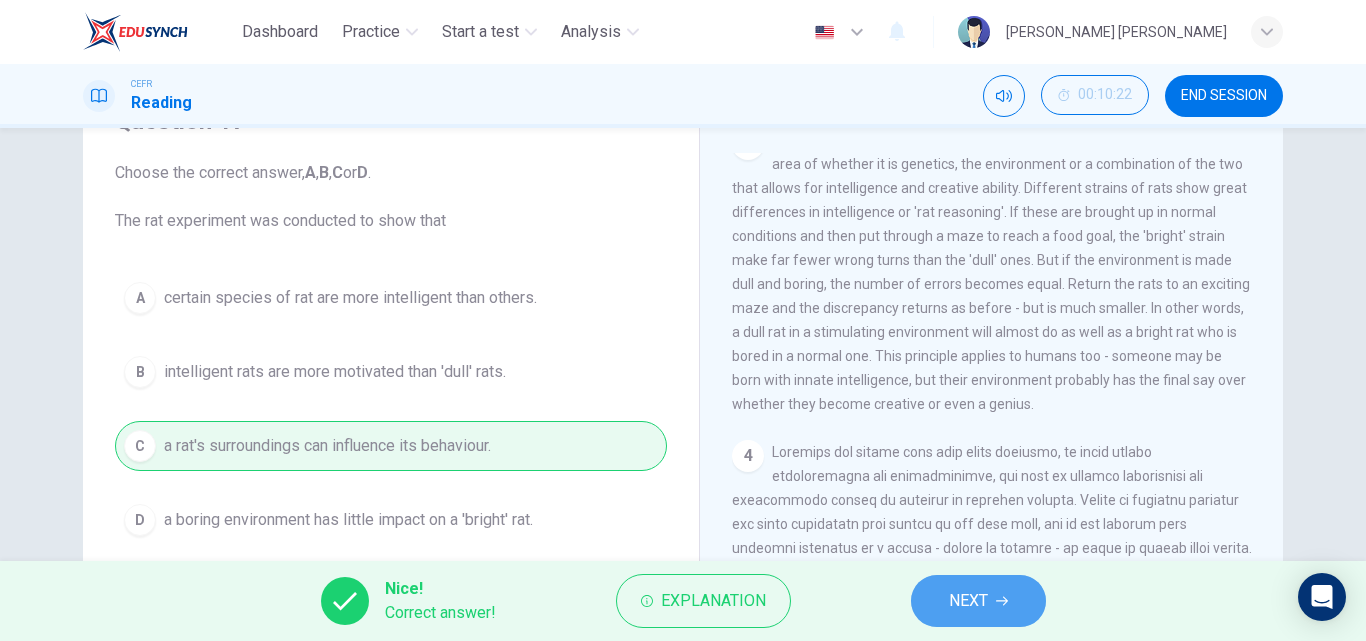 click on "NEXT" at bounding box center [978, 601] 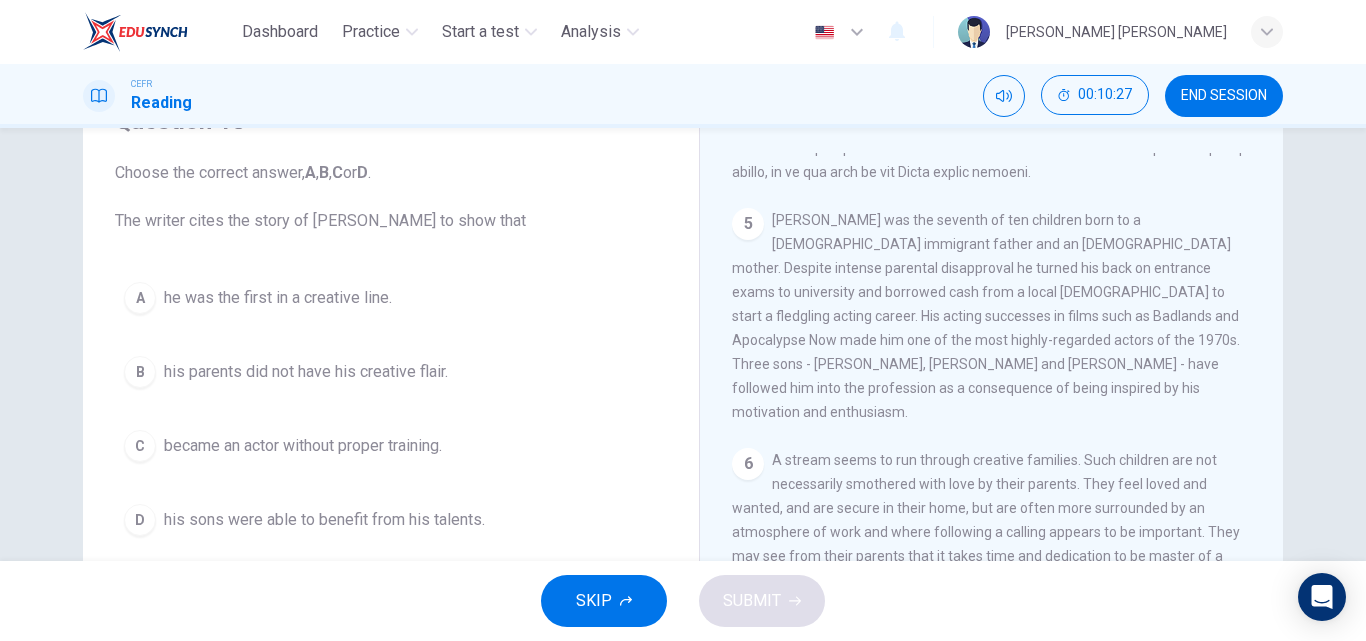 scroll, scrollTop: 1556, scrollLeft: 0, axis: vertical 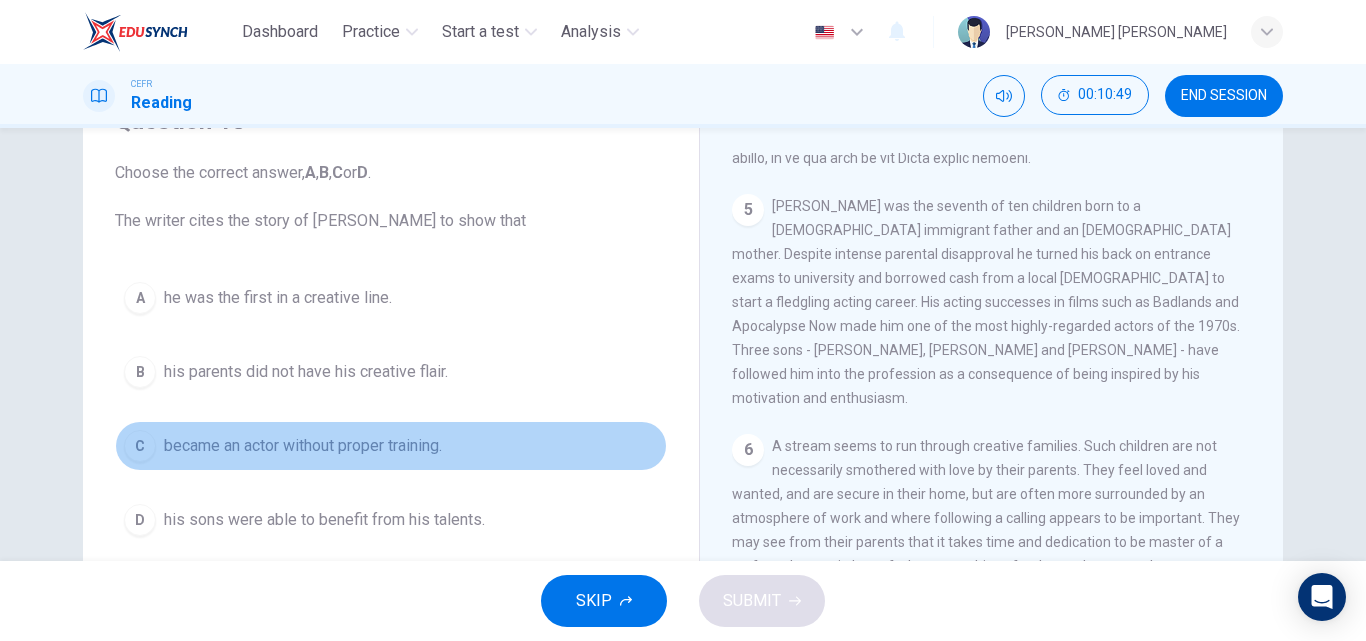 click on "became an actor without proper training." at bounding box center (303, 446) 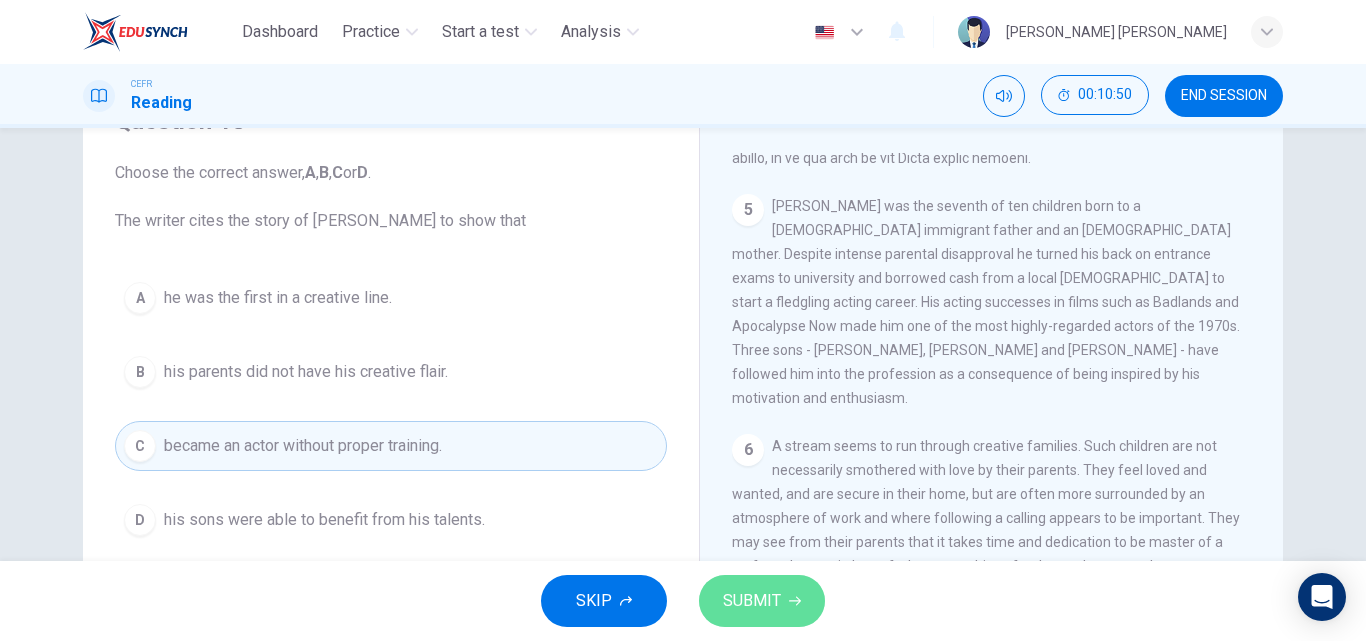 click on "SUBMIT" at bounding box center (752, 601) 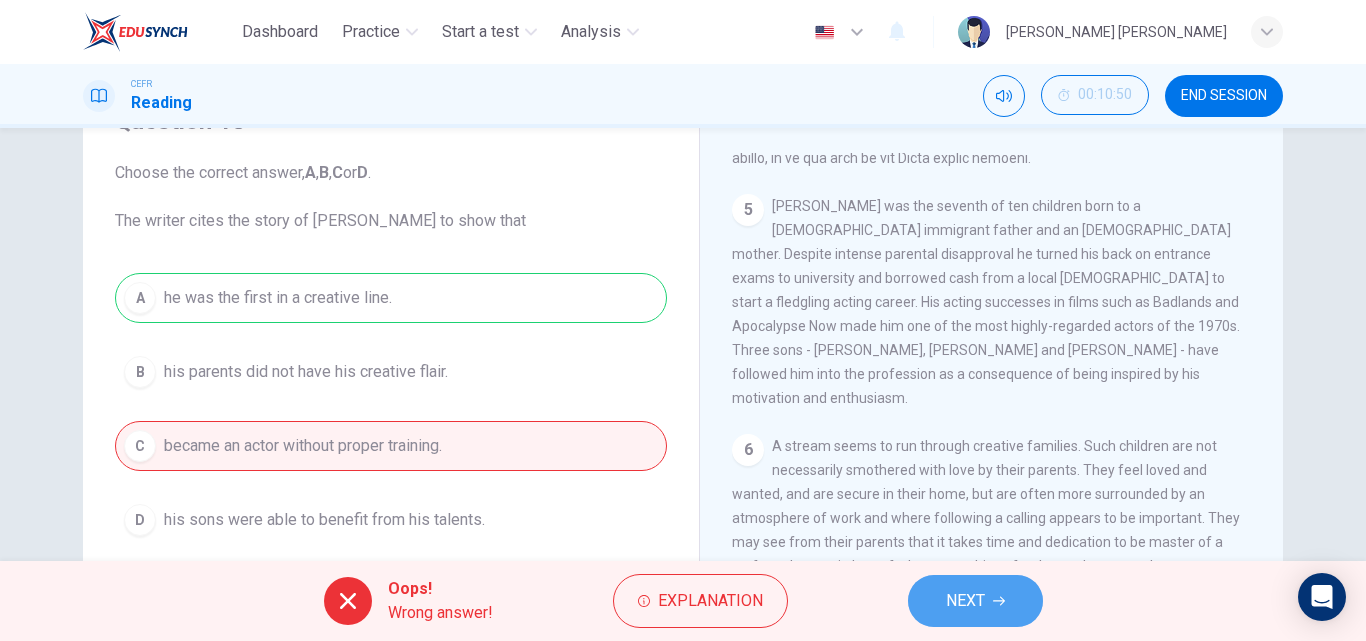 click on "NEXT" at bounding box center (975, 601) 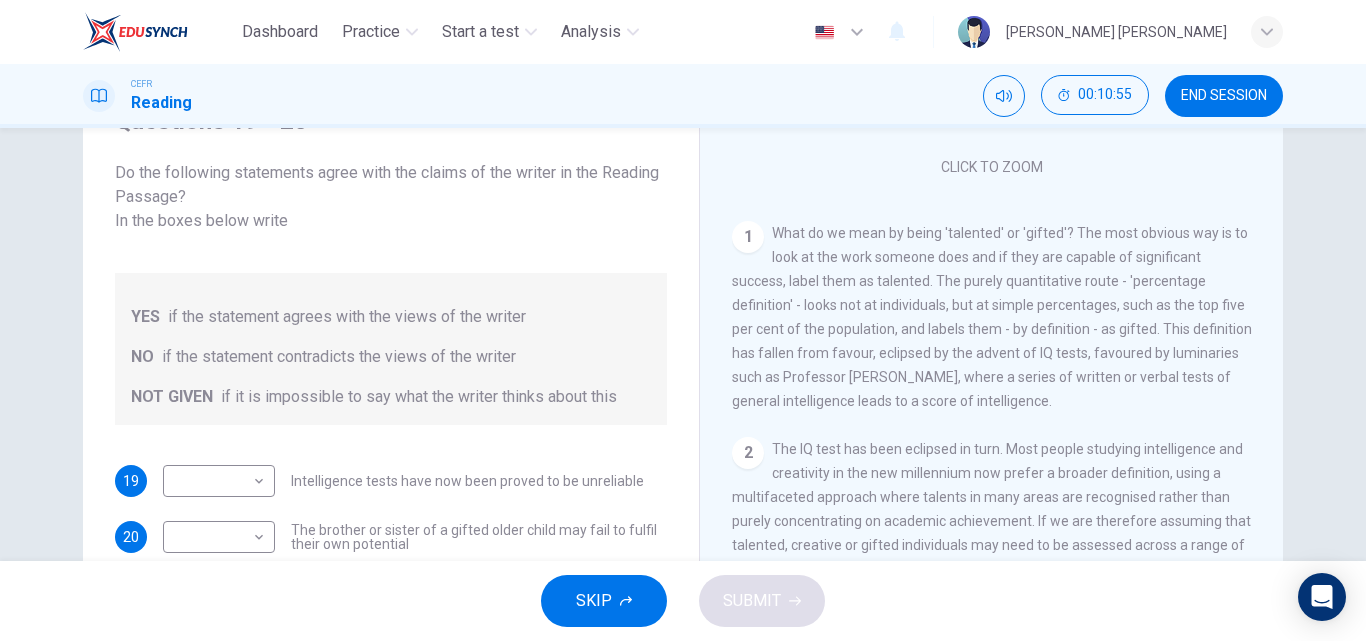 scroll, scrollTop: 380, scrollLeft: 0, axis: vertical 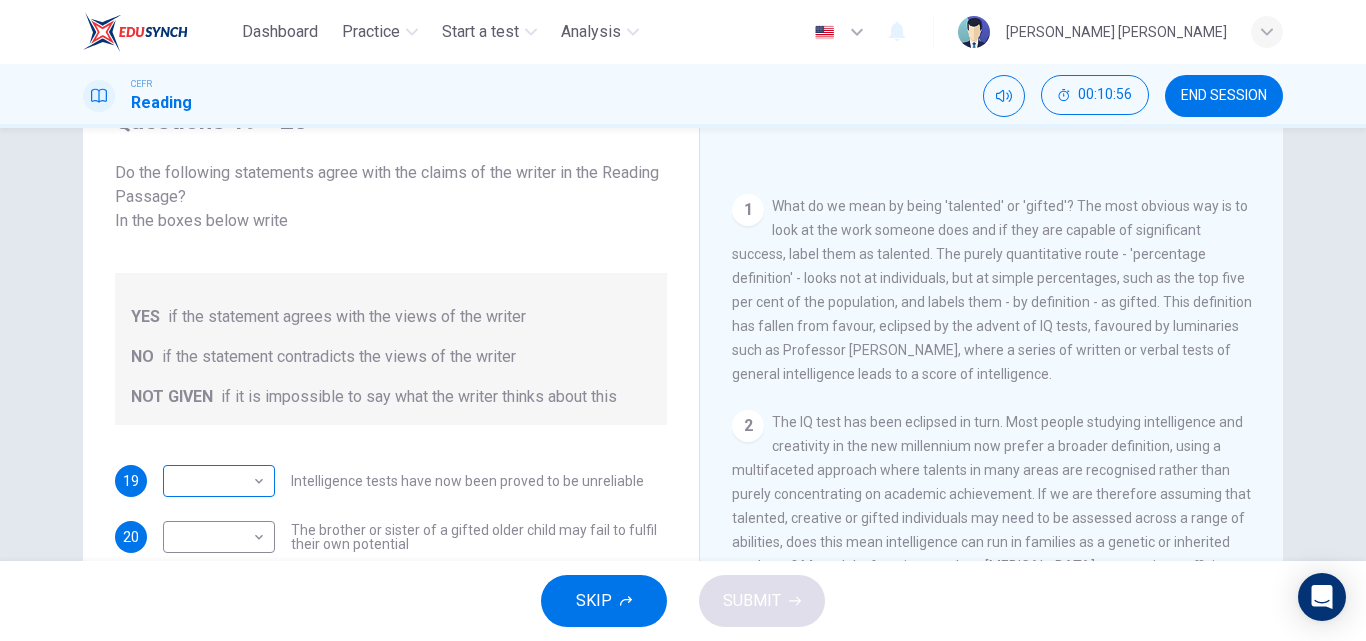 click on "Dashboard Practice Start a test Analysis English en ​ [PERSON_NAME] [PERSON_NAME] CEFR Reading 00:10:56 END SESSION Questions 19 - 23 Do the following statements agree with the claims of the writer in the Reading Passage?
In the boxes below write YES if the statement agrees with the views of the writer NO if the statement contradicts the views of the writer NOT GIVEN if it is impossible to say what the writer thinks about this 19 ​ ​ Intelligence tests have now been proved to be unreliable 20 ​ ​ The brother or sister of a gifted older child may fail to fulfil their own potential 21 ​ ​ The importance of luck in the genius equation tends to be ignored 22 ​ ​ [PERSON_NAME] was acutely aware of his own remarkable talent 23 ​ ​ [PERSON_NAME] and [PERSON_NAME] would have achieved success in any era Nurturing Talent within the Family CLICK TO ZOOM Click to Zoom 1 2 3 4 5 6 7 8 SKIP SUBMIT EduSynch - Online Language Proficiency Testing
Dashboard Practice Start a test Analysis Notifications © Copyright" at bounding box center (683, 320) 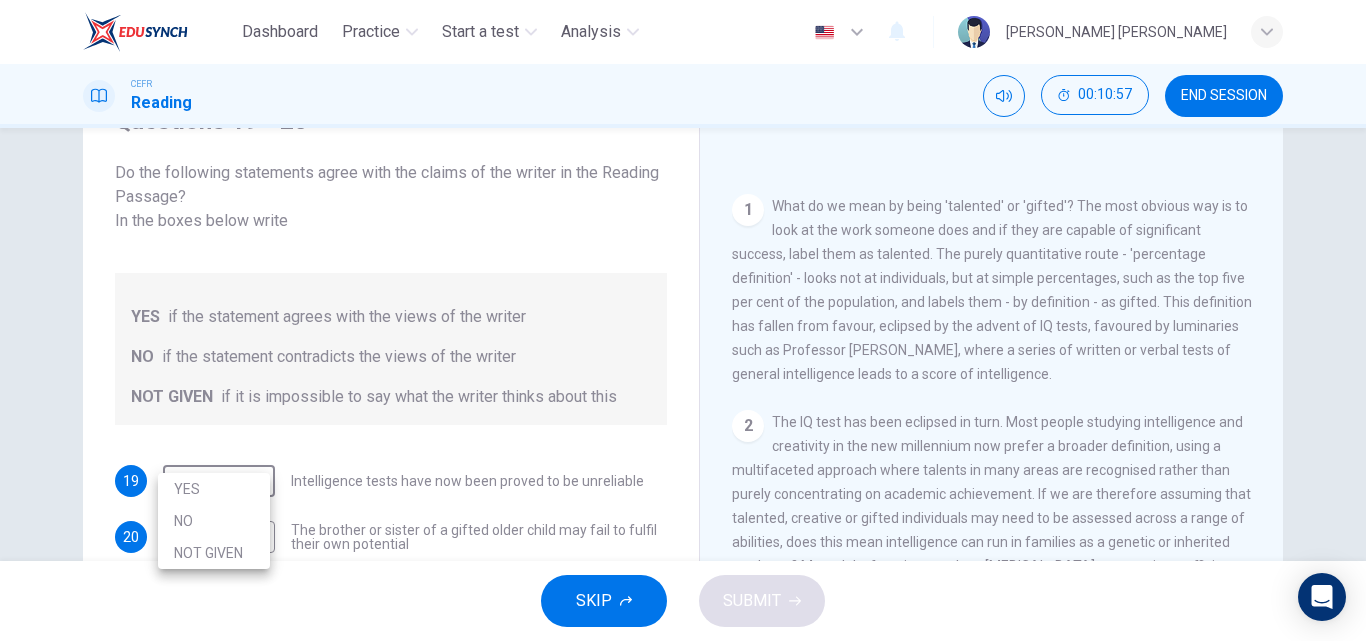 click on "NO" at bounding box center [214, 521] 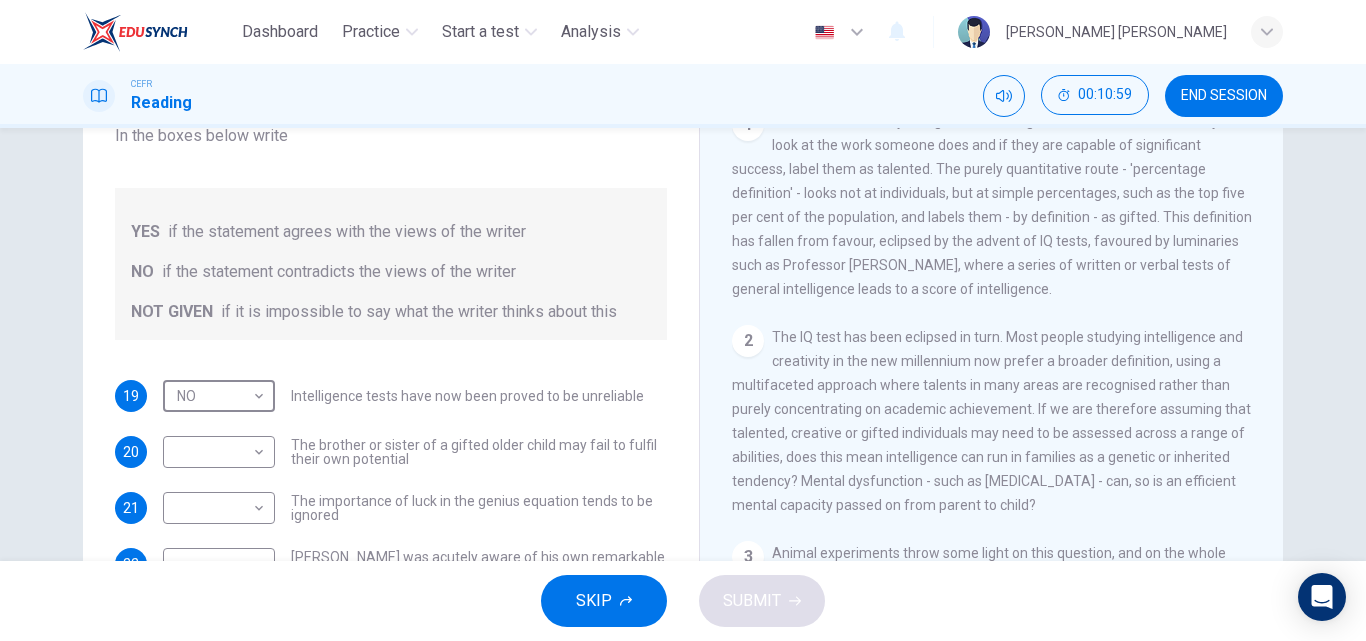 scroll, scrollTop: 213, scrollLeft: 0, axis: vertical 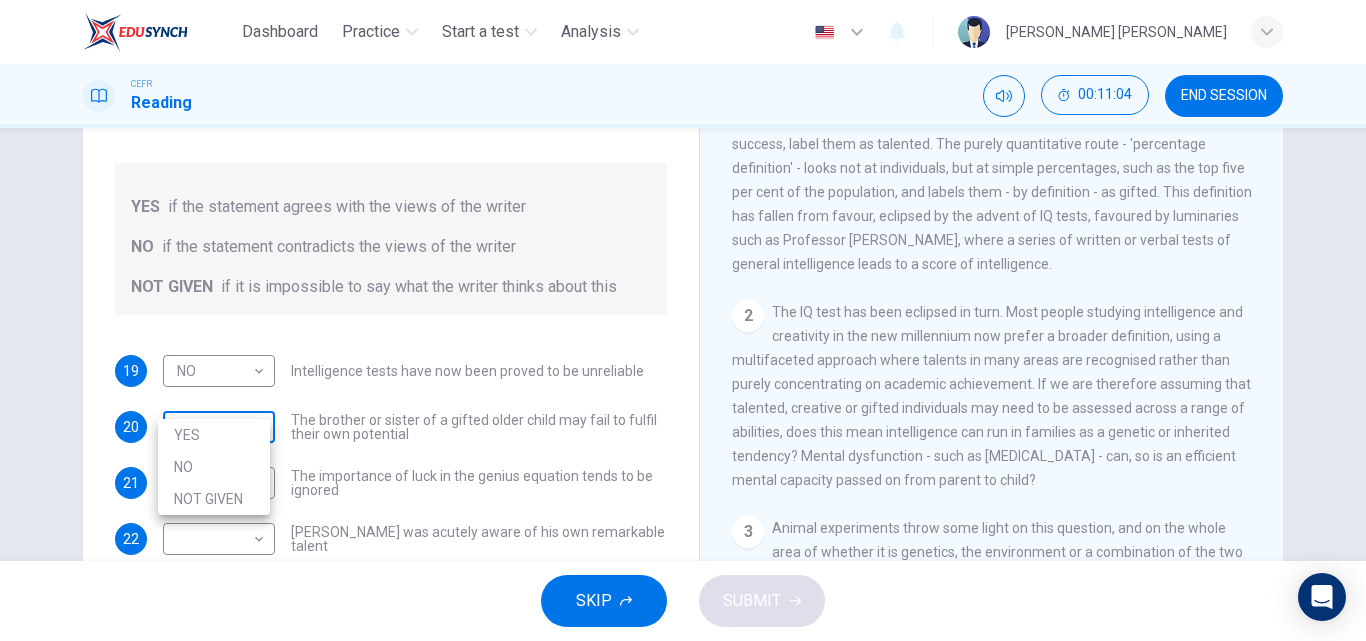 click on "Dashboard Practice Start a test Analysis English en ​ [PERSON_NAME] [PERSON_NAME] CEFR Reading 00:11:04 END SESSION Questions 19 - 23 Do the following statements agree with the claims of the writer in the Reading Passage?
In the boxes below write YES if the statement agrees with the views of the writer NO if the statement contradicts the views of the writer NOT GIVEN if it is impossible to say what the writer thinks about this 19 NO NO ​ Intelligence tests have now been proved to be unreliable 20 ​ ​ The brother or sister of a gifted older child may fail to fulfil their own potential 21 ​ ​ The importance of luck in the genius equation tends to be ignored 22 ​ ​ [PERSON_NAME] was acutely aware of his own remarkable talent 23 ​ ​ [PERSON_NAME] and [PERSON_NAME] would have achieved success in any era Nurturing Talent within the Family CLICK TO ZOOM Click to Zoom 1 2 3 4 5 6 7 8 SKIP SUBMIT EduSynch - Online Language Proficiency Testing
Dashboard Practice Start a test Analysis Notifications 2025 YES NO" at bounding box center [683, 320] 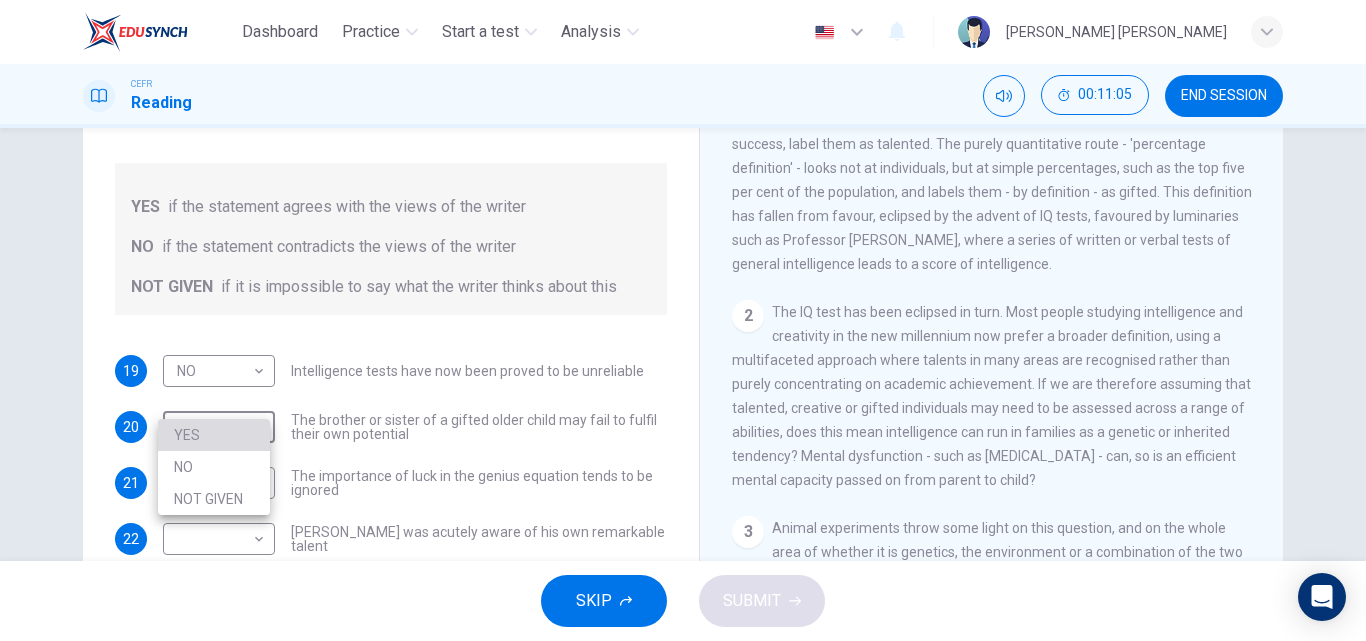 click on "YES" at bounding box center (214, 435) 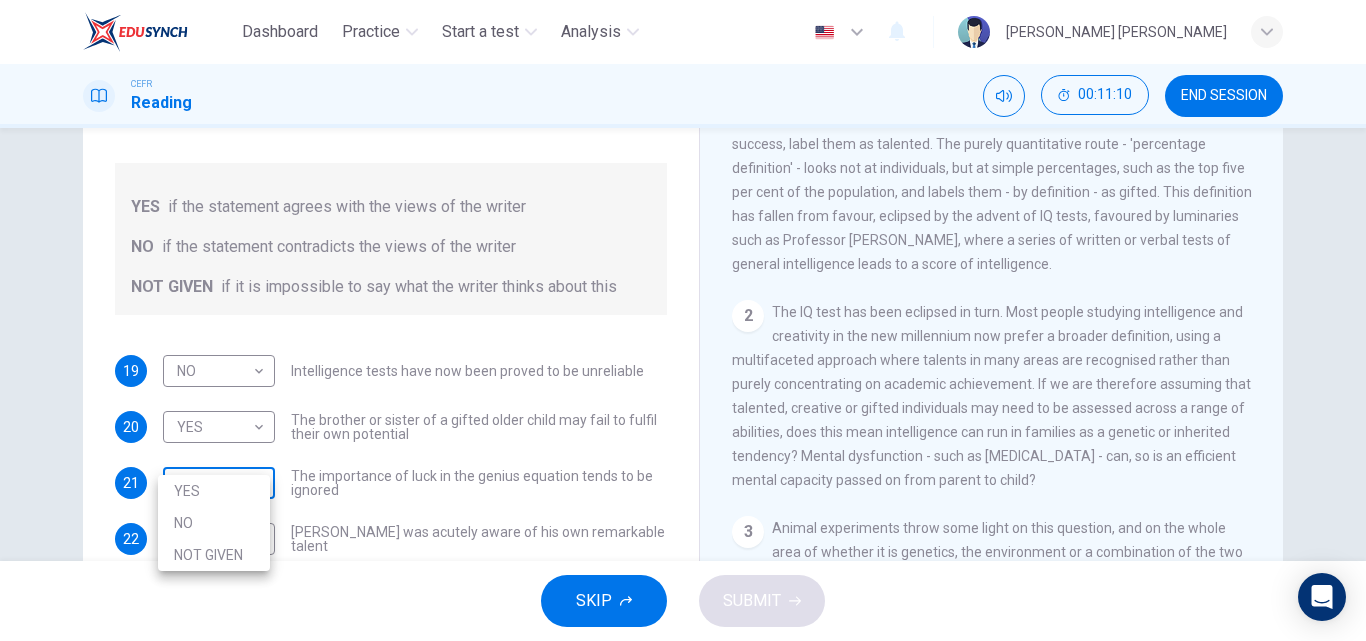 click on "Dashboard Practice Start a test Analysis English en ​ [PERSON_NAME] [PERSON_NAME] CEFR Reading 00:11:10 END SESSION Questions 19 - 23 Do the following statements agree with the claims of the writer in the Reading Passage?
In the boxes below write YES if the statement agrees with the views of the writer NO if the statement contradicts the views of the writer NOT GIVEN if it is impossible to say what the writer thinks about this 19 NO NO ​ Intelligence tests have now been proved to be unreliable 20 YES YES ​ The brother or sister of a gifted older child may fail to fulfil their own potential 21 ​ ​ The importance of luck in the genius equation tends to be ignored 22 ​ ​ [PERSON_NAME] was acutely aware of his own remarkable talent 23 ​ ​ [PERSON_NAME] and [PERSON_NAME] would have achieved success in any era Nurturing Talent within the Family CLICK TO ZOOM Click to Zoom 1 2 3 4 5 6 7 8 SKIP SUBMIT EduSynch - Online Language Proficiency Testing
Dashboard Practice Start a test Analysis Notifications 2025 YES" at bounding box center [683, 320] 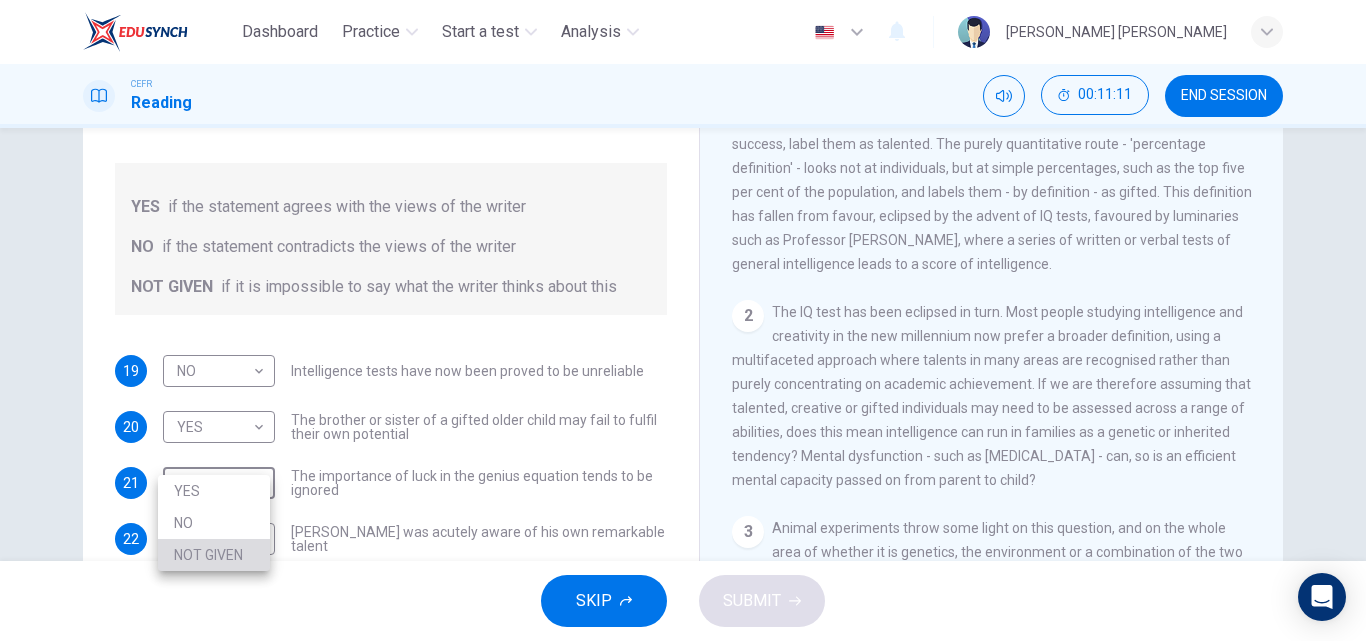click on "NOT GIVEN" at bounding box center [214, 555] 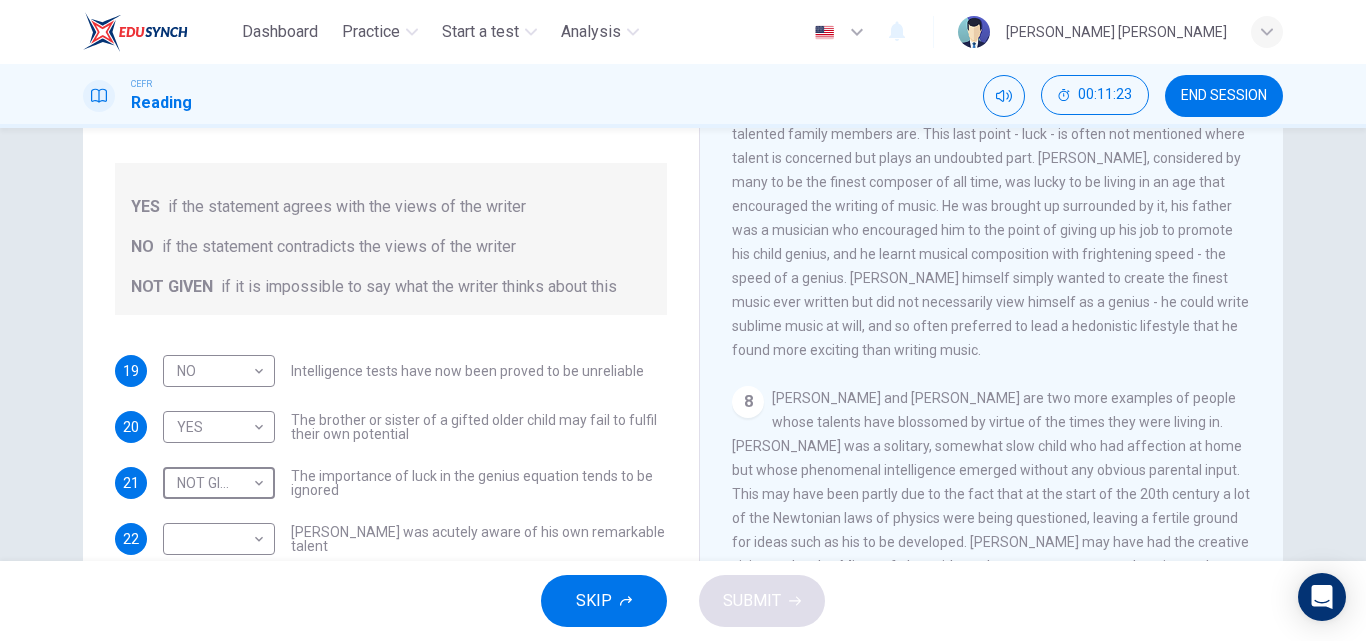 scroll, scrollTop: 2031, scrollLeft: 0, axis: vertical 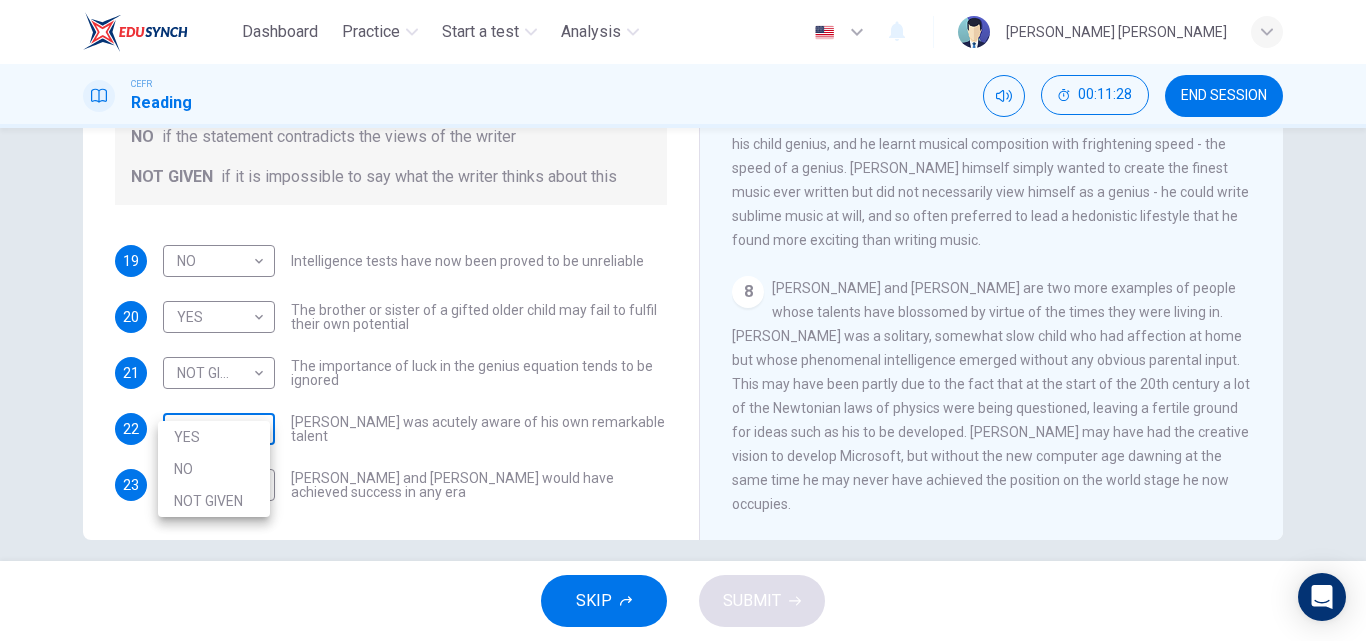 click on "Dashboard Practice Start a test Analysis English en ​ [PERSON_NAME] [PERSON_NAME] CEFR Reading 00:11:28 END SESSION Questions 19 - 23 Do the following statements agree with the claims of the writer in the Reading Passage?
In the boxes below write YES if the statement agrees with the views of the writer NO if the statement contradicts the views of the writer NOT GIVEN if it is impossible to say what the writer thinks about this 19 NO NO ​ Intelligence tests have now been proved to be unreliable 20 YES YES ​ The brother or sister of a gifted older child may fail to fulfil their own potential 21 NOT GIVEN NOT GIVEN ​ The importance of luck in the genius equation tends to be ignored 22 ​ ​ [PERSON_NAME] was acutely aware of his own remarkable talent 23 ​ ​ [PERSON_NAME] and [PERSON_NAME] would have achieved success in any era Nurturing Talent within the Family CLICK TO ZOOM Click to Zoom 1 2 3 4 5 6 7 8 SKIP SUBMIT EduSynch - Online Language Proficiency Testing
Dashboard Practice Start a test Analysis 2025" at bounding box center [683, 320] 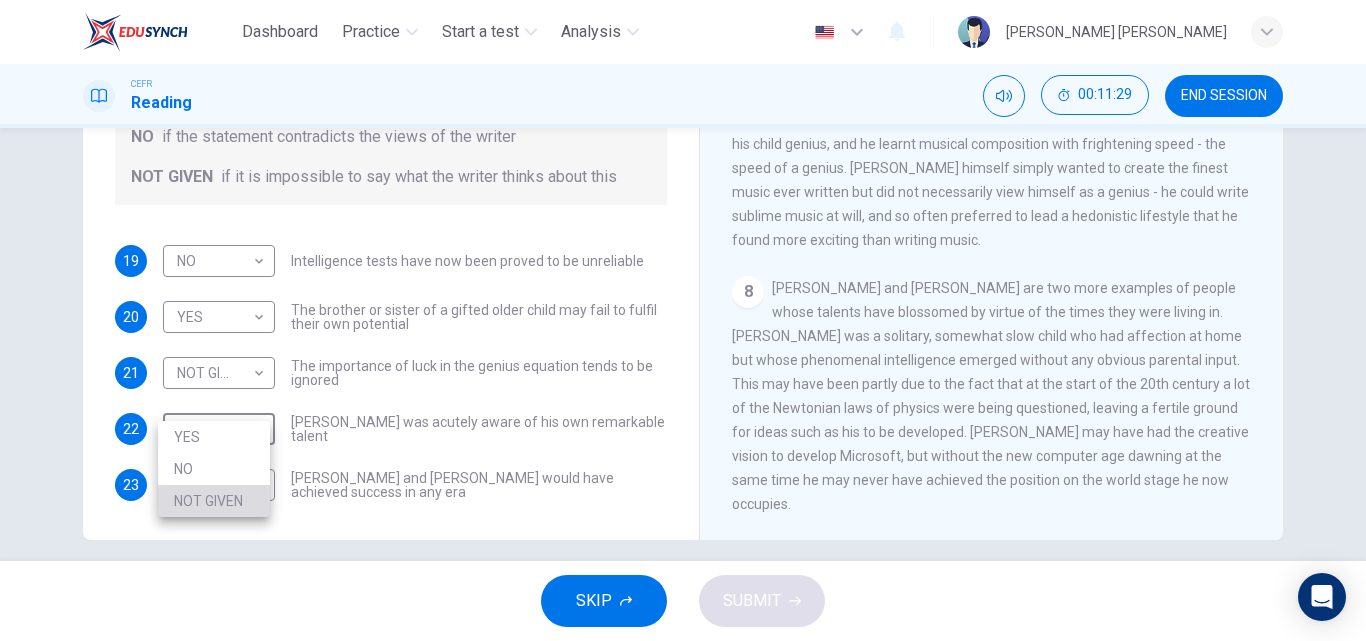 click on "NOT GIVEN" at bounding box center (214, 501) 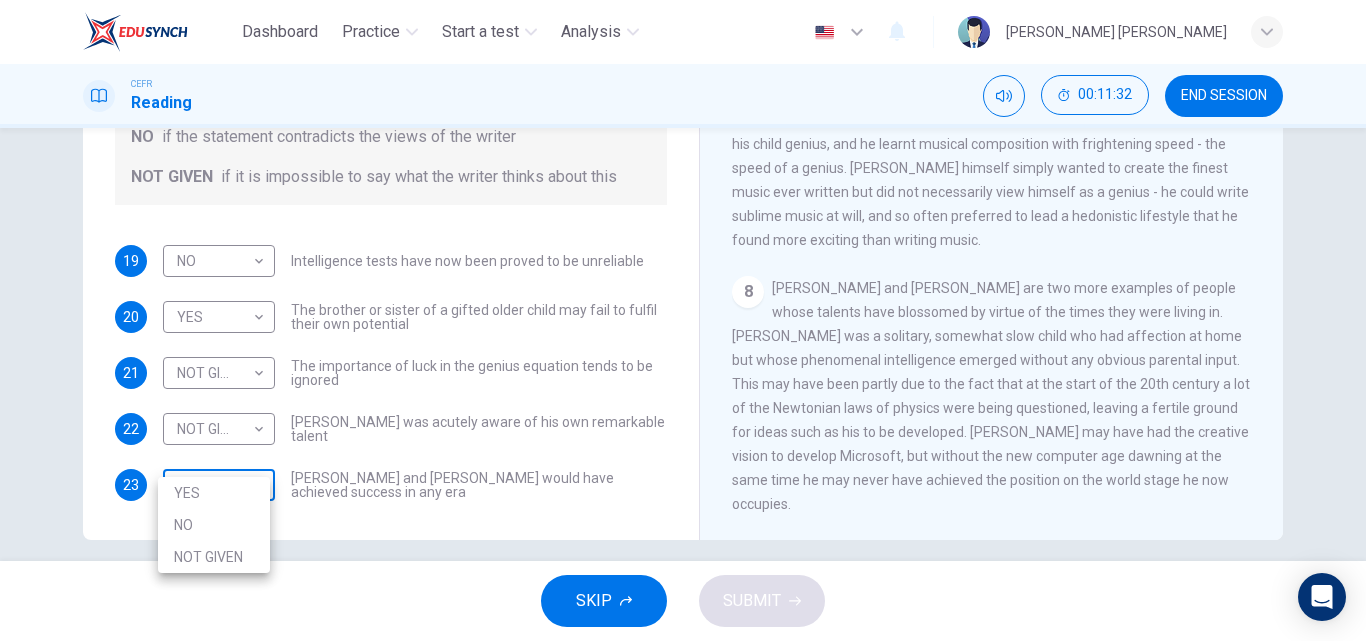 click on "Dashboard Practice Start a test Analysis English en ​ [PERSON_NAME] [PERSON_NAME] CEFR Reading 00:11:32 END SESSION Questions 19 - 23 Do the following statements agree with the claims of the writer in the Reading Passage?
In the boxes below write YES if the statement agrees with the views of the writer NO if the statement contradicts the views of the writer NOT GIVEN if it is impossible to say what the writer thinks about this 19 NO NO ​ Intelligence tests have now been proved to be unreliable 20 YES YES ​ The brother or sister of a gifted older child may fail to fulfil their own potential 21 NOT GIVEN NOT GIVEN ​ The importance of luck in the genius equation tends to be ignored 22 NOT GIVEN NOT GIVEN ​ [PERSON_NAME] was acutely aware of his own remarkable talent 23 ​ ​ [PERSON_NAME] and [PERSON_NAME] would have achieved success in any era Nurturing Talent within the Family CLICK TO ZOOM Click to Zoom 1 2 3 4 5 6 7 8 SKIP SUBMIT EduSynch - Online Language Proficiency Testing
Dashboard Practice Start a test" at bounding box center (683, 320) 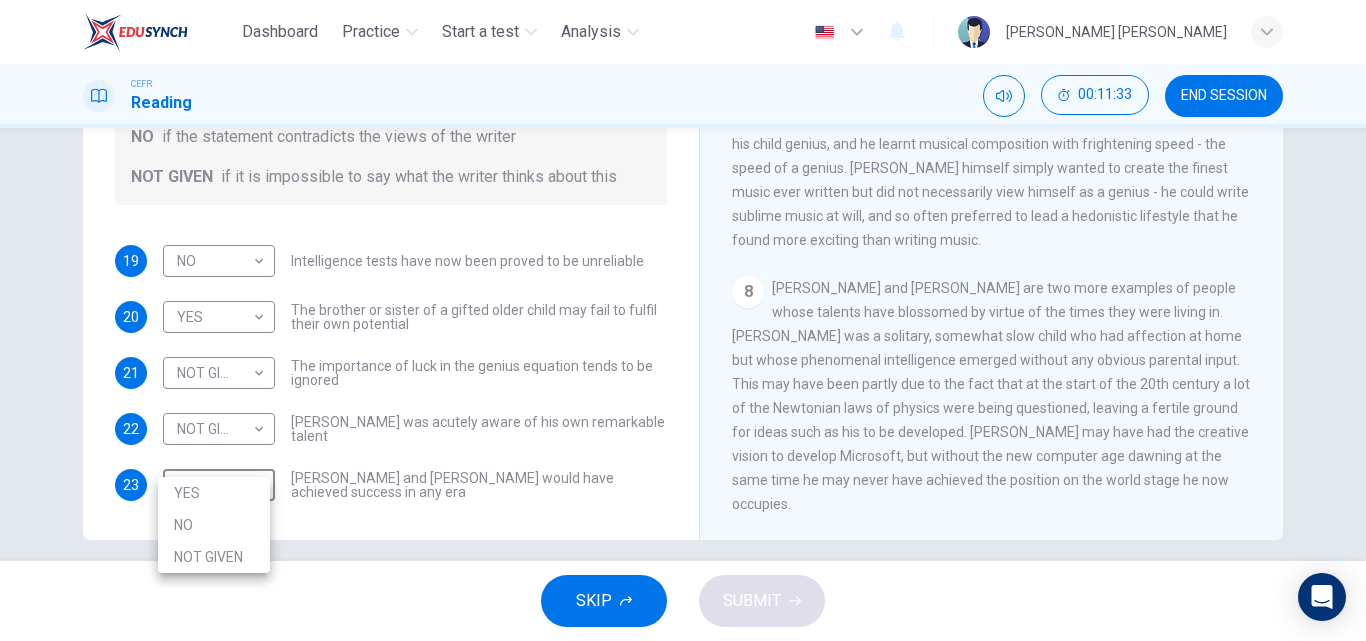 click on "YES" at bounding box center [214, 493] 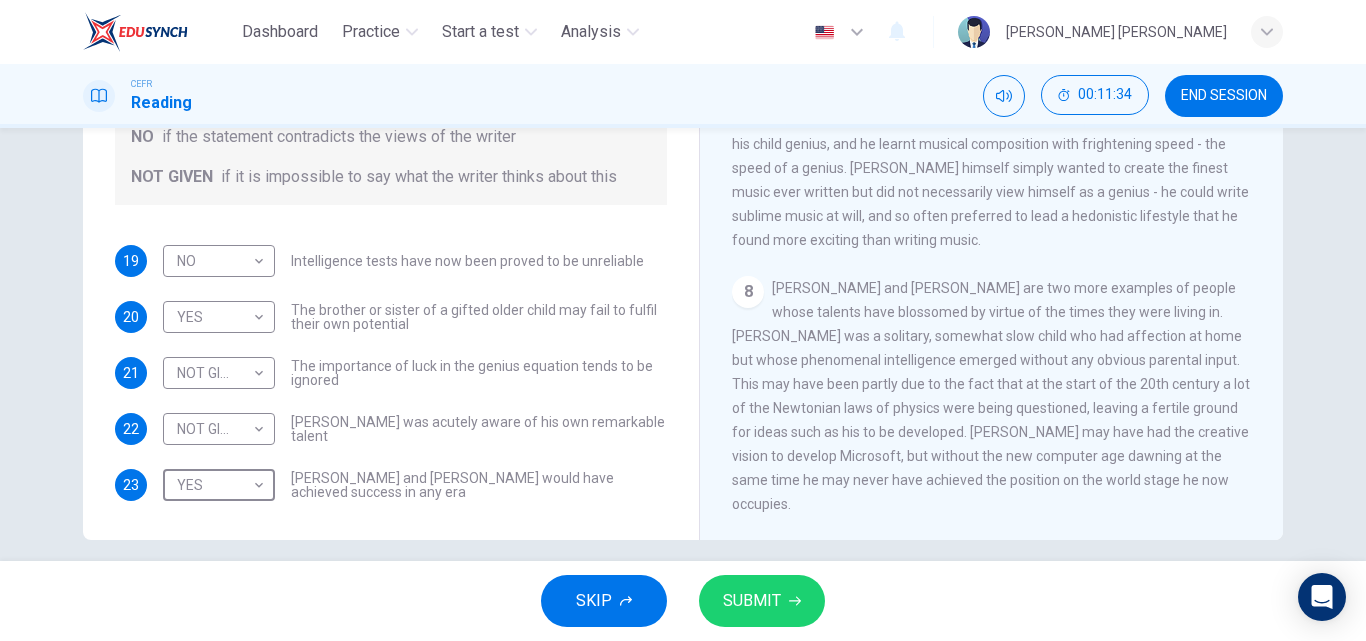 type on "YES" 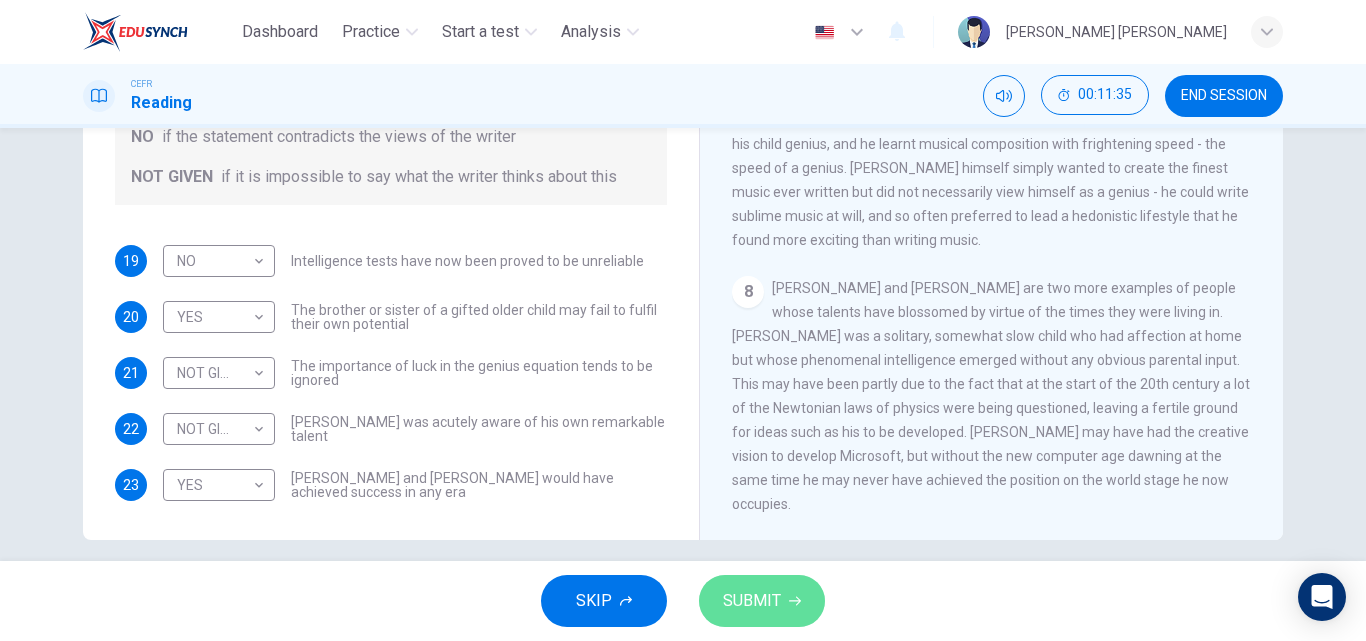 click on "SUBMIT" at bounding box center [752, 601] 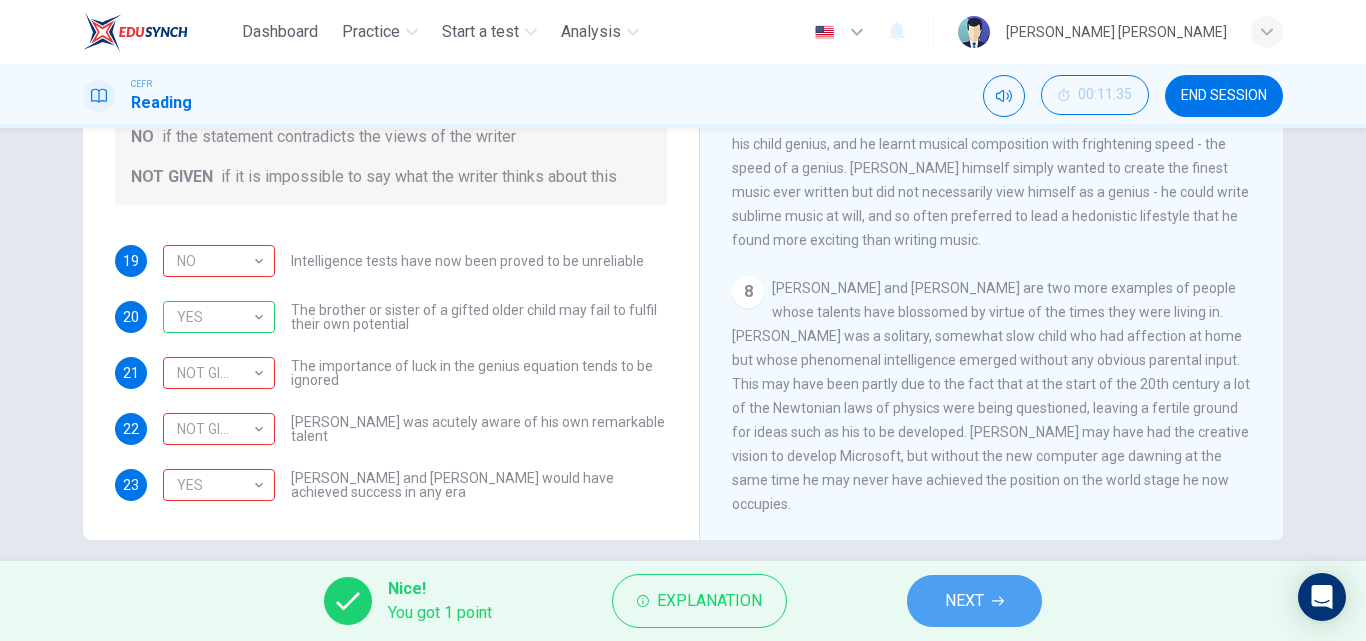 click on "NEXT" at bounding box center [974, 601] 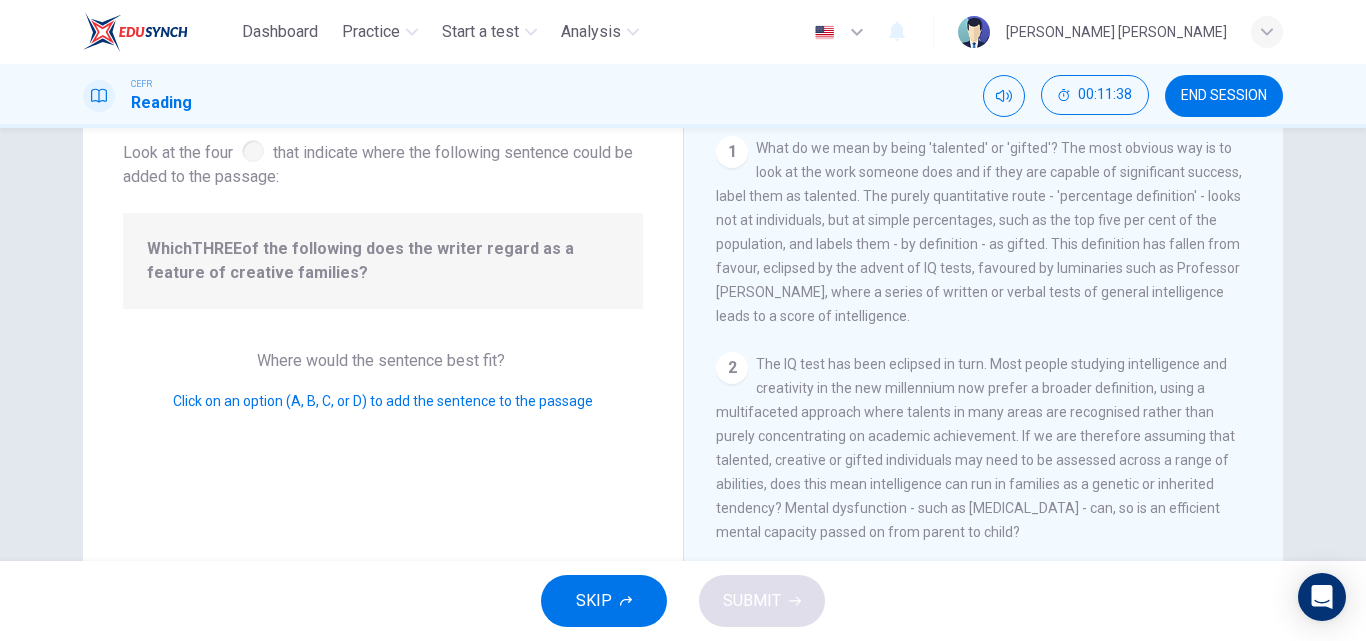 scroll, scrollTop: 93, scrollLeft: 0, axis: vertical 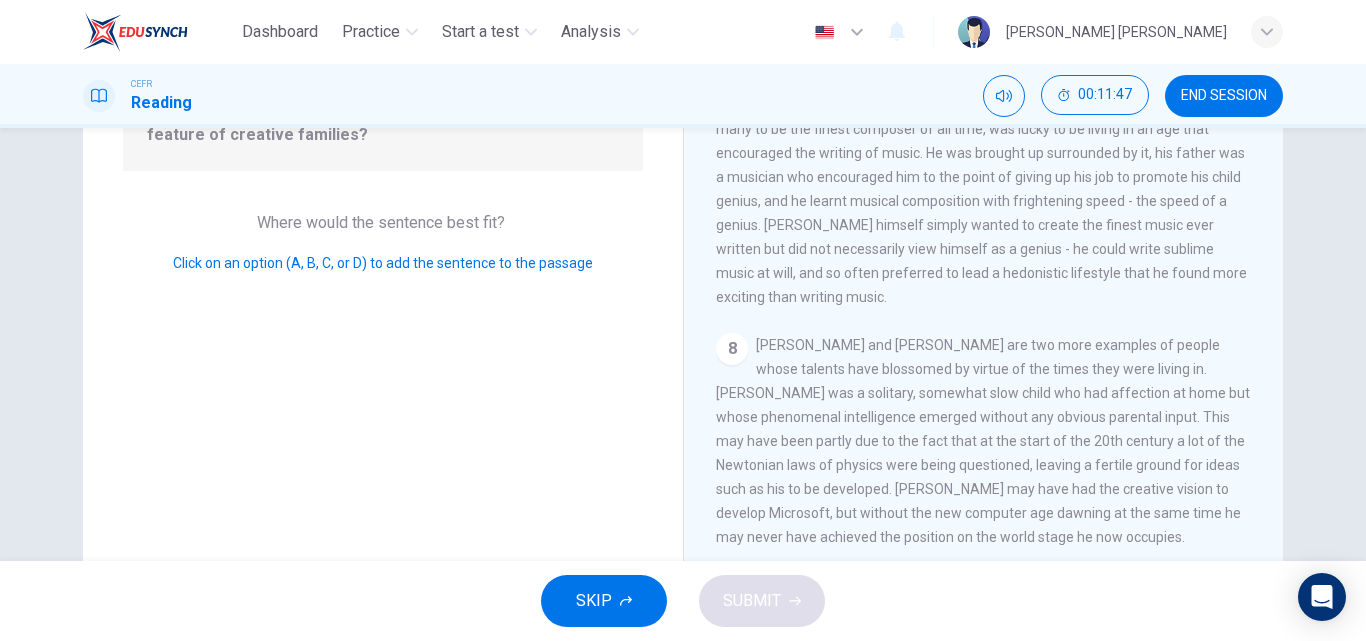 drag, startPoint x: 1262, startPoint y: 482, endPoint x: 1252, endPoint y: 562, distance: 80.622574 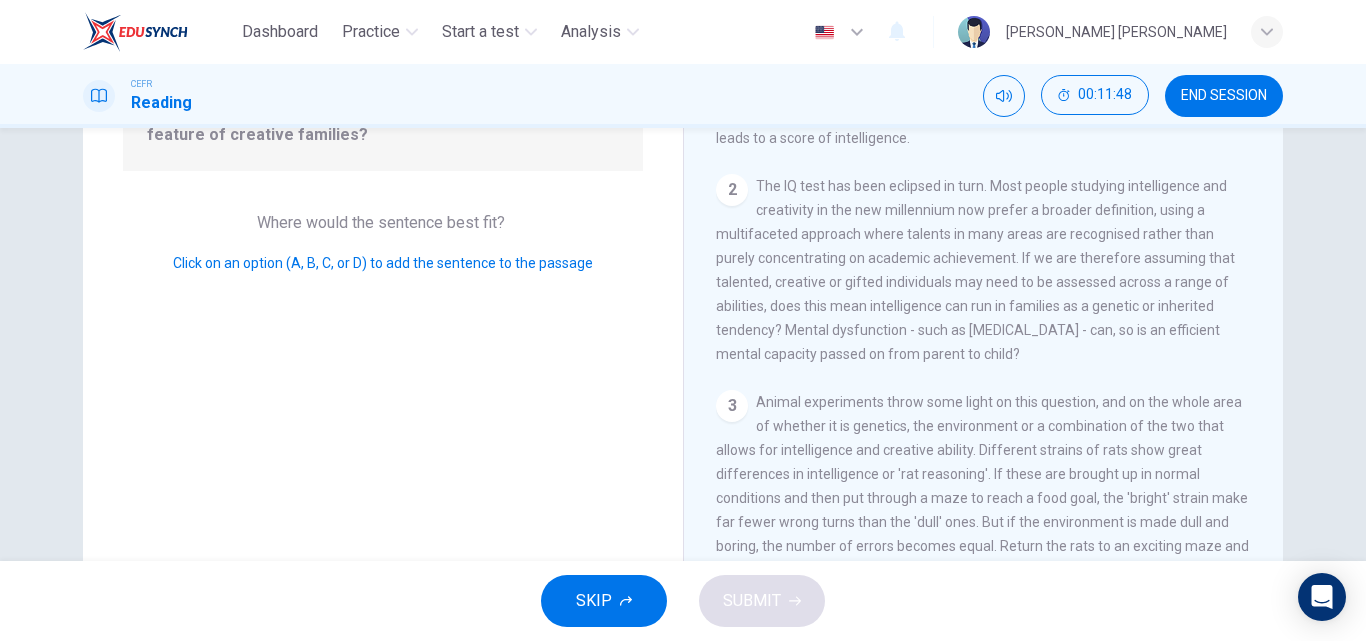 scroll, scrollTop: 0, scrollLeft: 0, axis: both 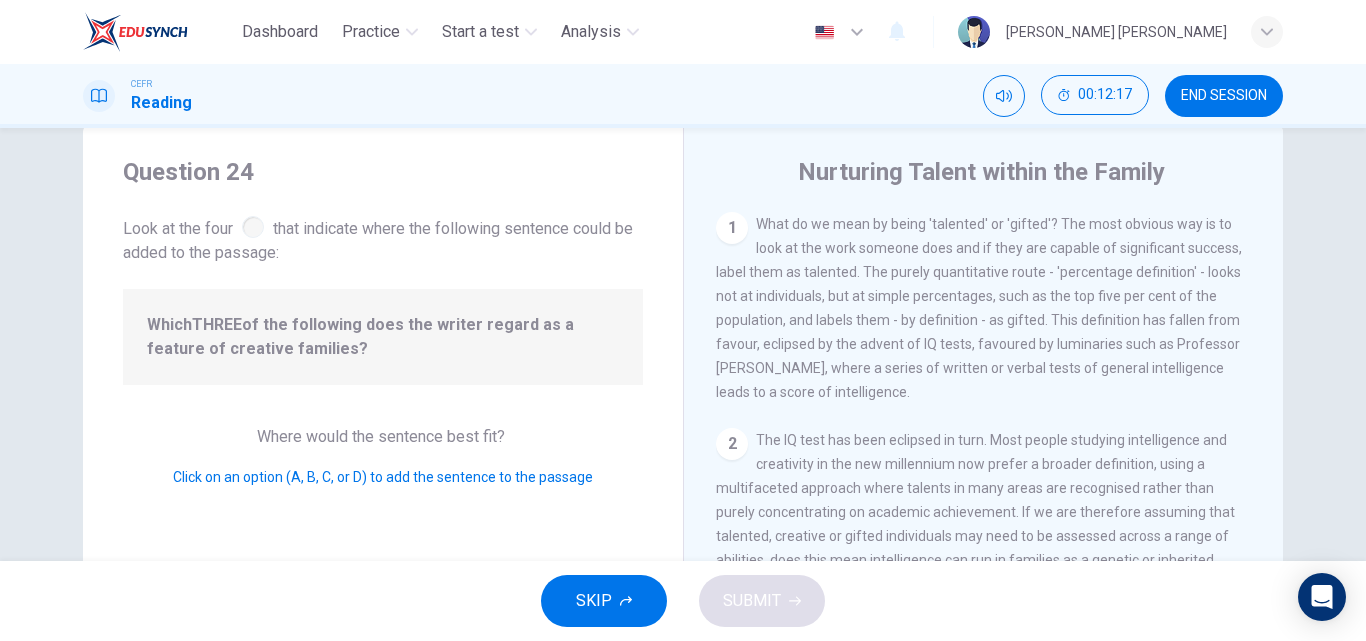 click on "Question 24 Look at the four     that indicate where the following sentence could be added to the passage: Which  THREE  of the following does the writer regard as a feature of creative families? Where would the sentence best fit?   Click on an option (A, B, C, or D) to add the sentence to the passage" at bounding box center [383, 471] 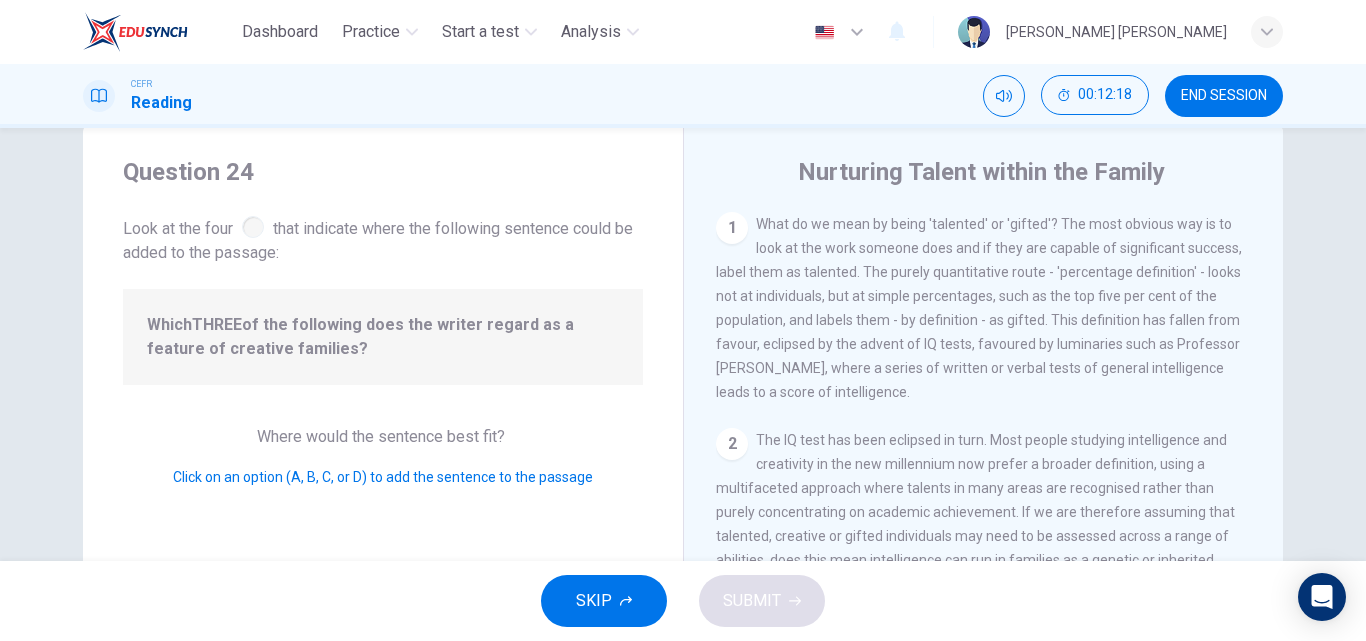 click on "Which  THREE  of the following does the writer regard as a feature of creative families?" at bounding box center (383, 337) 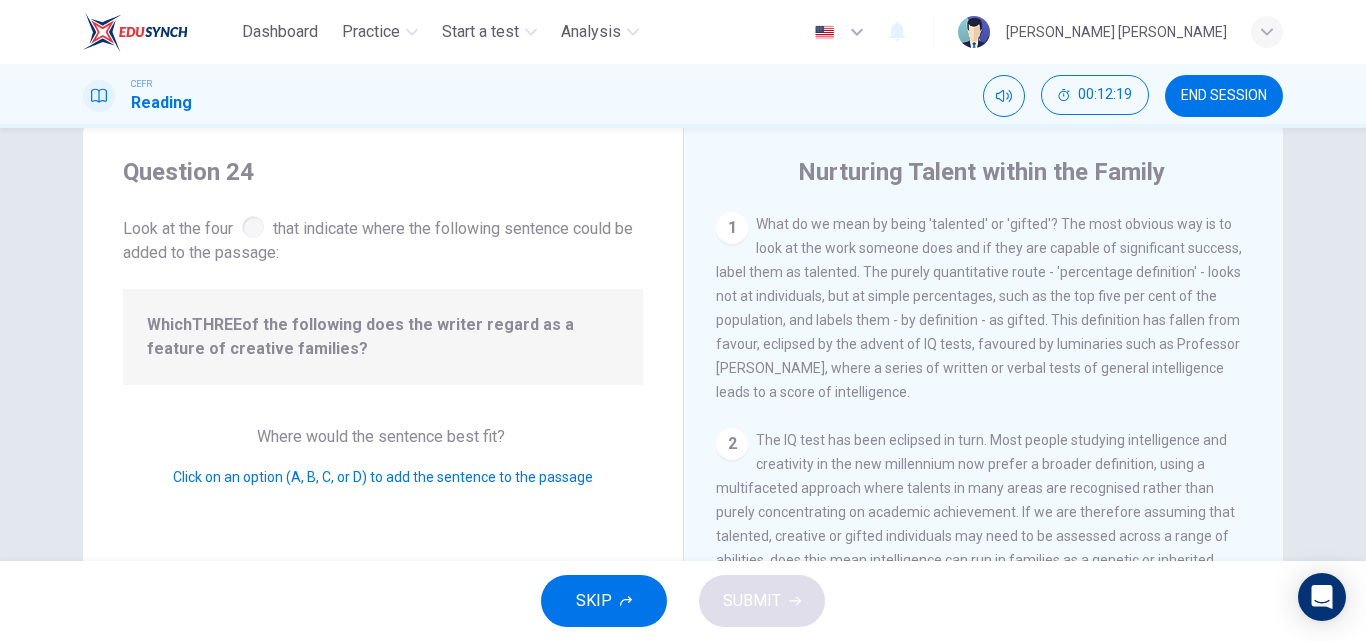 click on "What do we mean by being 'talented' or 'gifted'? The most obvious way is to look at the work someone does and if they are capable of significant success, label them as talented. The purely quantitative route - 'percentage definition' - looks not at individuals, but at simple percentages, such as the top five per cent of the population, and labels them - by definition - as gifted. This definition has fallen from favour, eclipsed by the advent of IQ tests, favoured by luminaries such as Professor [PERSON_NAME], where a series of written or verbal tests of general intelligence leads to a score of intelligence." at bounding box center [979, 308] 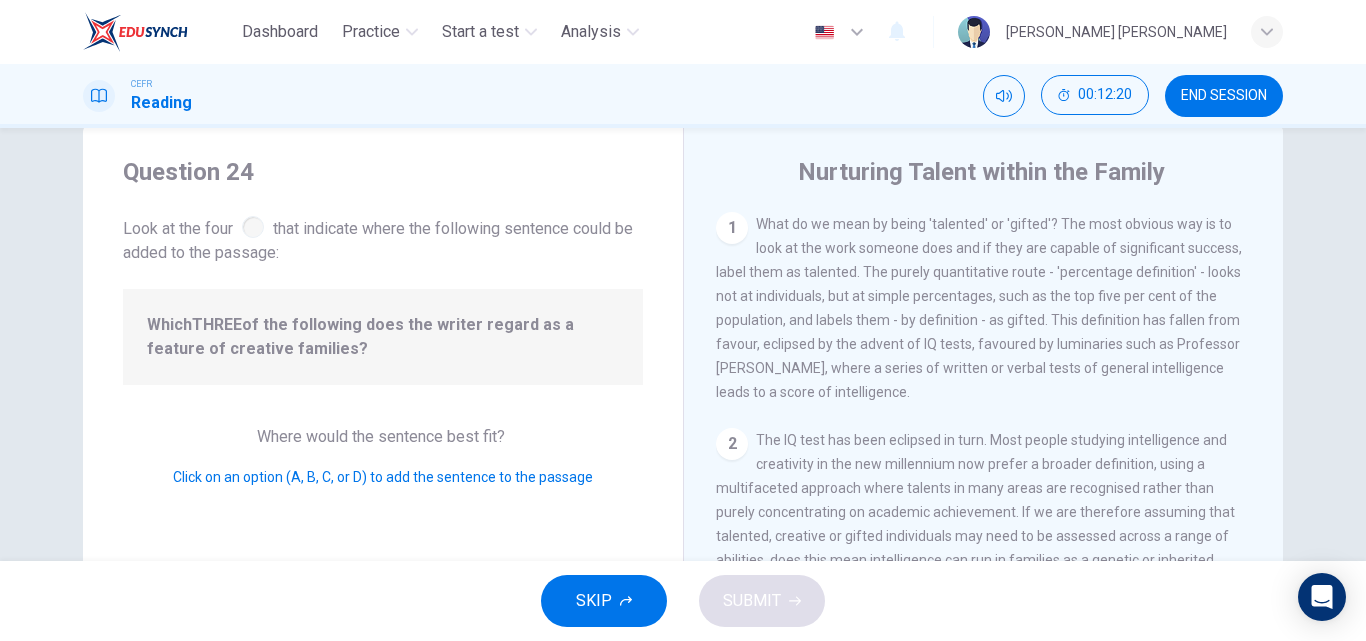 click on "SKIP" at bounding box center (604, 601) 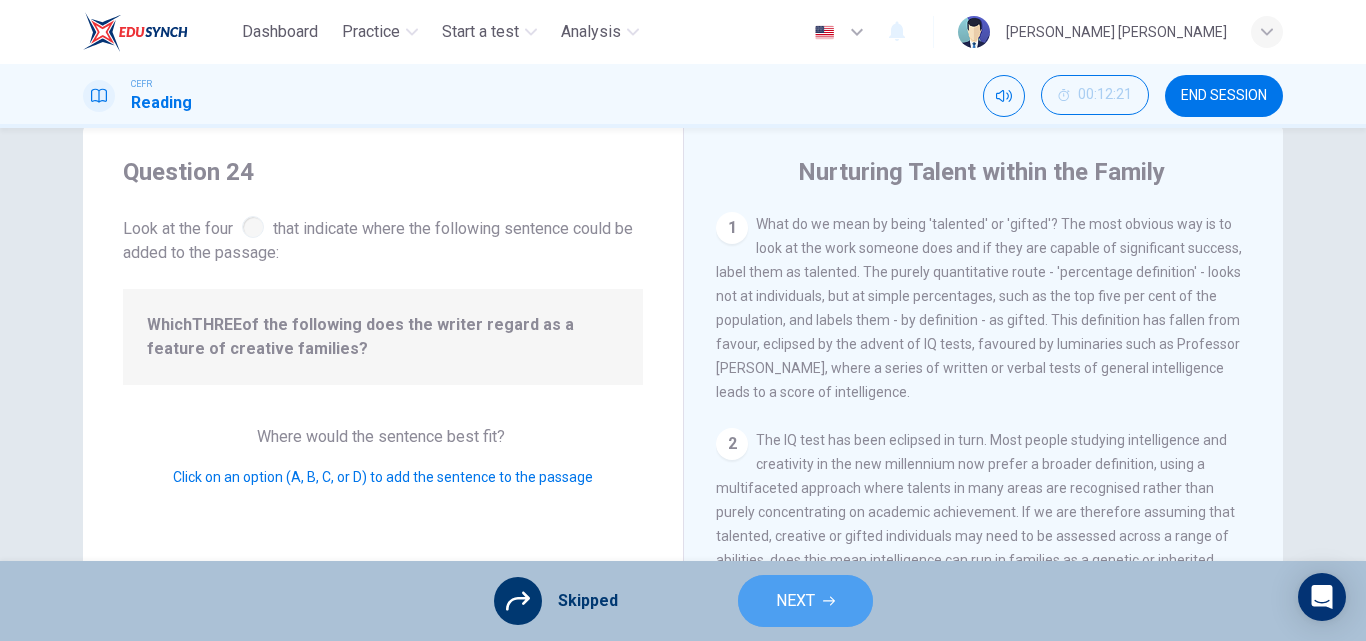 click on "NEXT" at bounding box center [795, 601] 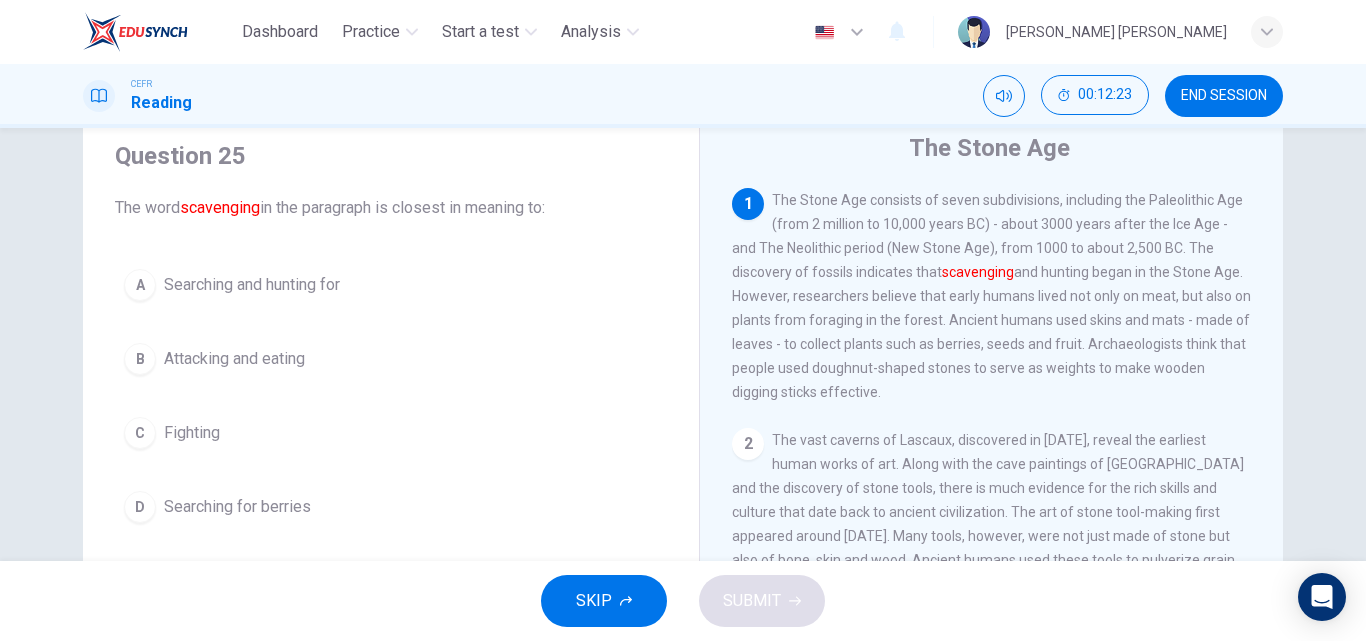 scroll, scrollTop: 72, scrollLeft: 0, axis: vertical 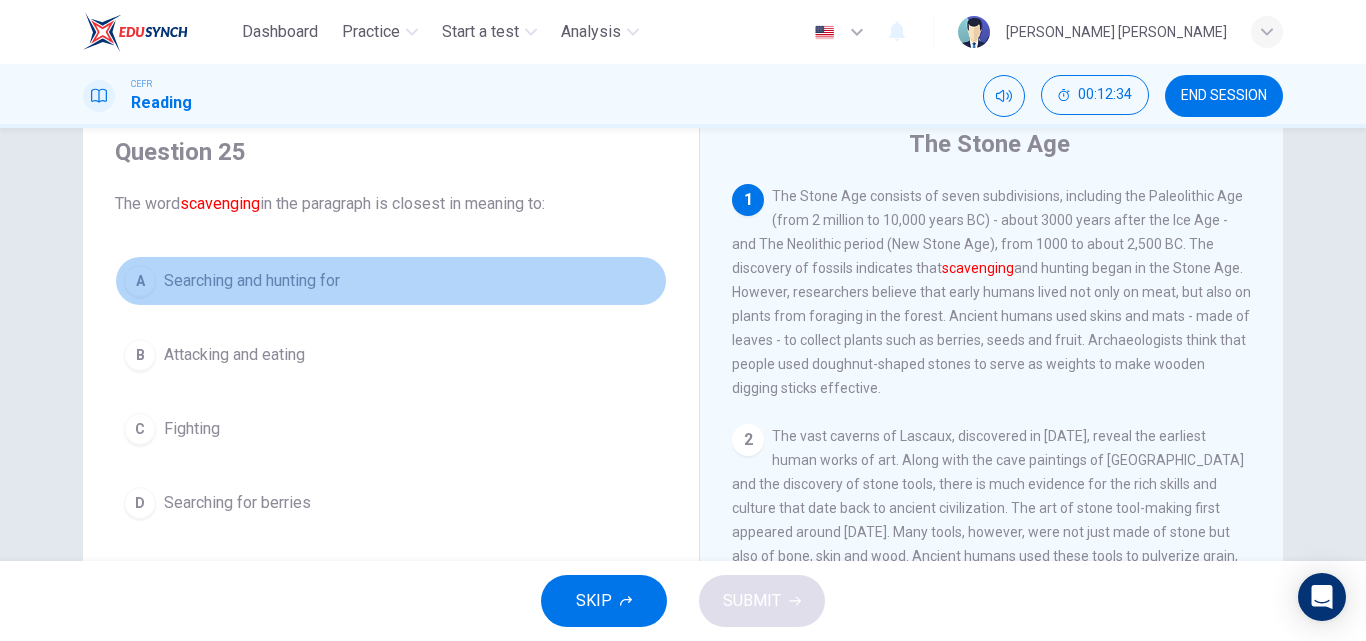 click on "Searching and hunting for" at bounding box center [252, 281] 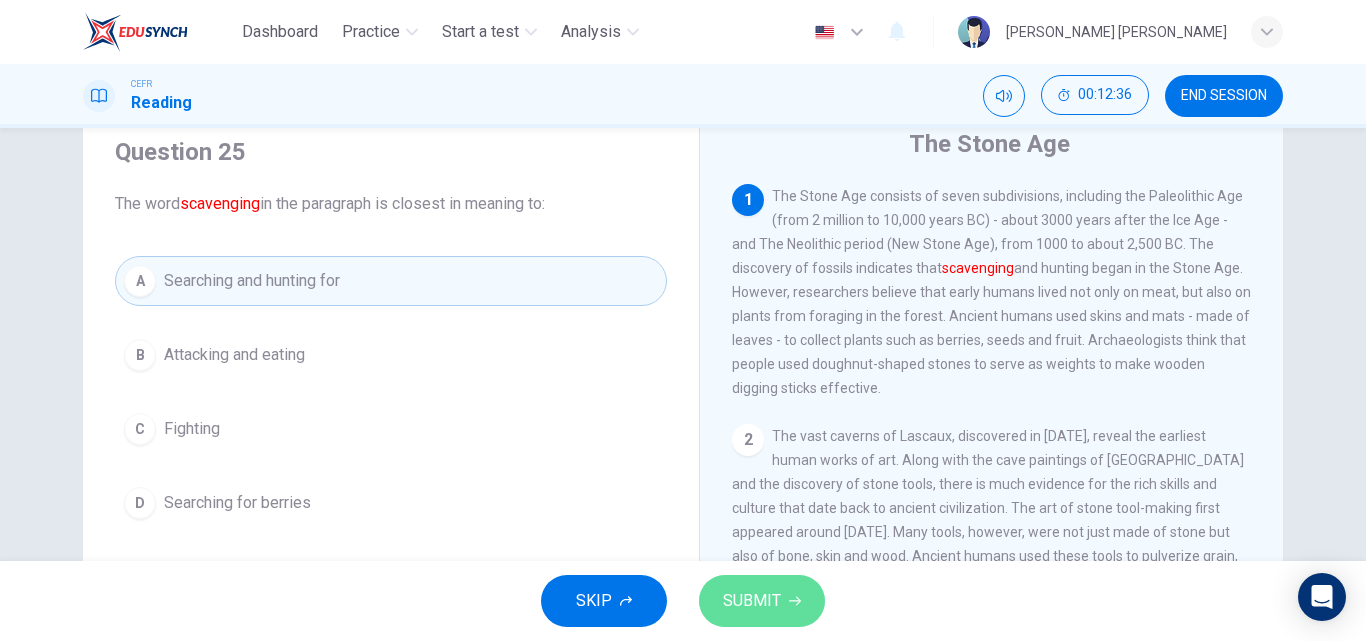 click on "SUBMIT" at bounding box center [752, 601] 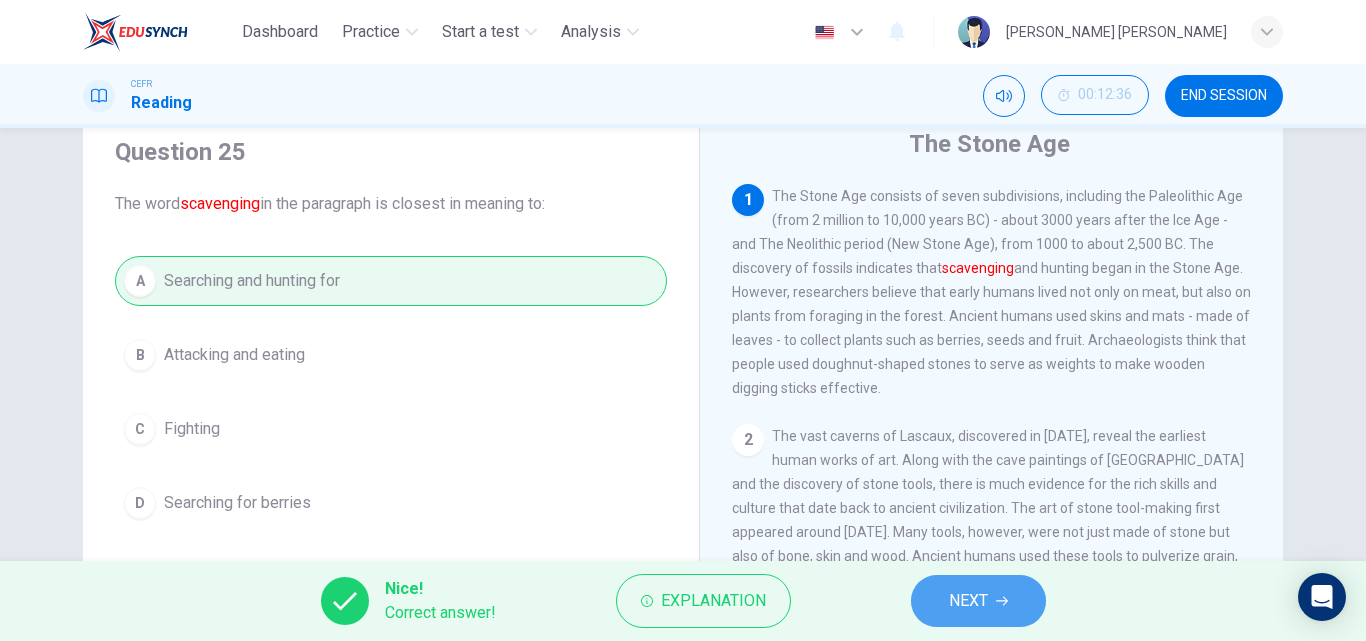click on "NEXT" at bounding box center [978, 601] 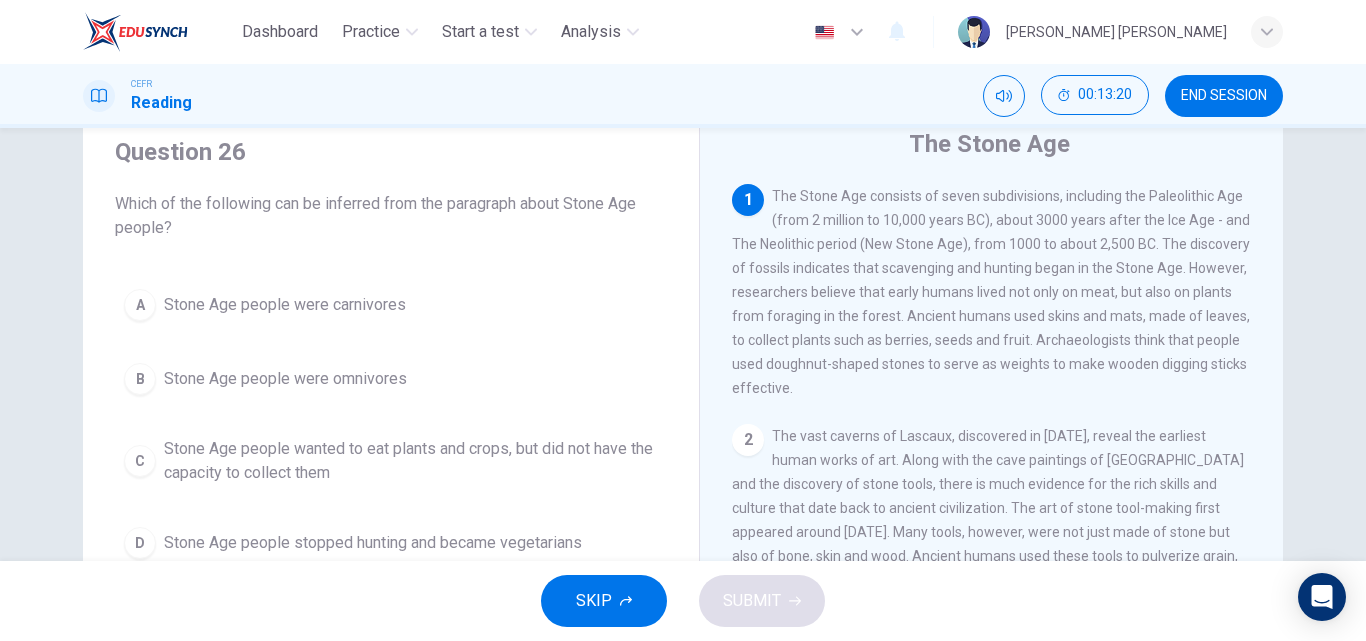 click on "B" at bounding box center [140, 379] 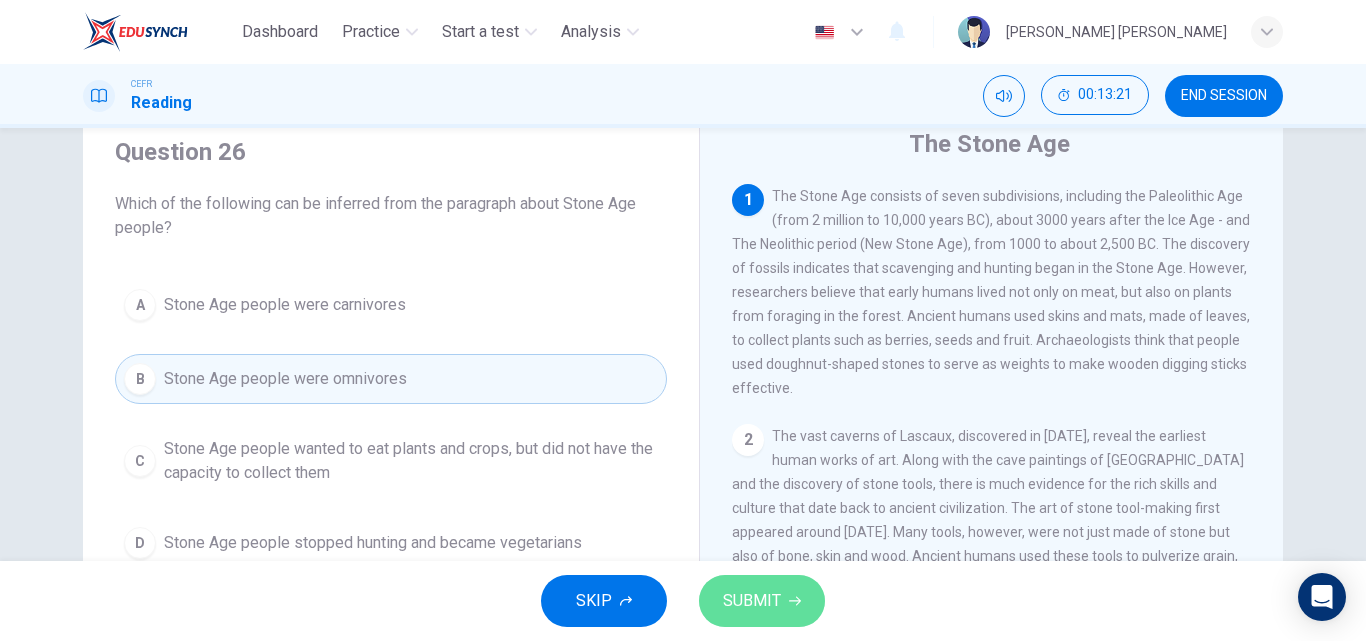 click on "SUBMIT" at bounding box center [752, 601] 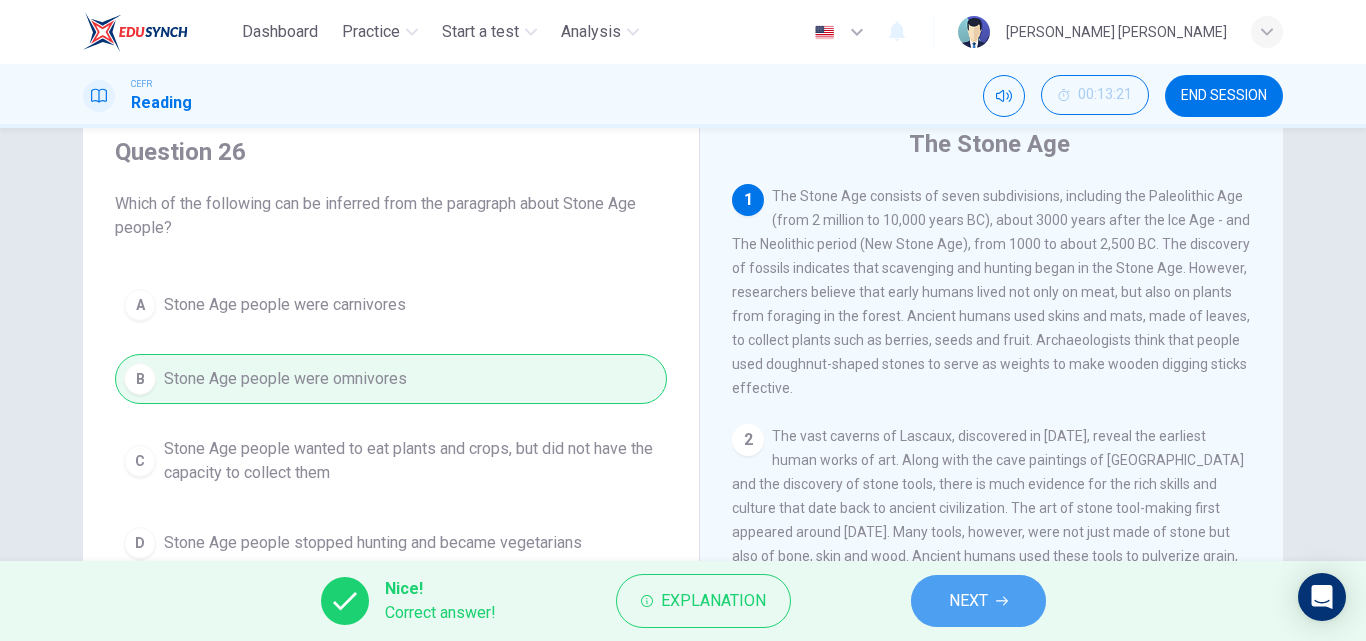 click 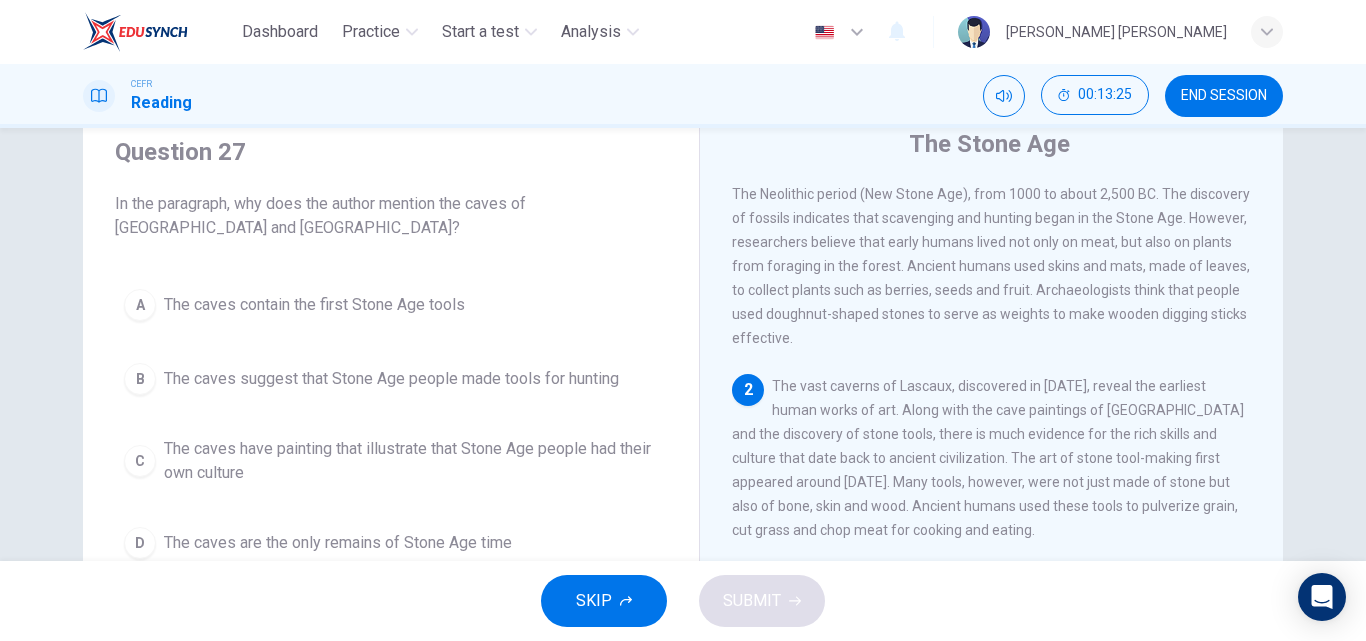 scroll, scrollTop: 113, scrollLeft: 0, axis: vertical 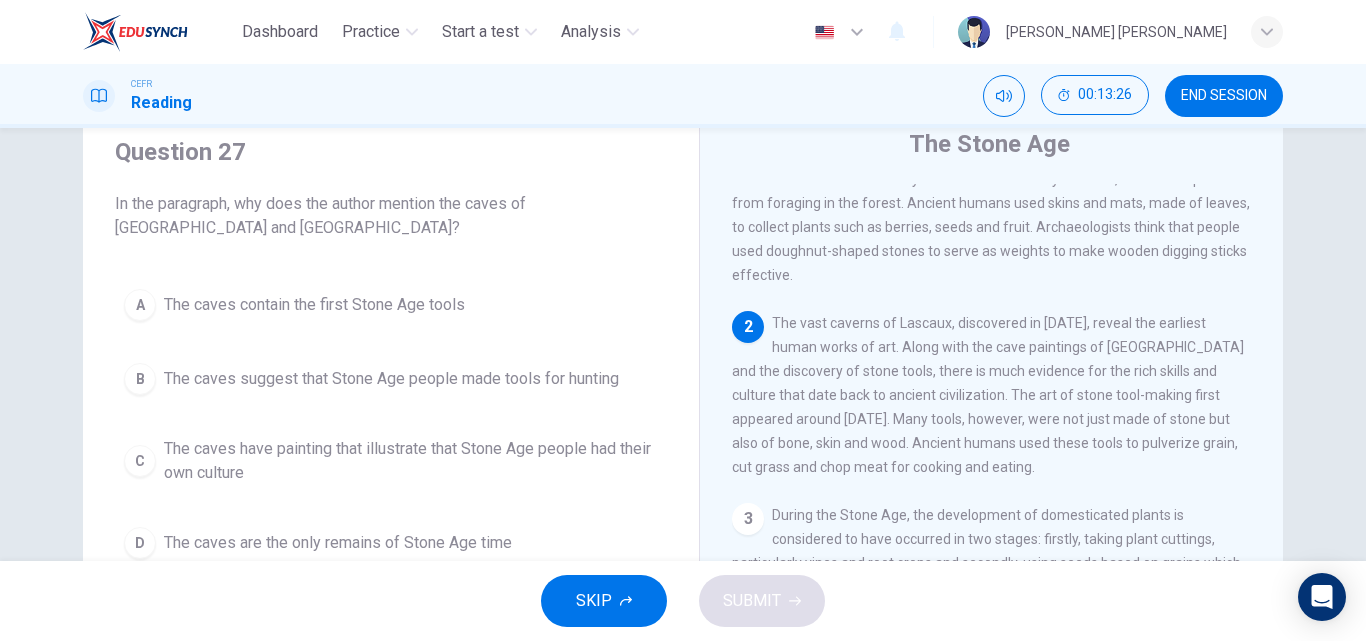 click on "1 The Stone Age consists of seven subdivisions, including the Paleolithic Age (from 2 million to 10,000 years BC), about 3000 years after the Ice Age - and The Neolithic period (New Stone Age), from 1000 to about 2,500 BC. The discovery of fossils indicates that scavenging and hunting began in the Stone Age. However, researchers believe that early humans lived not only on meat, but also on plants from foraging in the forest. Ancient humans used skins and mats, made of leaves, to collect plants such as berries, seeds and fruit. Archaeologists think that people used doughnut-shaped stones to serve as weights to make wooden digging sticks effective. 2 3 4 5 The beginnings of science, art and religion lie in the Stone Age period. People learned which plants were edible, developed herbal remedies and an awareness of the use of plants for other purposes began. [PERSON_NAME] Age people studied the behavior of animals, experimented with material for clothing and began to identify minerals for paint and tools. 6" at bounding box center [1005, 487] 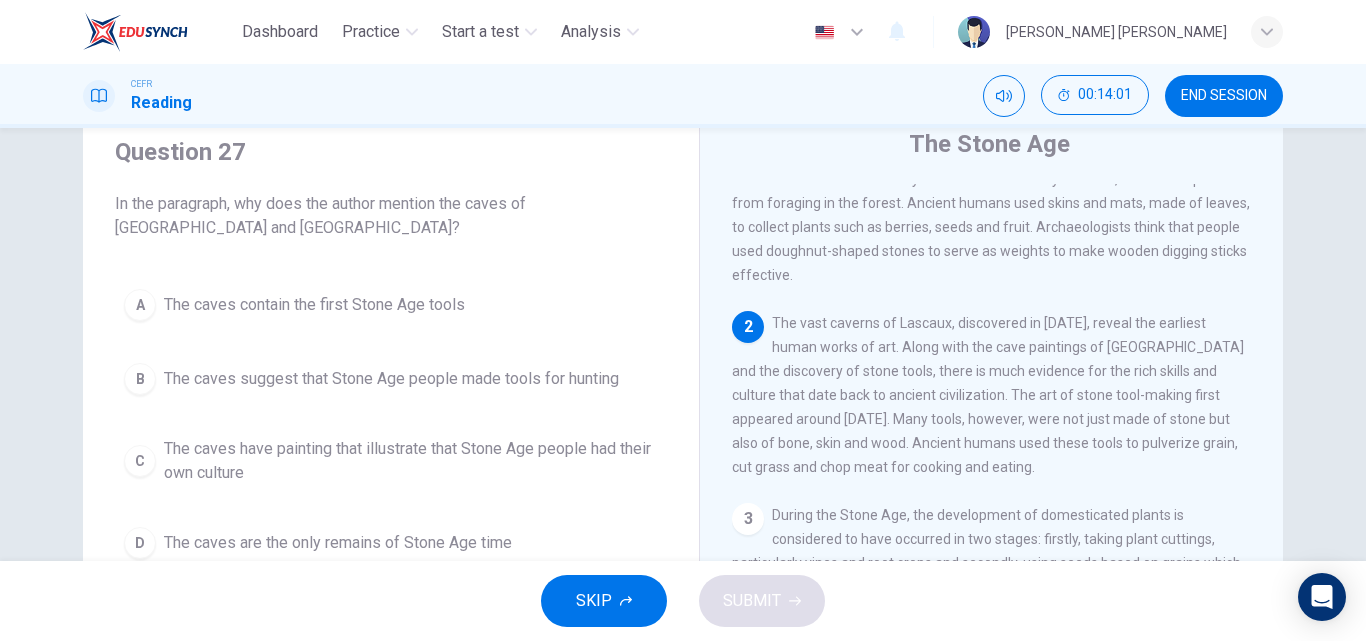 click on "The caves contain the first Stone Age tools" at bounding box center [314, 305] 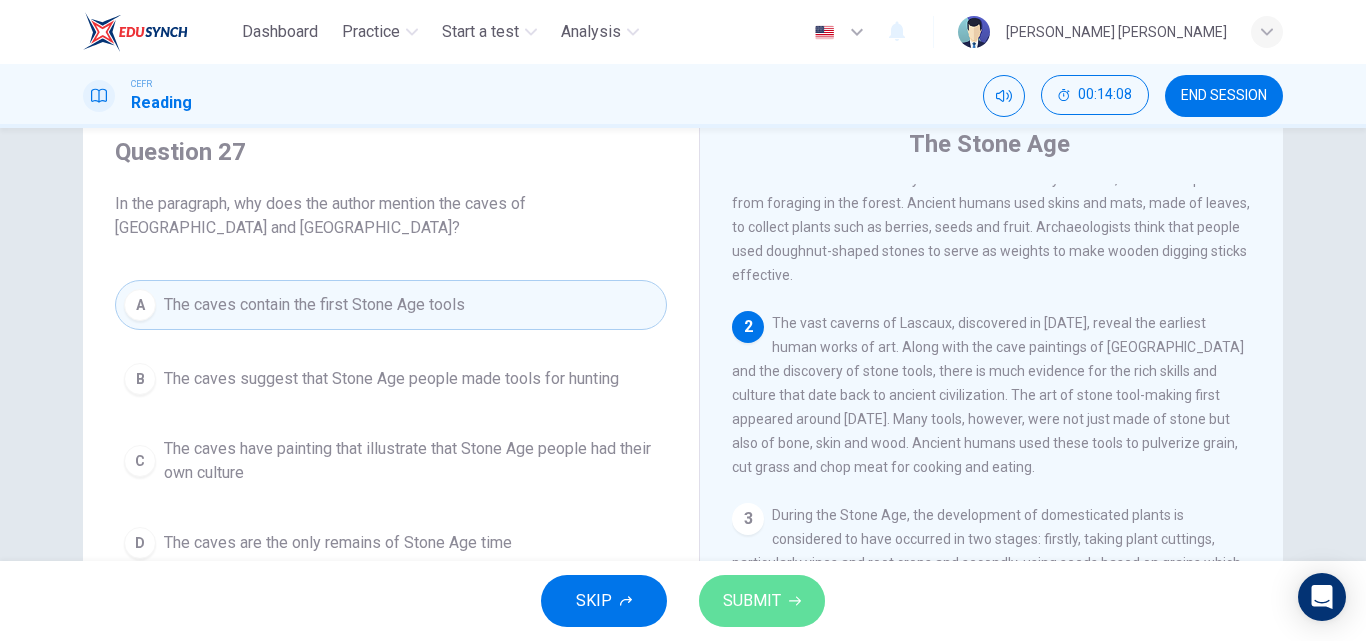 click 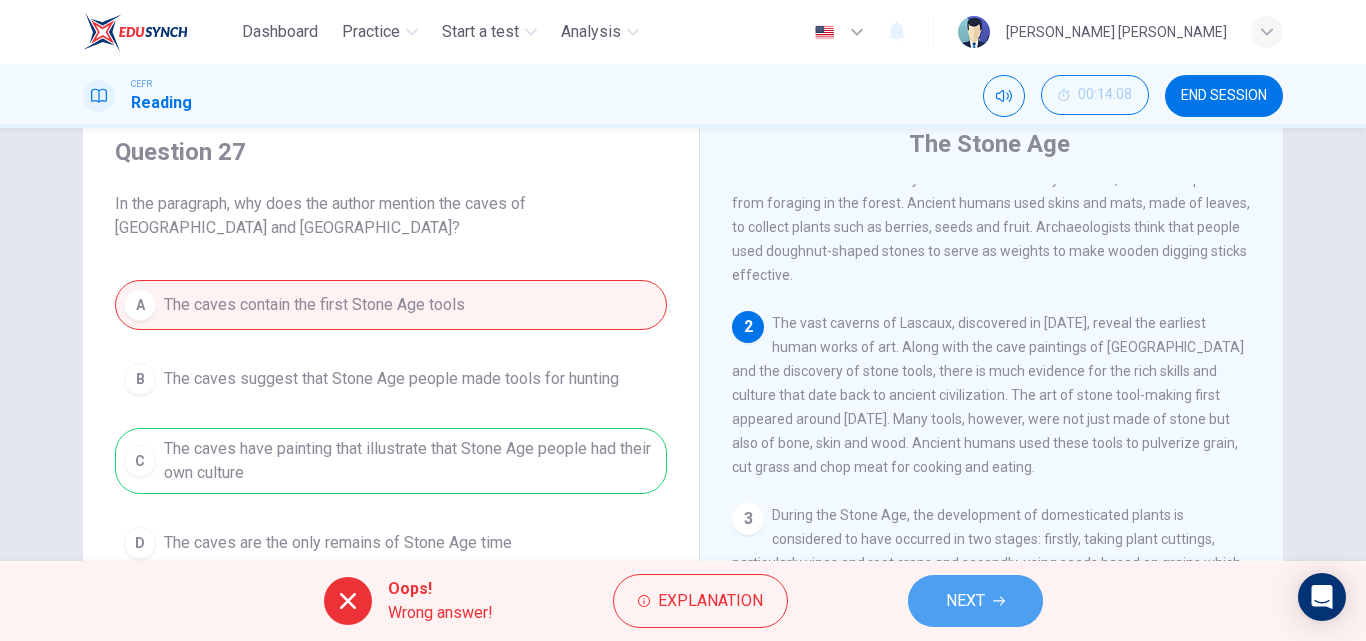 click on "NEXT" at bounding box center [975, 601] 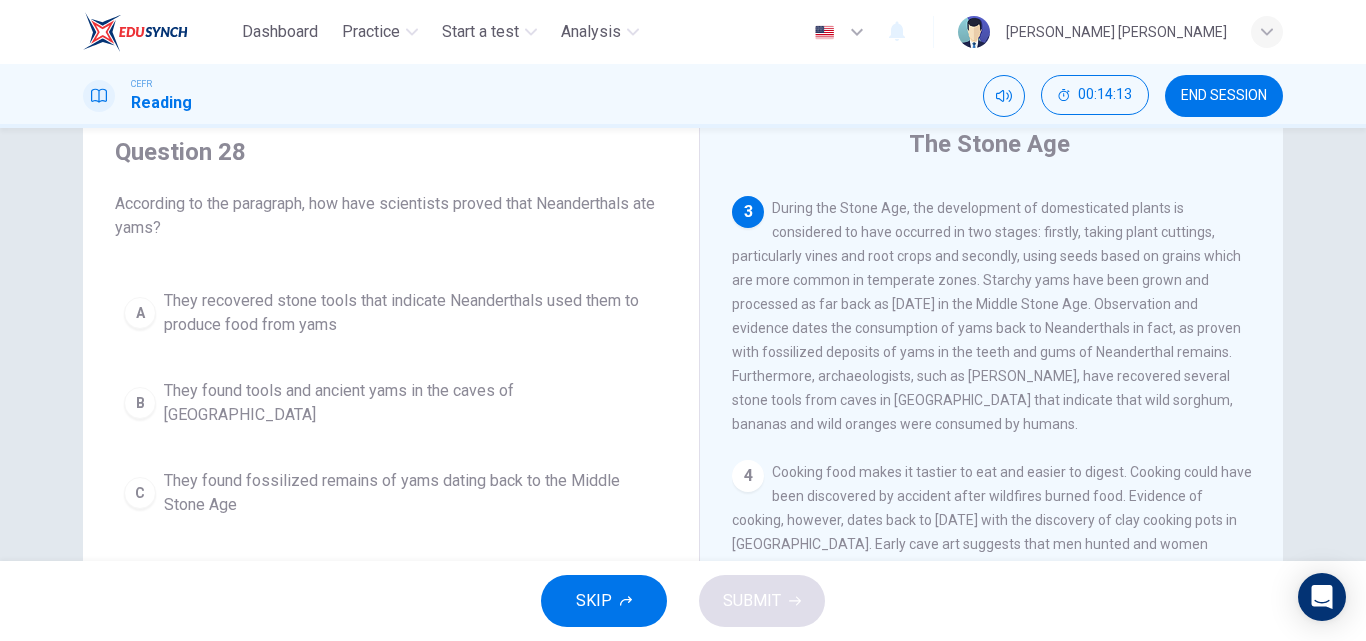 scroll, scrollTop: 423, scrollLeft: 0, axis: vertical 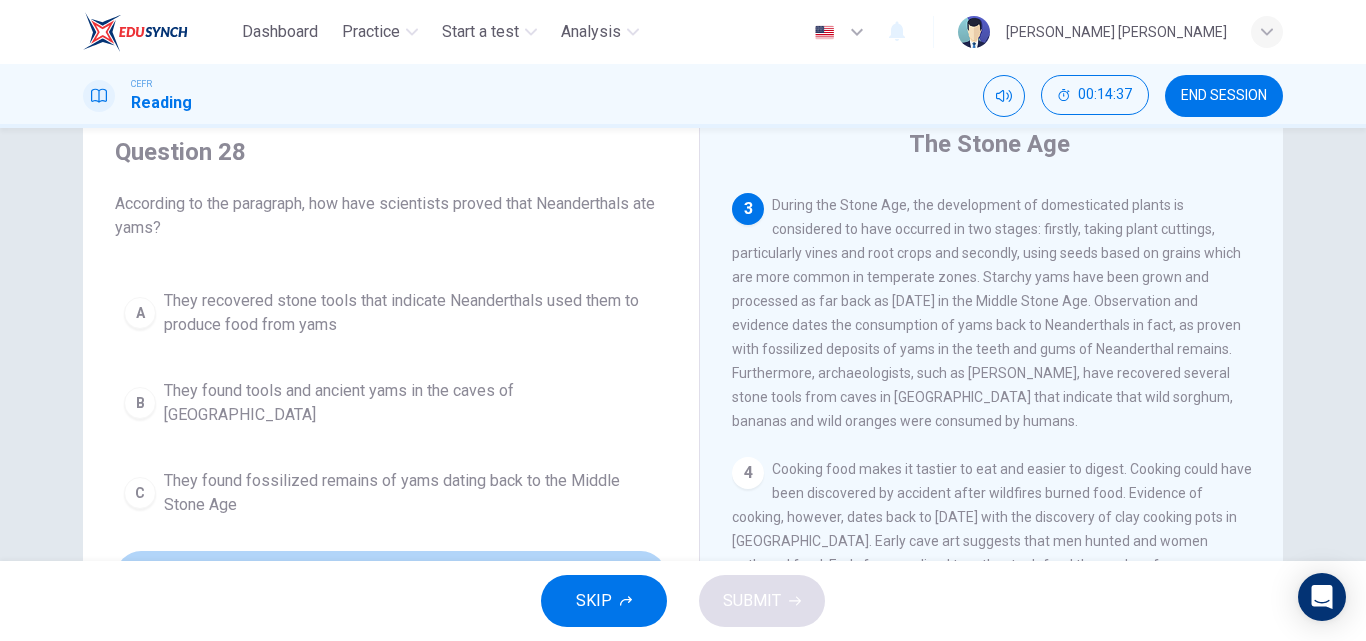 click on "They have fossilized deposits of yams in the teeth and gums of Neanderthals" at bounding box center (411, 583) 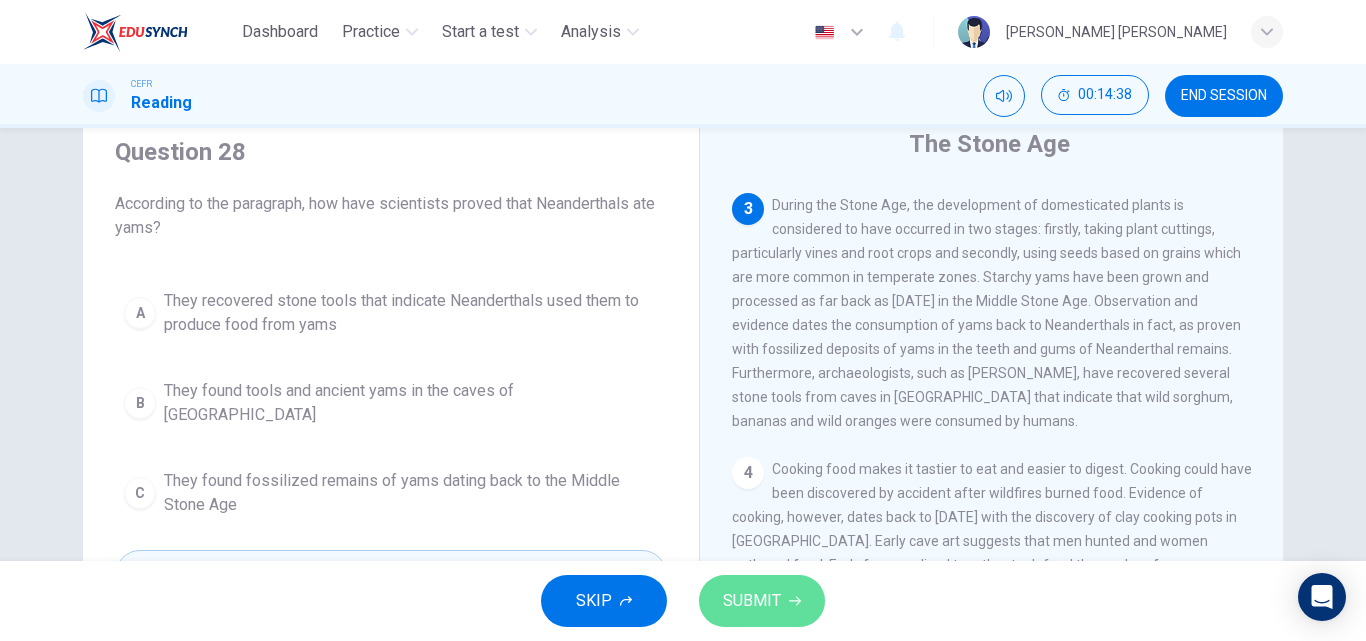 click 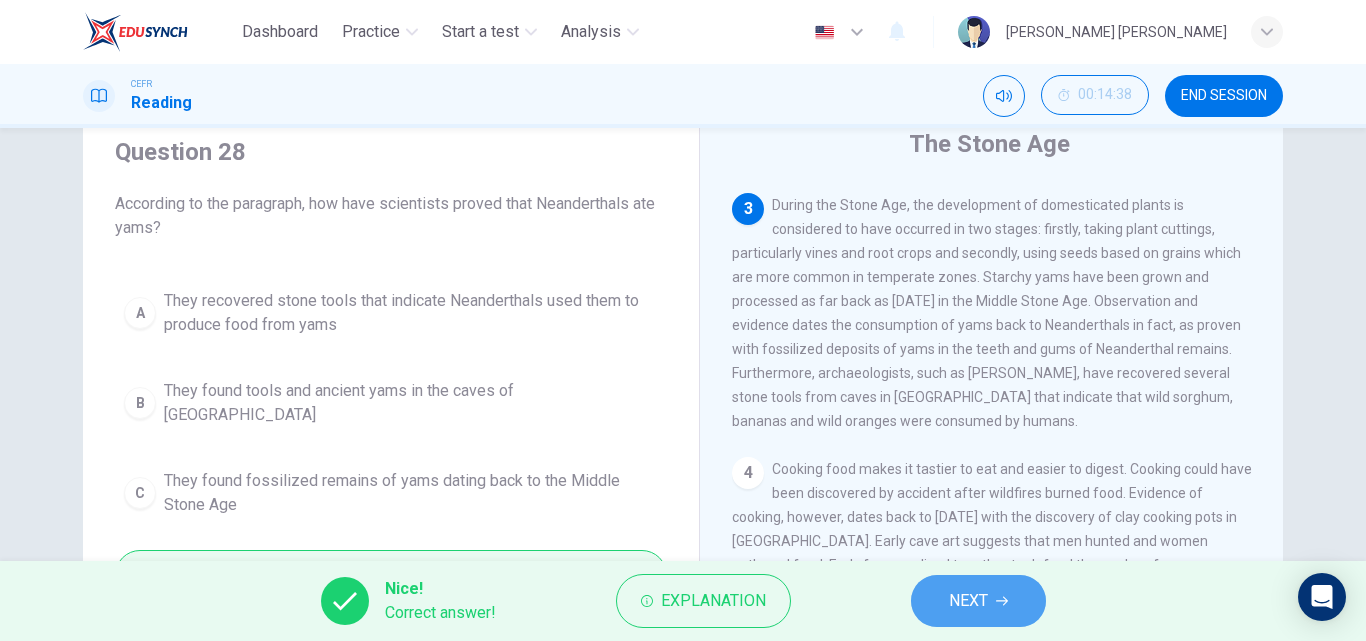 click on "NEXT" at bounding box center [968, 601] 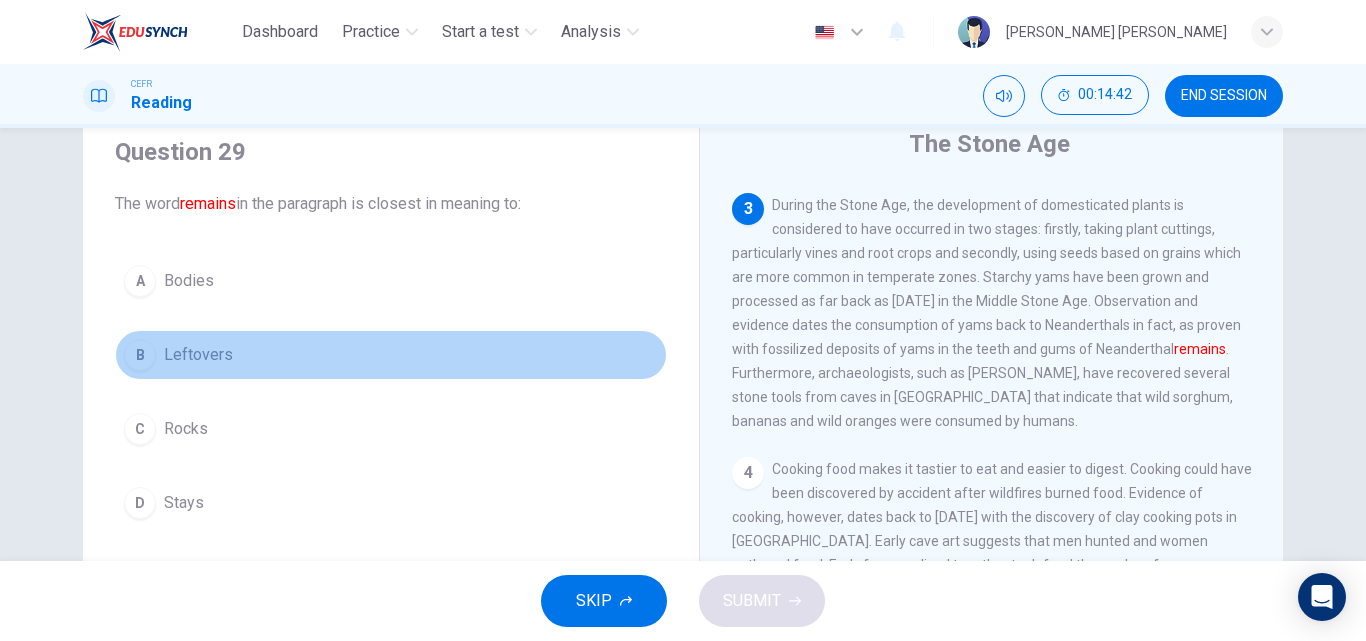 click on "B" at bounding box center (140, 355) 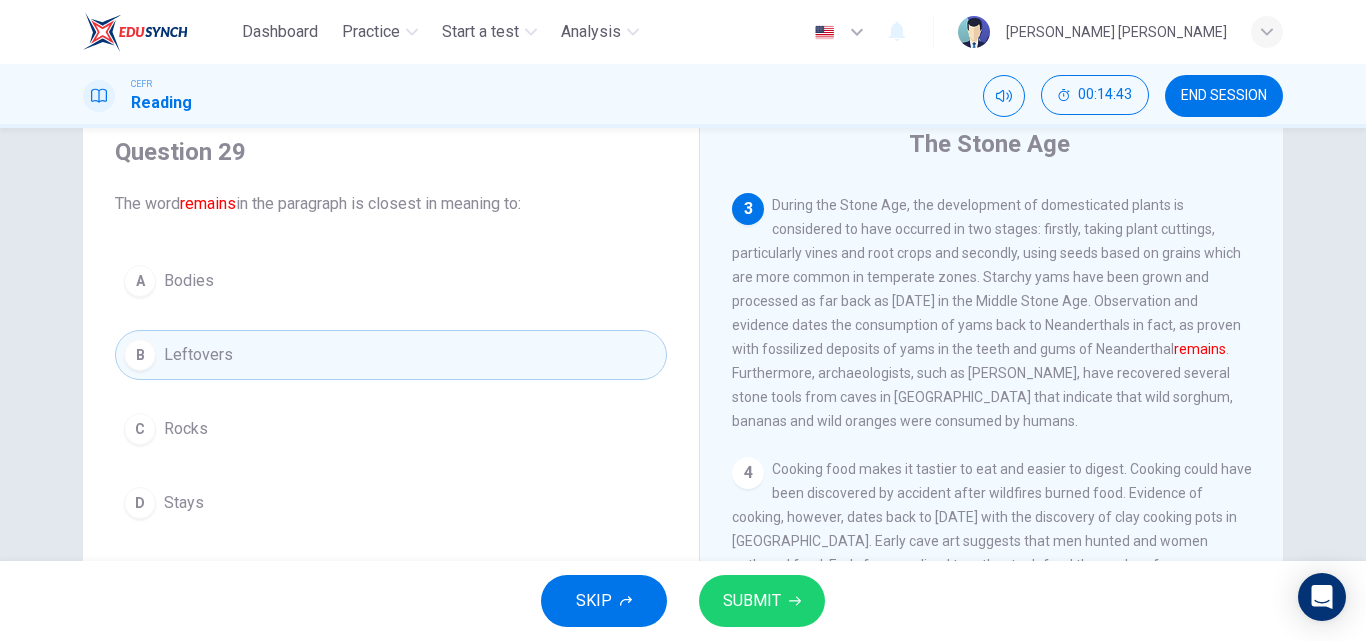 click on "D" at bounding box center (140, 503) 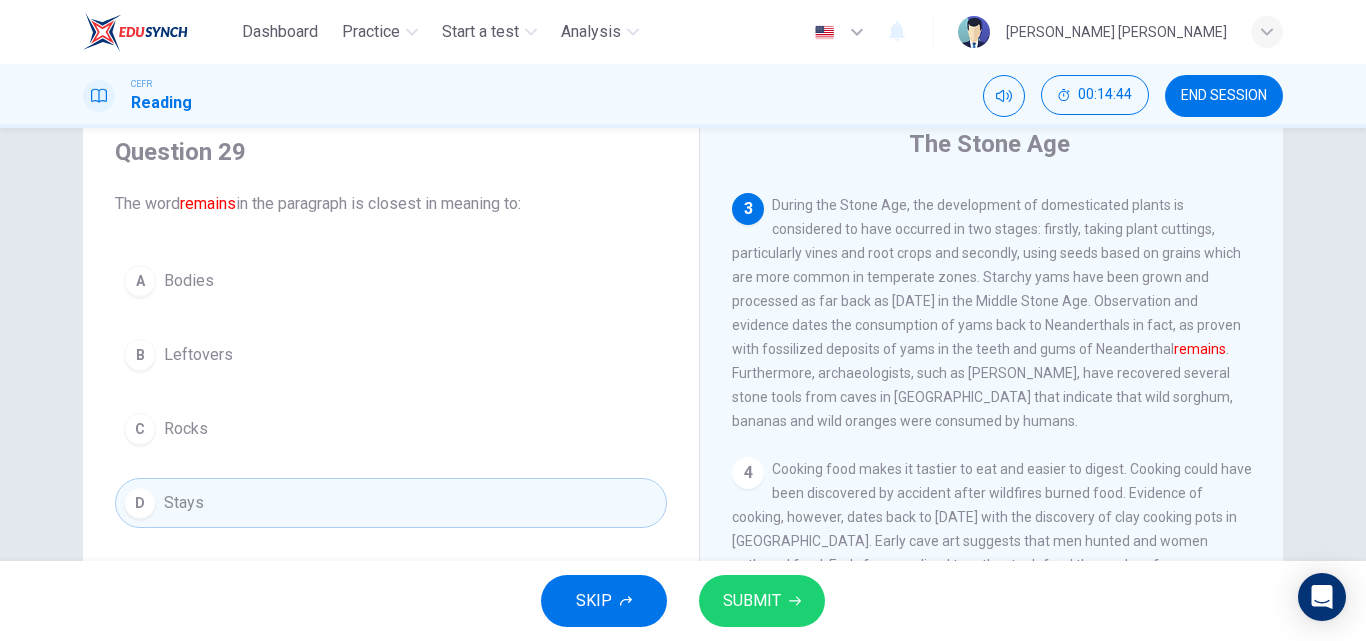 click on "SUBMIT" at bounding box center (762, 601) 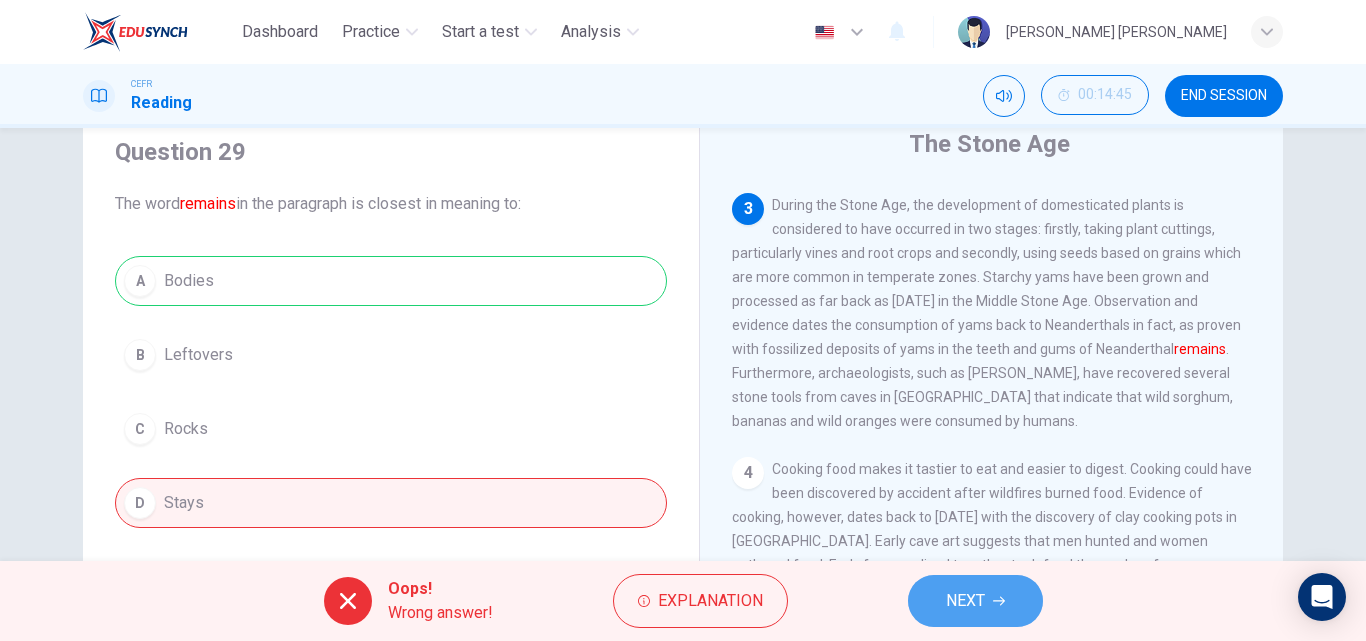 click on "NEXT" at bounding box center [975, 601] 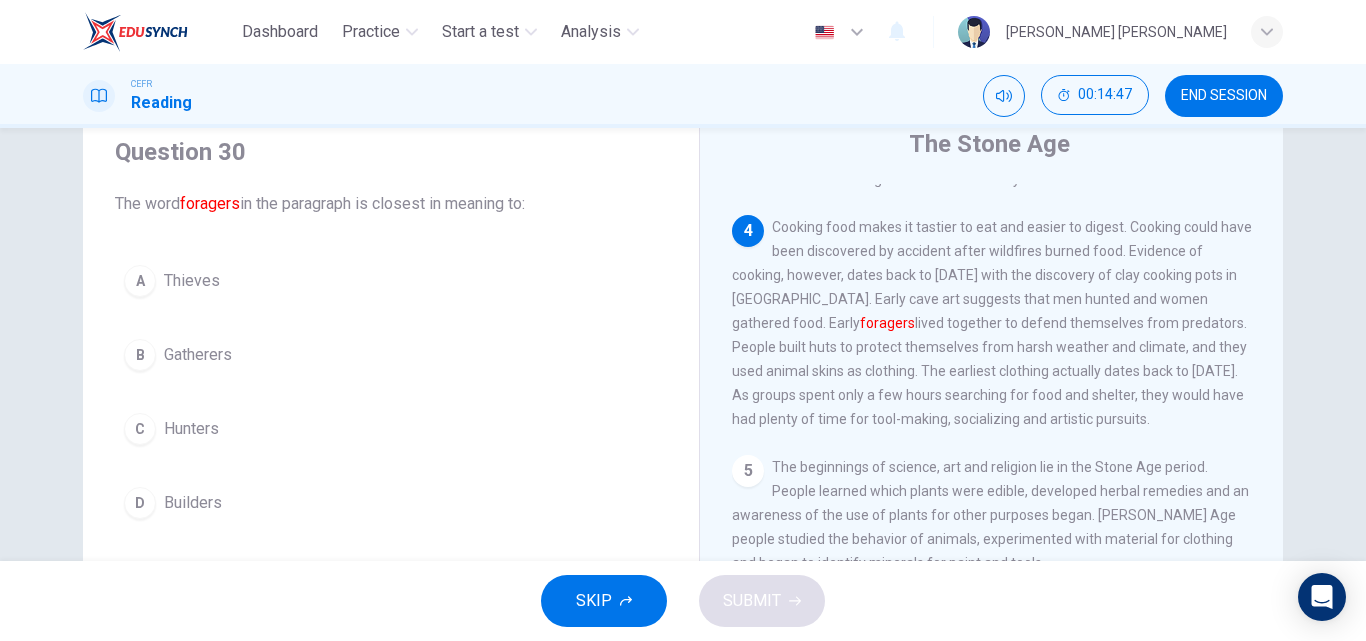 scroll, scrollTop: 678, scrollLeft: 0, axis: vertical 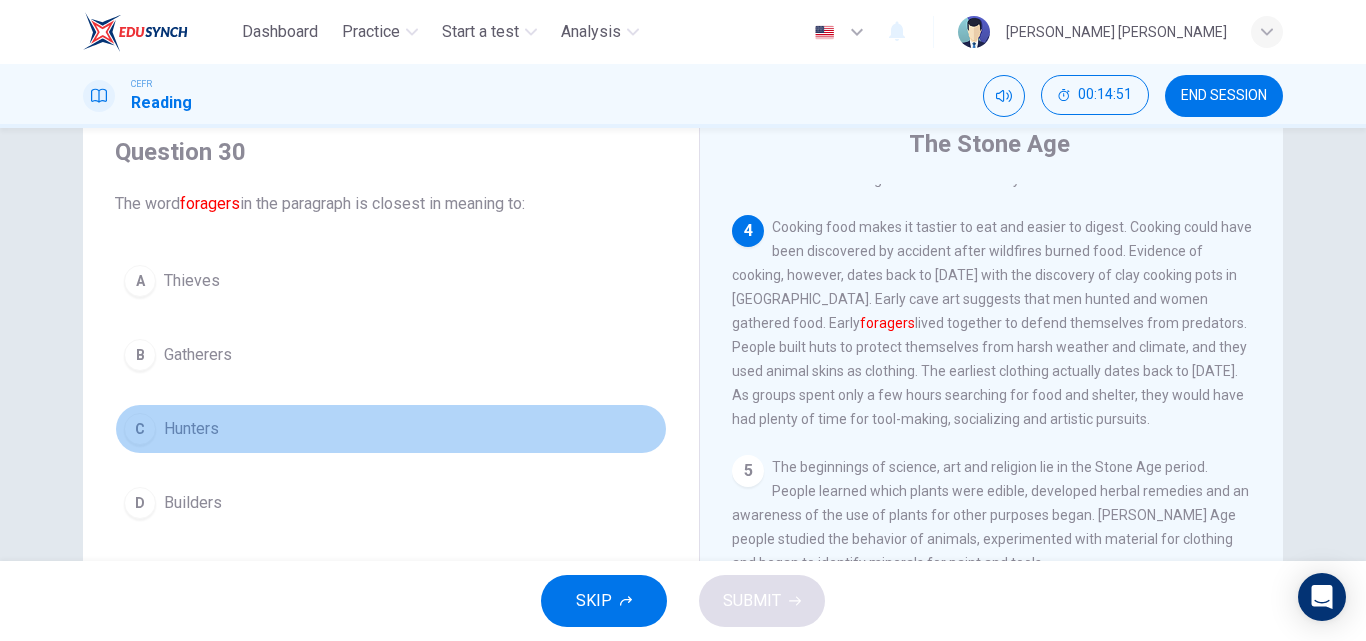 click on "Hunters" at bounding box center (191, 429) 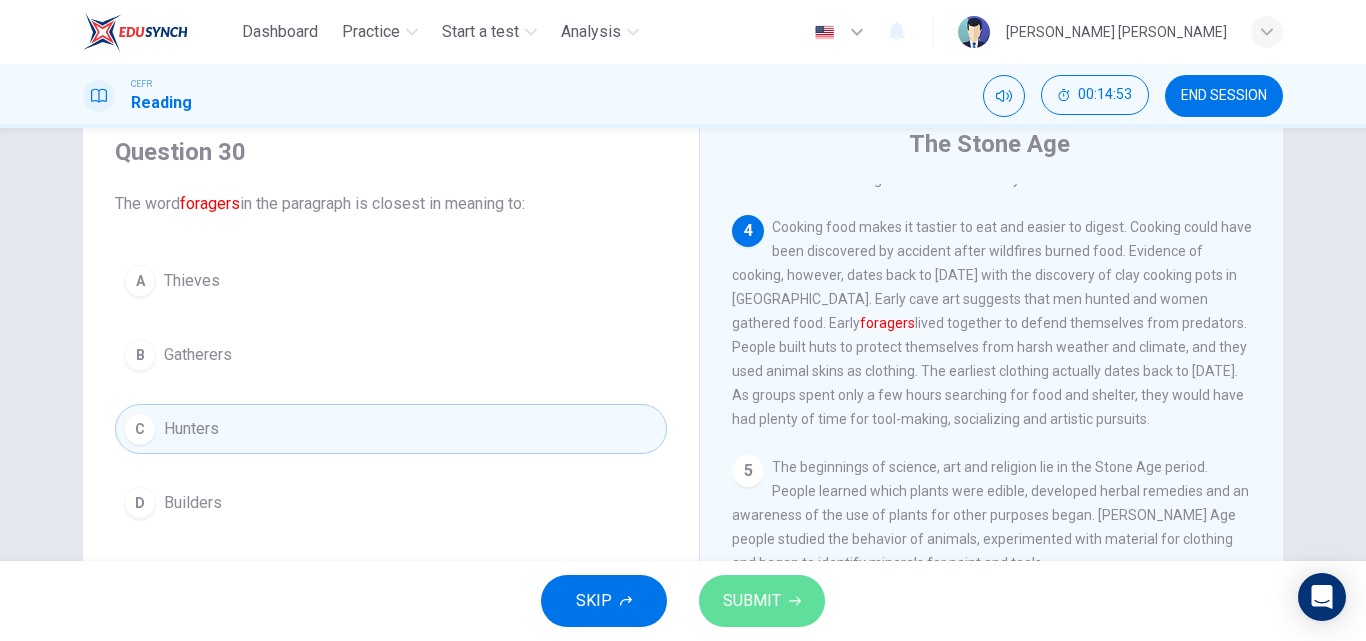 click 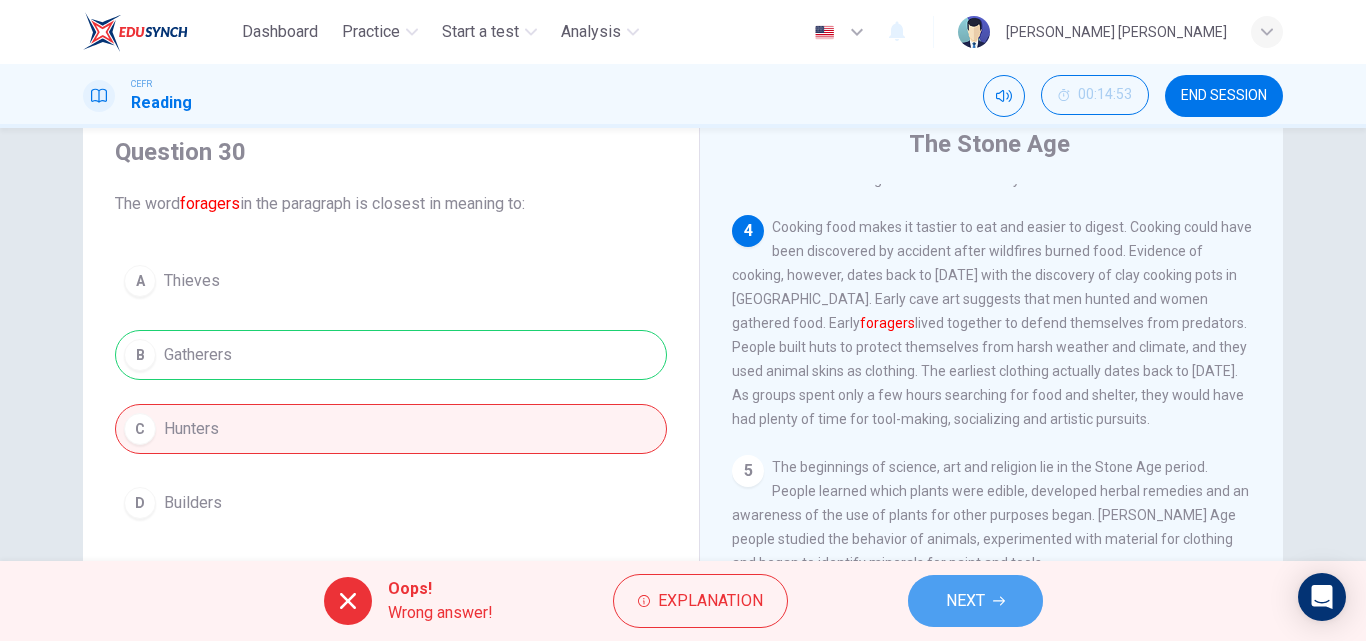 click on "NEXT" at bounding box center [965, 601] 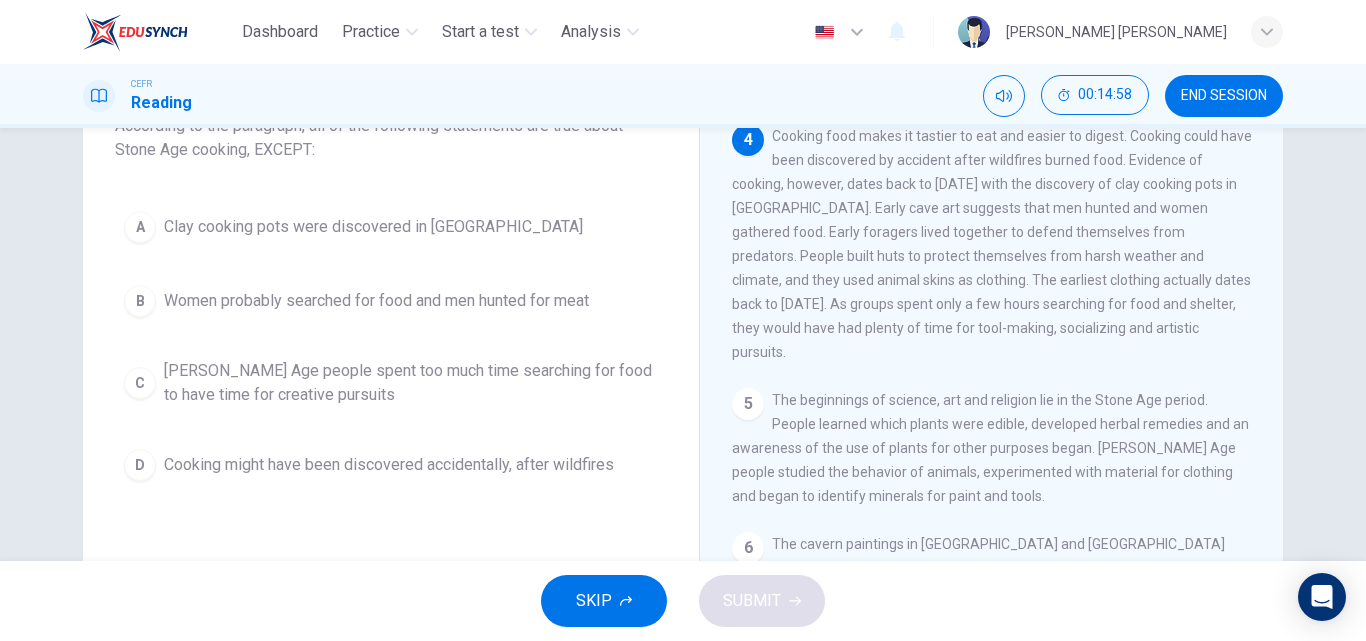 scroll, scrollTop: 152, scrollLeft: 0, axis: vertical 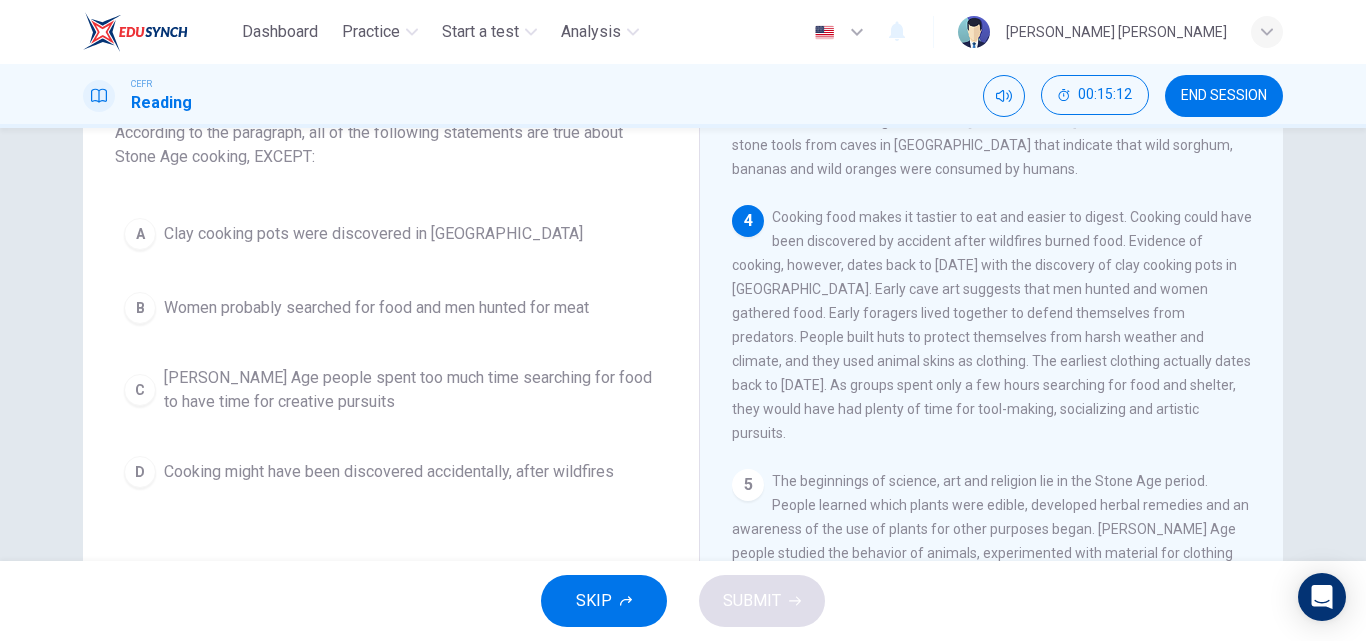 drag, startPoint x: 1251, startPoint y: 405, endPoint x: 1248, endPoint y: 374, distance: 31.144823 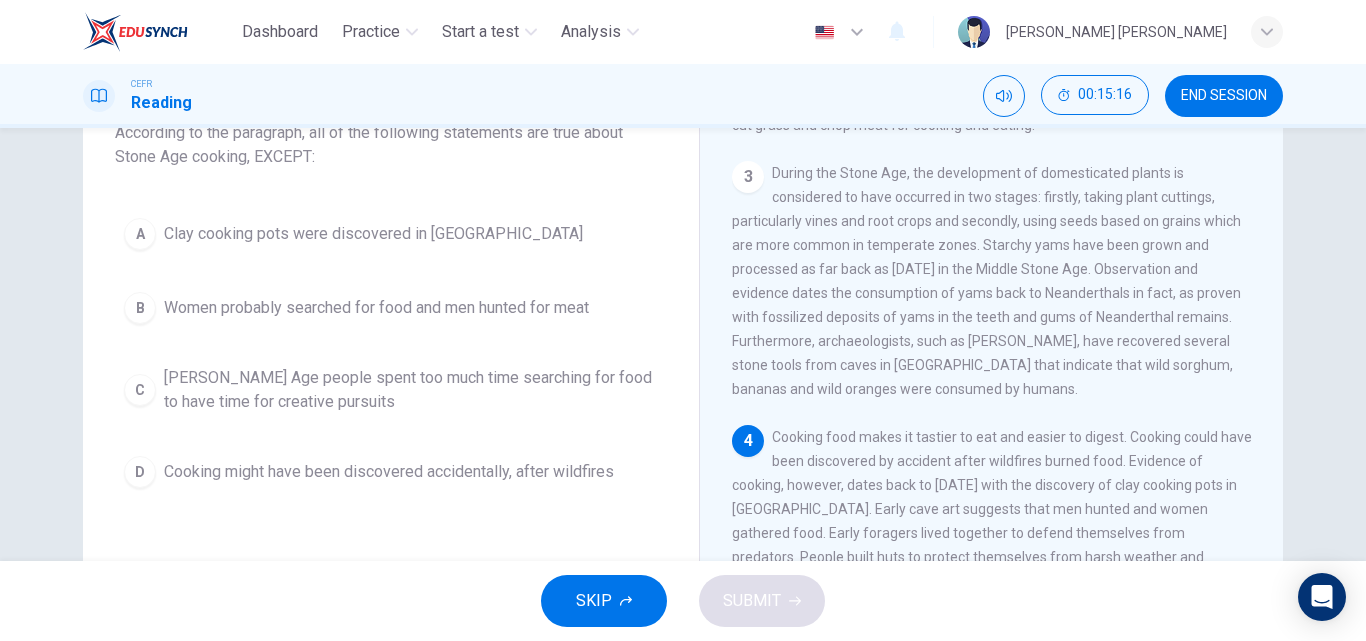 scroll, scrollTop: 377, scrollLeft: 0, axis: vertical 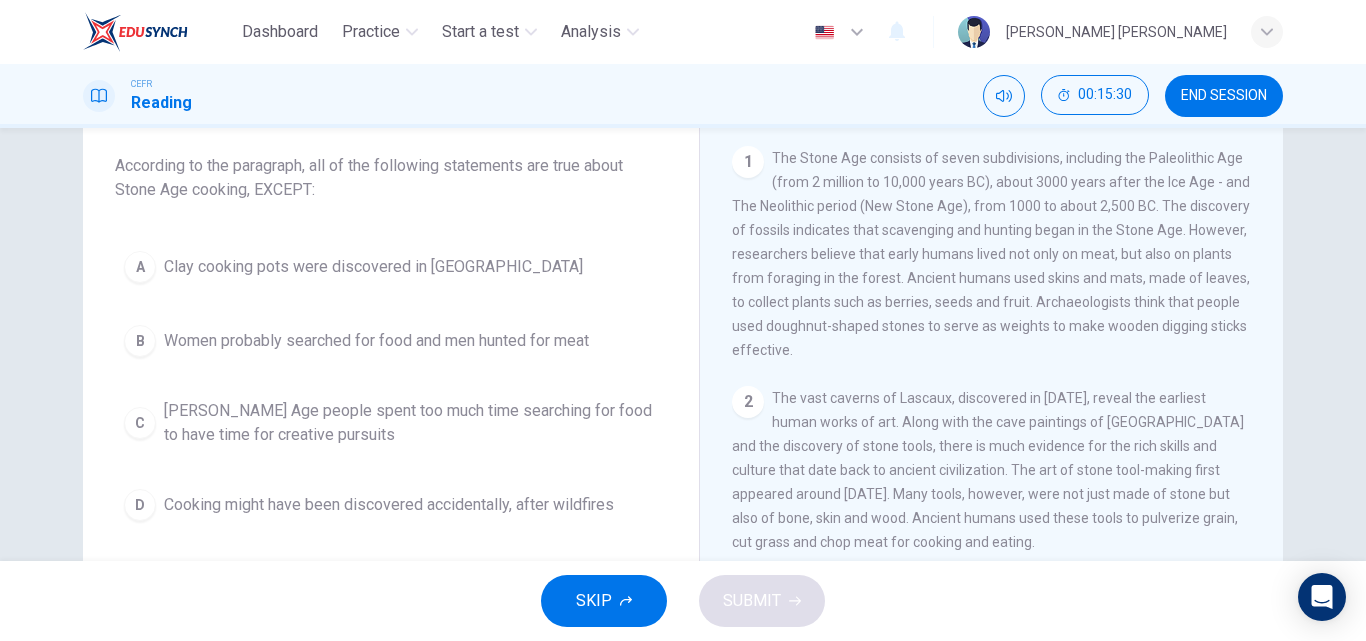 drag, startPoint x: 1261, startPoint y: 290, endPoint x: 1256, endPoint y: 383, distance: 93.13431 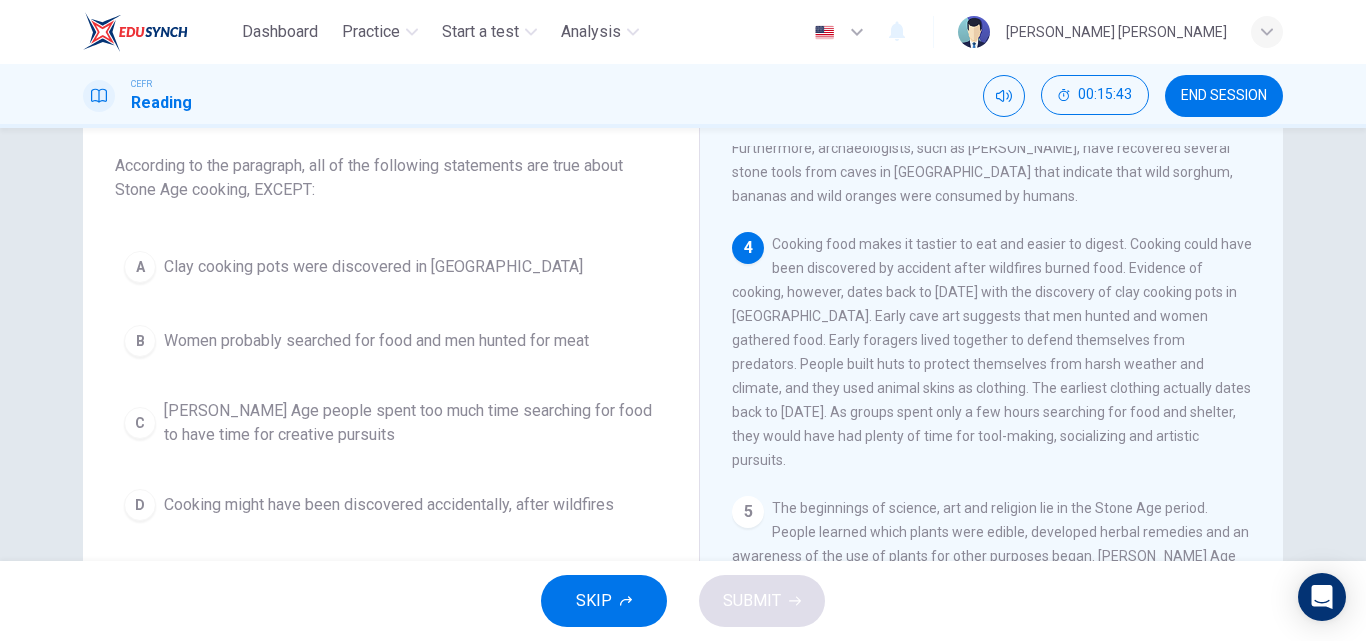 scroll, scrollTop: 613, scrollLeft: 0, axis: vertical 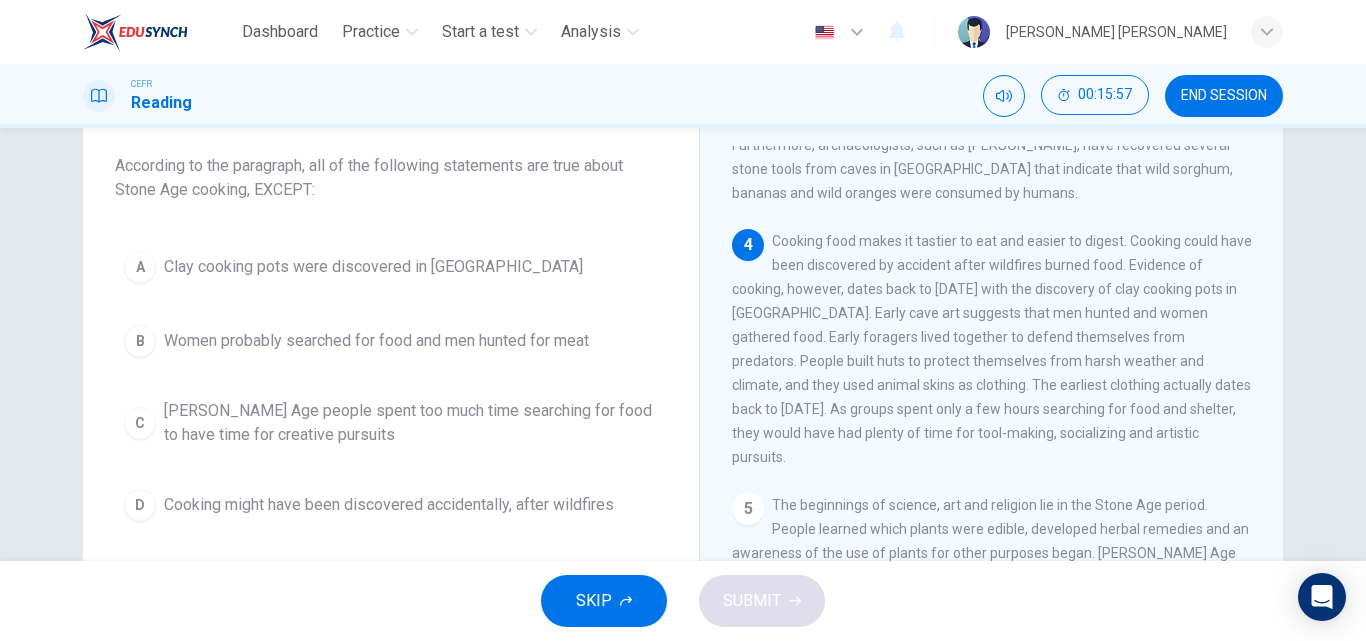 click on "[PERSON_NAME] Age people spent too much time searching for food to have time for creative pursuits" at bounding box center (411, 423) 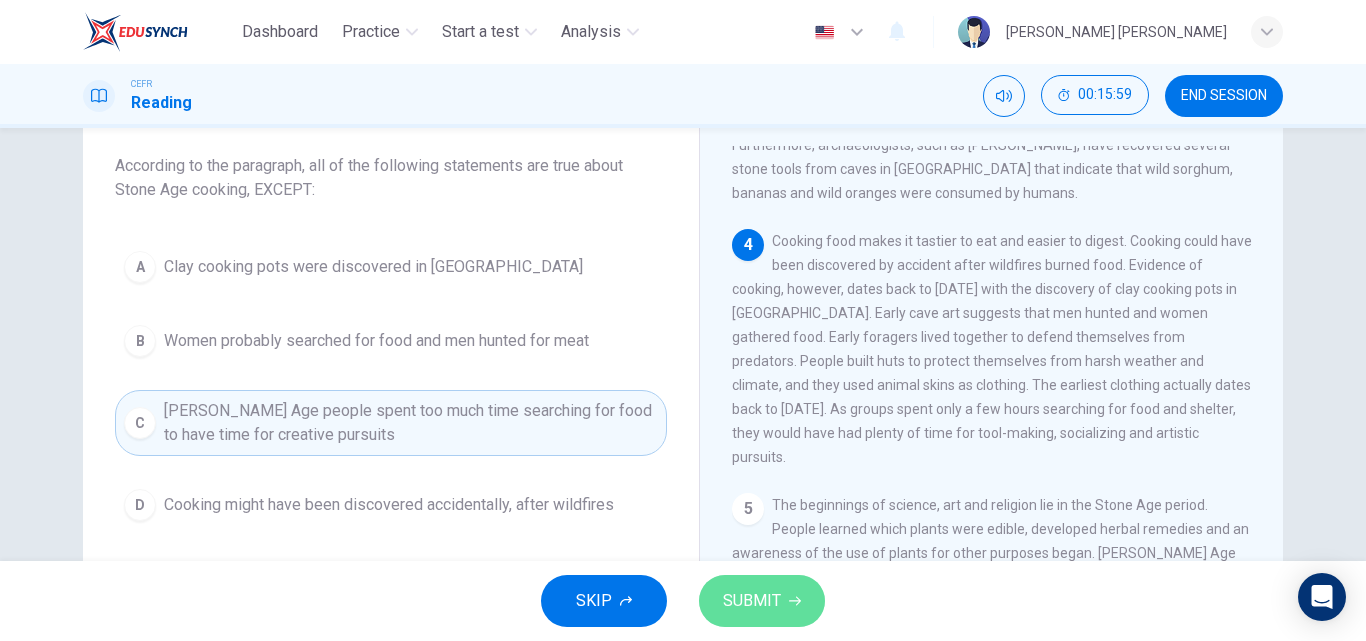 click on "SUBMIT" at bounding box center [762, 601] 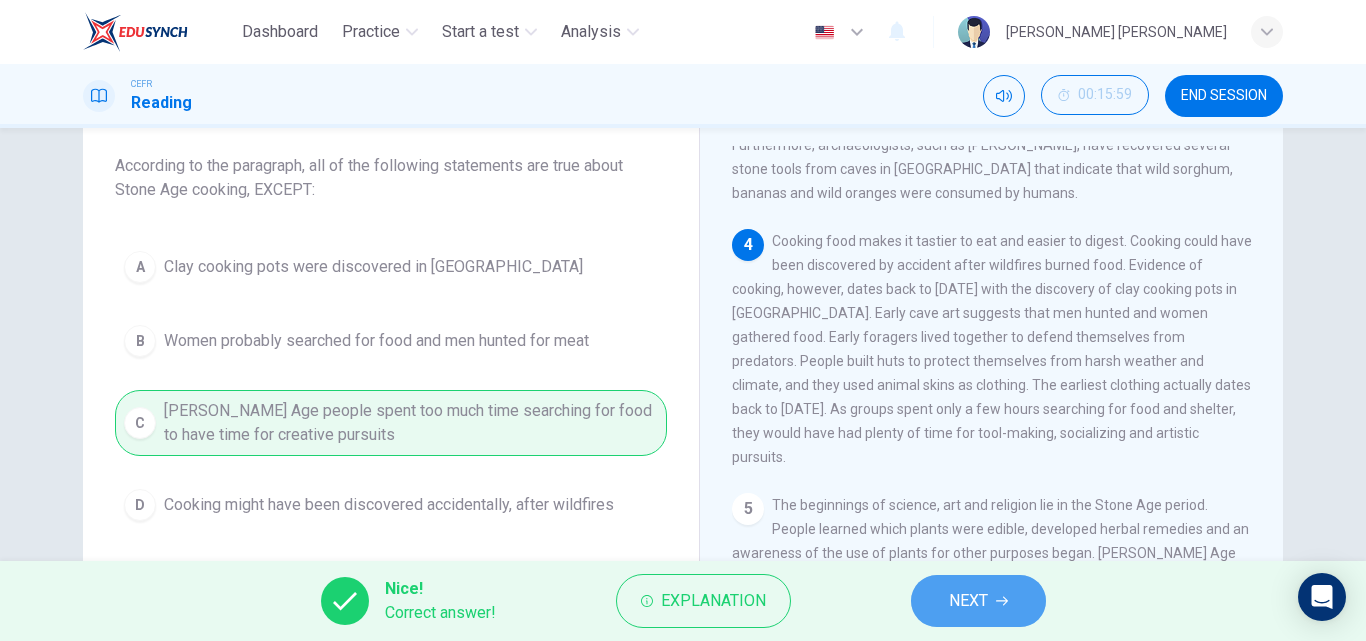 click on "NEXT" at bounding box center [968, 601] 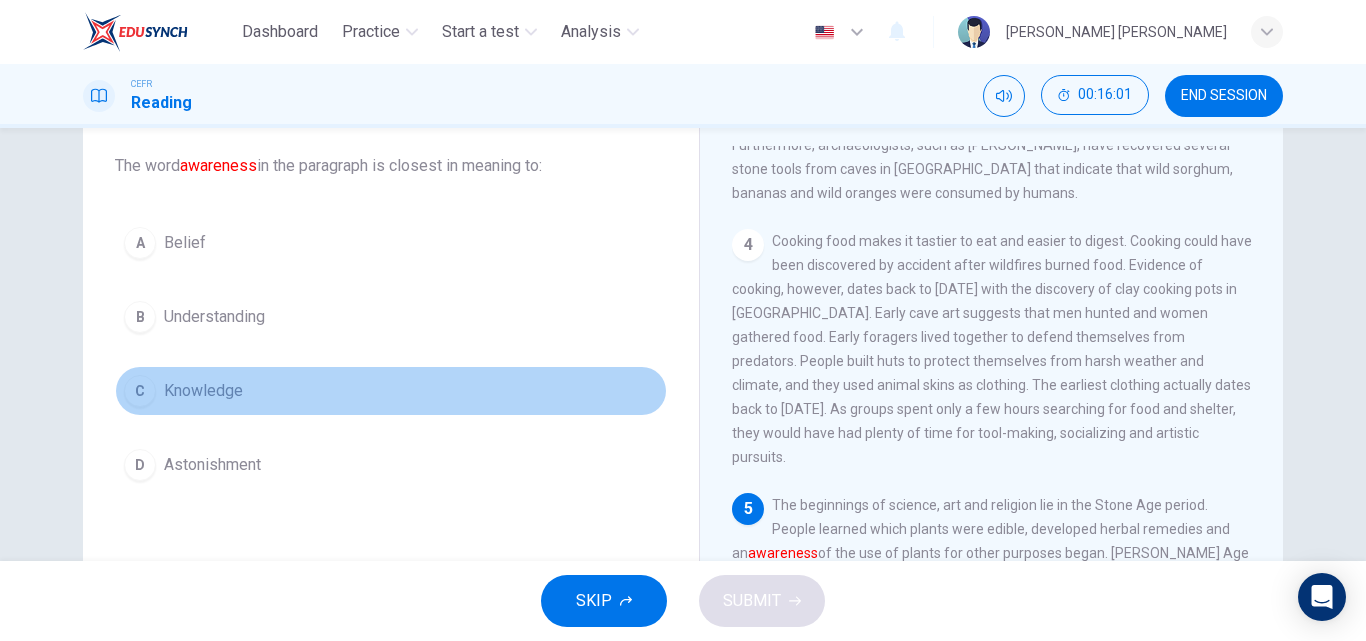 click on "Knowledge" at bounding box center (203, 391) 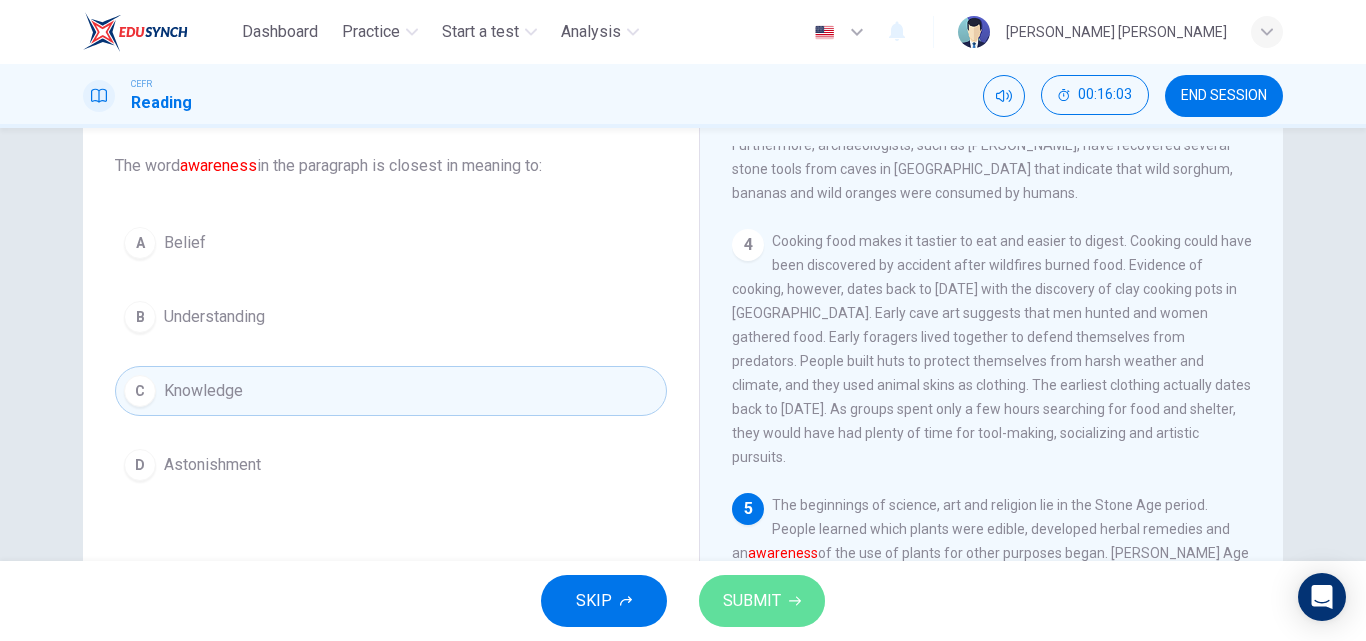 click on "SUBMIT" at bounding box center [752, 601] 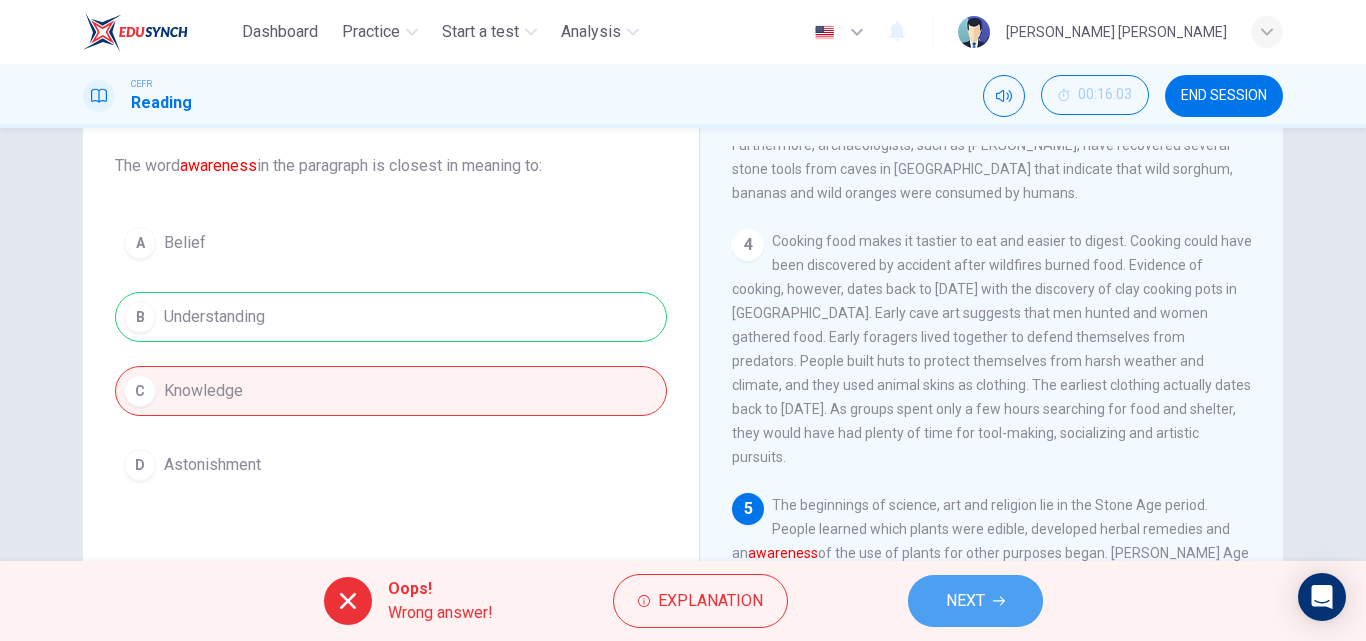 click on "NEXT" at bounding box center [975, 601] 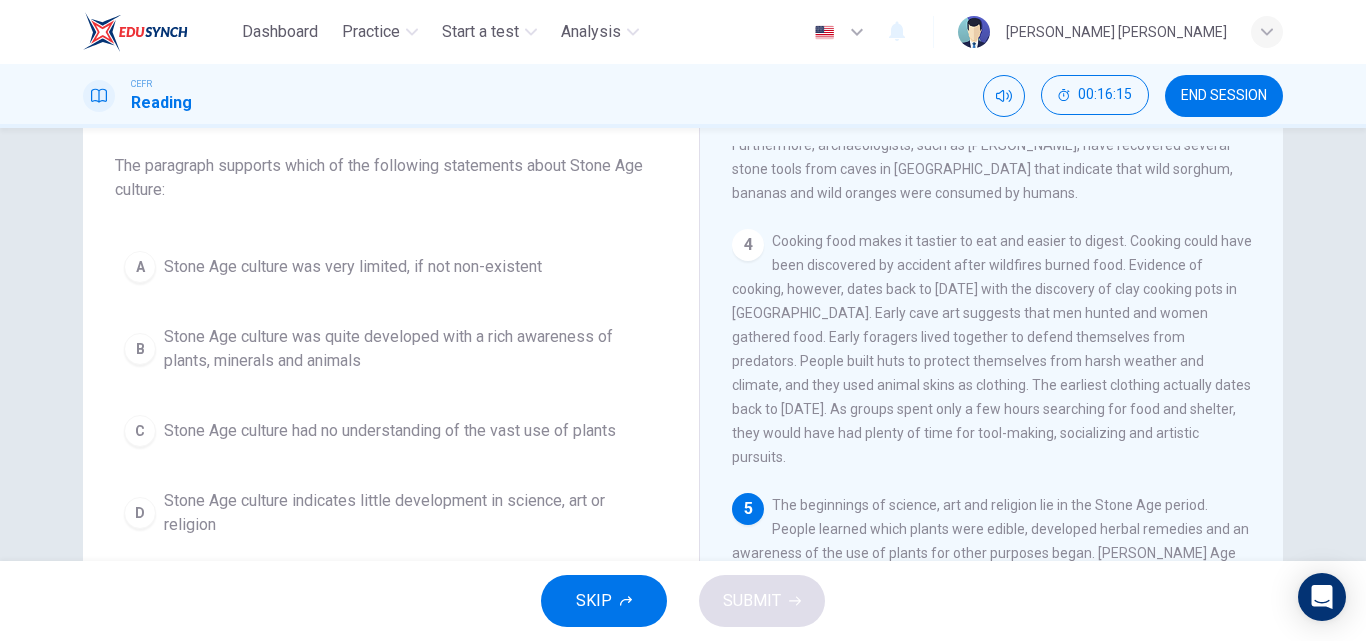 click on "Stone Age culture indicates little development in science, art or religion" at bounding box center [411, 513] 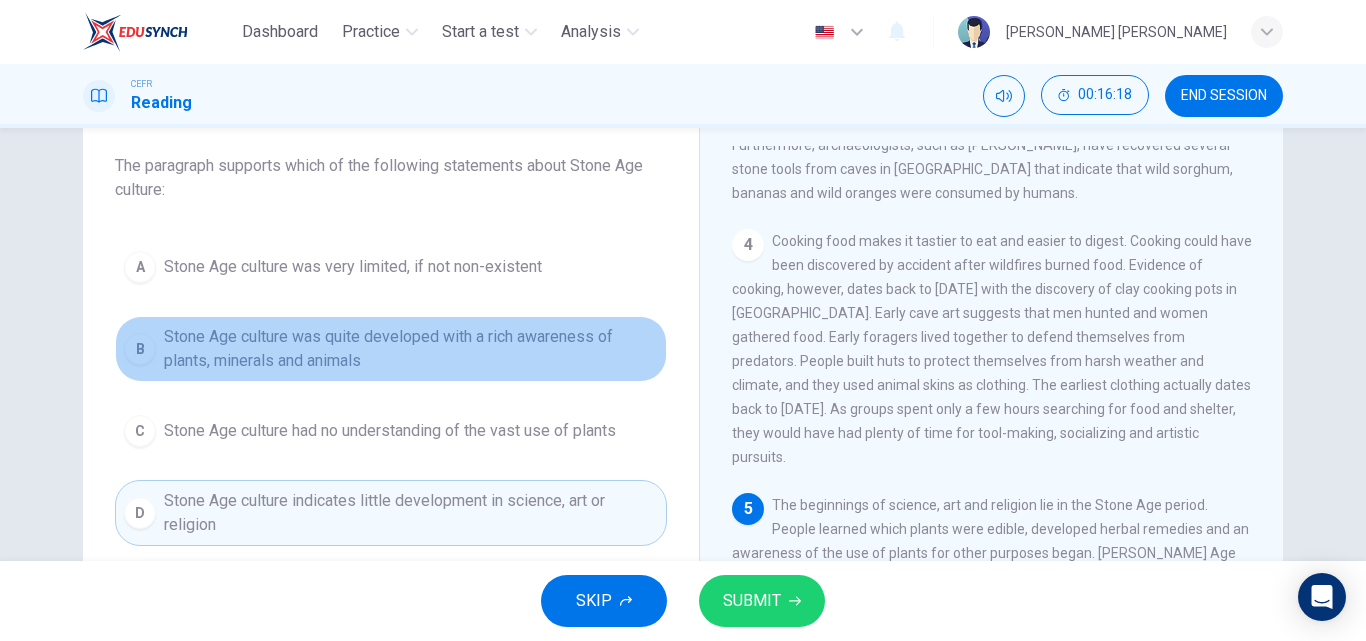 click on "Stone Age culture was quite developed with a rich awareness of plants, minerals and animals" at bounding box center (411, 349) 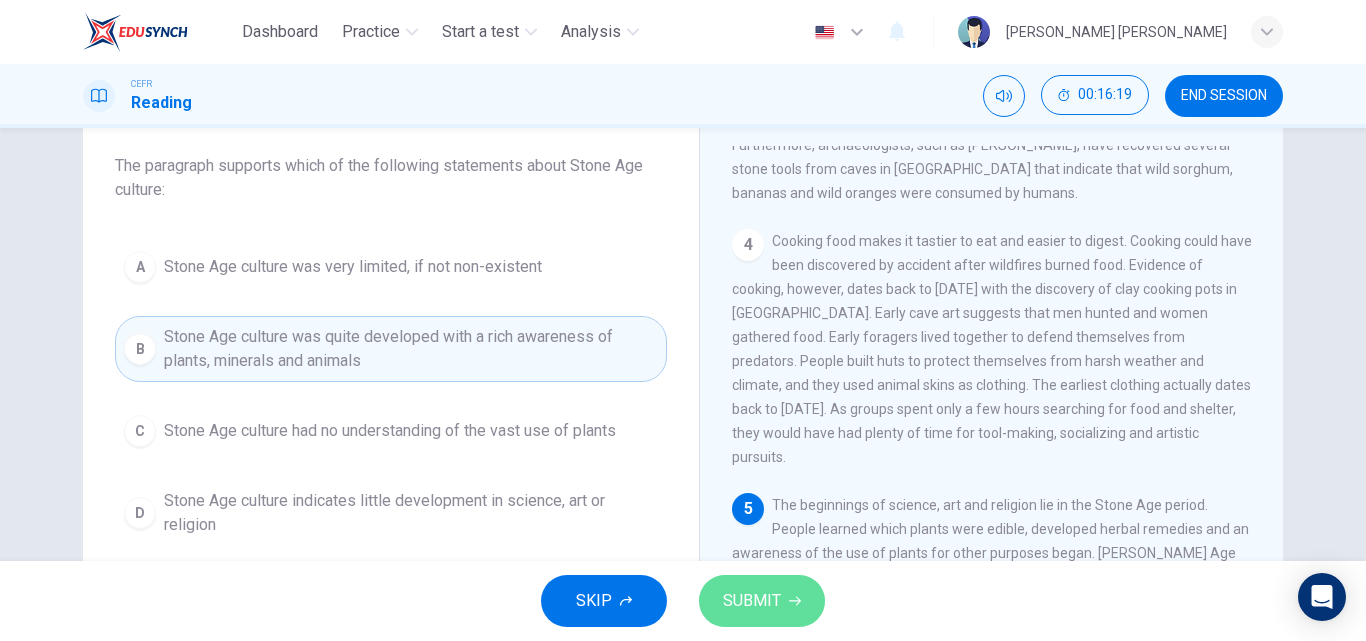 click on "SUBMIT" at bounding box center (752, 601) 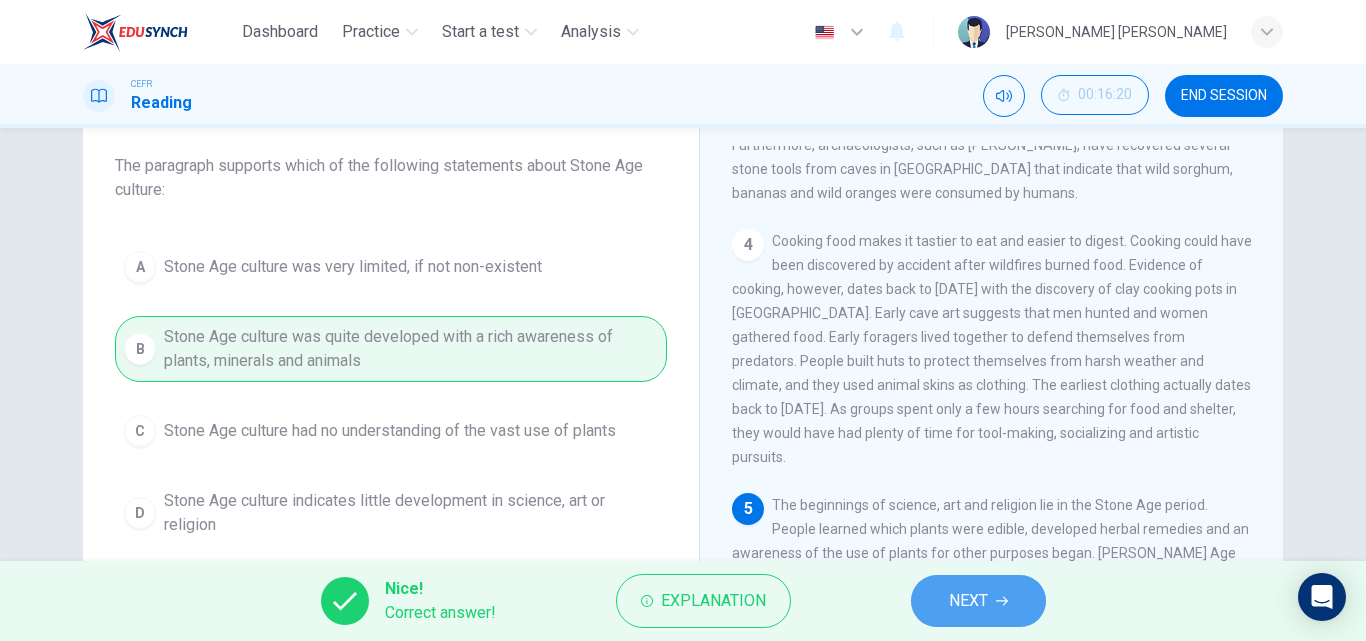 click on "NEXT" at bounding box center [978, 601] 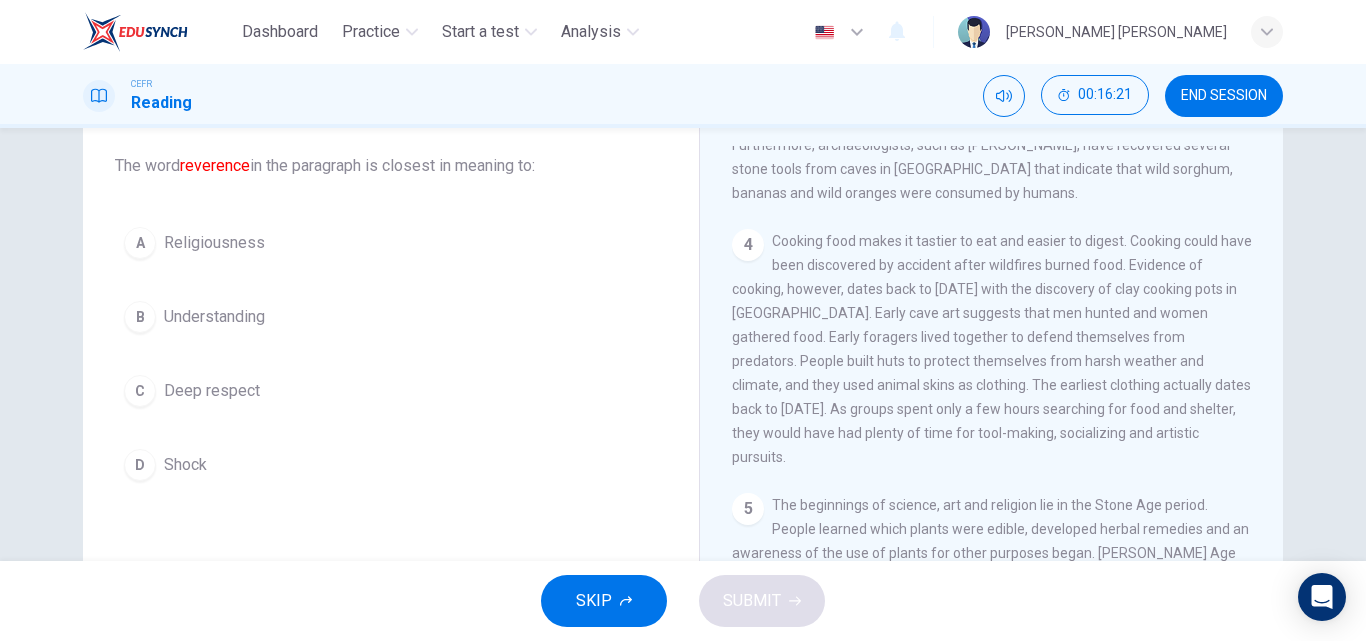 scroll, scrollTop: 712, scrollLeft: 0, axis: vertical 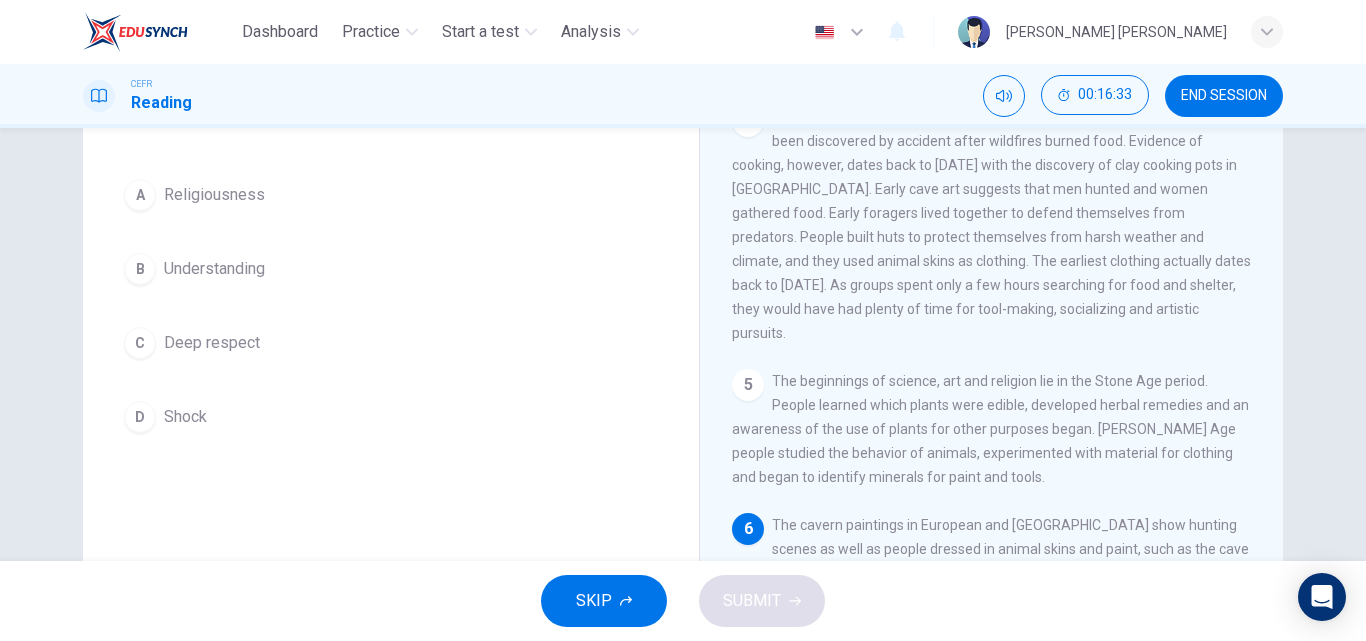 click on "Deep respect" at bounding box center (212, 343) 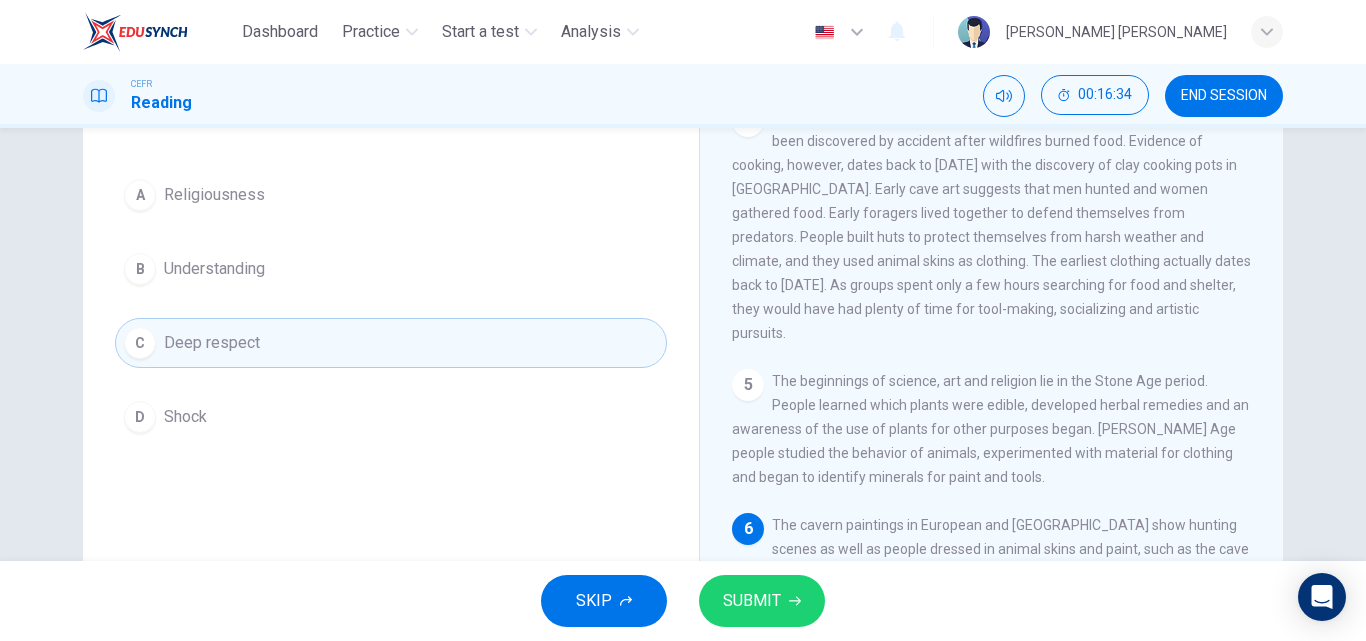 click on "SUBMIT" at bounding box center (752, 601) 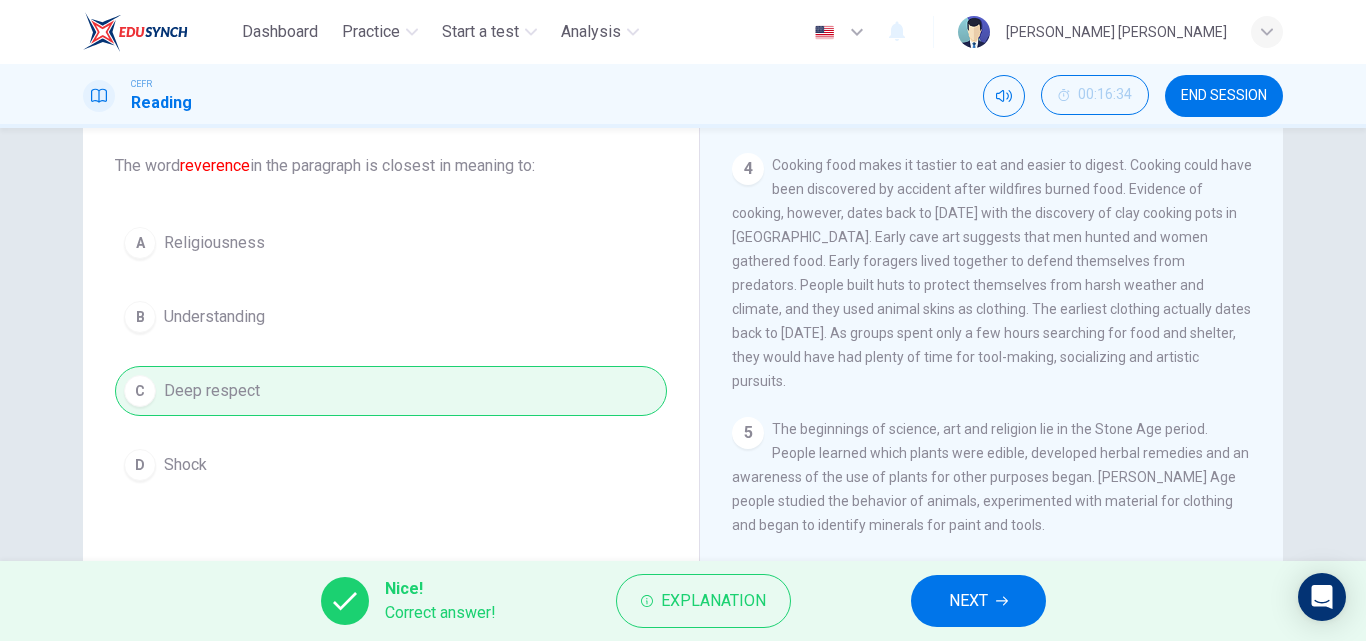 scroll, scrollTop: 68, scrollLeft: 0, axis: vertical 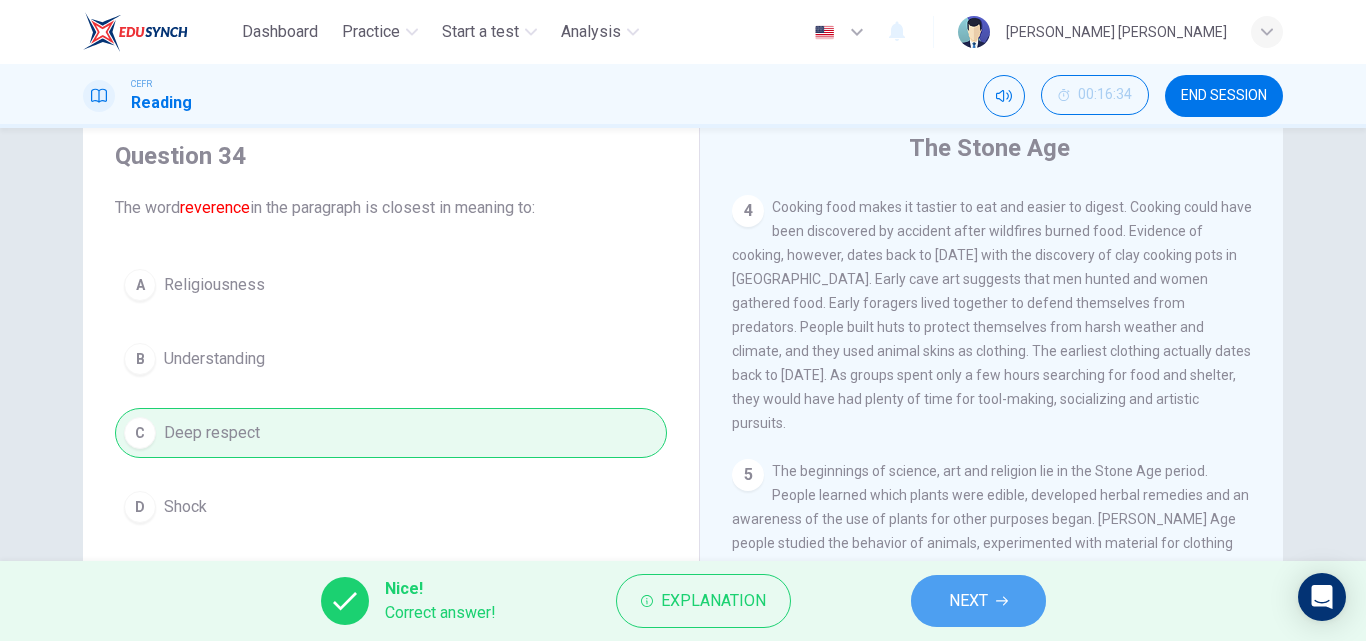 click on "NEXT" at bounding box center [978, 601] 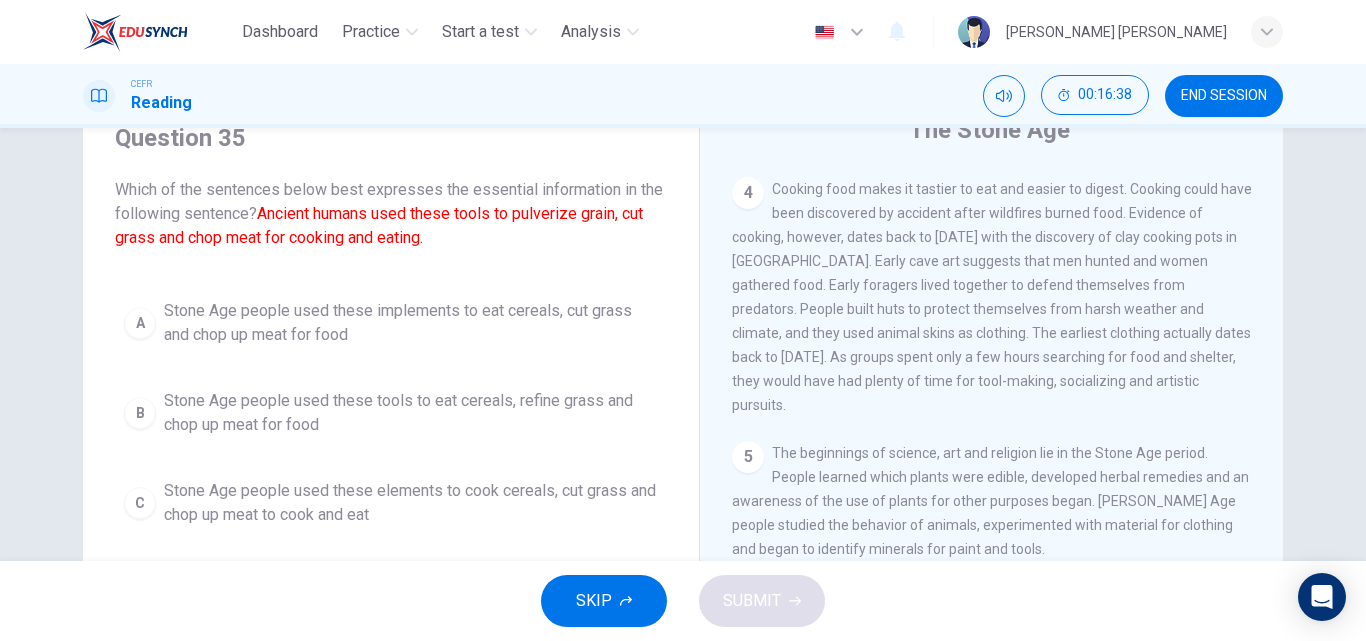 scroll, scrollTop: 110, scrollLeft: 0, axis: vertical 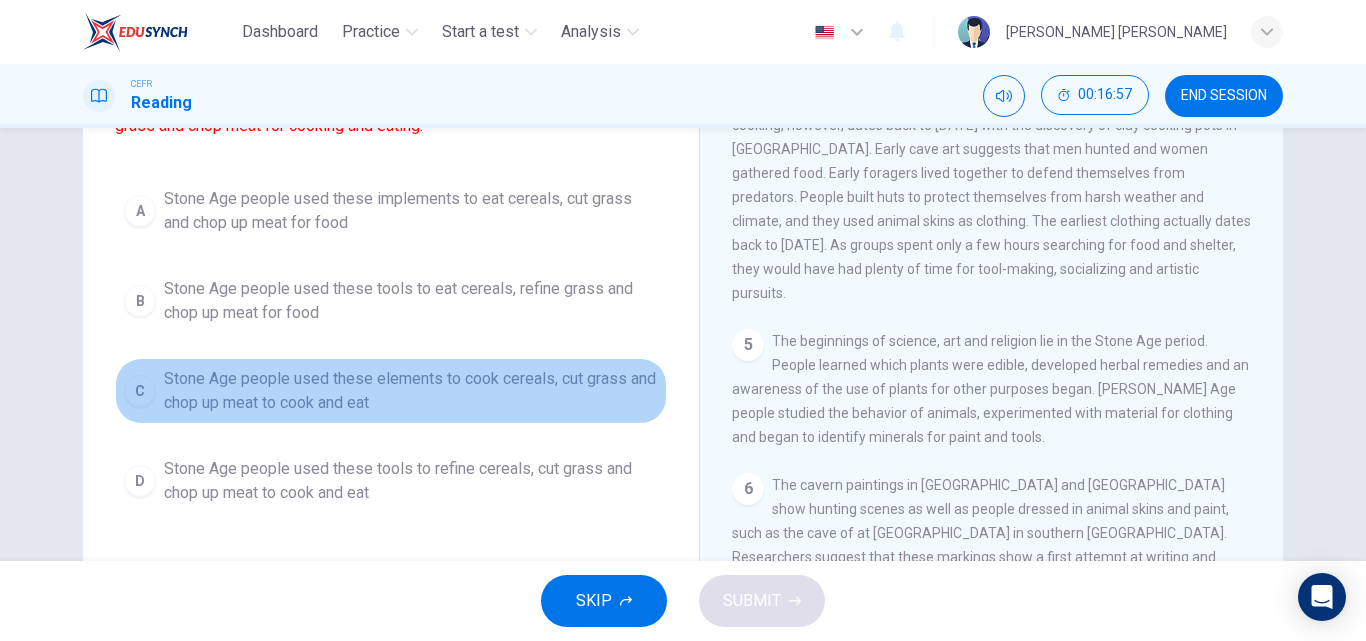 click on "Stone Age people used these elements to cook cereals, cut grass and chop up meat to cook and eat" at bounding box center (411, 391) 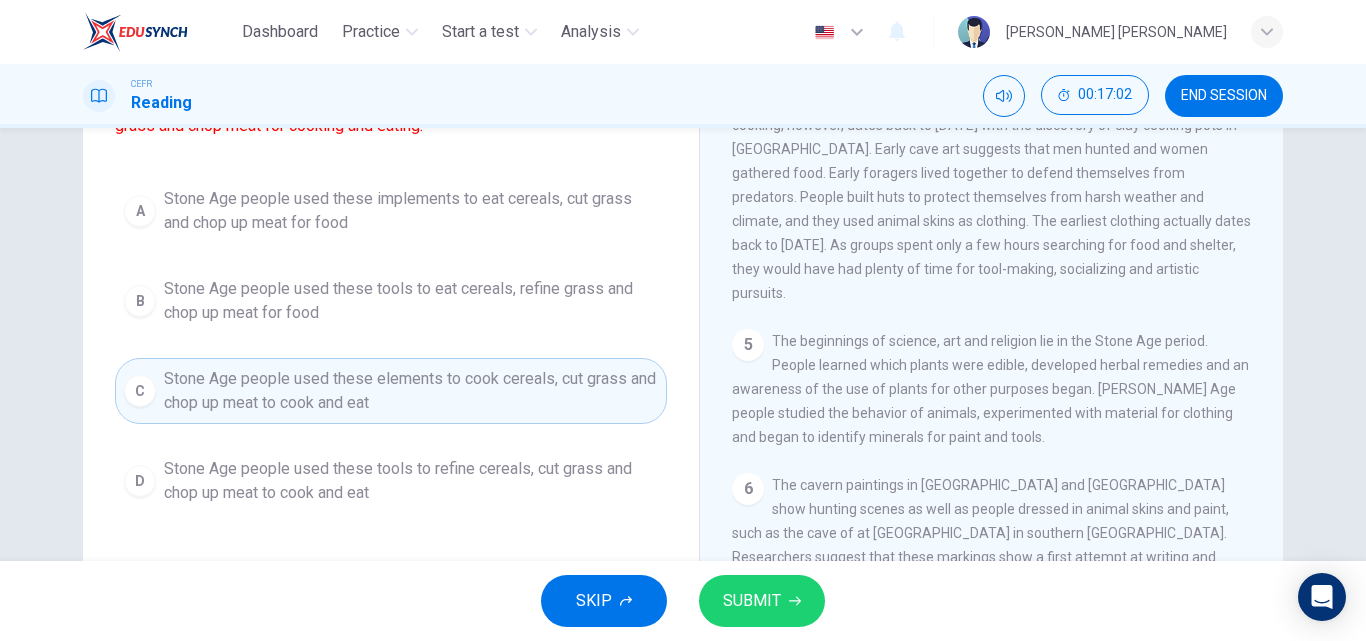 click on "SUBMIT" at bounding box center [752, 601] 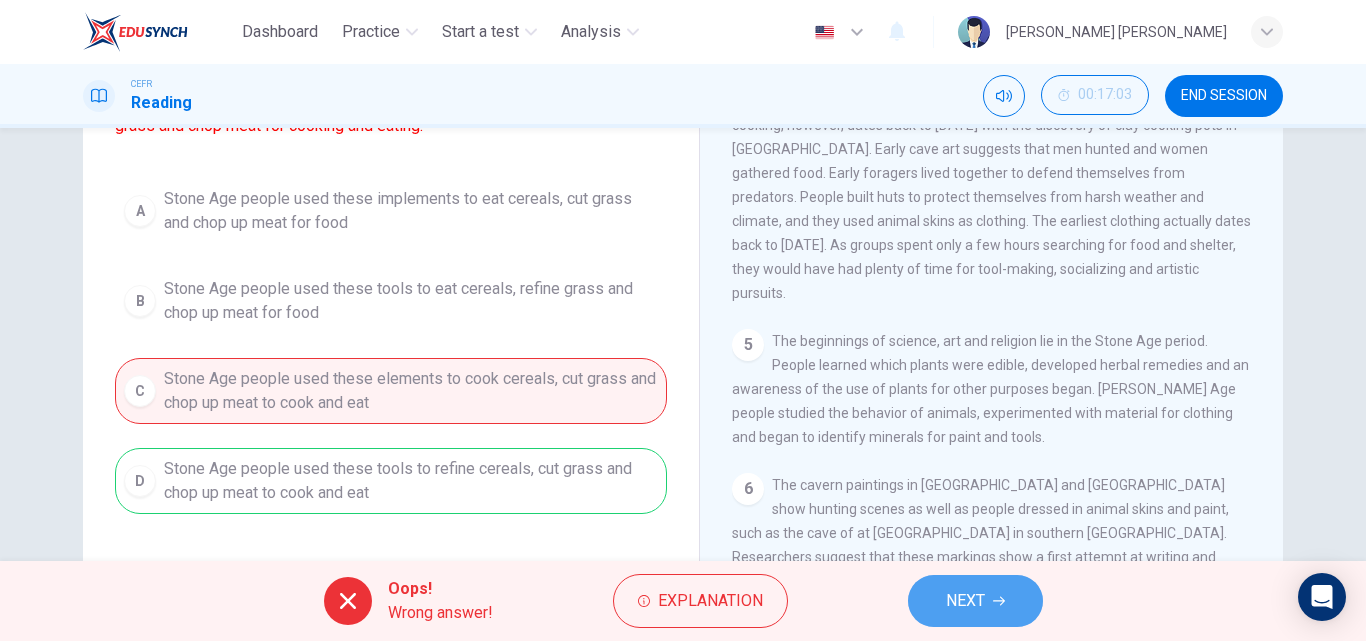 click on "NEXT" at bounding box center [975, 601] 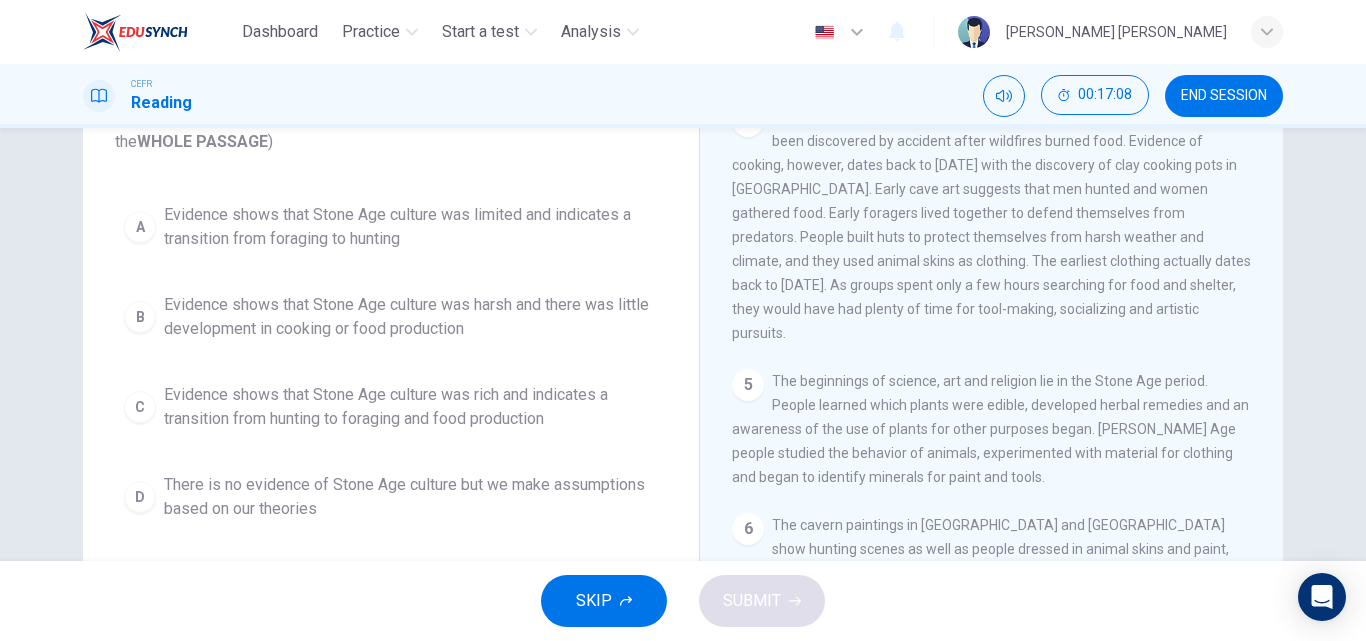 scroll, scrollTop: 162, scrollLeft: 0, axis: vertical 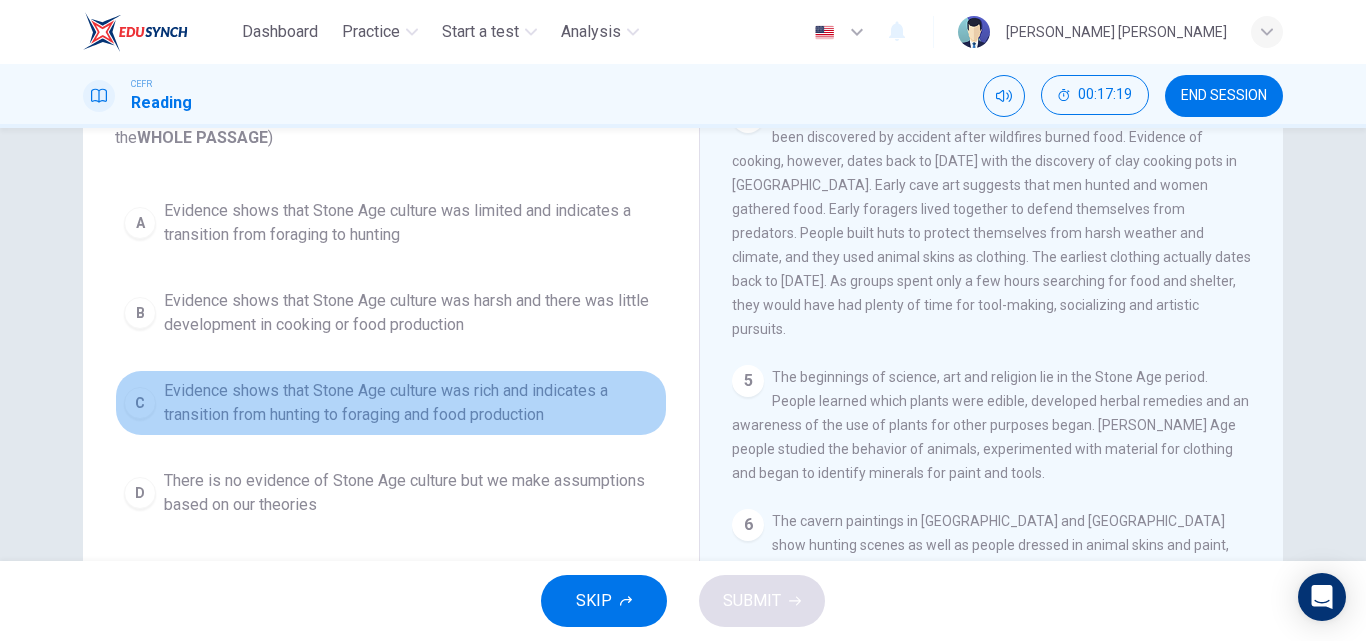 click on "Evidence shows that Stone Age culture was rich and indicates a transition from hunting to foraging and food production" at bounding box center (411, 403) 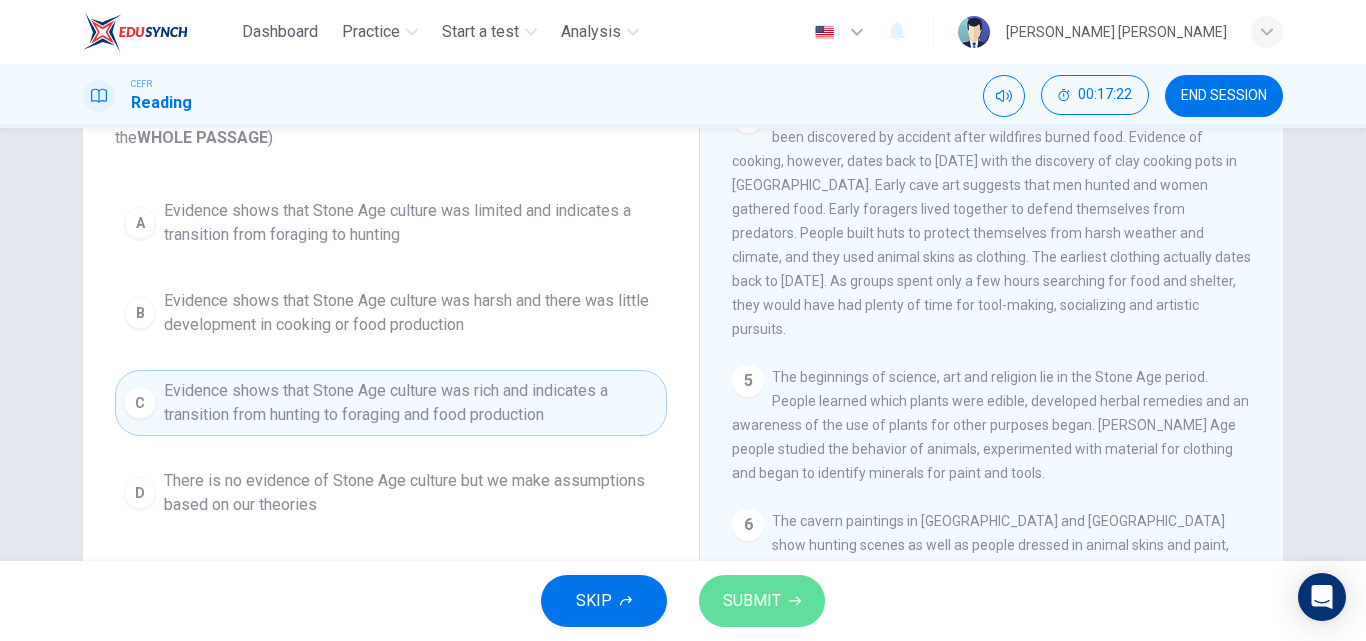 click on "SUBMIT" at bounding box center (752, 601) 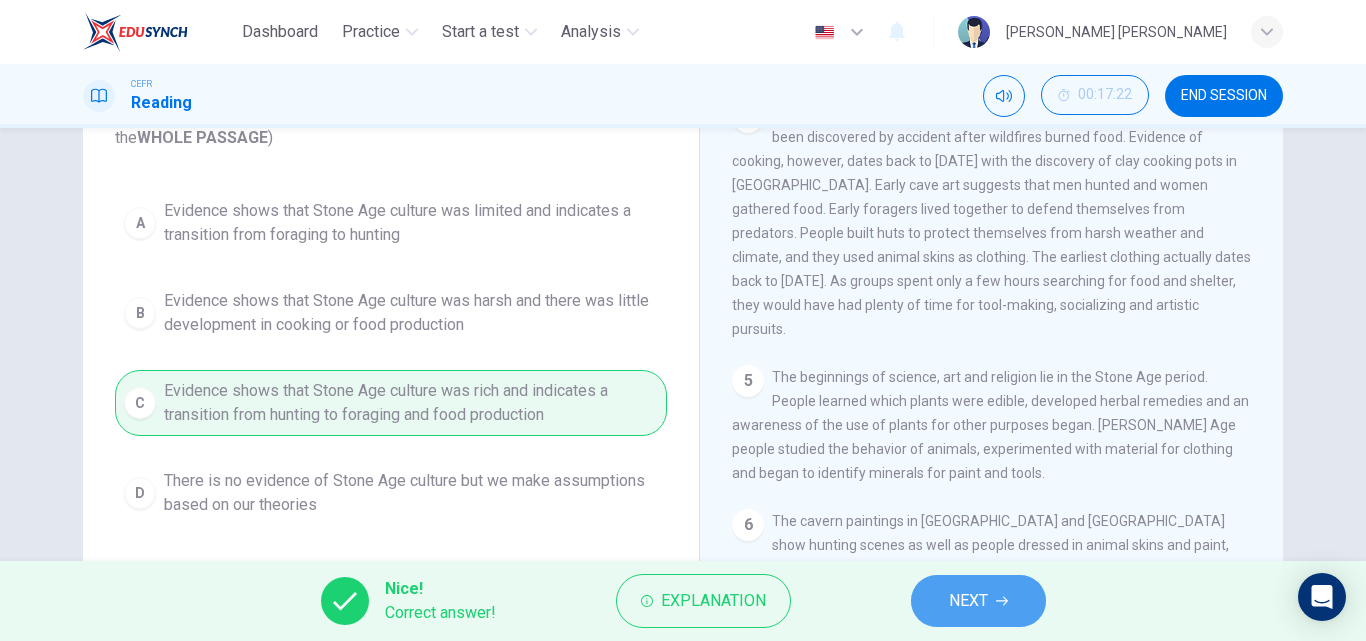 click on "NEXT" at bounding box center [978, 601] 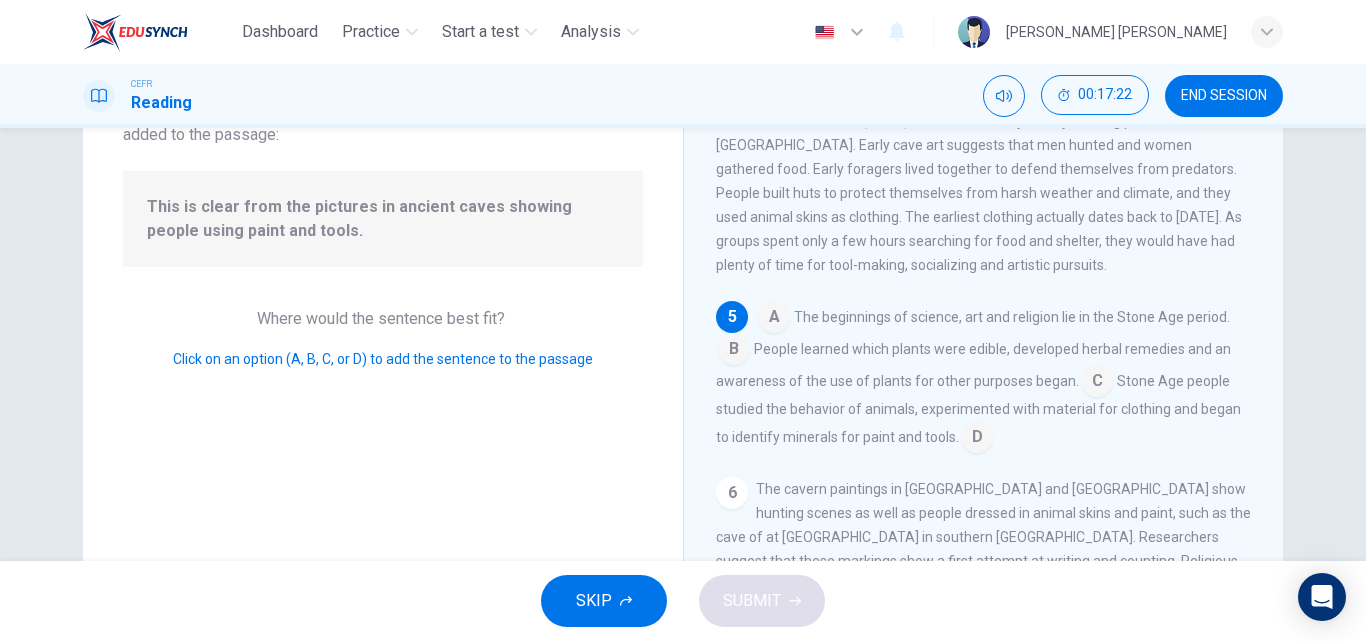 scroll, scrollTop: 746, scrollLeft: 0, axis: vertical 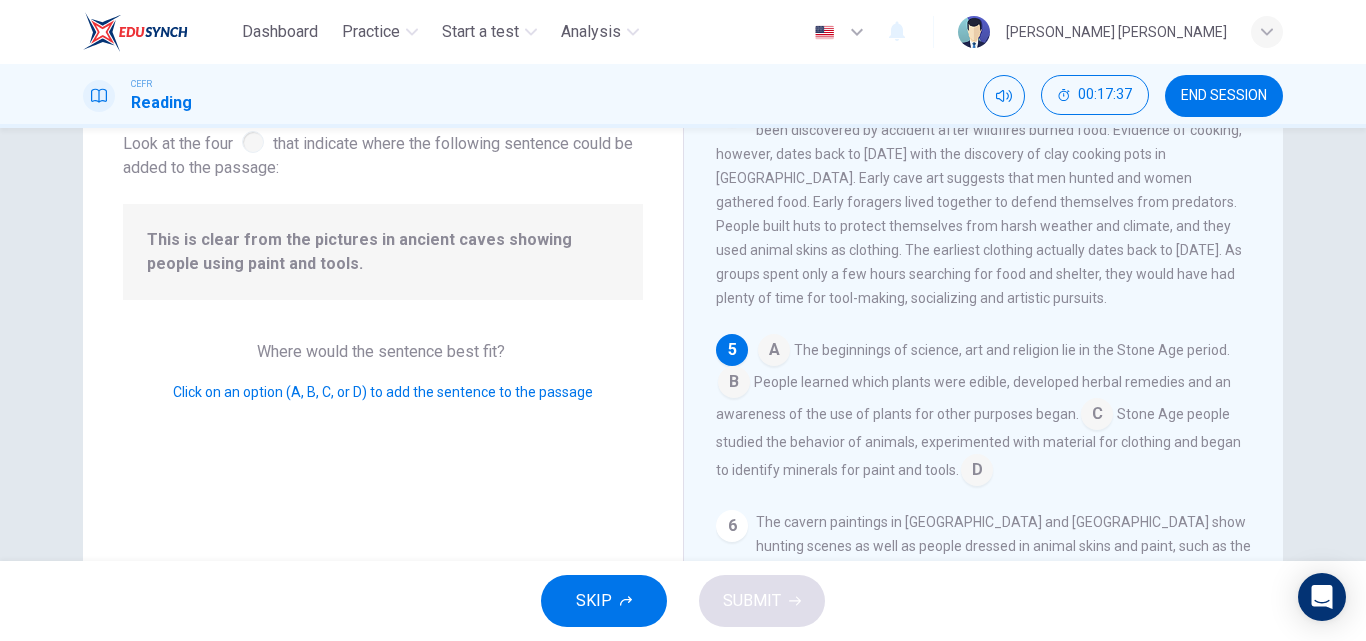 click at bounding box center (977, 472) 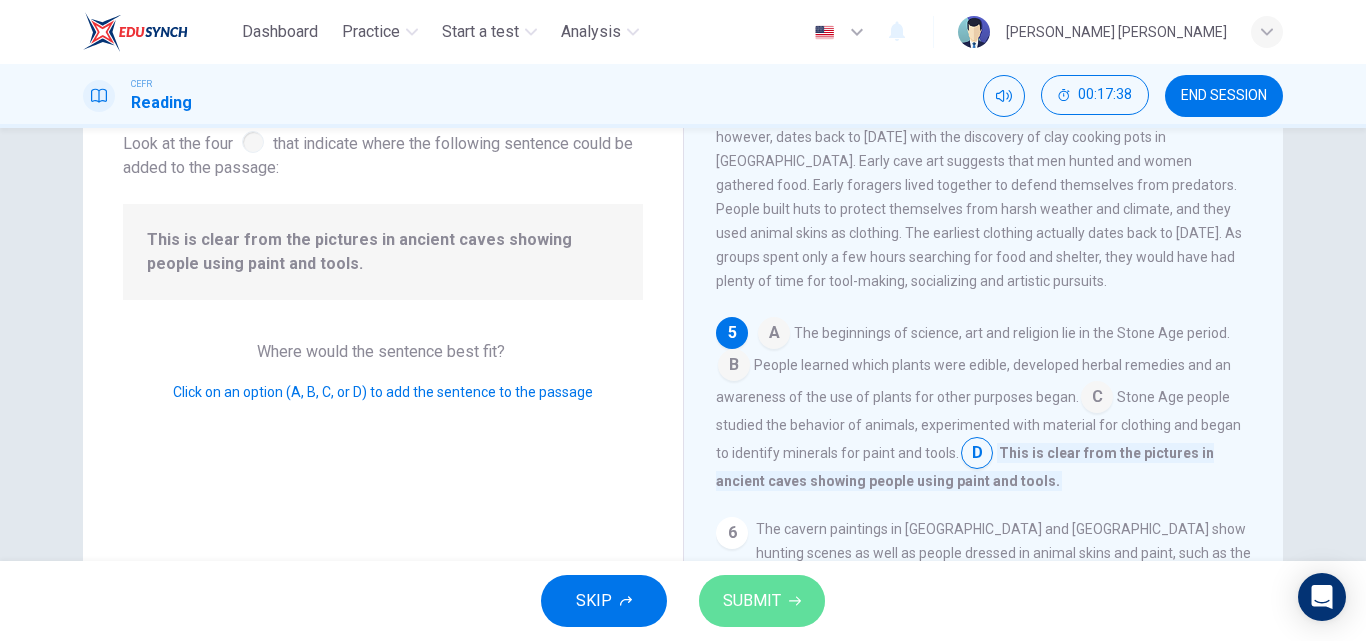 click on "SUBMIT" at bounding box center (752, 601) 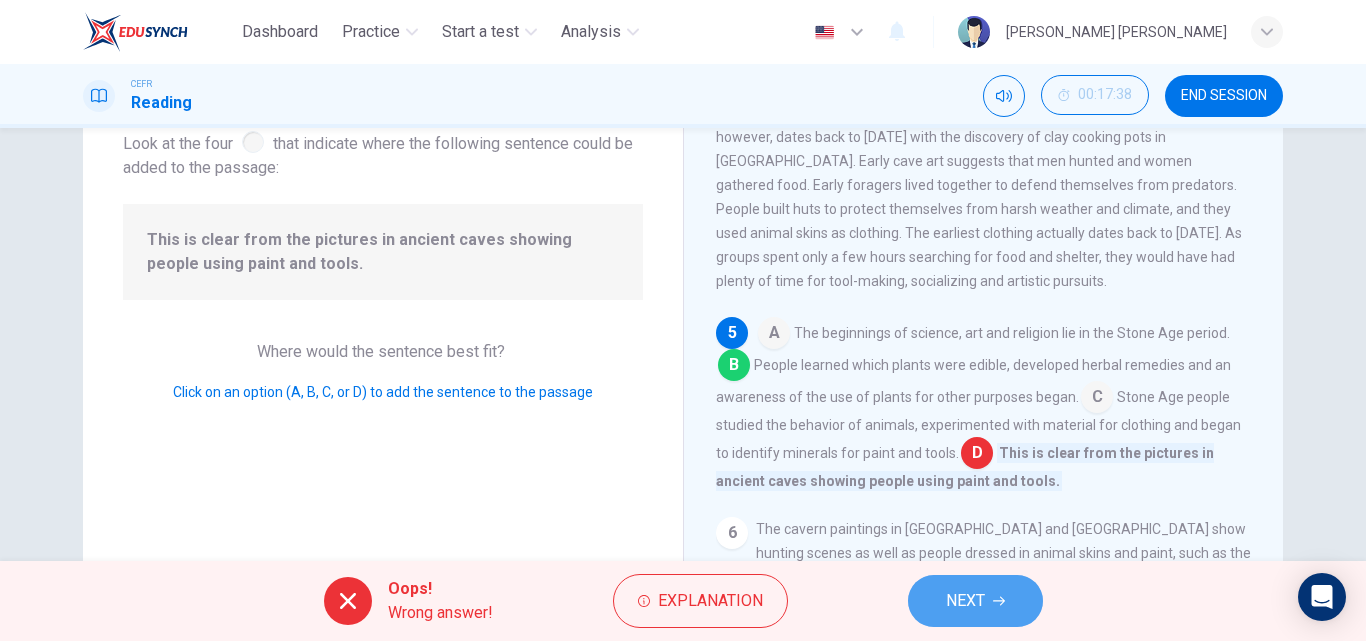 click on "NEXT" at bounding box center (975, 601) 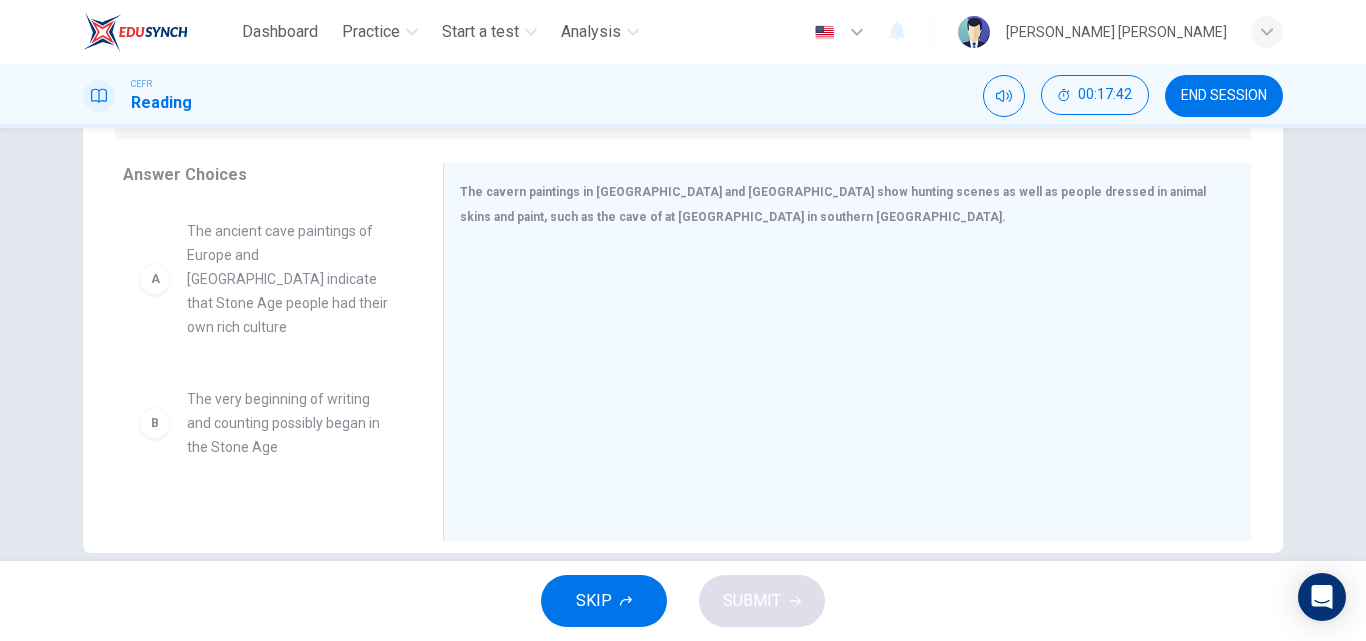 scroll, scrollTop: 315, scrollLeft: 0, axis: vertical 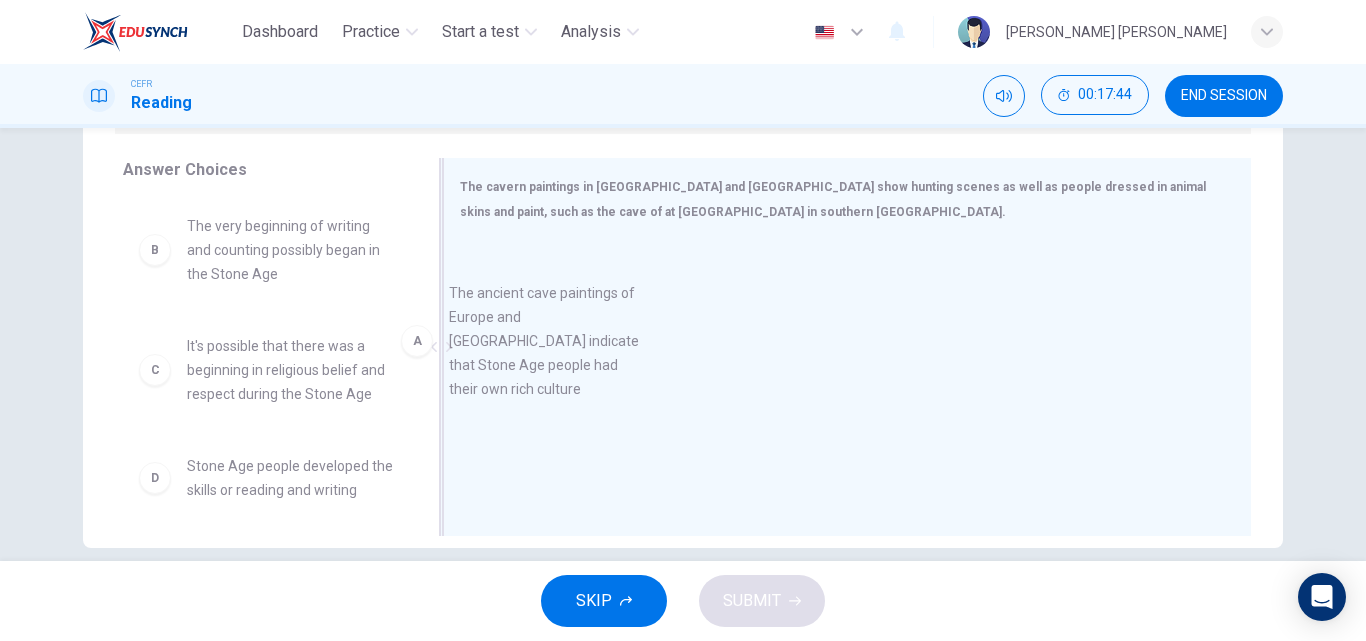 drag, startPoint x: 332, startPoint y: 293, endPoint x: 643, endPoint y: 373, distance: 321.12457 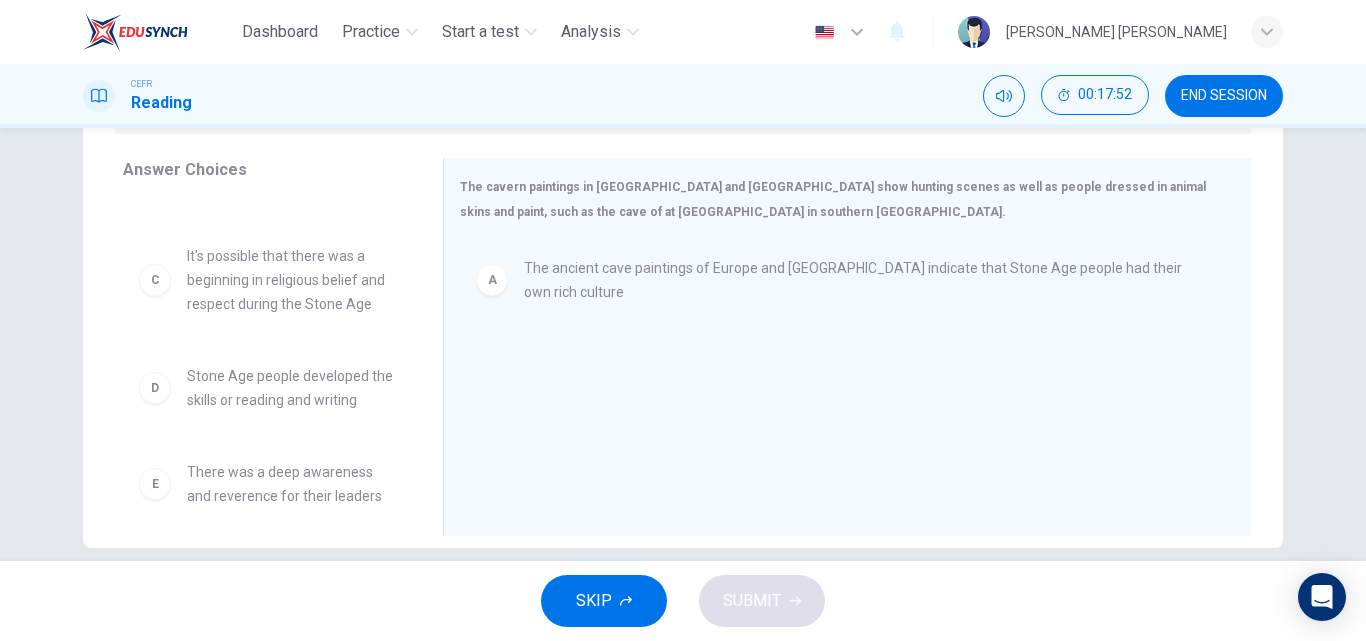 scroll, scrollTop: 92, scrollLeft: 0, axis: vertical 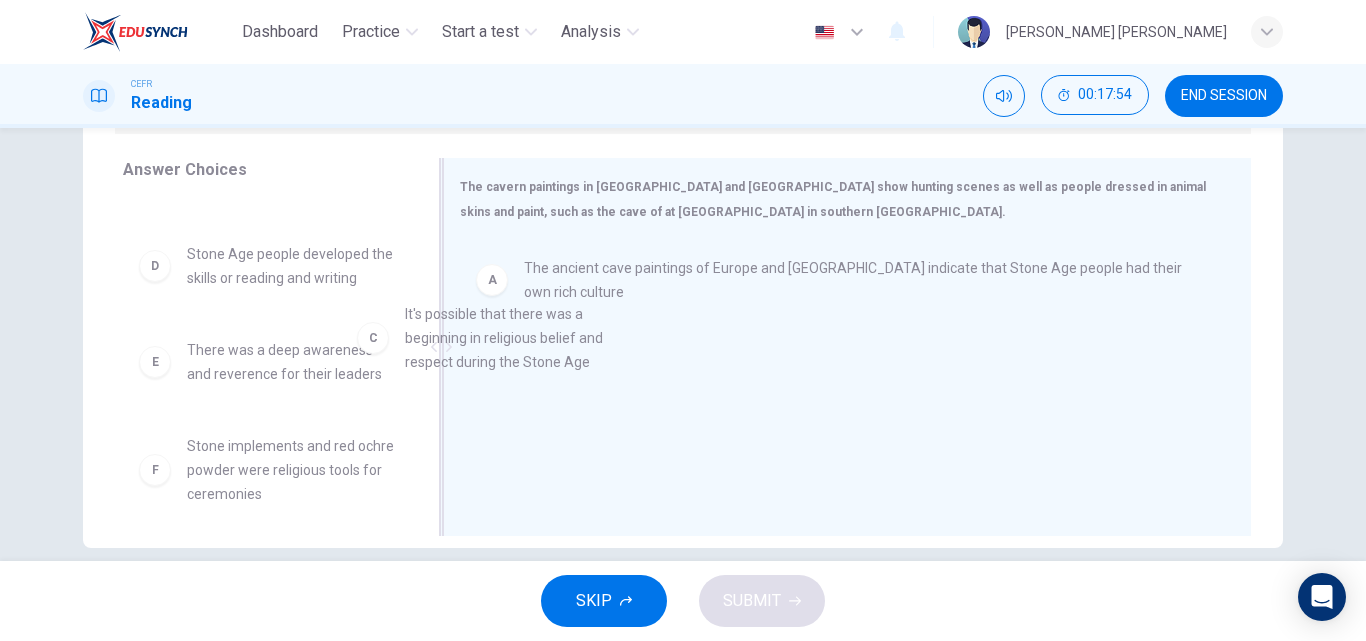drag, startPoint x: 333, startPoint y: 293, endPoint x: 562, endPoint y: 354, distance: 236.98523 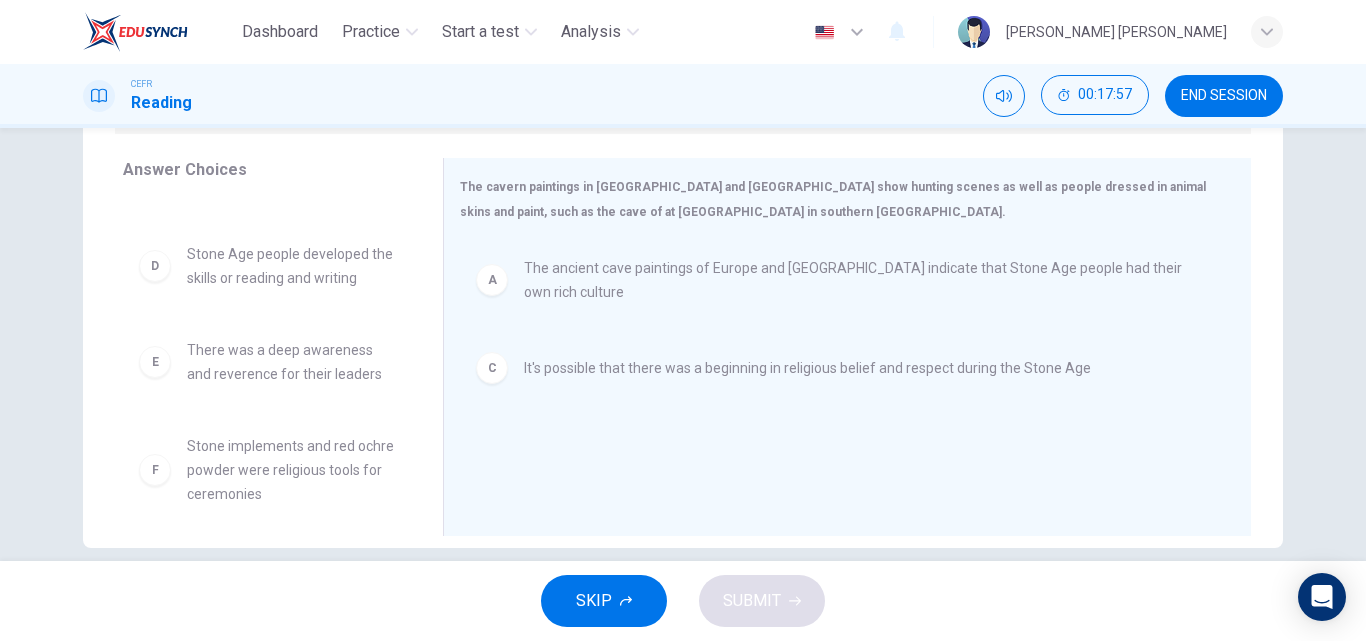 scroll, scrollTop: 108, scrollLeft: 0, axis: vertical 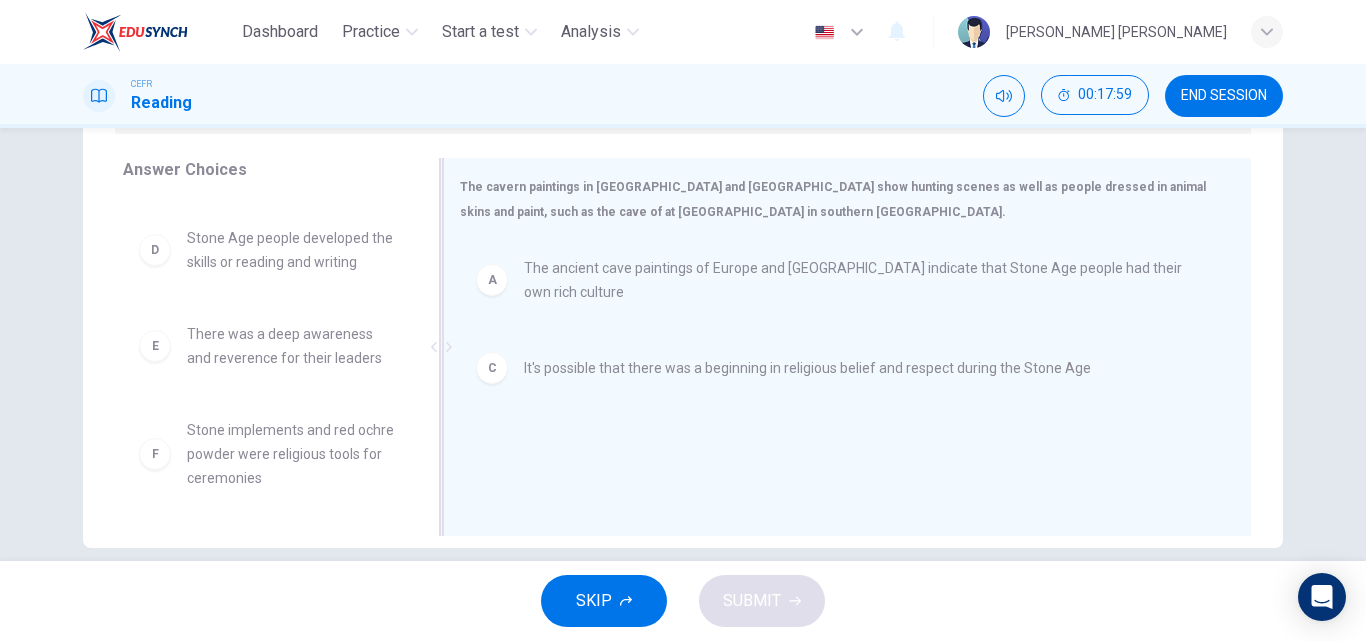 drag, startPoint x: 295, startPoint y: 342, endPoint x: 707, endPoint y: 489, distance: 437.43915 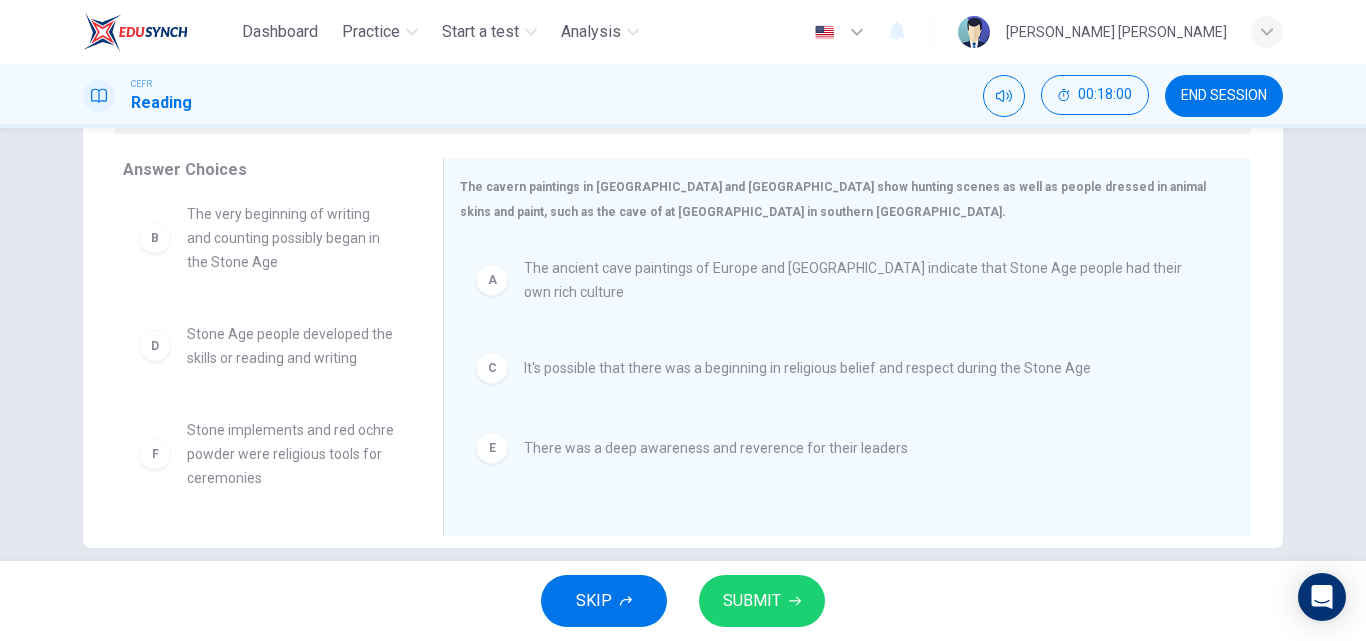 scroll, scrollTop: 12, scrollLeft: 0, axis: vertical 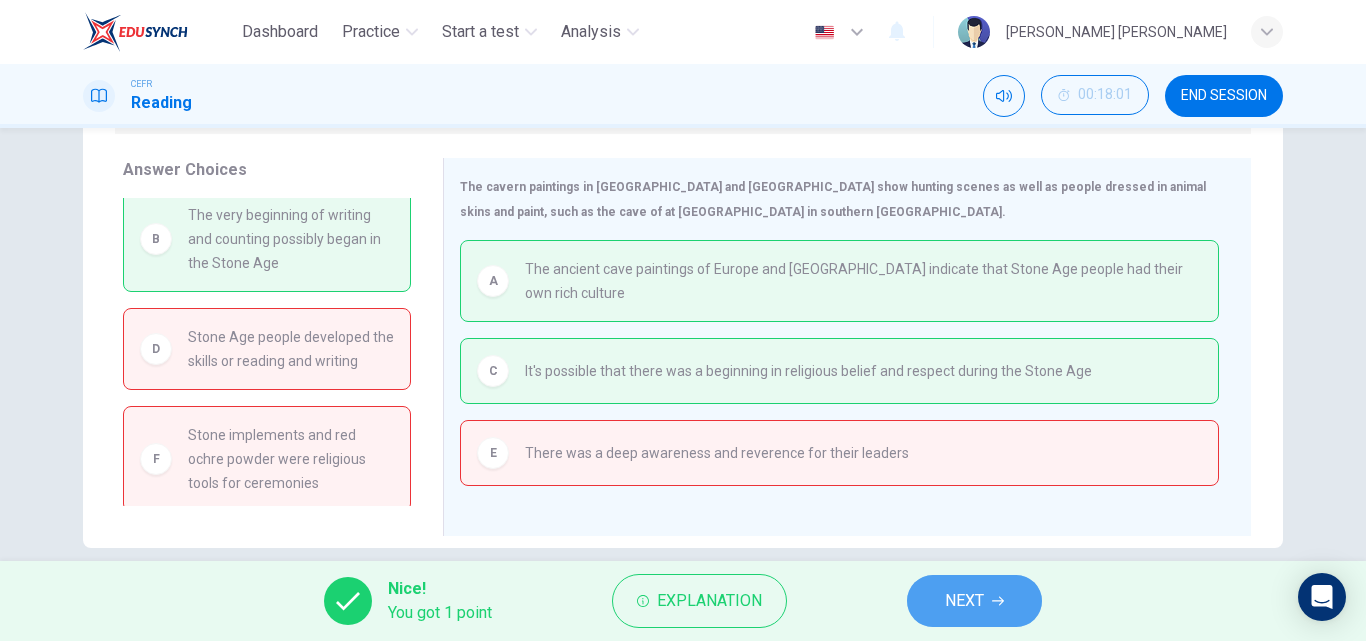 click on "NEXT" at bounding box center [964, 601] 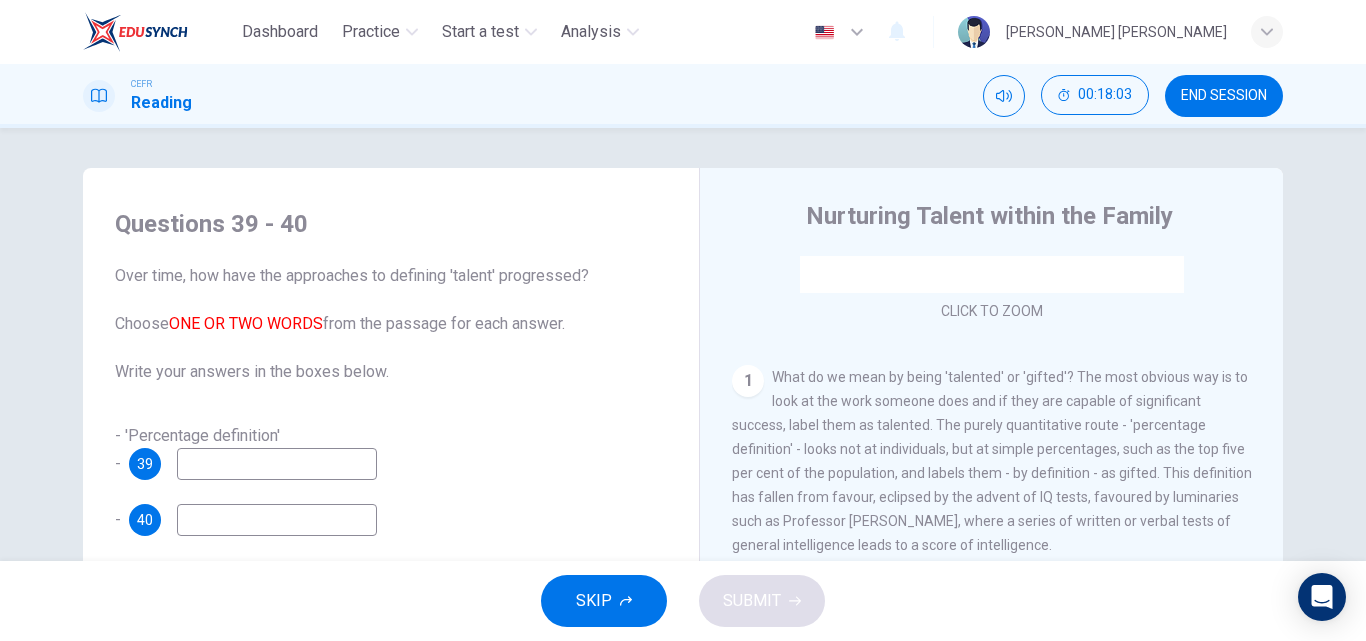 scroll, scrollTop: 375, scrollLeft: 0, axis: vertical 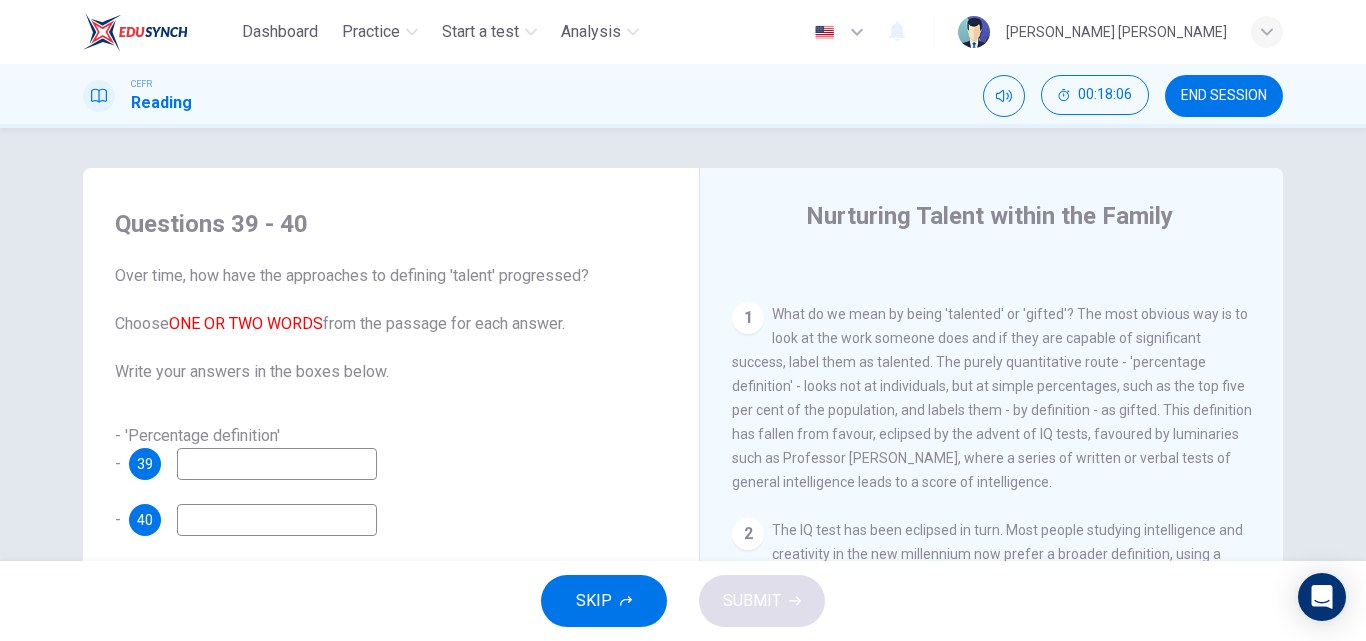 click at bounding box center [277, 464] 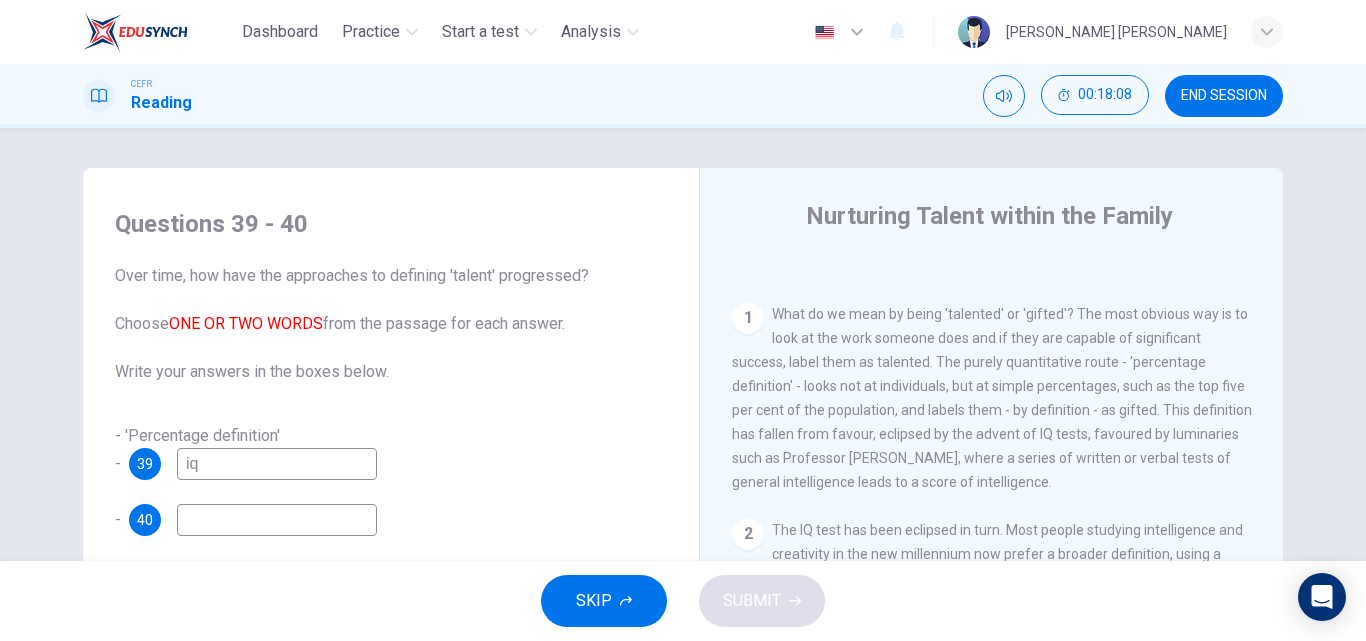 type on "i" 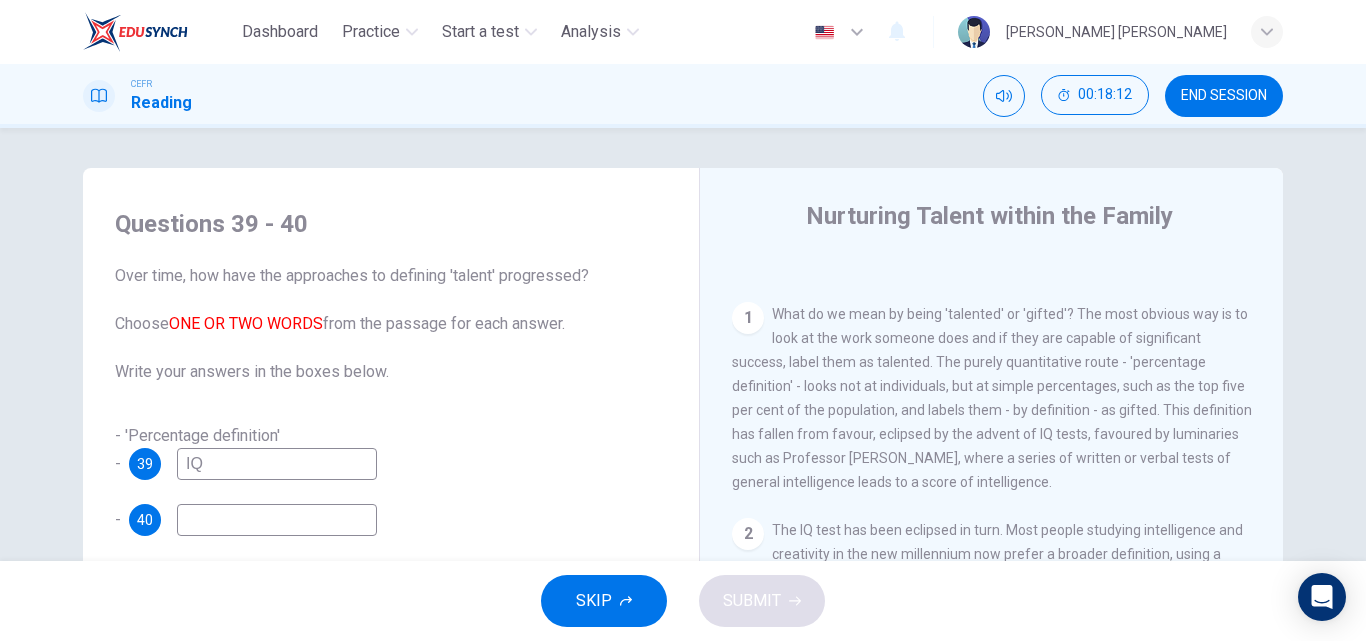 type on "IQ" 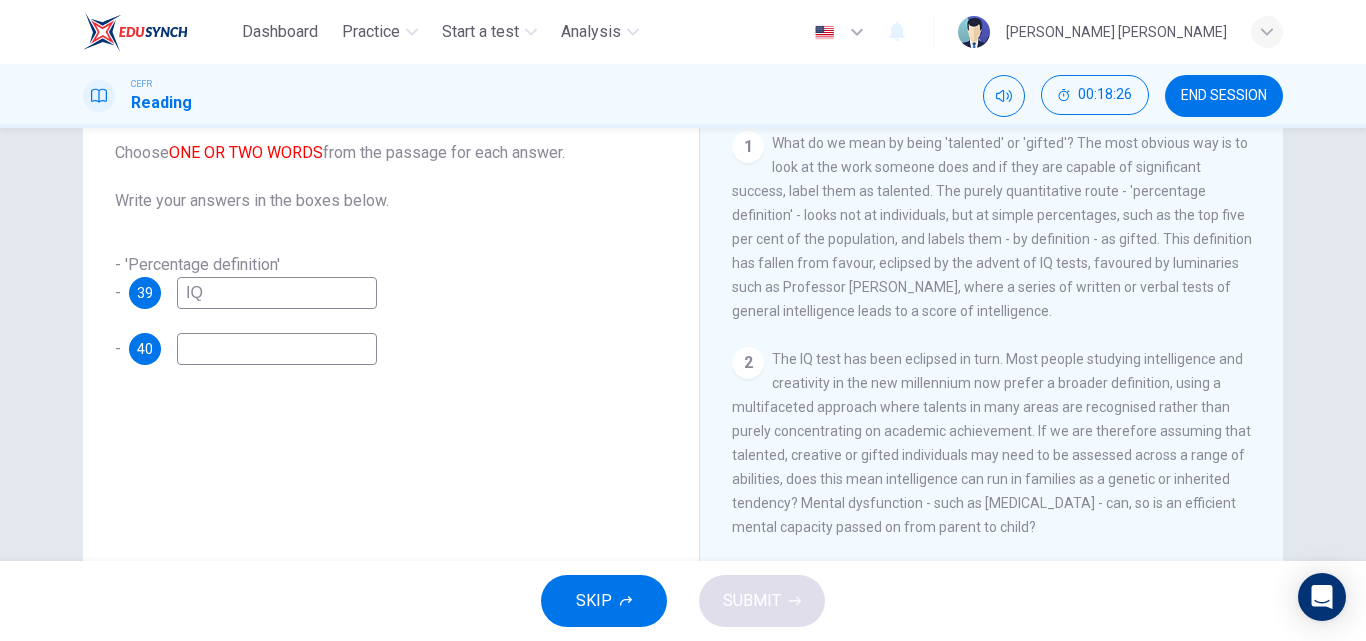 scroll, scrollTop: 173, scrollLeft: 0, axis: vertical 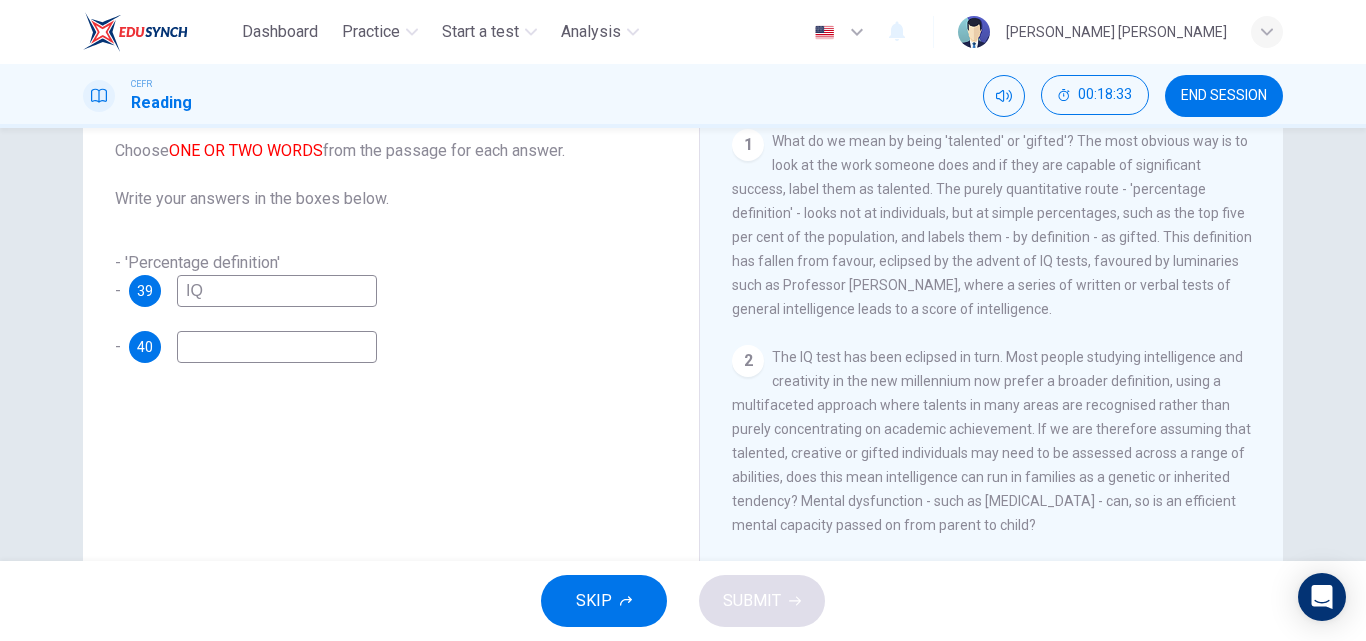 click at bounding box center (277, 347) 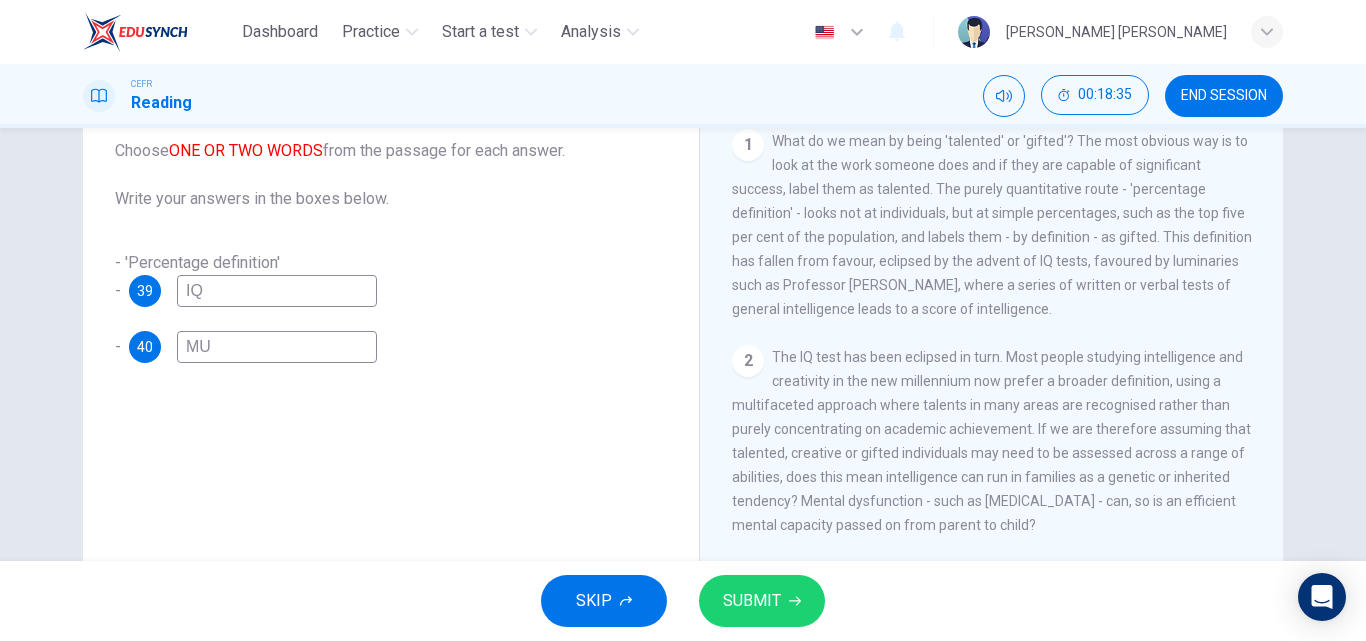 type on "M" 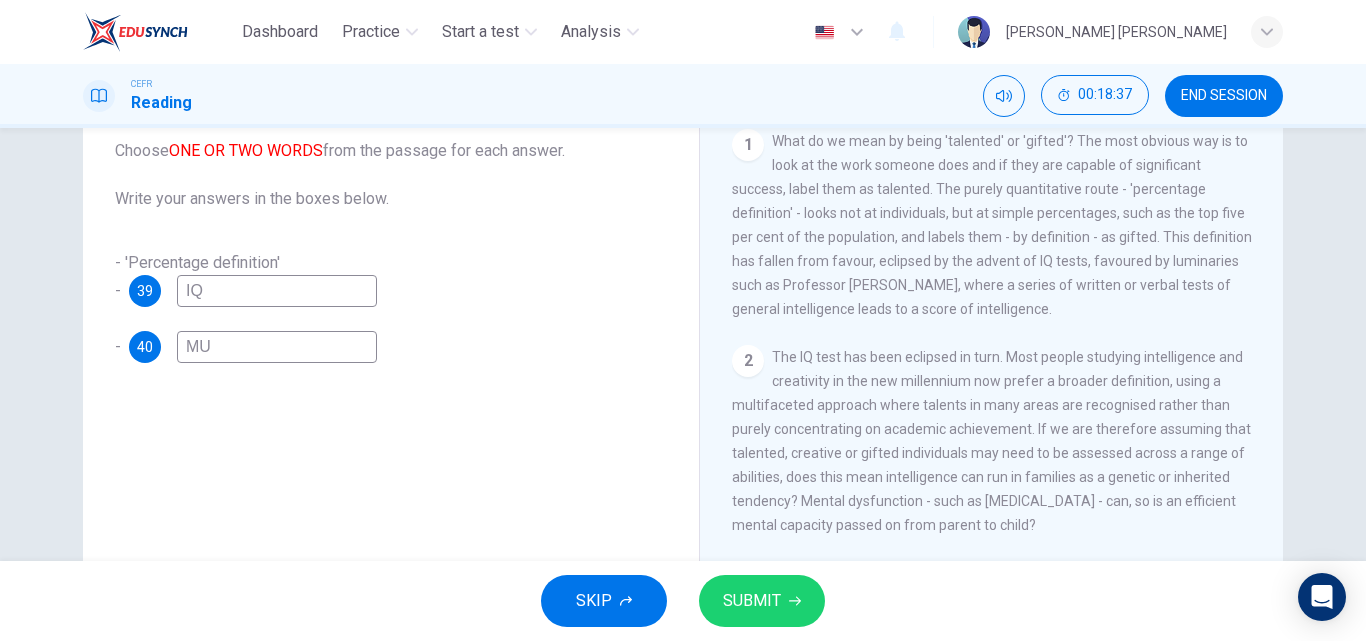 type on "M" 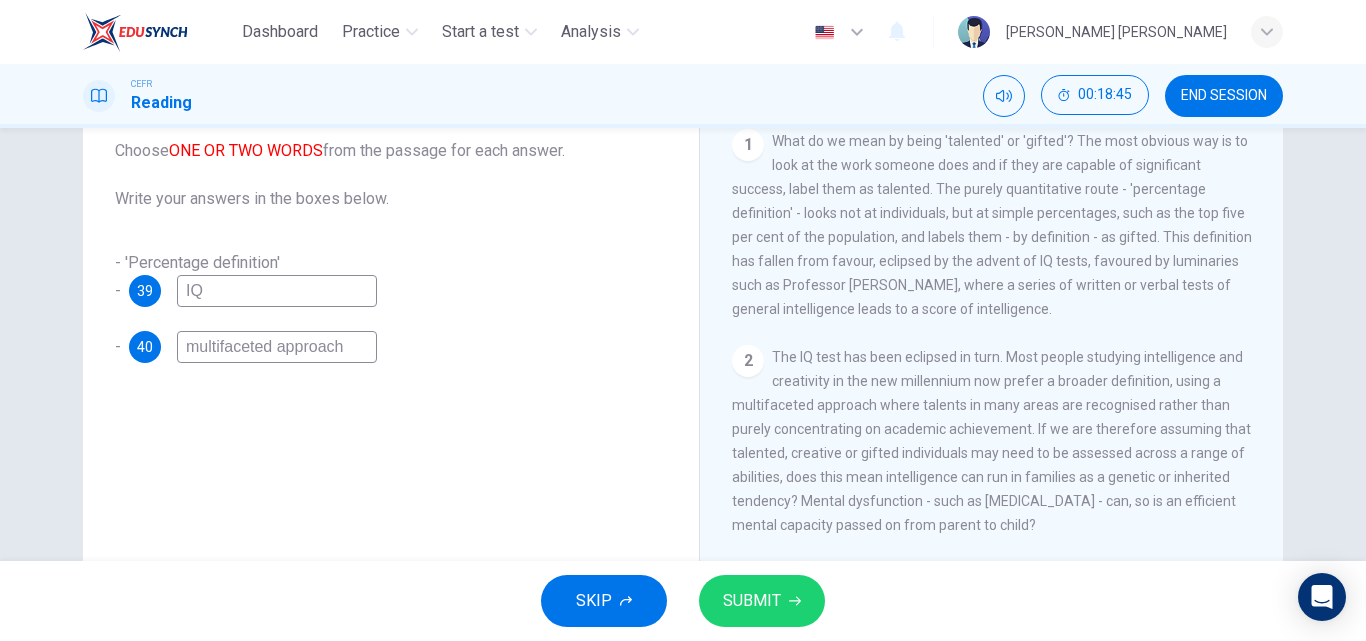type on "multifaceted approach" 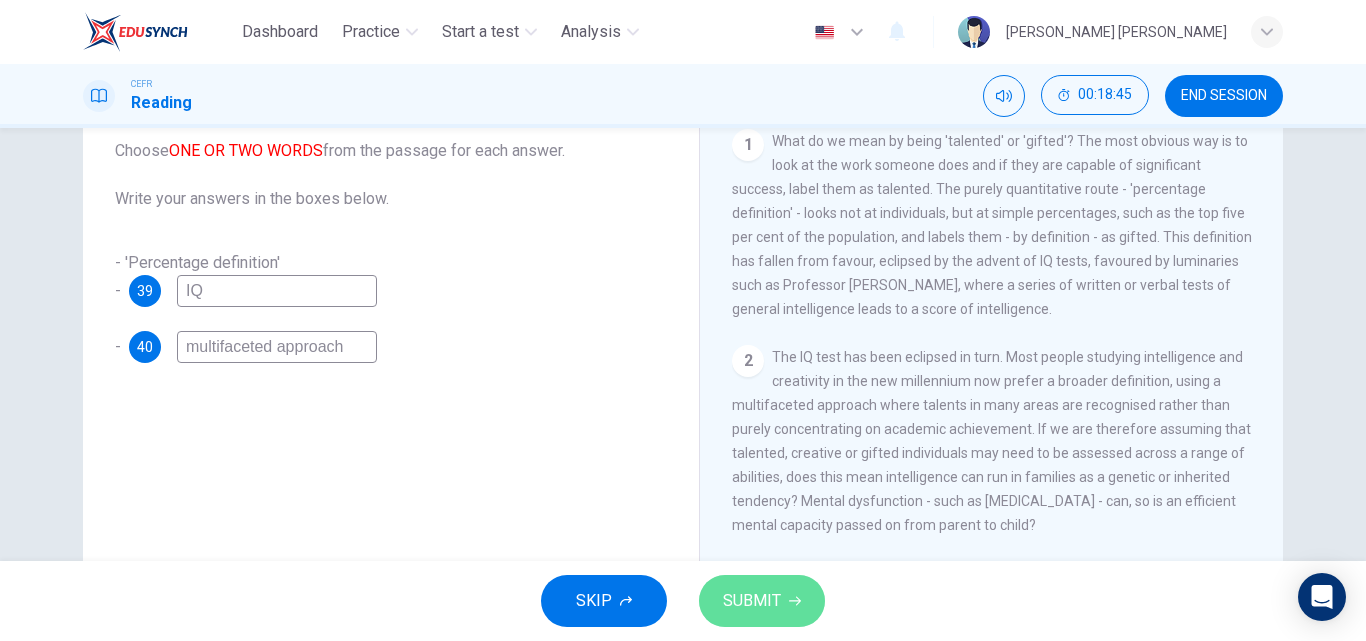 click on "SUBMIT" at bounding box center (762, 601) 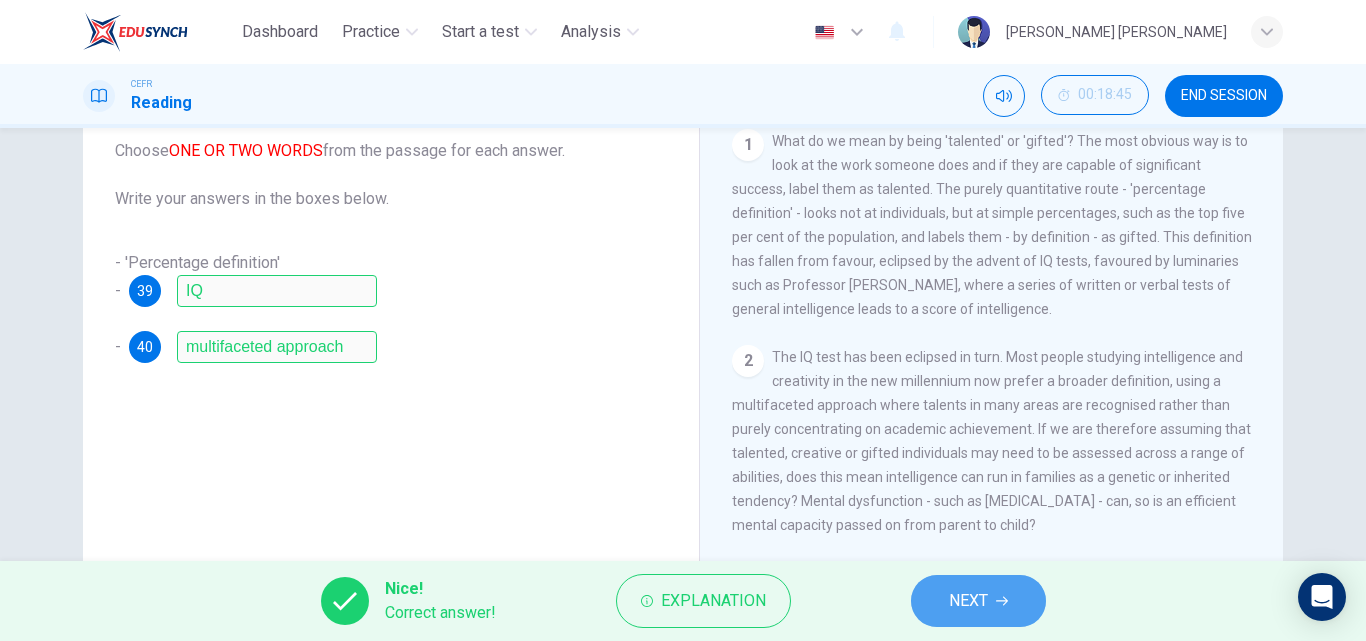 click on "NEXT" at bounding box center (968, 601) 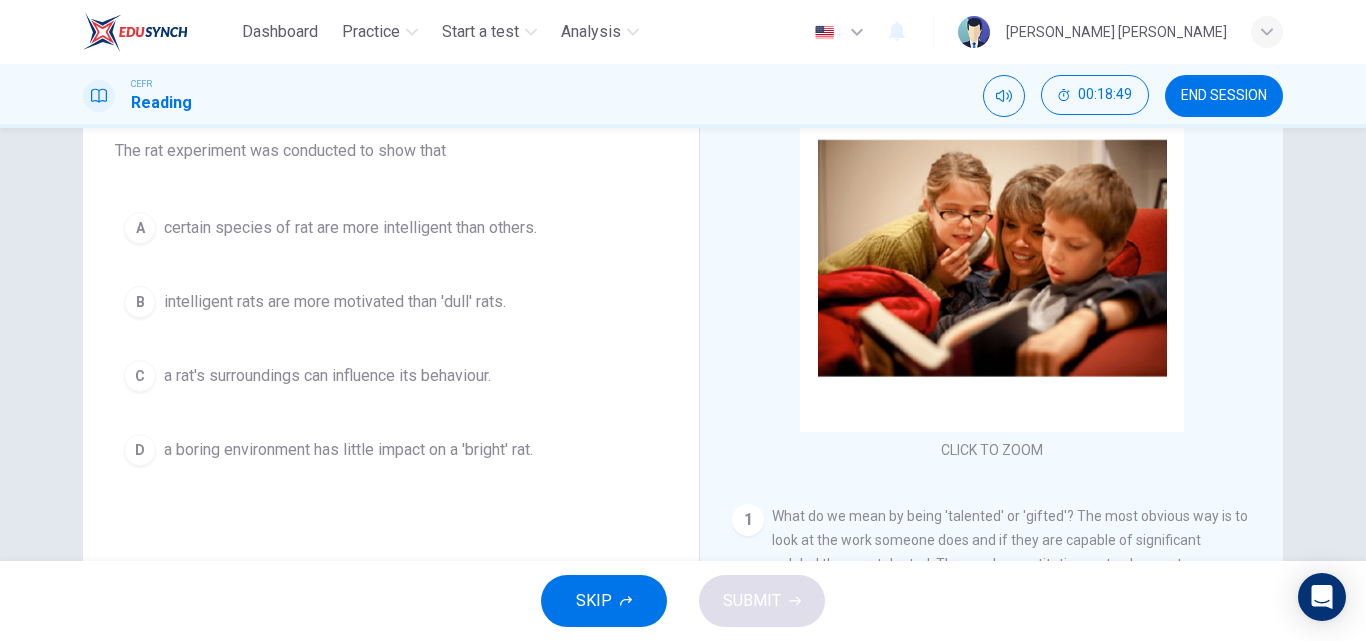 click on "C a rat's surroundings can influence its behaviour." at bounding box center [391, 376] 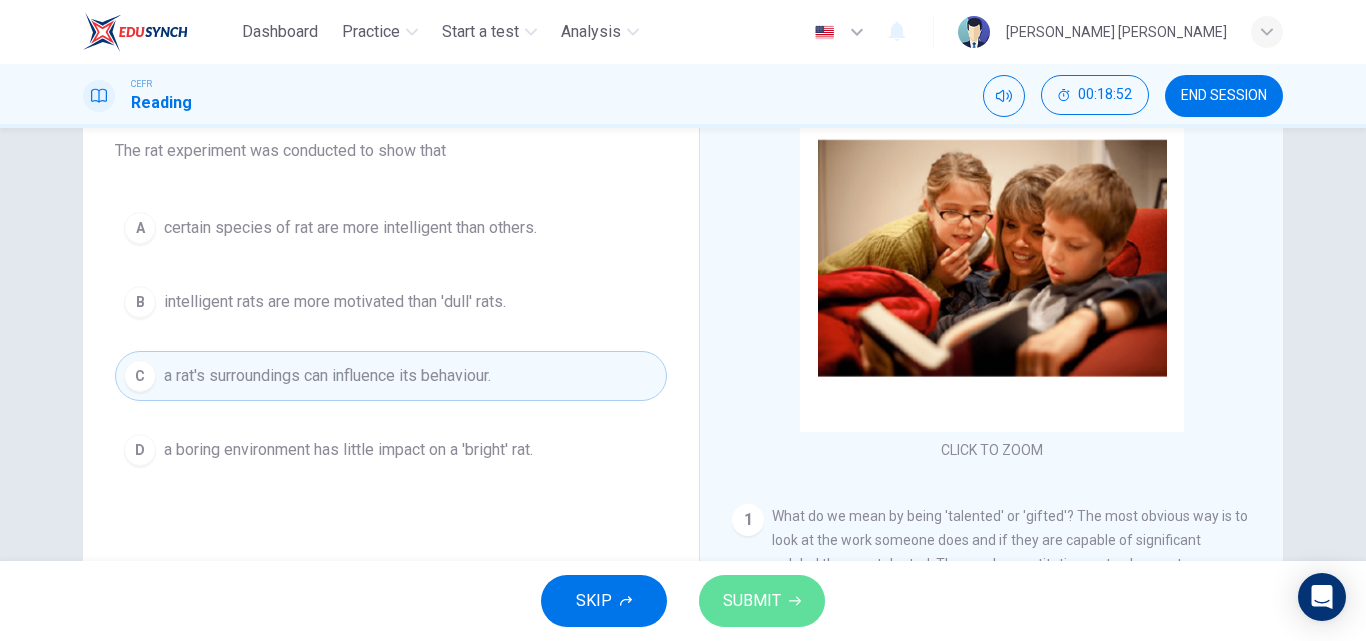 click on "SUBMIT" at bounding box center (752, 601) 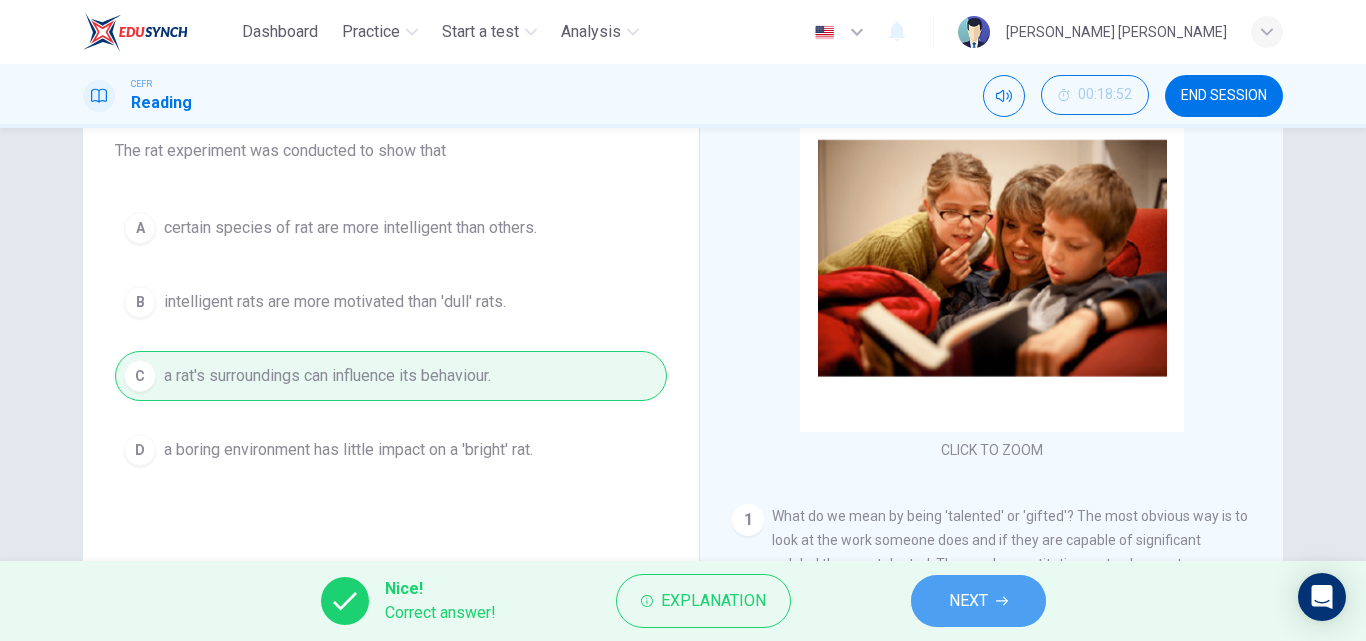click on "NEXT" at bounding box center (968, 601) 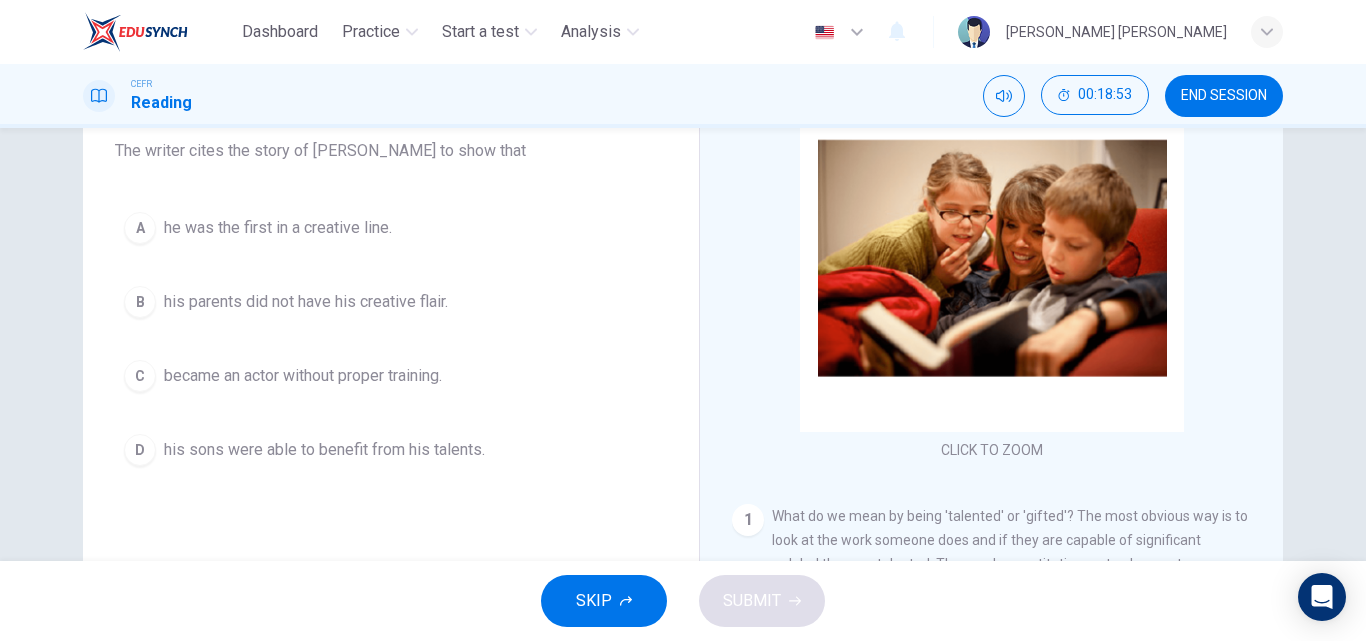 click on "he was the first in a creative line." at bounding box center [278, 228] 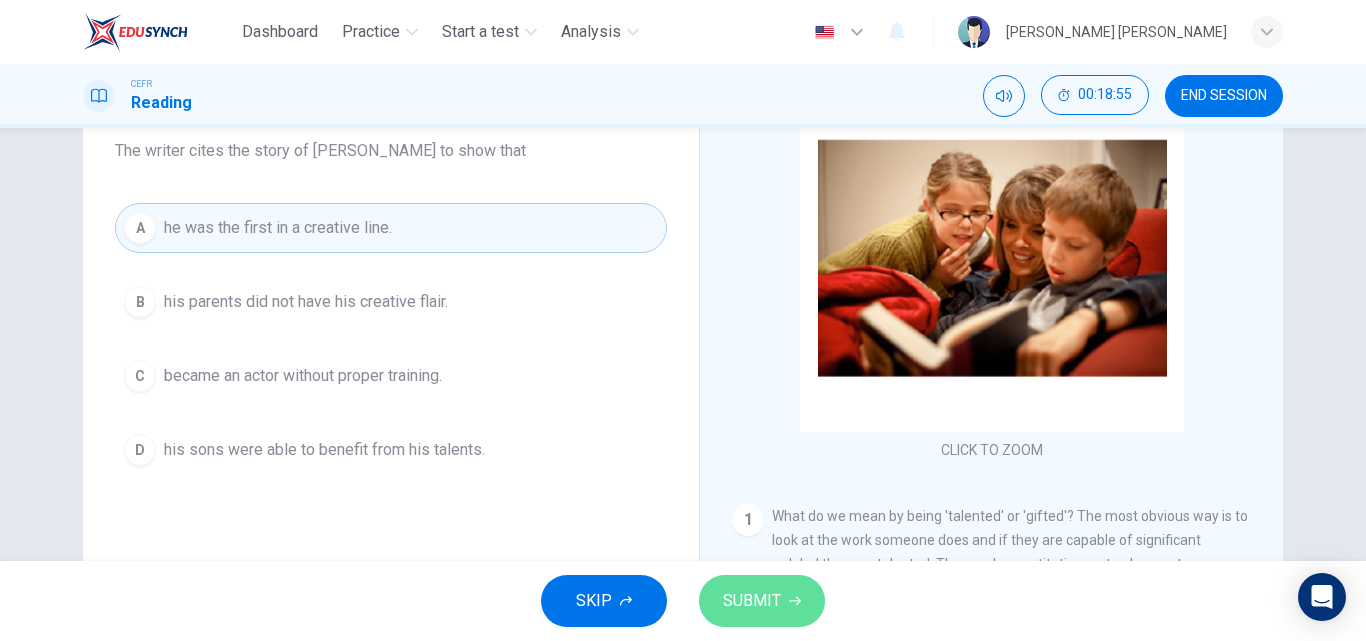click on "SUBMIT" at bounding box center [752, 601] 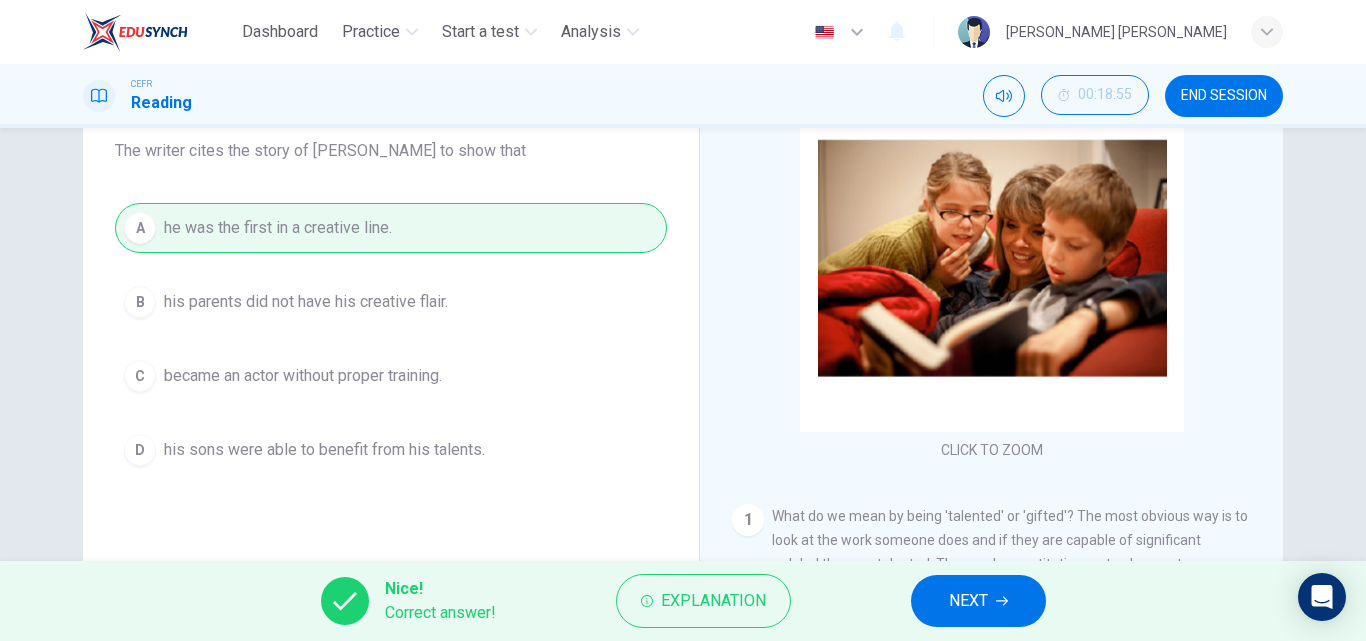 click on "NEXT" at bounding box center [978, 601] 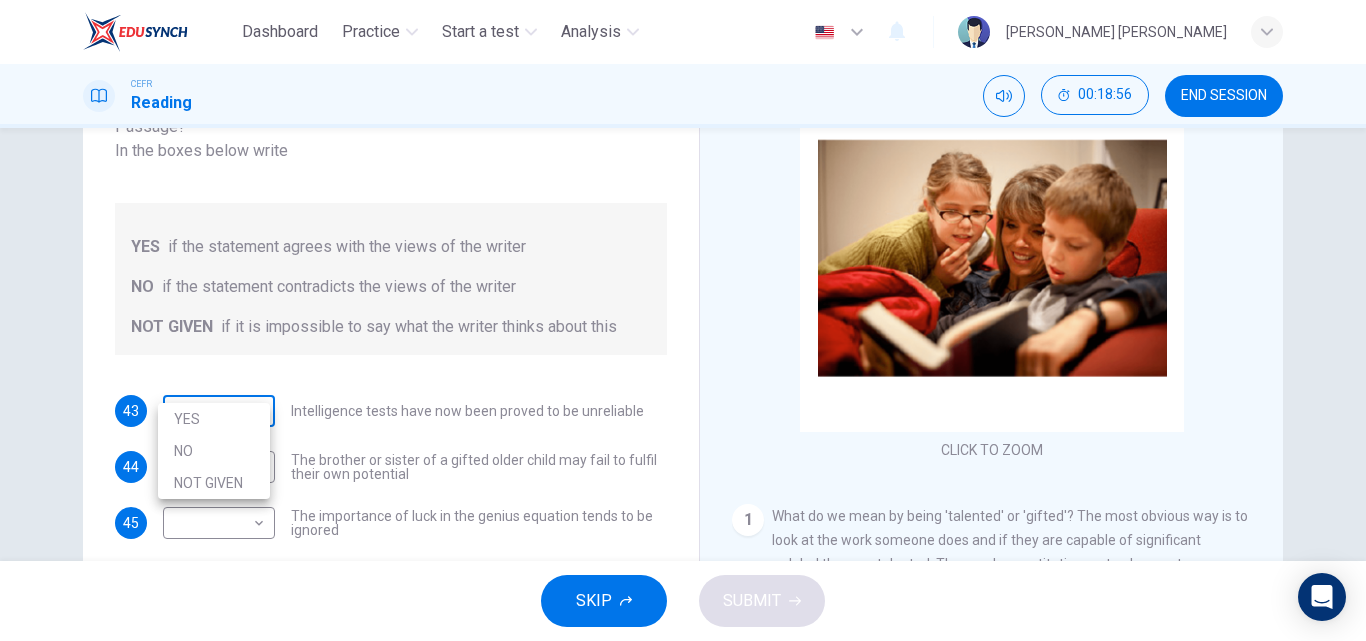click on "Dashboard Practice Start a test Analysis English en ​ [PERSON_NAME] [PERSON_NAME] CEFR Reading 00:18:56 END SESSION Questions 43 - 47 Do the following statements agree with the claims of the writer in the Reading Passage?
In the boxes below write YES if the statement agrees with the views of the writer NO if the statement contradicts the views of the writer NOT GIVEN if it is impossible to say what the writer thinks about this 43 ​ ​ Intelligence tests have now been proved to be unreliable 44 ​ ​ The brother or sister of a gifted older child may fail to fulfil their own potential 45 ​ ​ The importance of luck in the genius equation tends to be ignored 46 ​ ​ [PERSON_NAME] was acutely aware of his own remarkable talent 47 ​ ​ [PERSON_NAME] and [PERSON_NAME] would have achieved success in any era Nurturing Talent within the Family CLICK TO ZOOM Click to Zoom 1 2 3 4 5 6 7 8 SKIP SUBMIT EduSynch - Online Language Proficiency Testing
Dashboard Practice Start a test Analysis Notifications © Copyright" at bounding box center [683, 320] 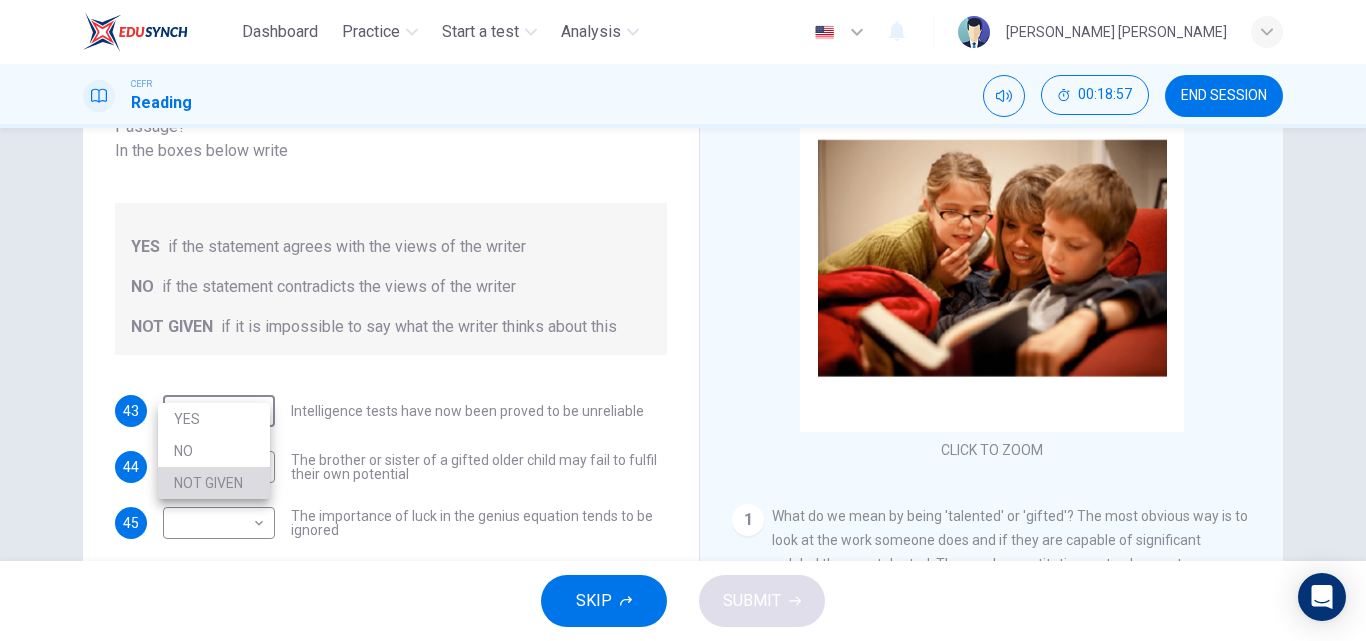 click on "NOT GIVEN" at bounding box center [214, 483] 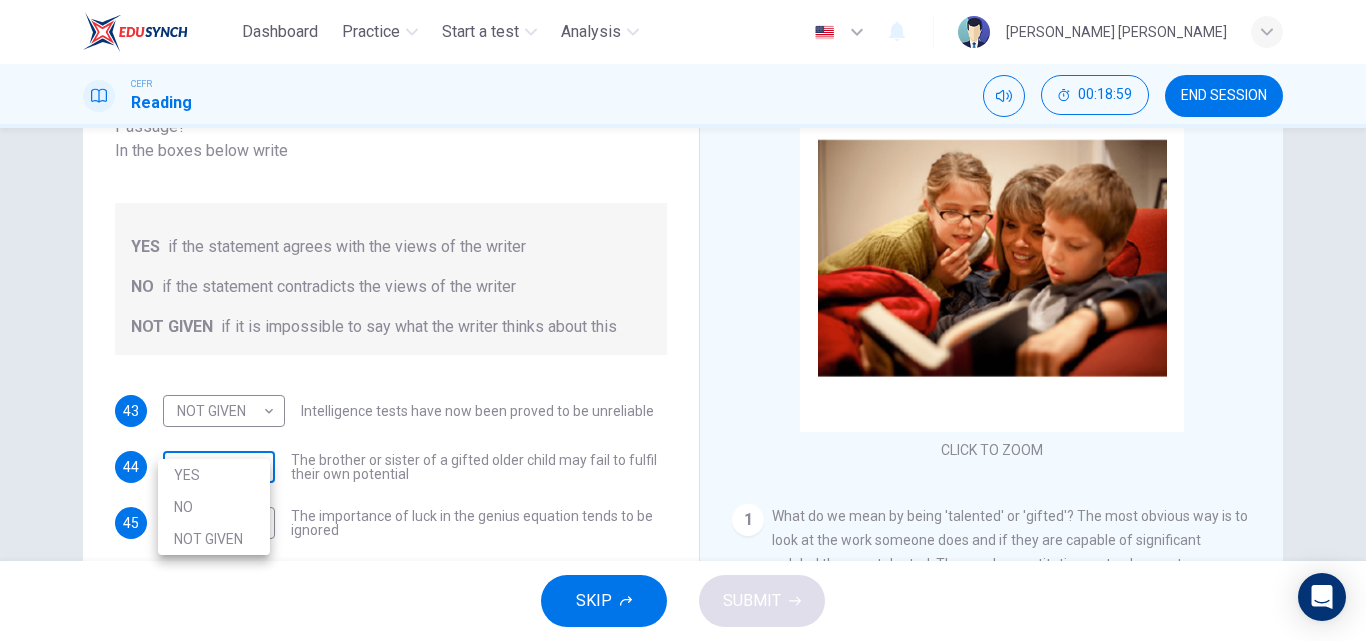 click on "Dashboard Practice Start a test Analysis English en ​ [PERSON_NAME] [PERSON_NAME] CEFR Reading 00:18:59 END SESSION Questions 43 - 47 Do the following statements agree with the claims of the writer in the Reading Passage?
In the boxes below write YES if the statement agrees with the views of the writer NO if the statement contradicts the views of the writer NOT GIVEN if it is impossible to say what the writer thinks about this 43 NOT GIVEN NOT GIVEN ​ Intelligence tests have now been proved to be unreliable 44 ​ ​ The brother or sister of a gifted older child may fail to fulfil their own potential 45 ​ ​ The importance of luck in the genius equation tends to be ignored 46 ​ ​ [PERSON_NAME] was acutely aware of his own remarkable talent 47 ​ ​ [PERSON_NAME] and [PERSON_NAME] would have achieved success in any era Nurturing Talent within the Family CLICK TO ZOOM Click to Zoom 1 2 3 4 5 6 7 8 SKIP SUBMIT EduSynch - Online Language Proficiency Testing
Dashboard Practice Start a test Analysis 2025 YES NO" at bounding box center (683, 320) 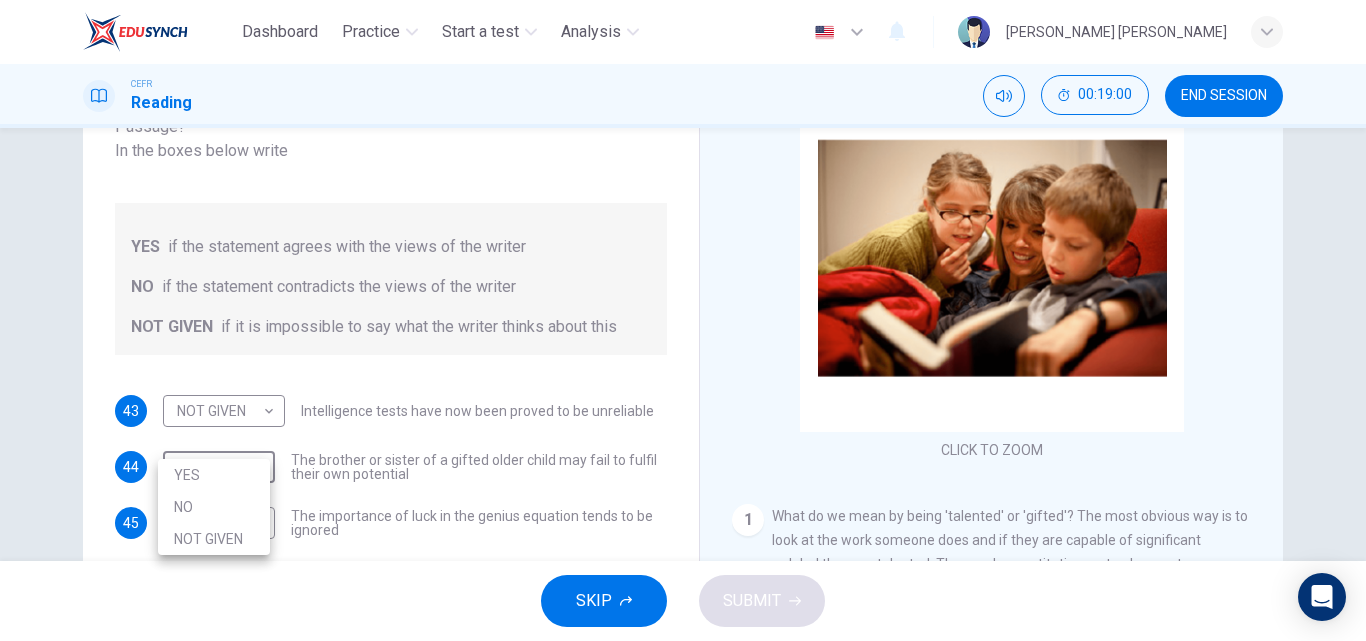 click on "YES" at bounding box center (214, 475) 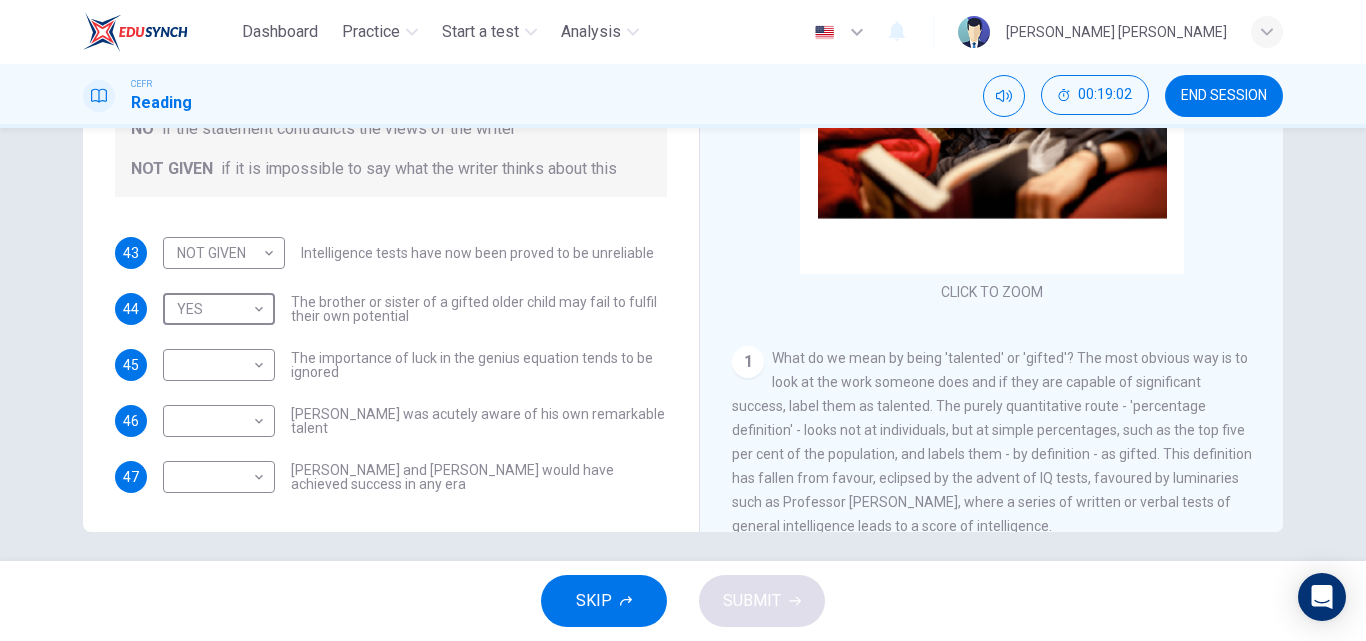 scroll, scrollTop: 334, scrollLeft: 0, axis: vertical 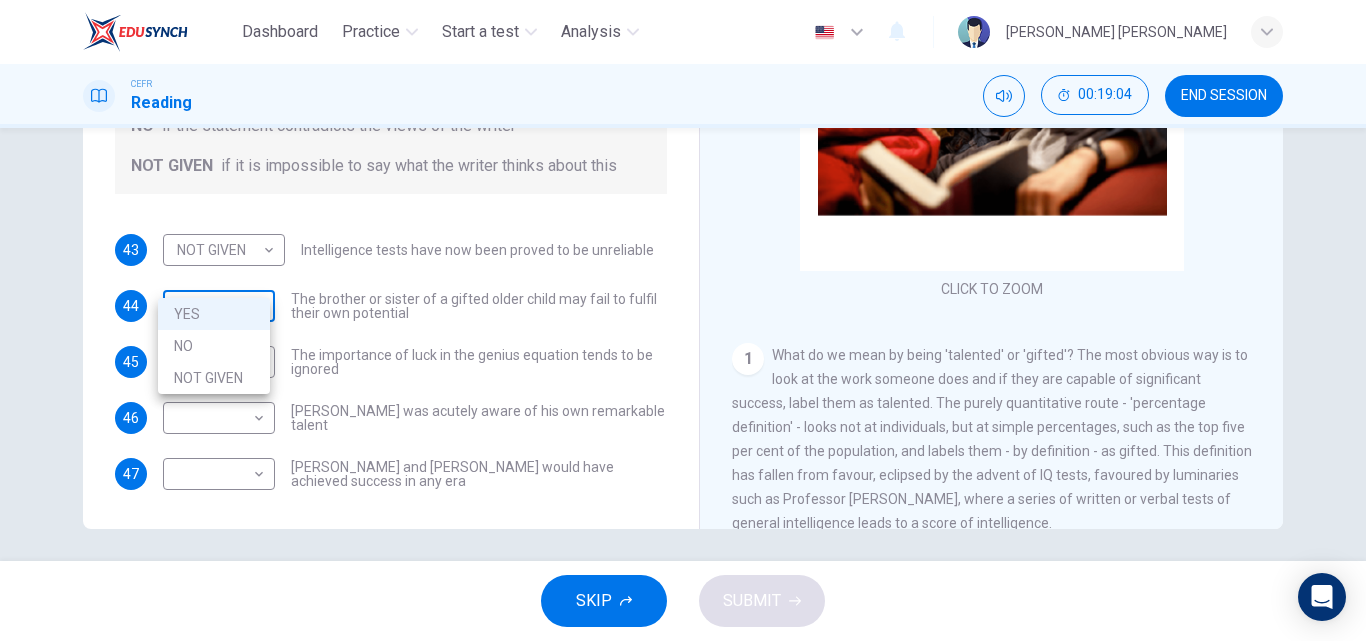click on "Dashboard Practice Start a test Analysis English en ​ [PERSON_NAME] [PERSON_NAME] CEFR Reading 00:19:04 END SESSION Questions 43 - 47 Do the following statements agree with the claims of the writer in the Reading Passage?
In the boxes below write YES if the statement agrees with the views of the writer NO if the statement contradicts the views of the writer NOT GIVEN if it is impossible to say what the writer thinks about this 43 NOT GIVEN NOT GIVEN ​ Intelligence tests have now been proved to be unreliable 44 YES YES ​ The brother or sister of a gifted older child may fail to fulfil their own potential 45 ​ ​ The importance of luck in the genius equation tends to be ignored 46 ​ ​ [PERSON_NAME] was acutely aware of his own remarkable talent 47 ​ ​ [PERSON_NAME] and [PERSON_NAME] would have achieved success in any era Nurturing Talent within the Family CLICK TO ZOOM Click to Zoom 1 2 3 4 5 6 7 8 SKIP SUBMIT EduSynch - Online Language Proficiency Testing
Dashboard Practice Start a test Analysis 2025 YES" at bounding box center (683, 320) 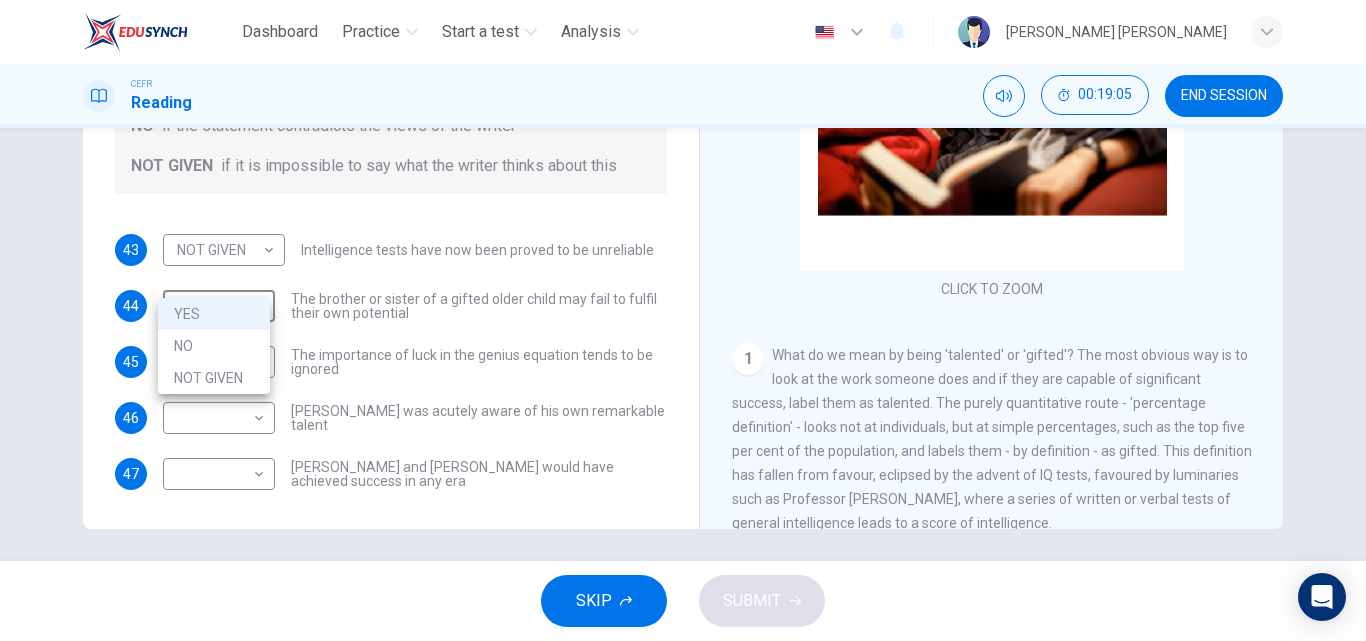 click on "NO" at bounding box center [214, 346] 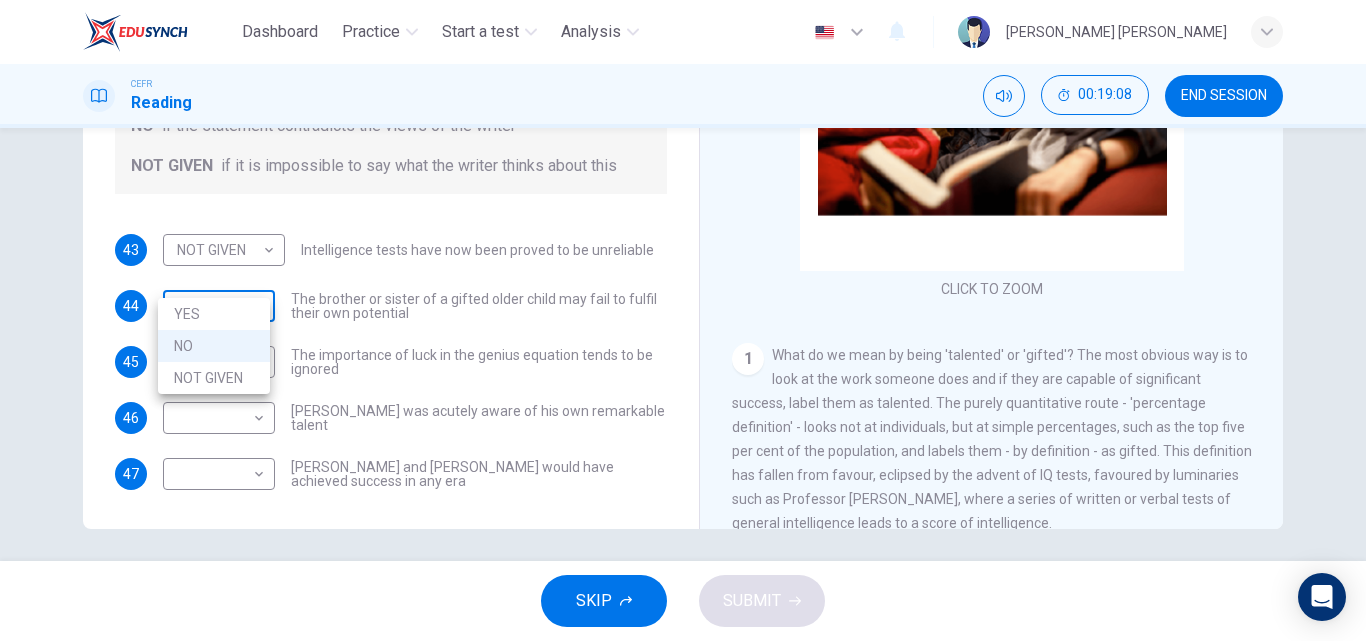 click on "Dashboard Practice Start a test Analysis English en ​ [PERSON_NAME] [PERSON_NAME] CEFR Reading 00:19:08 END SESSION Questions 43 - 47 Do the following statements agree with the claims of the writer in the Reading Passage?
In the boxes below write YES if the statement agrees with the views of the writer NO if the statement contradicts the views of the writer NOT GIVEN if it is impossible to say what the writer thinks about this 43 NOT GIVEN NOT GIVEN ​ Intelligence tests have now been proved to be unreliable 44 NO NO ​ The brother or sister of a gifted older child may fail to fulfil their own potential 45 ​ ​ The importance of luck in the genius equation tends to be ignored 46 ​ ​ [PERSON_NAME] was acutely aware of his own remarkable talent 47 ​ ​ [PERSON_NAME] and [PERSON_NAME] would have achieved success in any era Nurturing Talent within the Family CLICK TO ZOOM Click to Zoom 1 2 3 4 5 6 7 8 SKIP SUBMIT EduSynch - Online Language Proficiency Testing
Dashboard Practice Start a test Analysis 2025 YES" at bounding box center [683, 320] 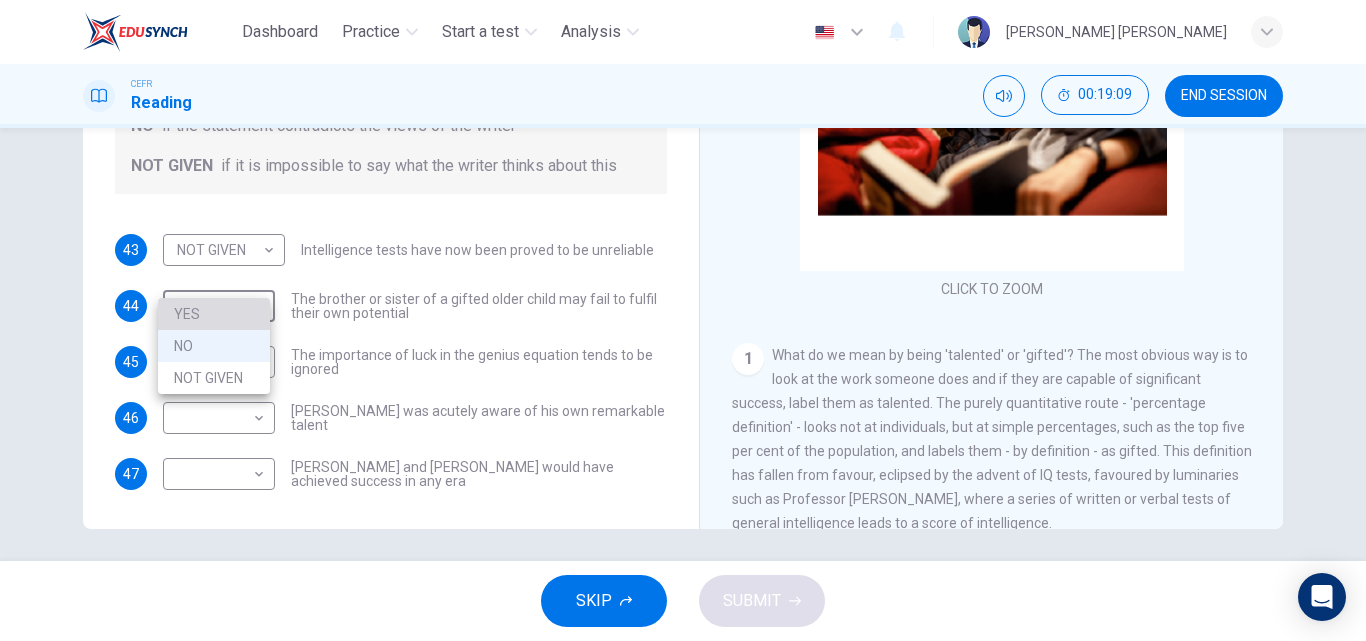 click on "YES" at bounding box center [214, 314] 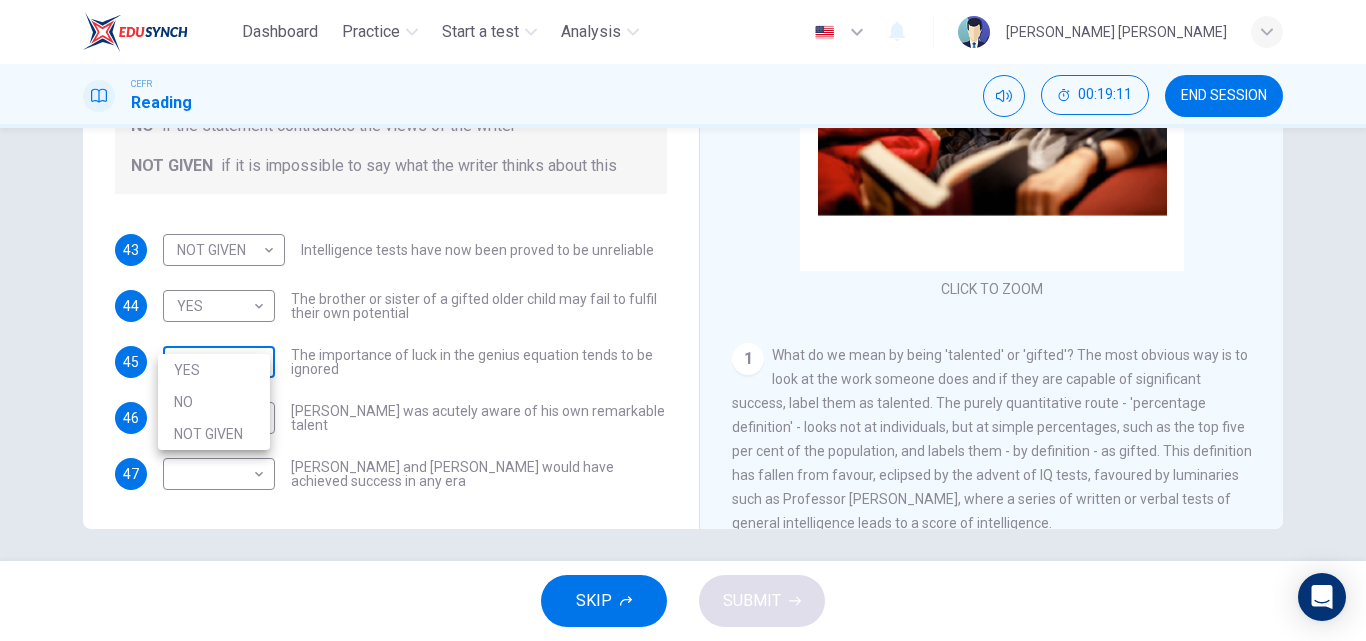 click on "Dashboard Practice Start a test Analysis English en ​ [PERSON_NAME] [PERSON_NAME] CEFR Reading 00:19:11 END SESSION Questions 43 - 47 Do the following statements agree with the claims of the writer in the Reading Passage?
In the boxes below write YES if the statement agrees with the views of the writer NO if the statement contradicts the views of the writer NOT GIVEN if it is impossible to say what the writer thinks about this 43 NOT GIVEN NOT GIVEN ​ Intelligence tests have now been proved to be unreliable 44 YES YES ​ The brother or sister of a gifted older child may fail to fulfil their own potential 45 ​ ​ The importance of luck in the genius equation tends to be ignored 46 ​ ​ [PERSON_NAME] was acutely aware of his own remarkable talent 47 ​ ​ [PERSON_NAME] and [PERSON_NAME] would have achieved success in any era Nurturing Talent within the Family CLICK TO ZOOM Click to Zoom 1 2 3 4 5 6 7 8 SKIP SUBMIT EduSynch - Online Language Proficiency Testing
Dashboard Practice Start a test Analysis 2025 YES" at bounding box center (683, 320) 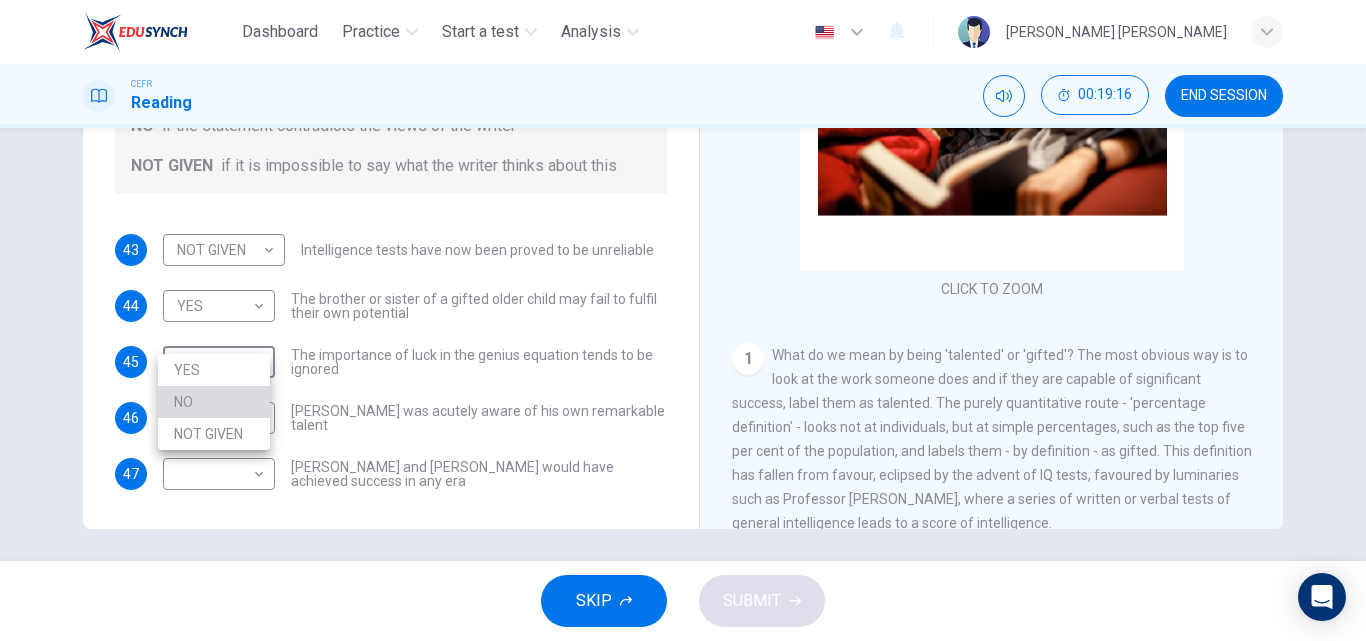 click on "NO" at bounding box center [214, 402] 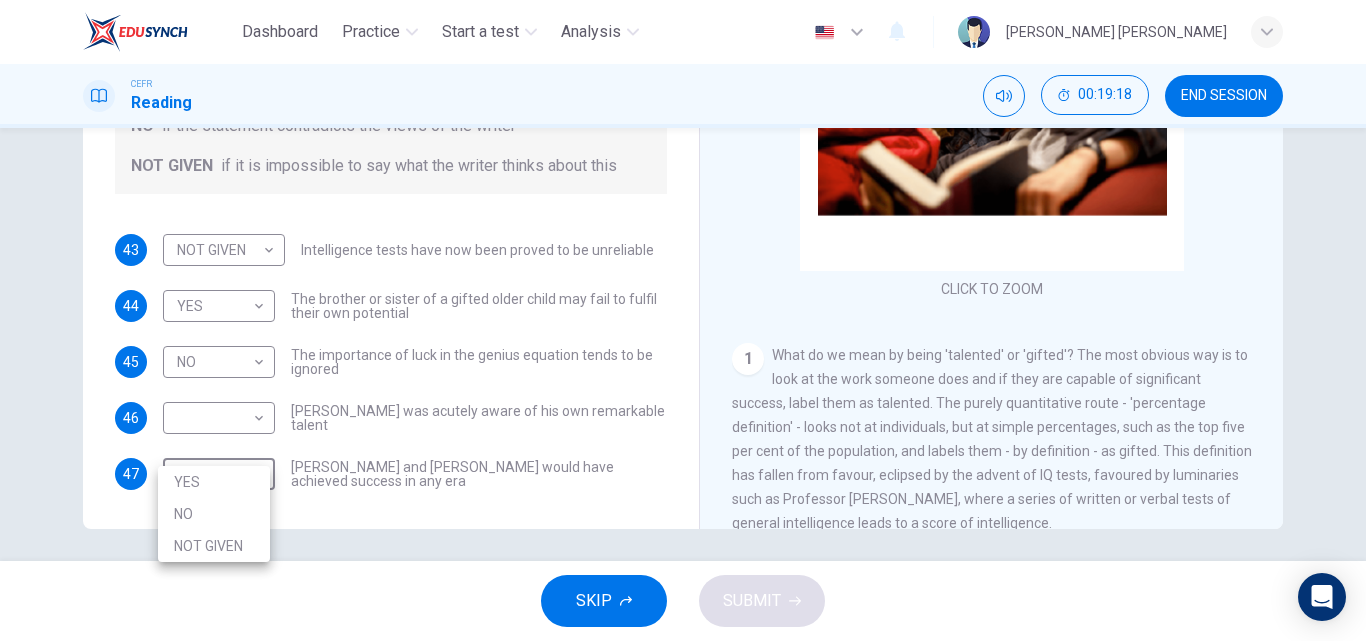 drag, startPoint x: 223, startPoint y: 448, endPoint x: 199, endPoint y: 503, distance: 60.00833 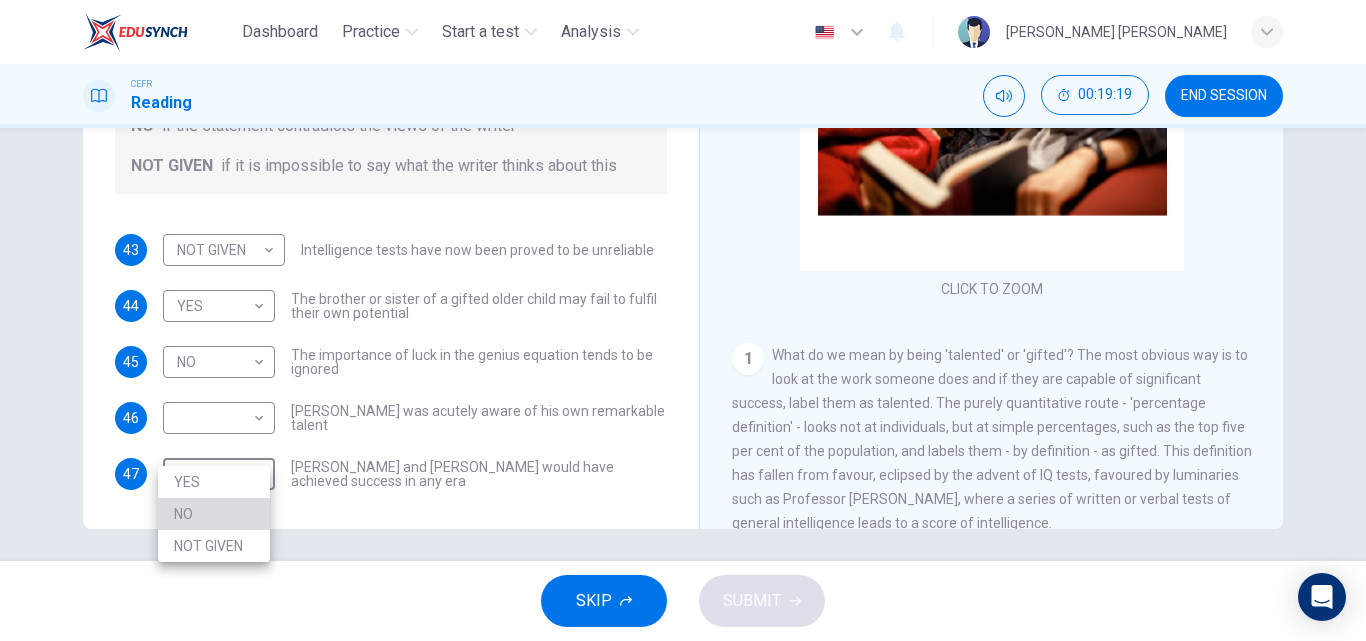 click on "NO" at bounding box center [214, 514] 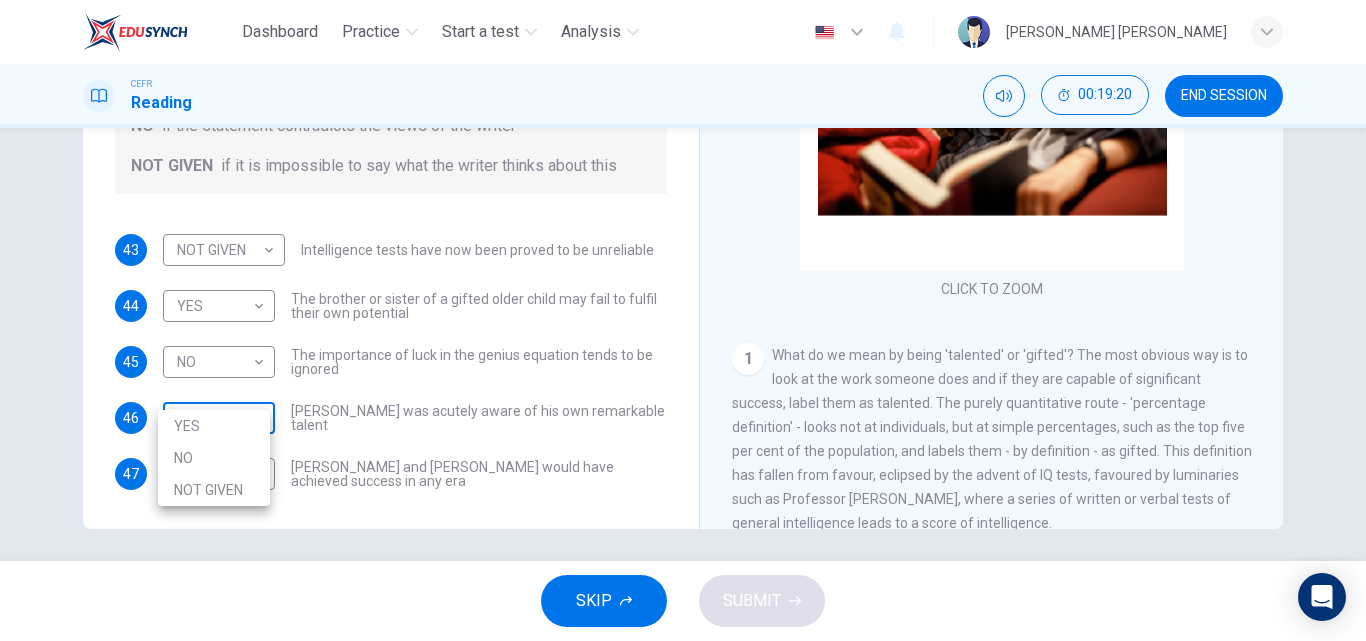 click on "Dashboard Practice Start a test Analysis English en ​ [PERSON_NAME] [PERSON_NAME] CEFR Reading 00:19:20 END SESSION Questions 43 - 47 Do the following statements agree with the claims of the writer in the Reading Passage?
In the boxes below write YES if the statement agrees with the views of the writer NO if the statement contradicts the views of the writer NOT GIVEN if it is impossible to say what the writer thinks about this 43 NOT GIVEN NOT GIVEN ​ Intelligence tests have now been proved to be unreliable 44 YES YES ​ The brother or sister of a gifted older child may fail to fulfil their own potential 45 NO NO ​ The importance of luck in the genius equation tends to be ignored 46 ​ ​ [PERSON_NAME] was acutely aware of his own remarkable talent 47 NO NO ​ [PERSON_NAME] and [PERSON_NAME] would have achieved success in any era Nurturing Talent within the Family CLICK TO ZOOM Click to Zoom 1 2 3 4 5 6 7 8 SKIP SUBMIT EduSynch - Online Language Proficiency Testing
Dashboard Practice Start a test Analysis 2025" at bounding box center (683, 320) 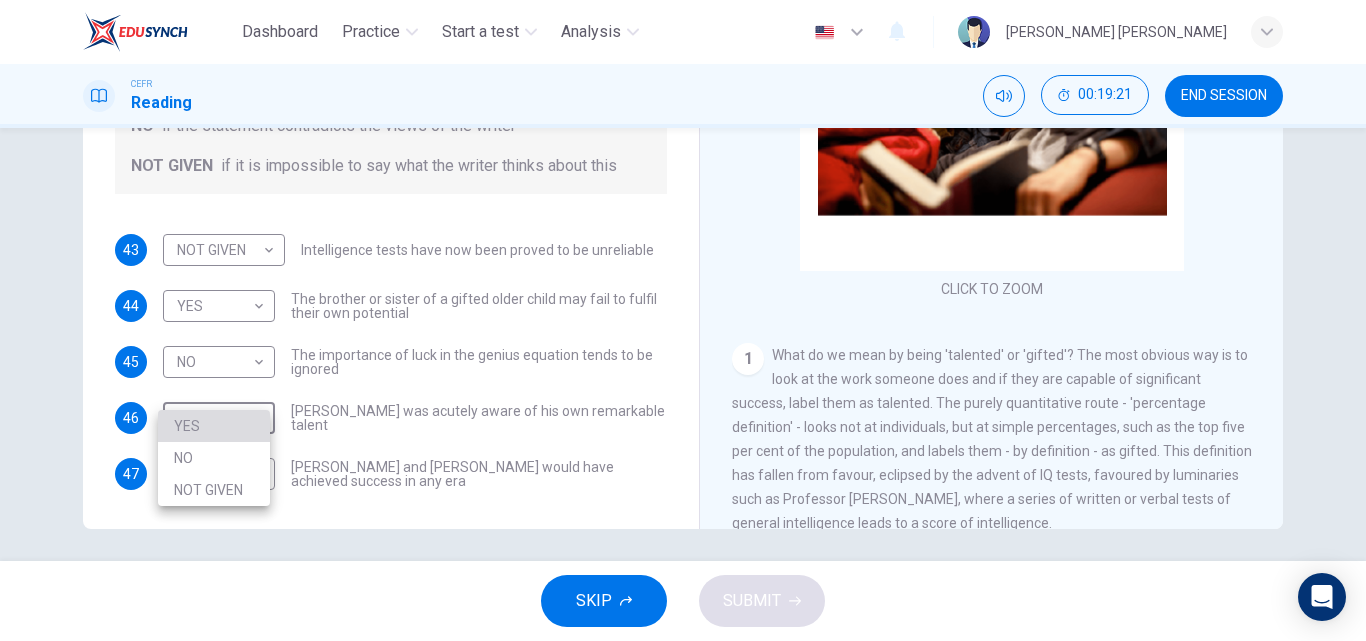 click on "YES" at bounding box center (214, 426) 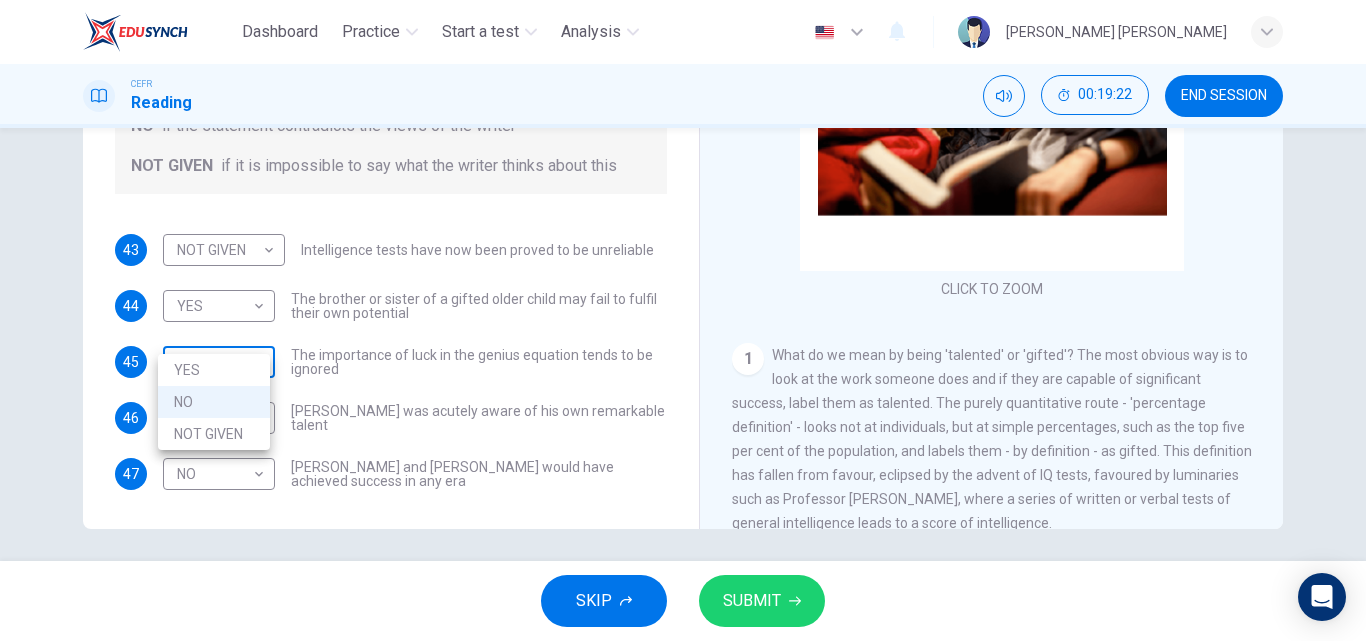 click on "Dashboard Practice Start a test Analysis English en ​ [PERSON_NAME] [PERSON_NAME] CEFR Reading 00:19:22 END SESSION Questions 43 - 47 Do the following statements agree with the claims of the writer in the Reading Passage?
In the boxes below write YES if the statement agrees with the views of the writer NO if the statement contradicts the views of the writer NOT GIVEN if it is impossible to say what the writer thinks about this 43 NOT GIVEN NOT GIVEN ​ Intelligence tests have now been proved to be unreliable 44 YES YES ​ The brother or sister of a gifted older child may fail to fulfil their own potential 45 NO NO ​ The importance of luck in the genius equation tends to be ignored 46 YES YES ​ [PERSON_NAME] was acutely aware of his own remarkable talent 47 NO NO ​ [PERSON_NAME] and [PERSON_NAME] would have achieved success in any era Nurturing Talent within the Family CLICK TO ZOOM Click to Zoom 1 2 3 4 5 6 7 8 SKIP SUBMIT EduSynch - Online Language Proficiency Testing
Dashboard Practice Start a test Analysis" at bounding box center [683, 320] 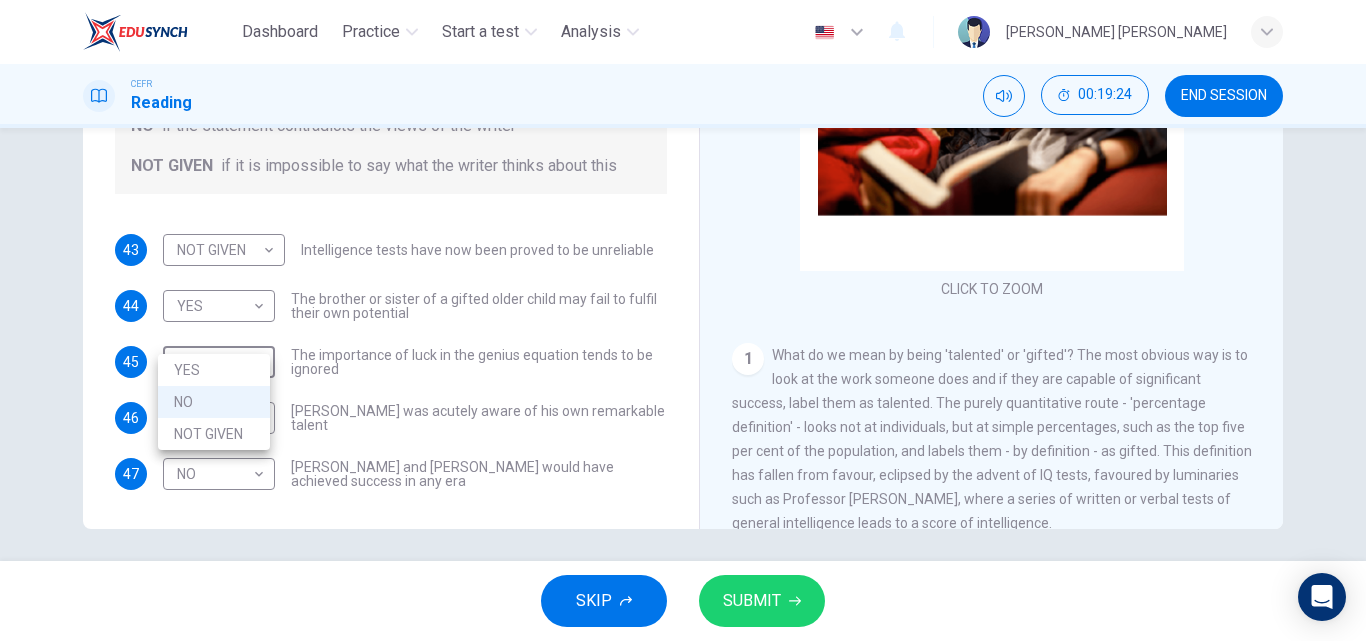 click at bounding box center (683, 320) 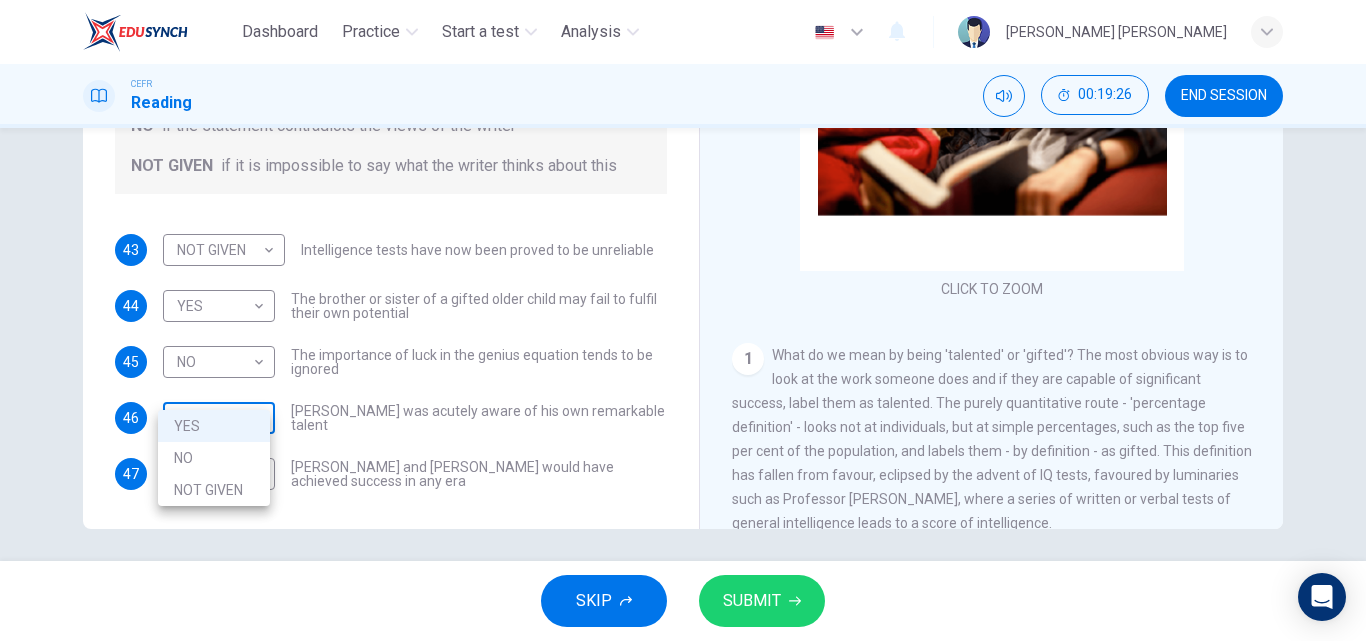click on "Dashboard Practice Start a test Analysis English en ​ [PERSON_NAME] [PERSON_NAME] CEFR Reading 00:19:26 END SESSION Questions 43 - 47 Do the following statements agree with the claims of the writer in the Reading Passage?
In the boxes below write YES if the statement agrees with the views of the writer NO if the statement contradicts the views of the writer NOT GIVEN if it is impossible to say what the writer thinks about this 43 NOT GIVEN NOT GIVEN ​ Intelligence tests have now been proved to be unreliable 44 YES YES ​ The brother or sister of a gifted older child may fail to fulfil their own potential 45 NO NO ​ The importance of luck in the genius equation tends to be ignored 46 YES YES ​ [PERSON_NAME] was acutely aware of his own remarkable talent 47 NO NO ​ [PERSON_NAME] and [PERSON_NAME] would have achieved success in any era Nurturing Talent within the Family CLICK TO ZOOM Click to Zoom 1 2 3 4 5 6 7 8 SKIP SUBMIT EduSynch - Online Language Proficiency Testing
Dashboard Practice Start a test Analysis" at bounding box center (683, 320) 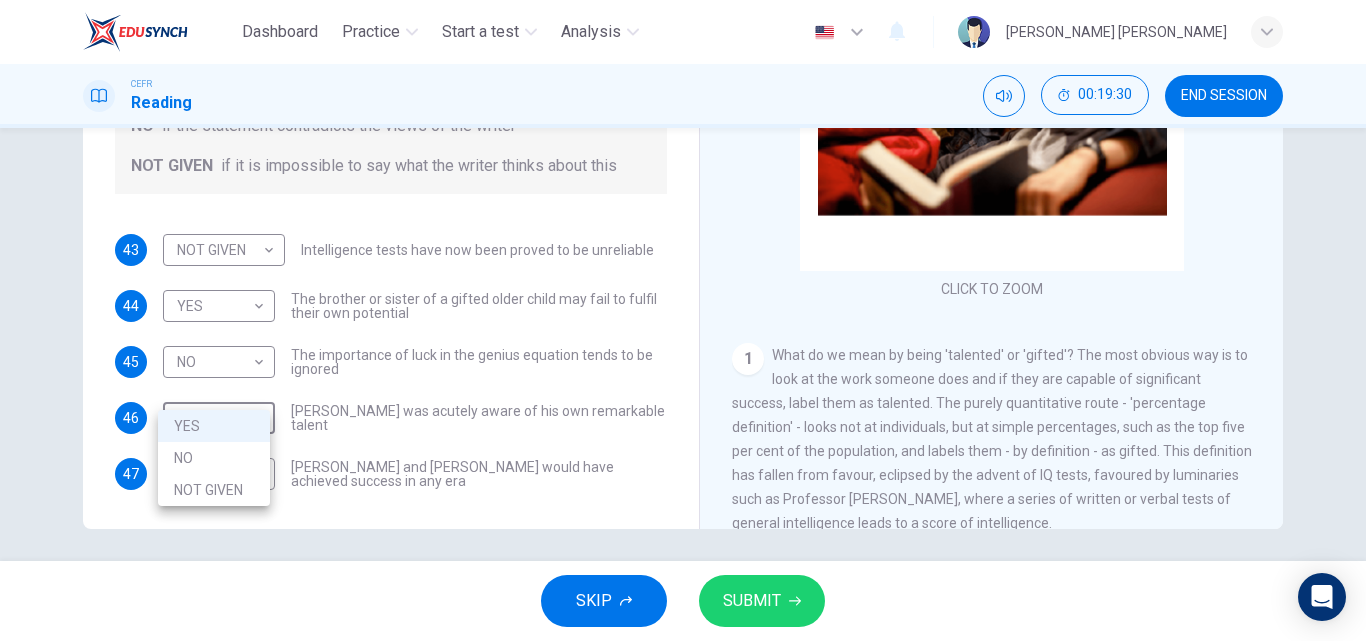 drag, startPoint x: 1365, startPoint y: 343, endPoint x: 1365, endPoint y: 284, distance: 59 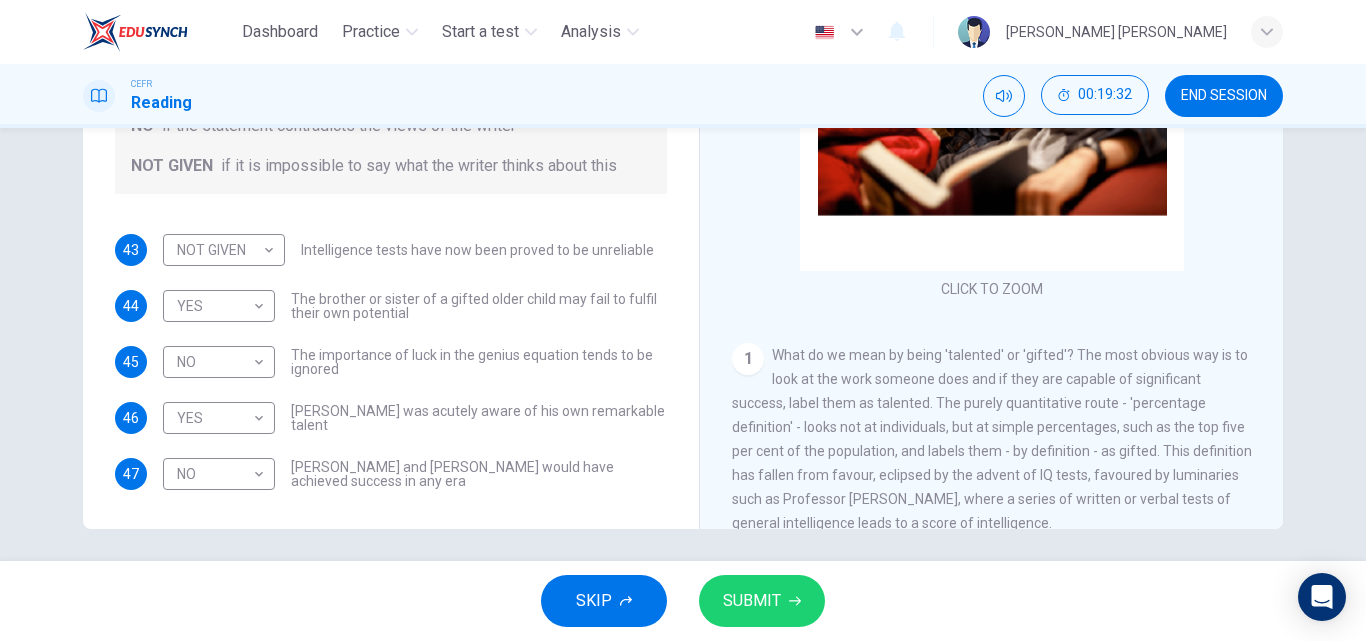 drag, startPoint x: 1354, startPoint y: 377, endPoint x: 1353, endPoint y: 352, distance: 25.019993 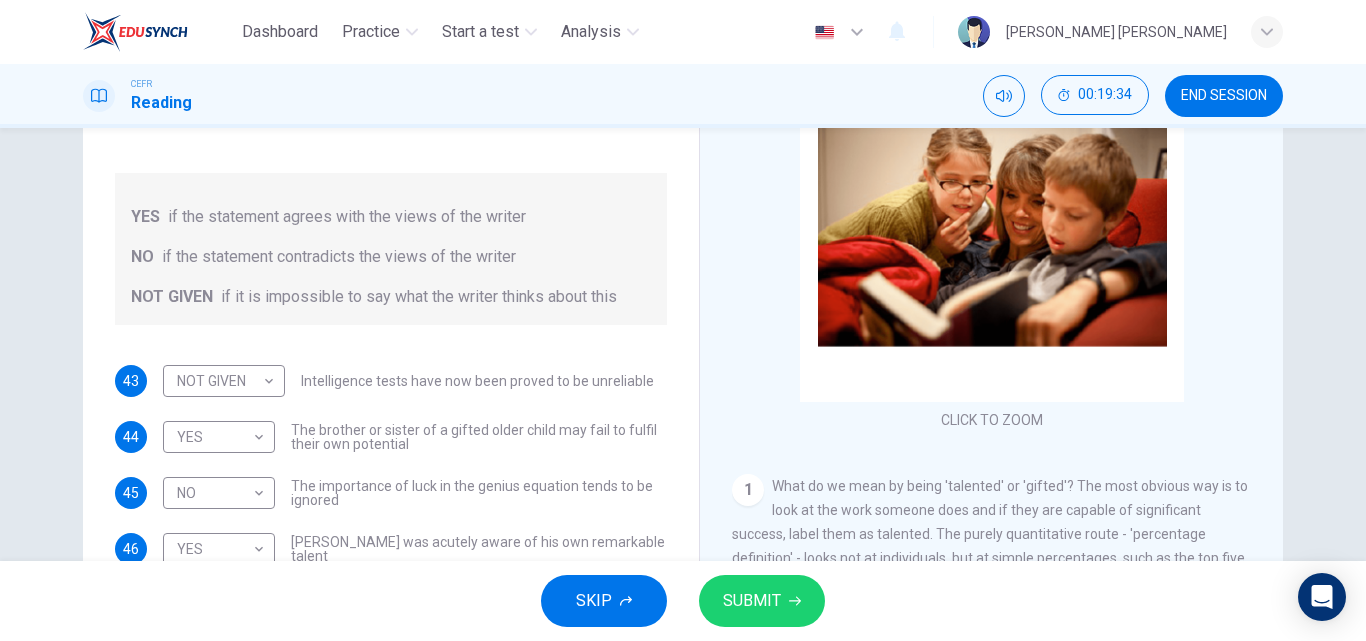 scroll, scrollTop: 201, scrollLeft: 0, axis: vertical 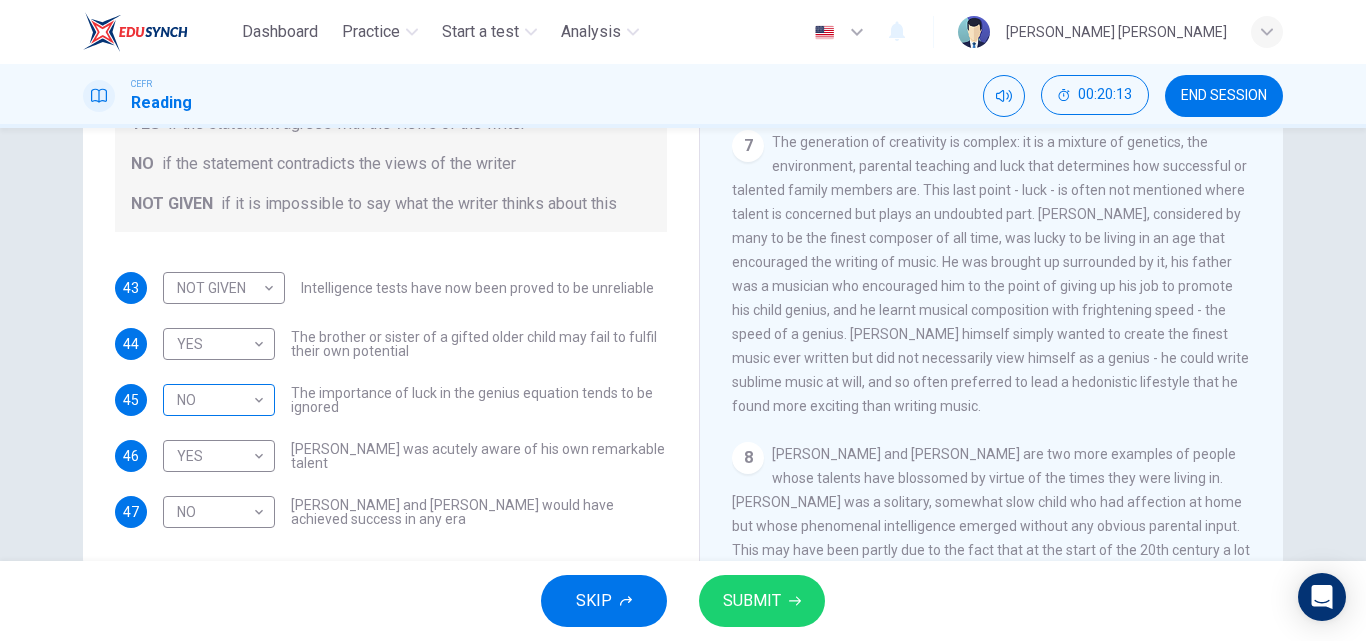 click on "Dashboard Practice Start a test Analysis English en ​ [PERSON_NAME] [PERSON_NAME] CEFR Reading 00:20:13 END SESSION Questions 43 - 47 Do the following statements agree with the claims of the writer in the Reading Passage?
In the boxes below write YES if the statement agrees with the views of the writer NO if the statement contradicts the views of the writer NOT GIVEN if it is impossible to say what the writer thinks about this 43 NOT GIVEN NOT GIVEN ​ Intelligence tests have now been proved to be unreliable 44 YES YES ​ The brother or sister of a gifted older child may fail to fulfil their own potential 45 NO NO ​ The importance of luck in the genius equation tends to be ignored 46 YES YES ​ [PERSON_NAME] was acutely aware of his own remarkable talent 47 NO NO ​ [PERSON_NAME] and [PERSON_NAME] would have achieved success in any era Nurturing Talent within the Family CLICK TO ZOOM Click to Zoom 1 2 3 4 5 6 7 8 SKIP SUBMIT EduSynch - Online Language Proficiency Testing
Dashboard Practice Start a test Analysis" at bounding box center [683, 320] 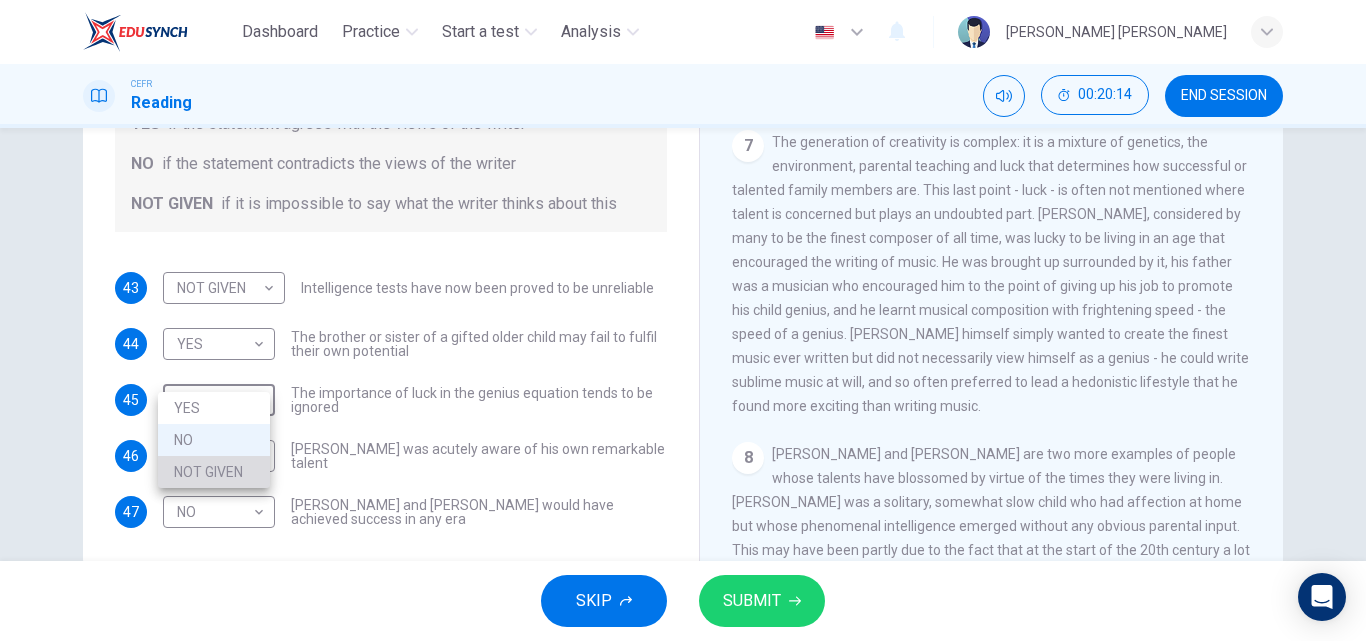 click on "NOT GIVEN" at bounding box center (214, 472) 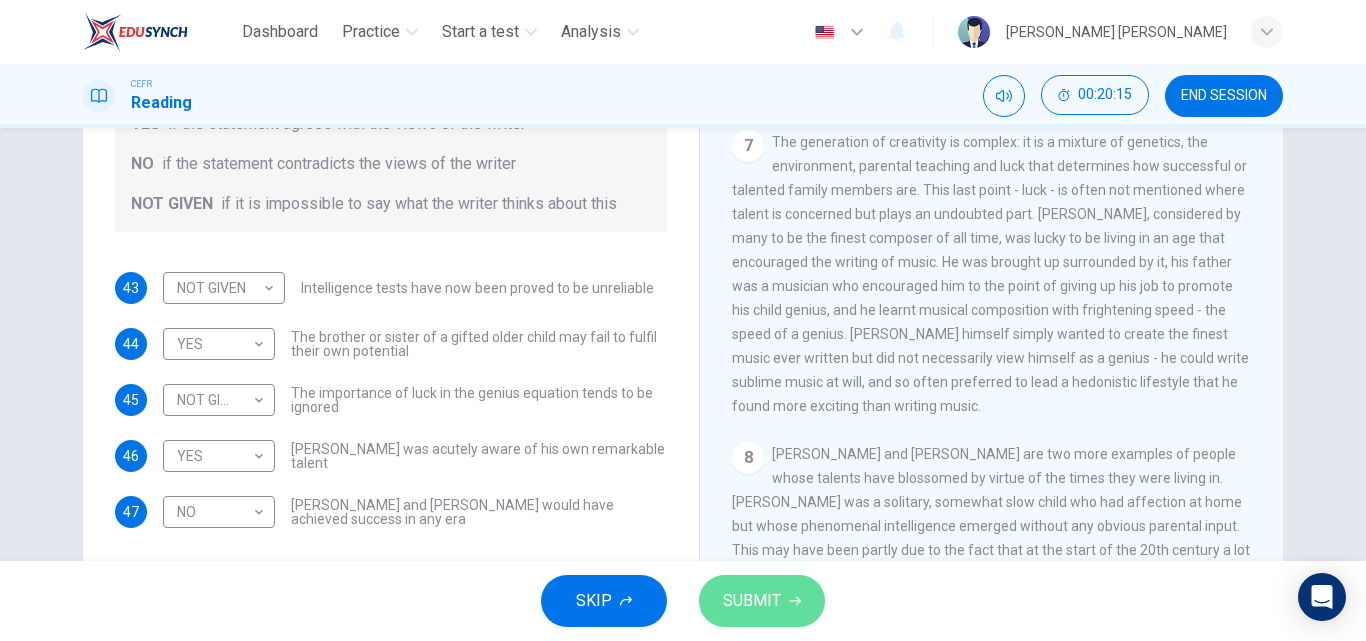 click on "SUBMIT" at bounding box center [752, 601] 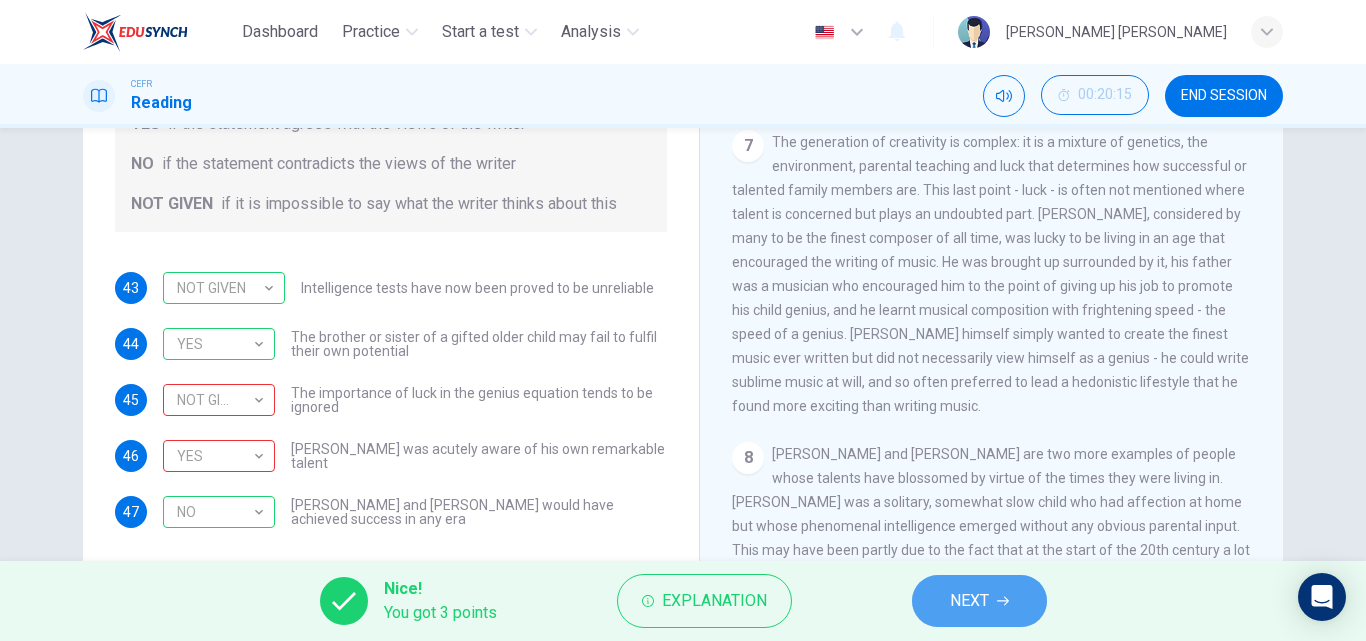 click on "NEXT" at bounding box center [969, 601] 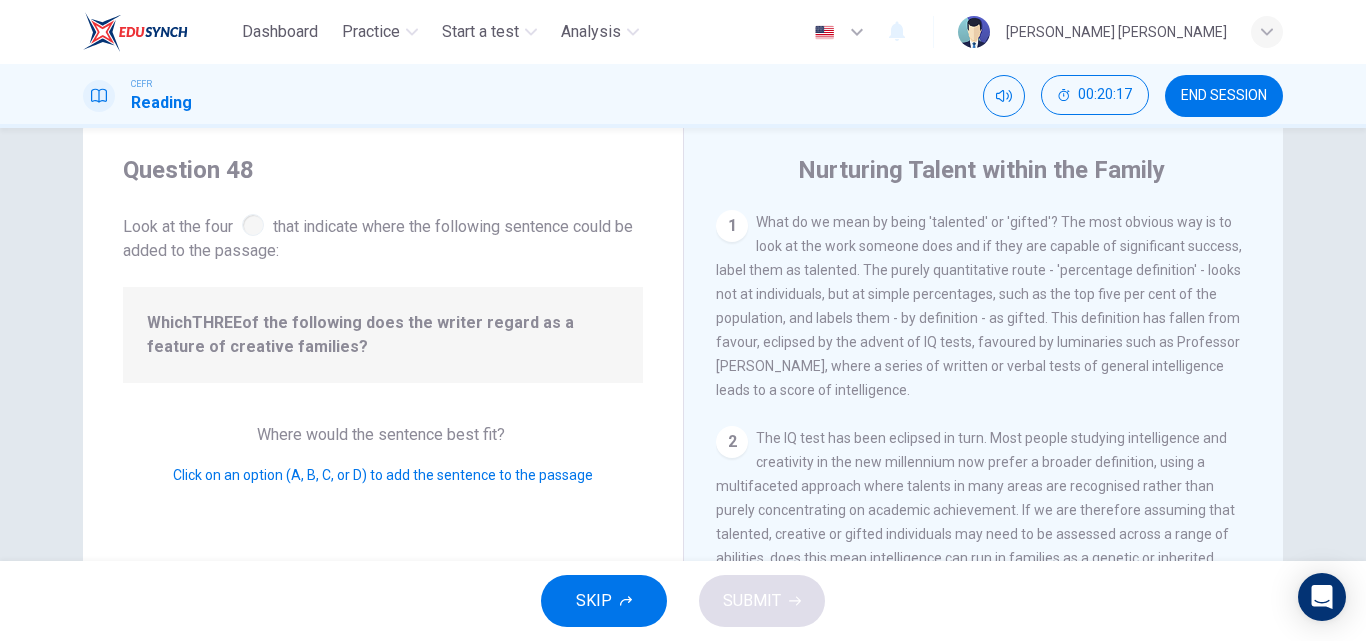 scroll, scrollTop: 42, scrollLeft: 0, axis: vertical 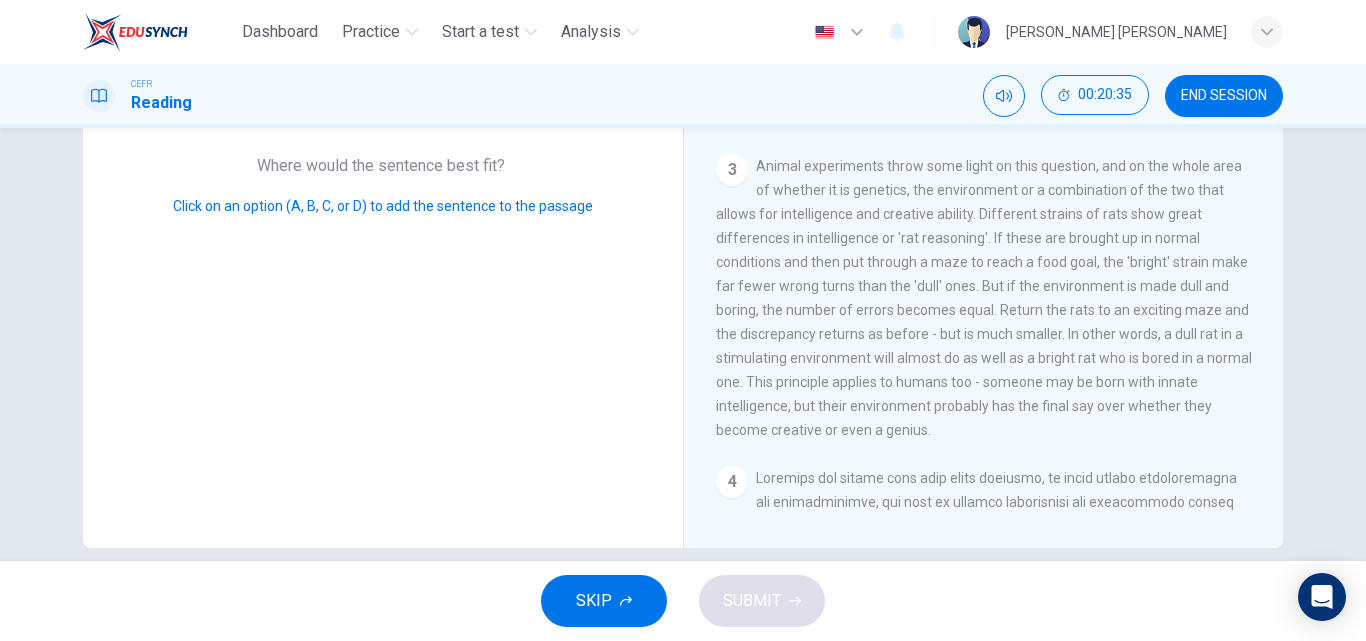 click on "3" at bounding box center [732, 170] 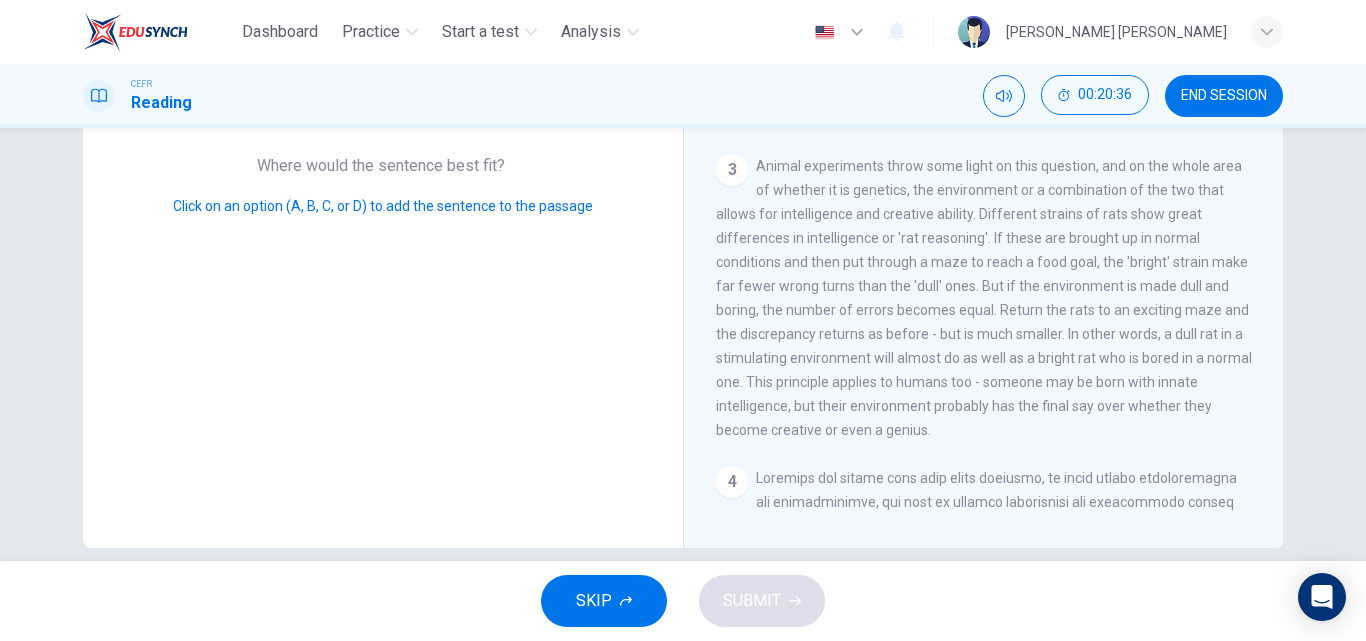 click on "4" at bounding box center (732, 482) 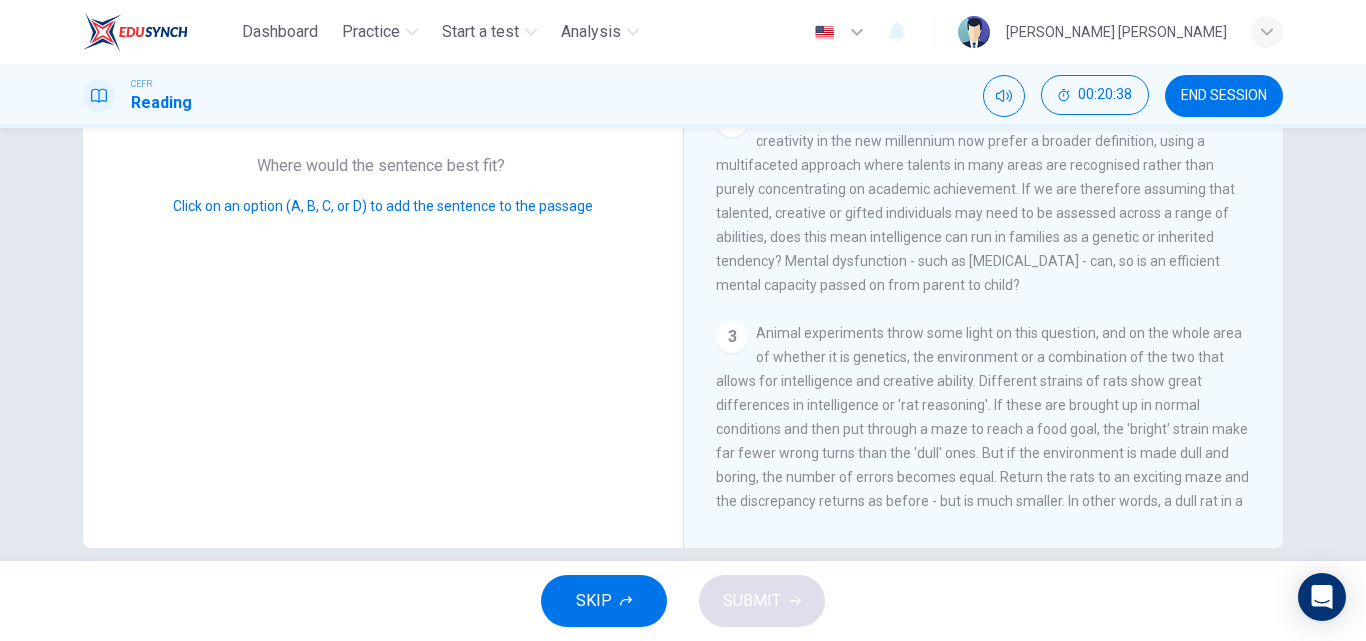 scroll, scrollTop: 0, scrollLeft: 0, axis: both 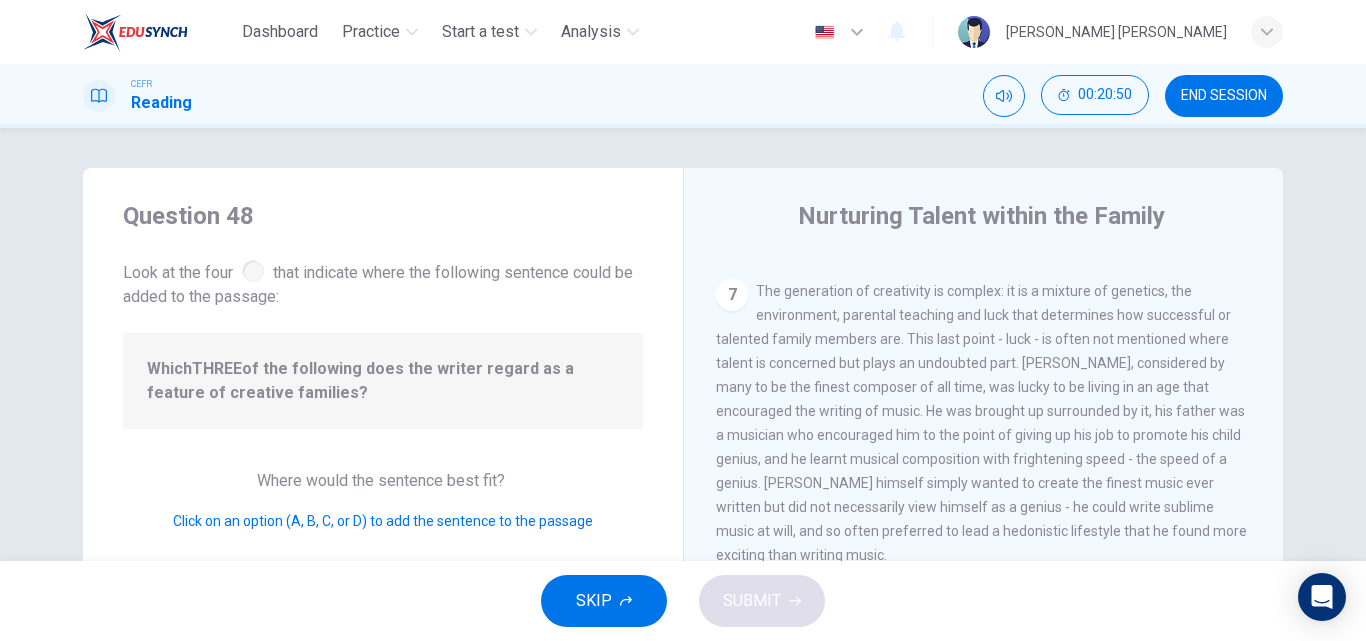 click on "Nurturing Talent within the Family 1 What do we mean by being 'talented' or 'gifted'? The most obvious way is to look at the work someone does and if they are capable of significant success, label them as talented. The purely quantitative route - 'percentage definition' - looks not at individuals, but at simple percentages, such as the top five per cent of the population, and labels them - by definition - as gifted. This definition has fallen from favour, eclipsed by the advent of IQ tests, favoured by luminaries such as Professor [PERSON_NAME], where a series of written or verbal tests of general intelligence leads to a score of intelligence. 2 3 4 5 6 7 8" at bounding box center [983, 515] 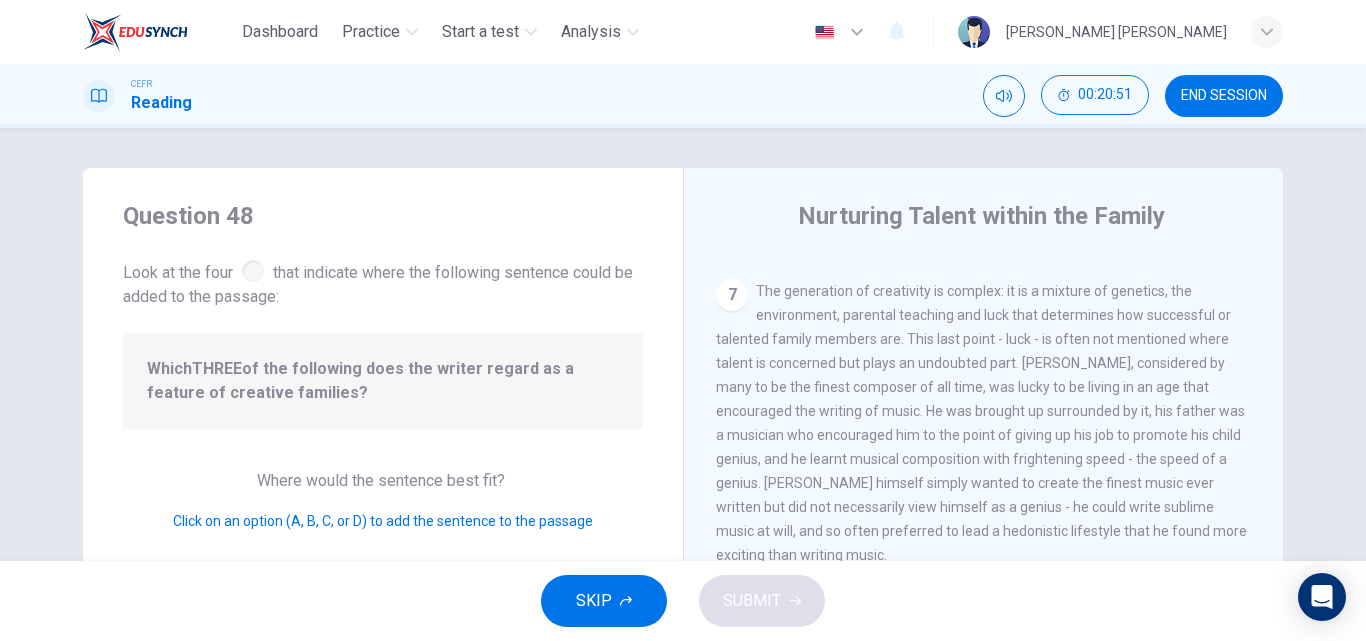 click on "7" at bounding box center (732, 295) 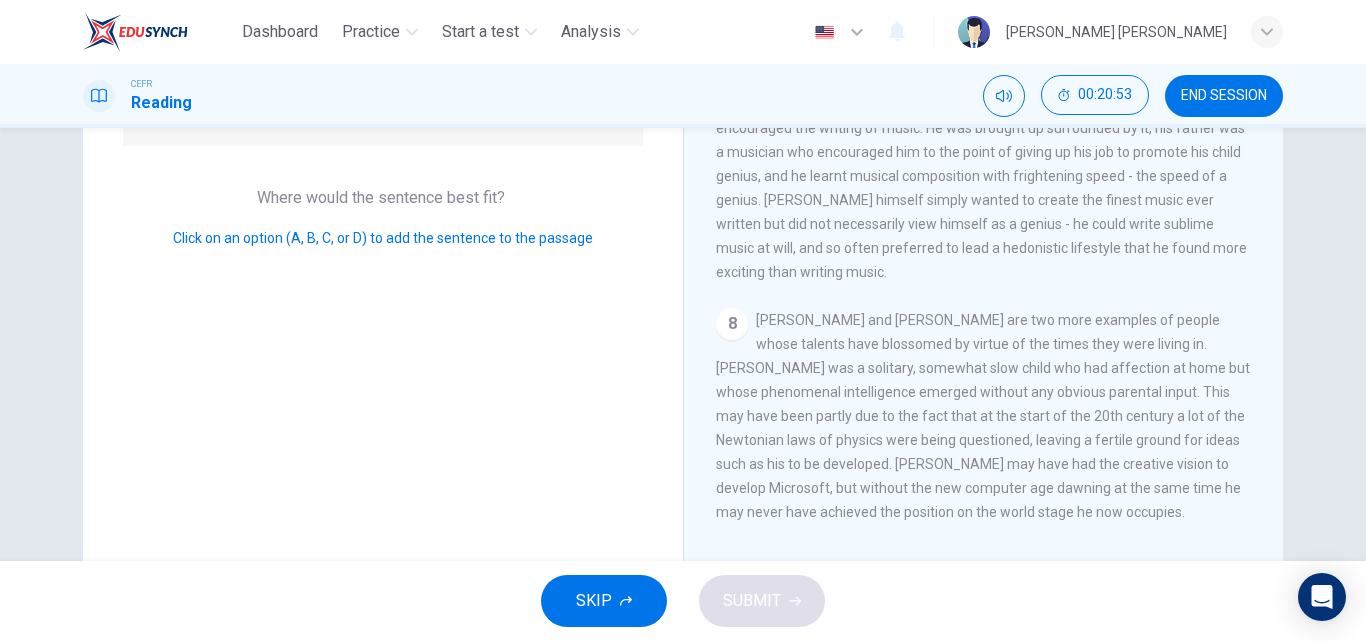 scroll, scrollTop: 342, scrollLeft: 0, axis: vertical 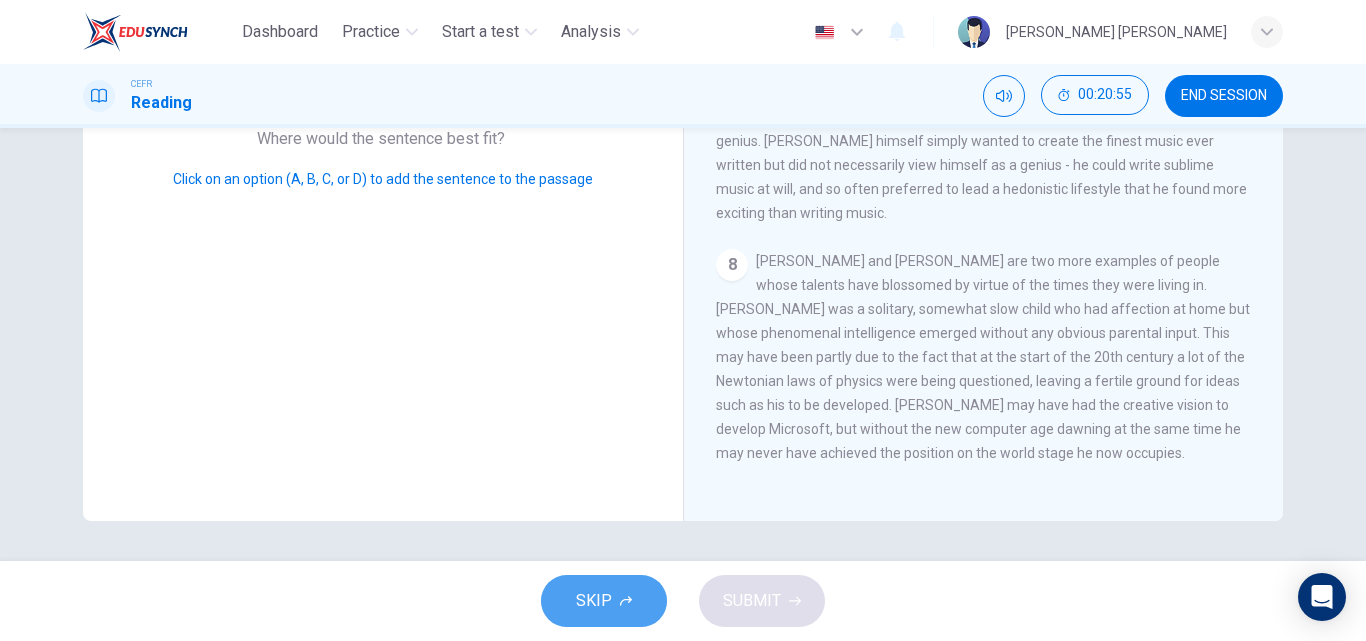 click on "SKIP" at bounding box center (604, 601) 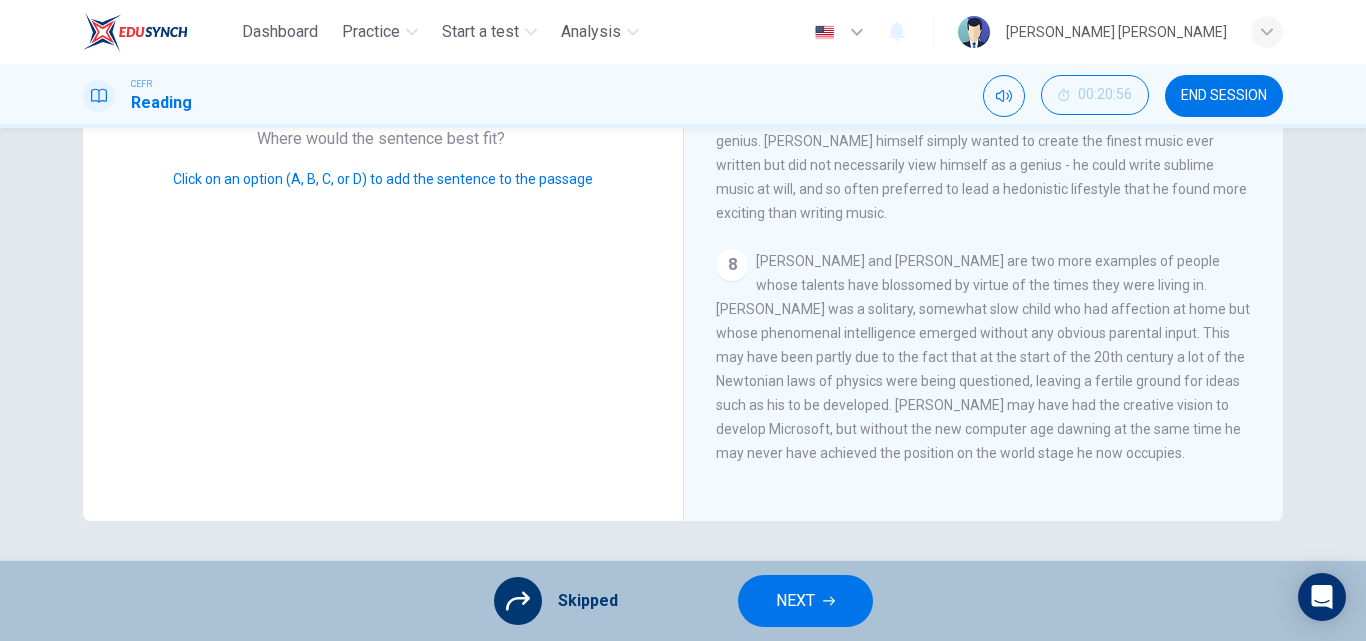 click on "NEXT" at bounding box center (795, 601) 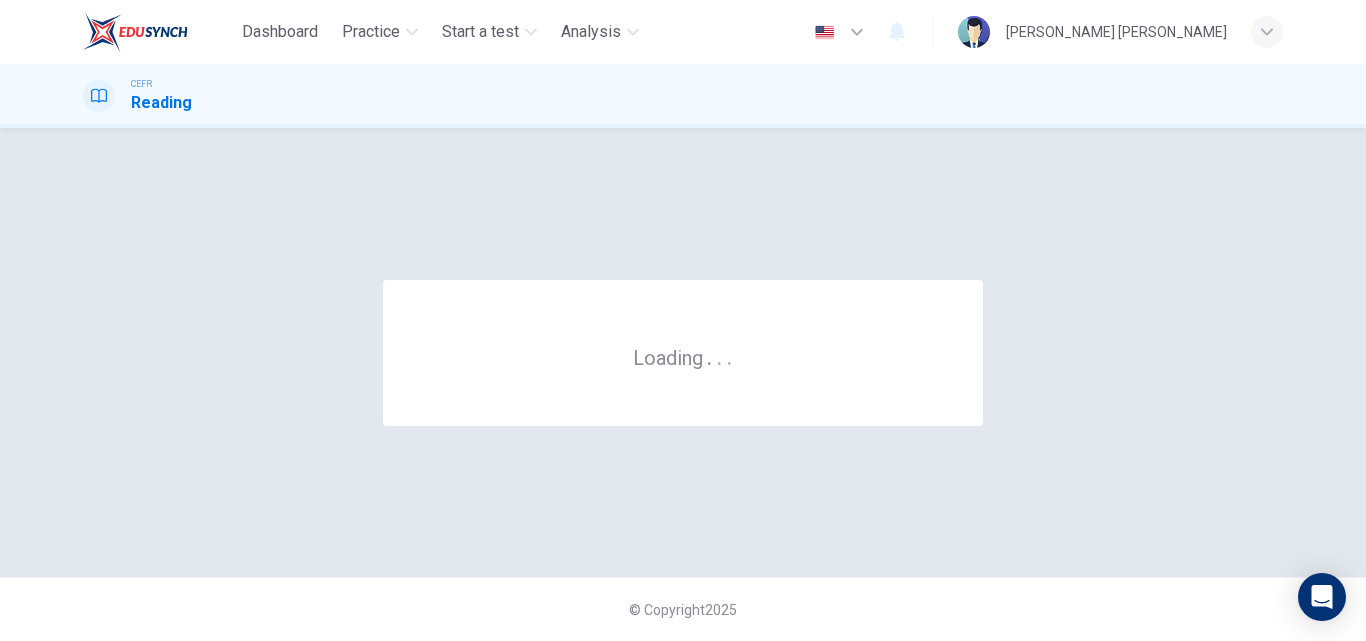scroll, scrollTop: 0, scrollLeft: 0, axis: both 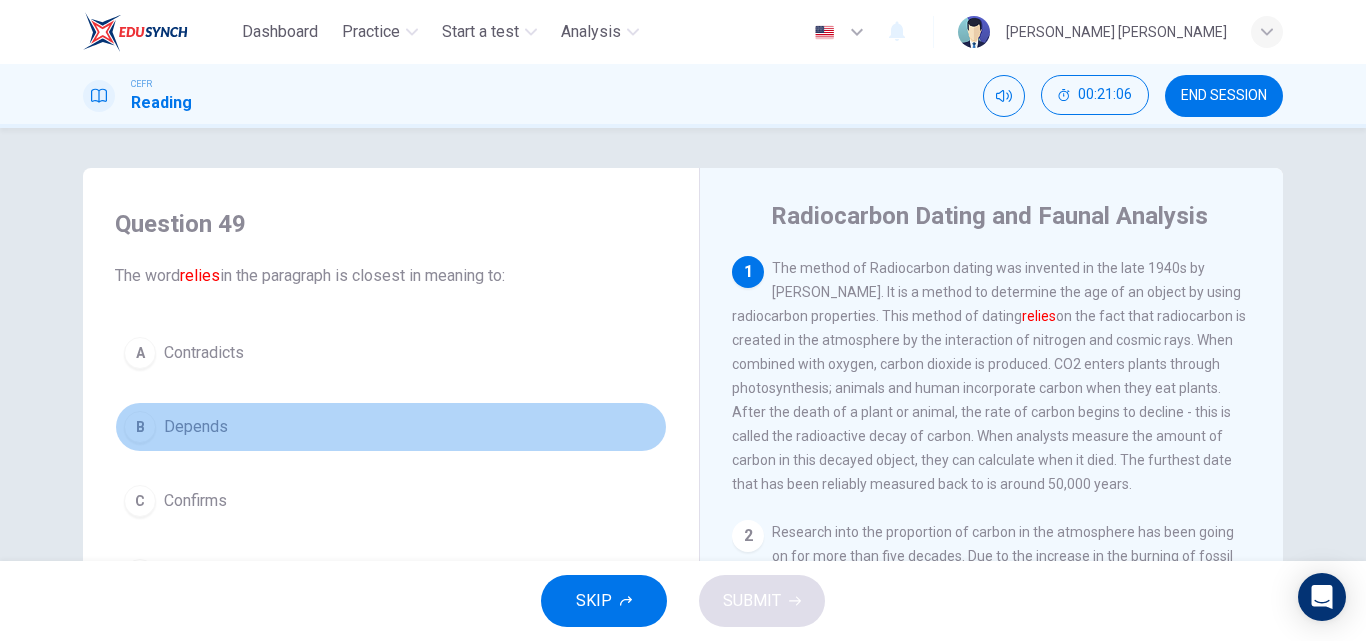 click on "Depends" at bounding box center (196, 427) 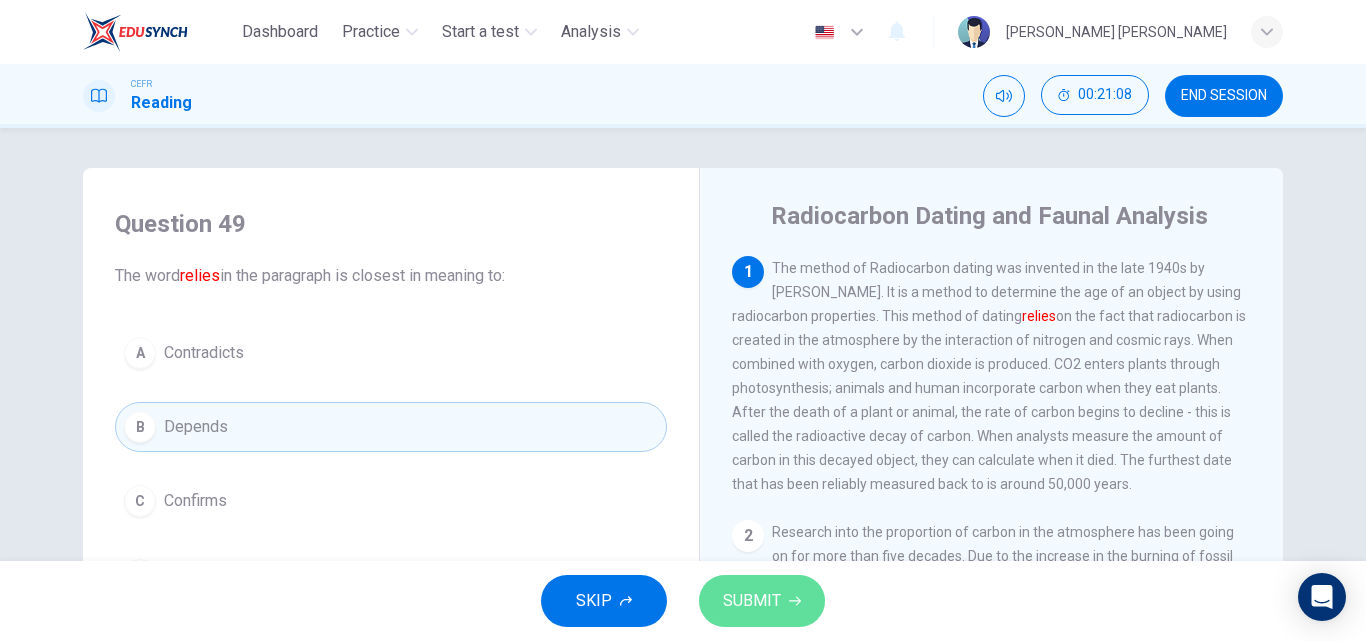 click on "SUBMIT" at bounding box center [752, 601] 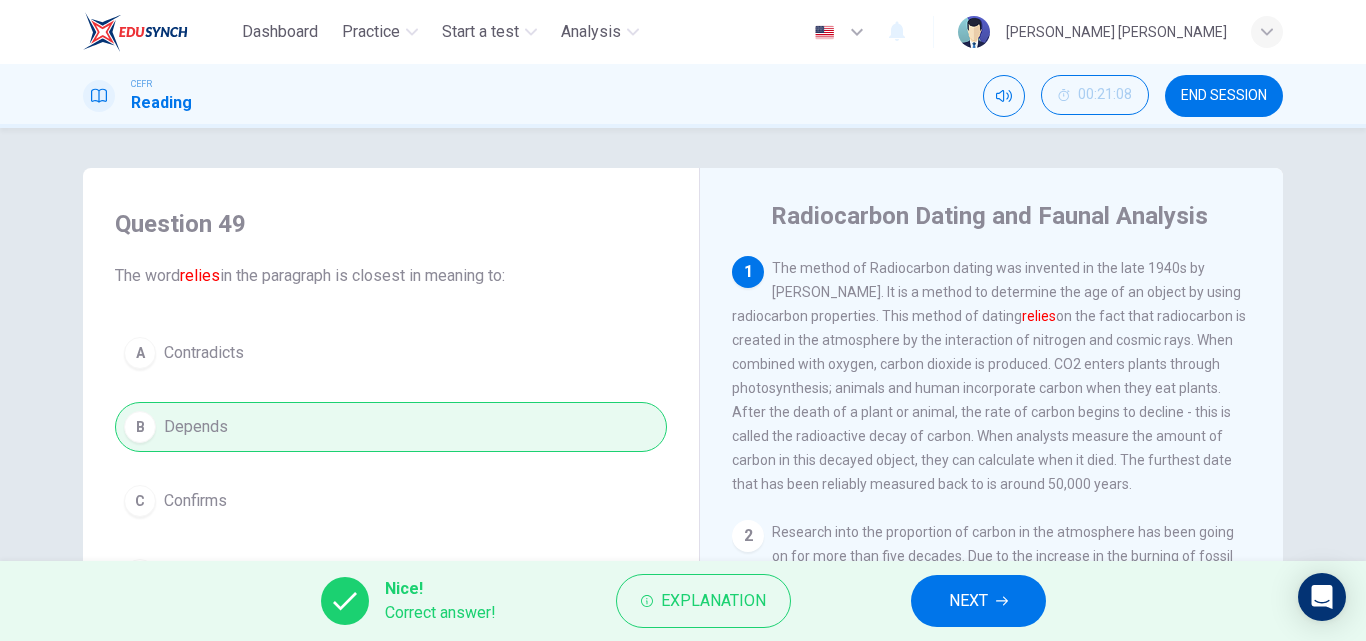 click on "Nice! Correct answer! Explanation NEXT" at bounding box center (683, 601) 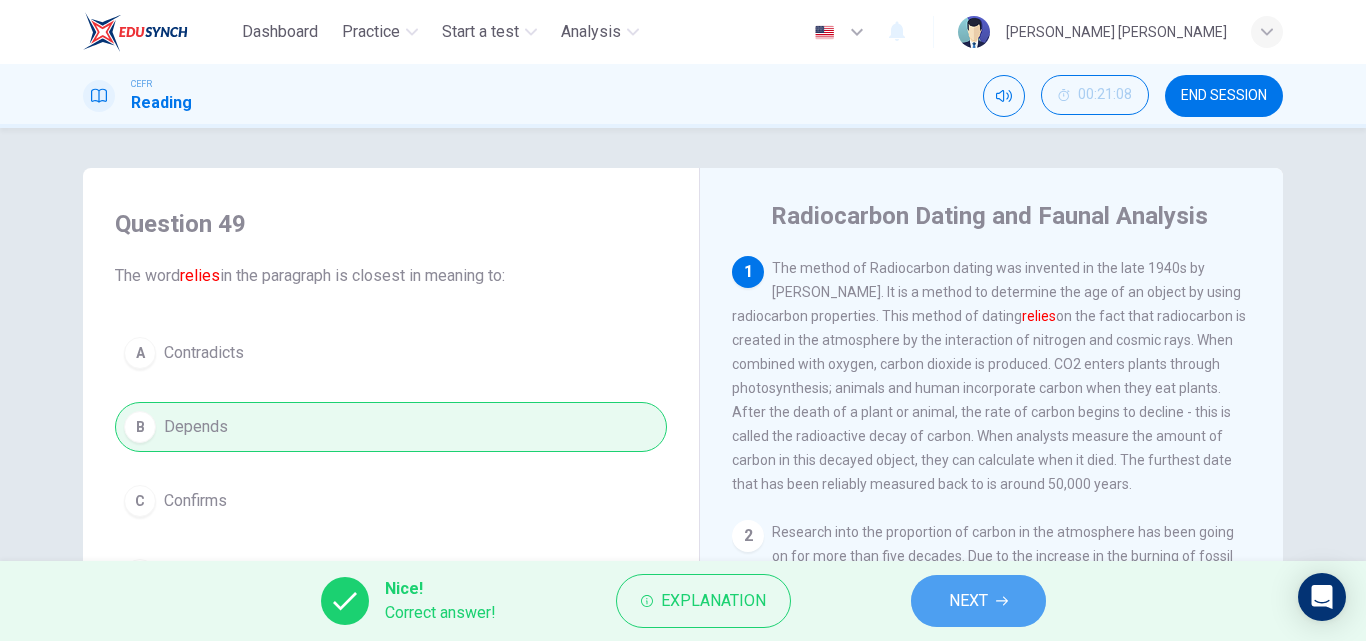 click on "NEXT" at bounding box center (968, 601) 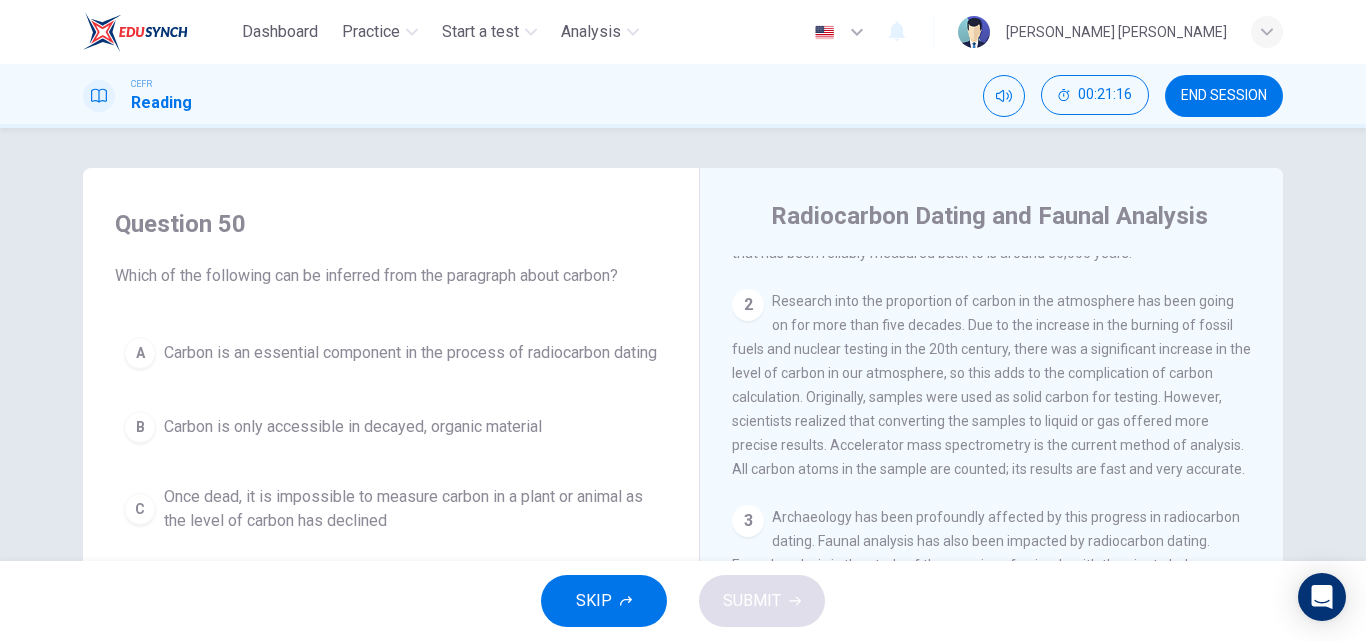 scroll, scrollTop: 233, scrollLeft: 0, axis: vertical 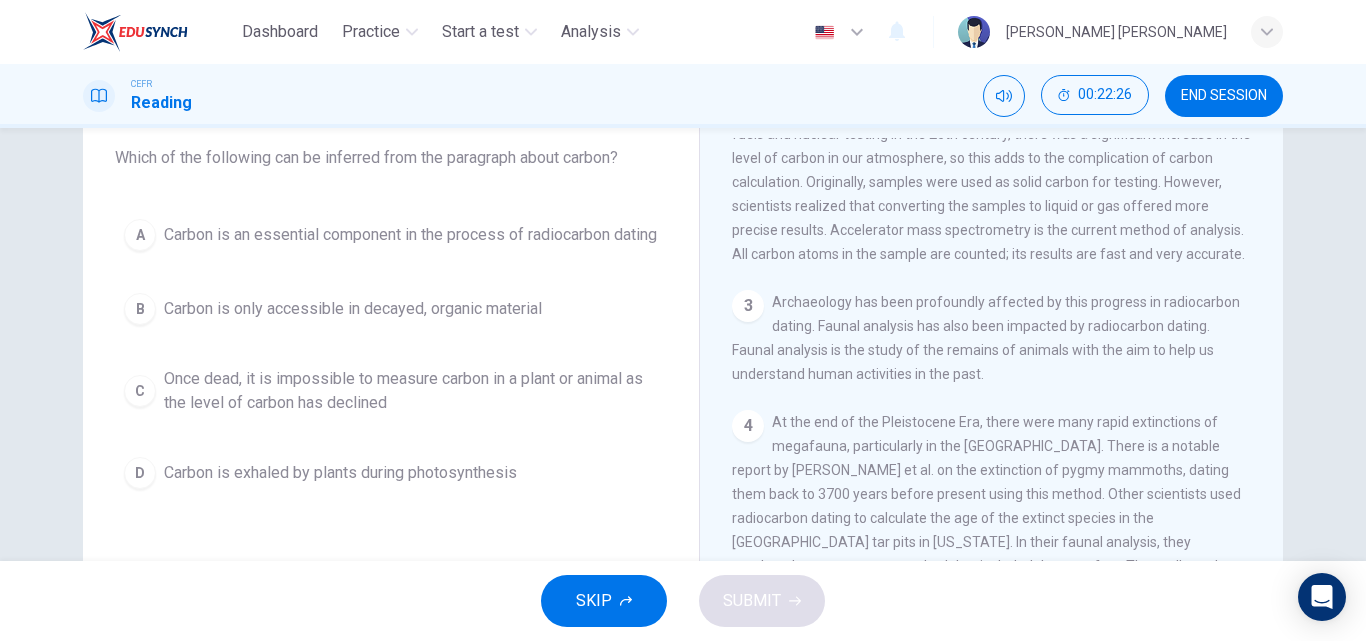 click on "Carbon is only accessible in decayed, organic material" at bounding box center (353, 309) 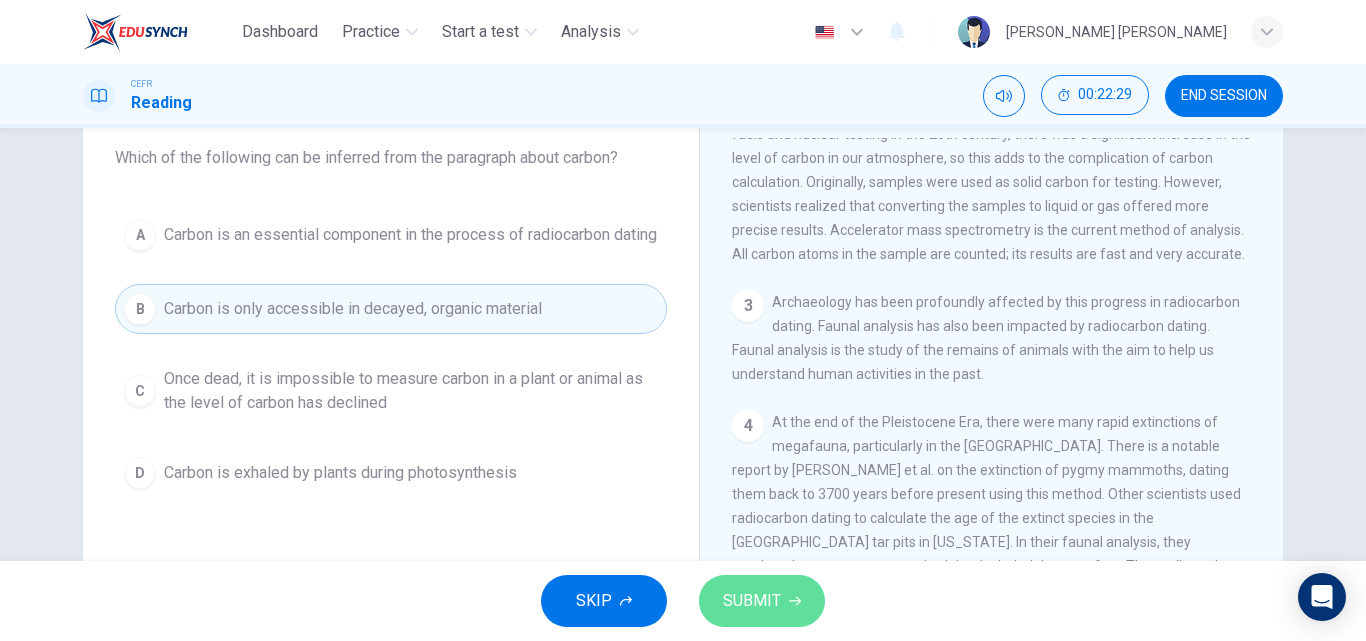 click on "SUBMIT" at bounding box center [752, 601] 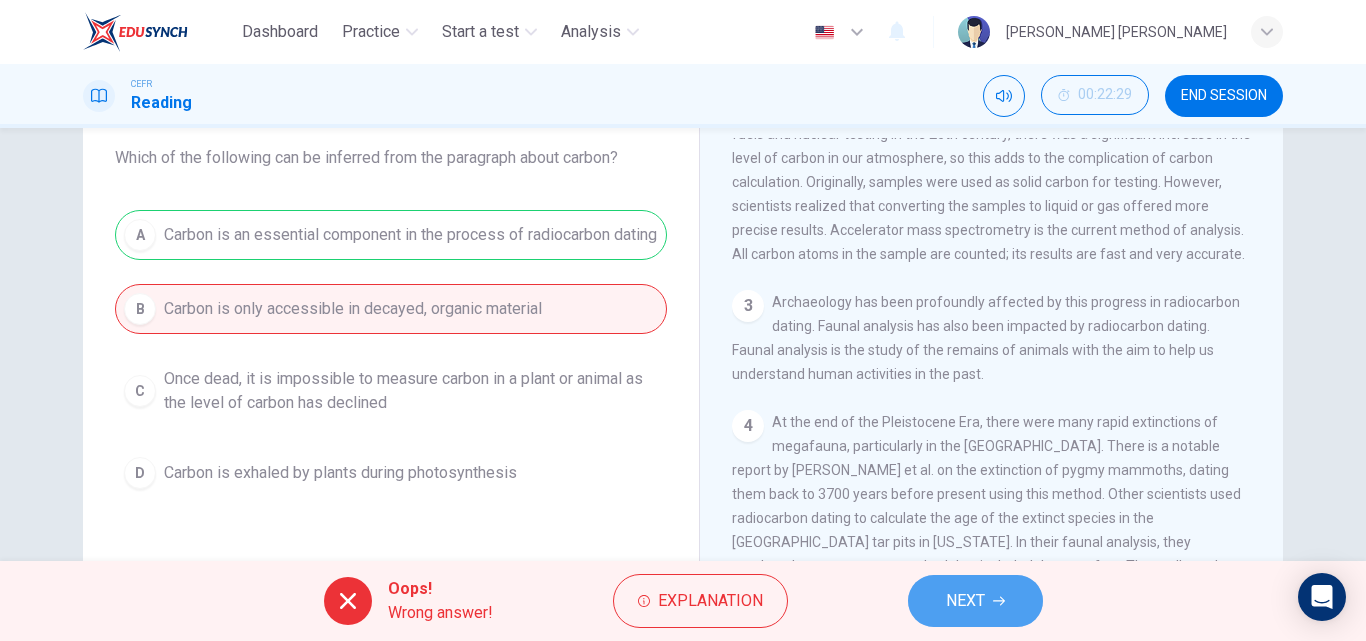 click on "NEXT" at bounding box center [965, 601] 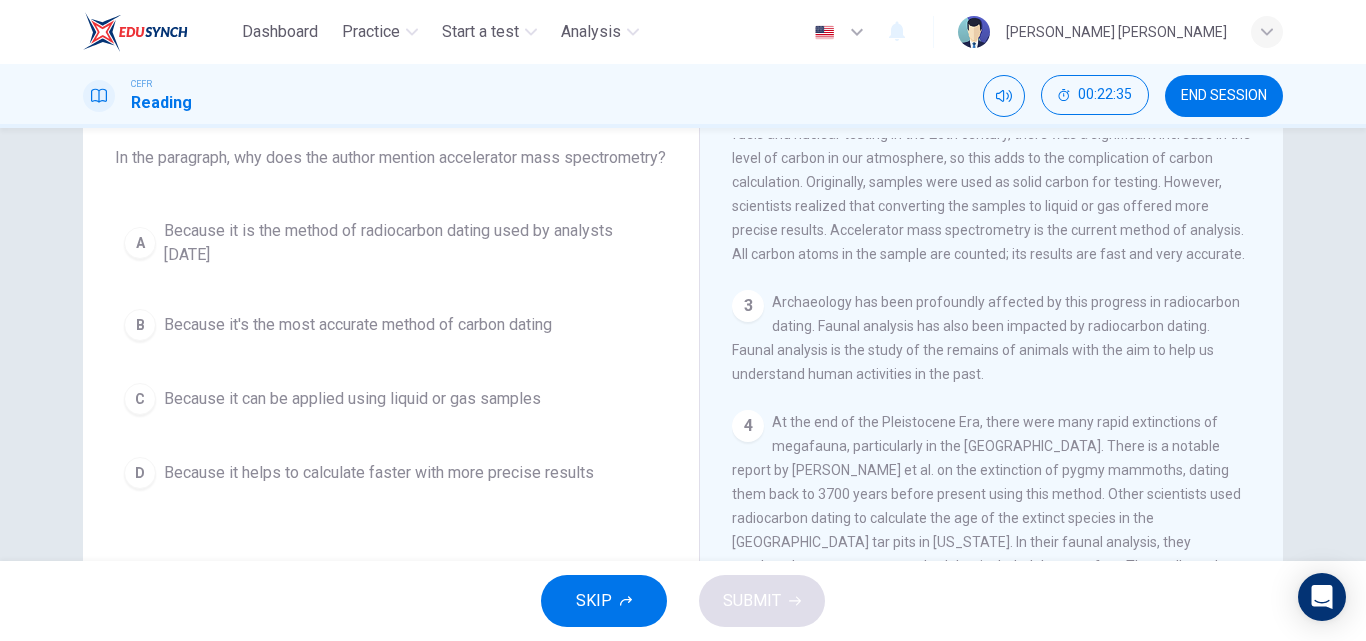 scroll, scrollTop: 300, scrollLeft: 0, axis: vertical 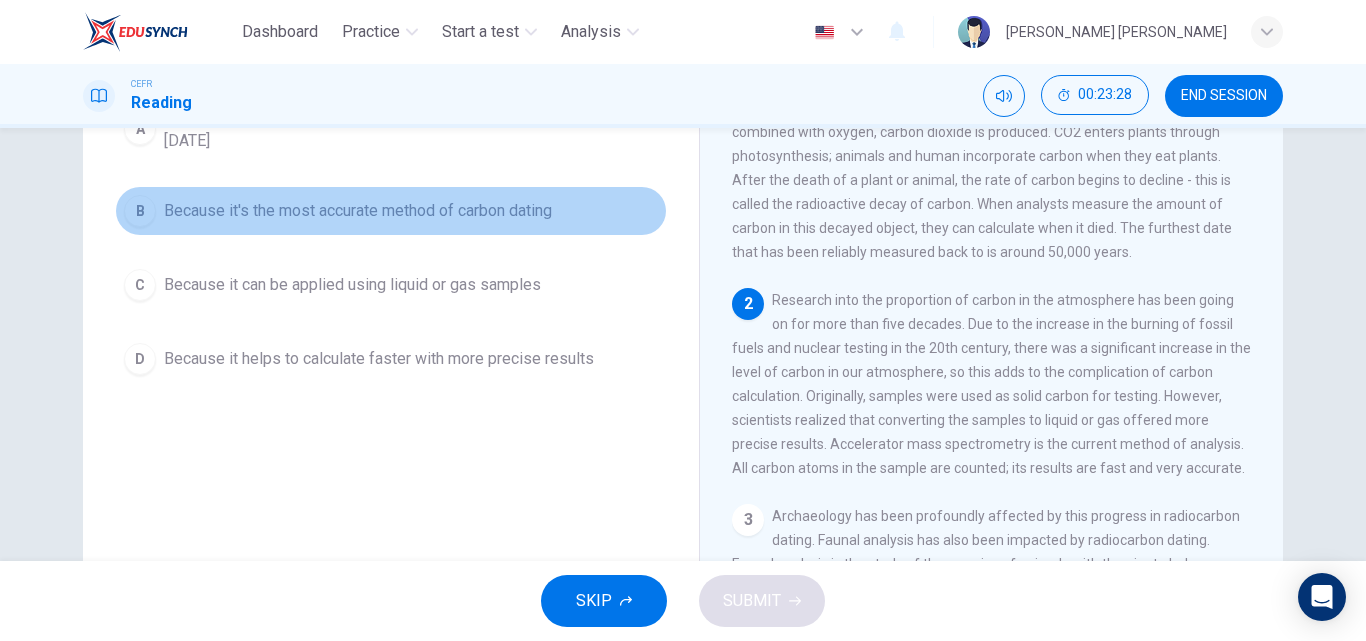 click on "B Because it's the most accurate method of carbon dating" at bounding box center (391, 211) 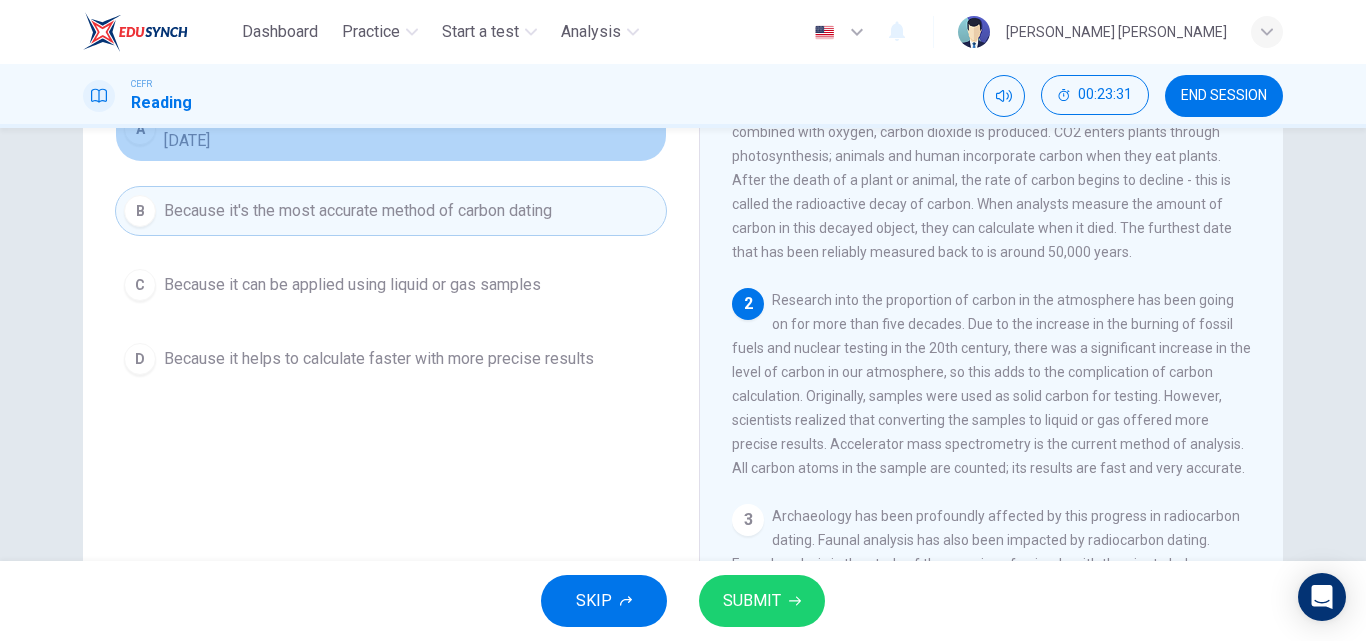 click on "Because it is the method of radiocarbon dating used by analysts [DATE]" at bounding box center [411, 129] 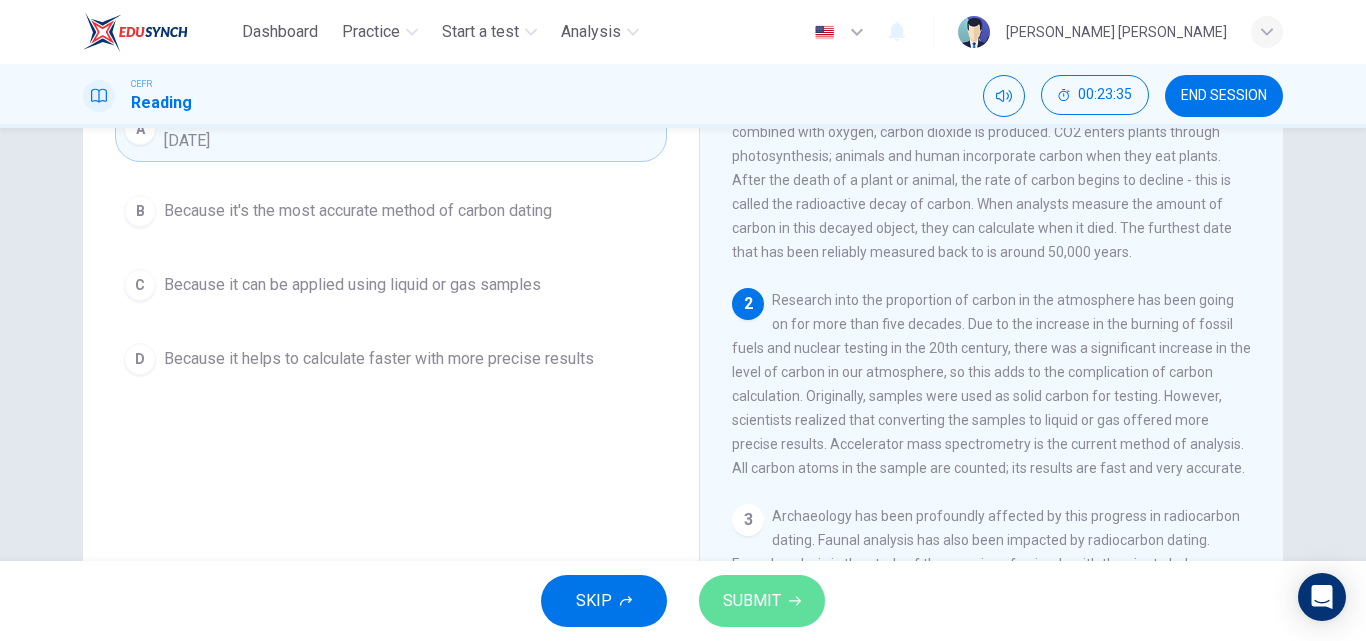click on "SUBMIT" at bounding box center (752, 601) 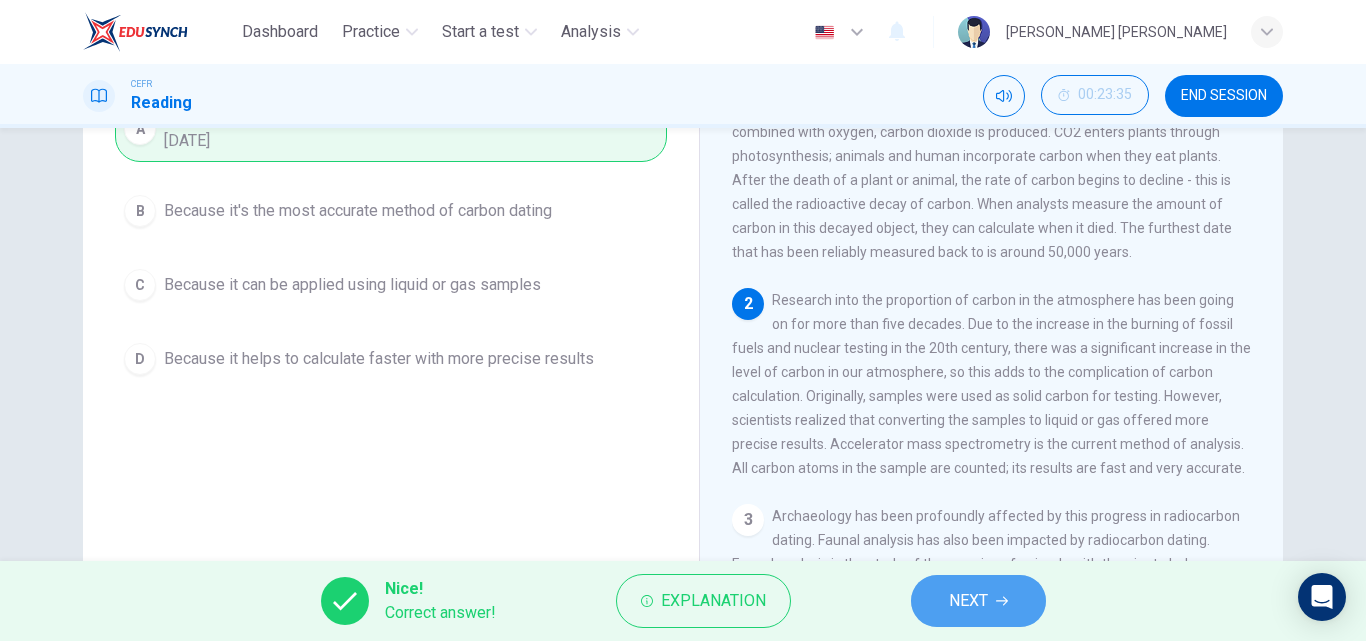 click on "NEXT" at bounding box center [968, 601] 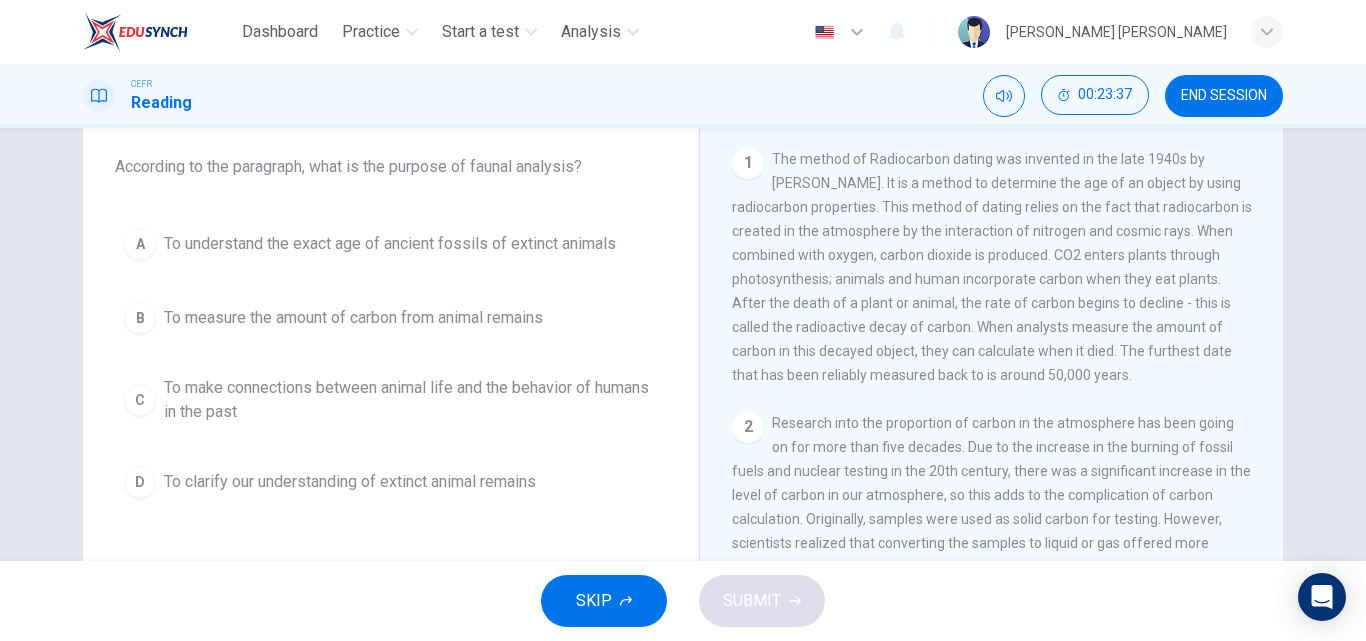 scroll, scrollTop: 111, scrollLeft: 0, axis: vertical 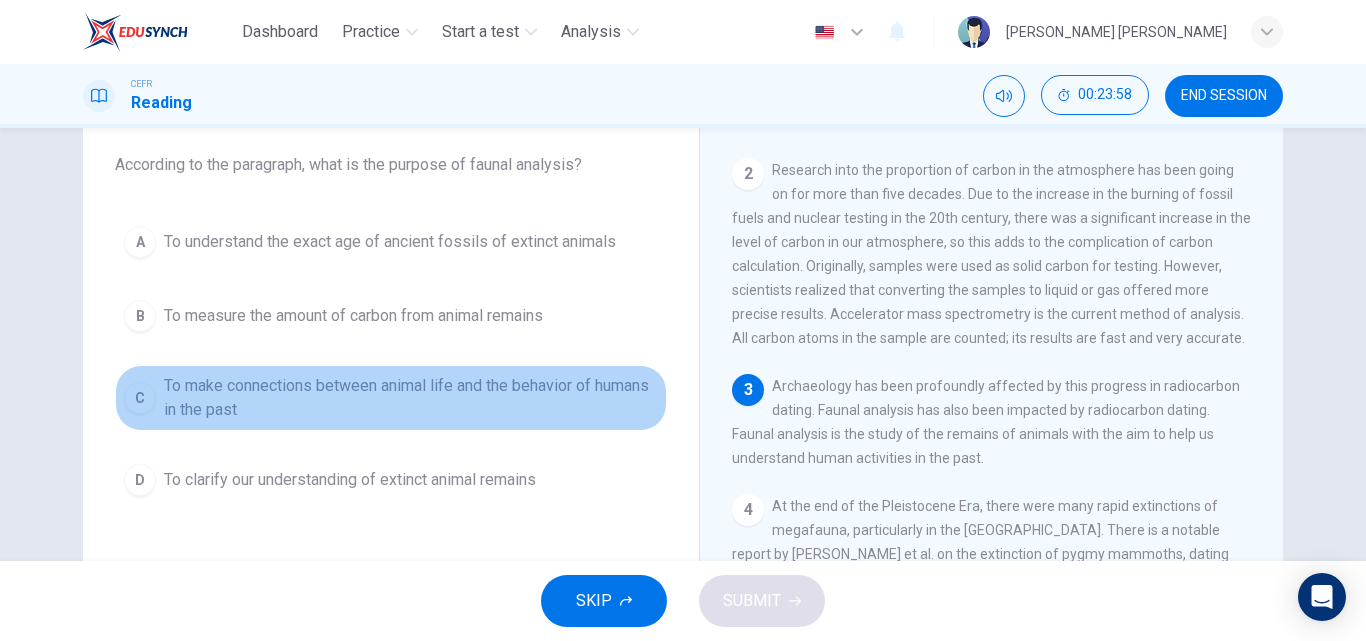 click on "To make connections between animal life and the behavior of humans in the past" at bounding box center (411, 398) 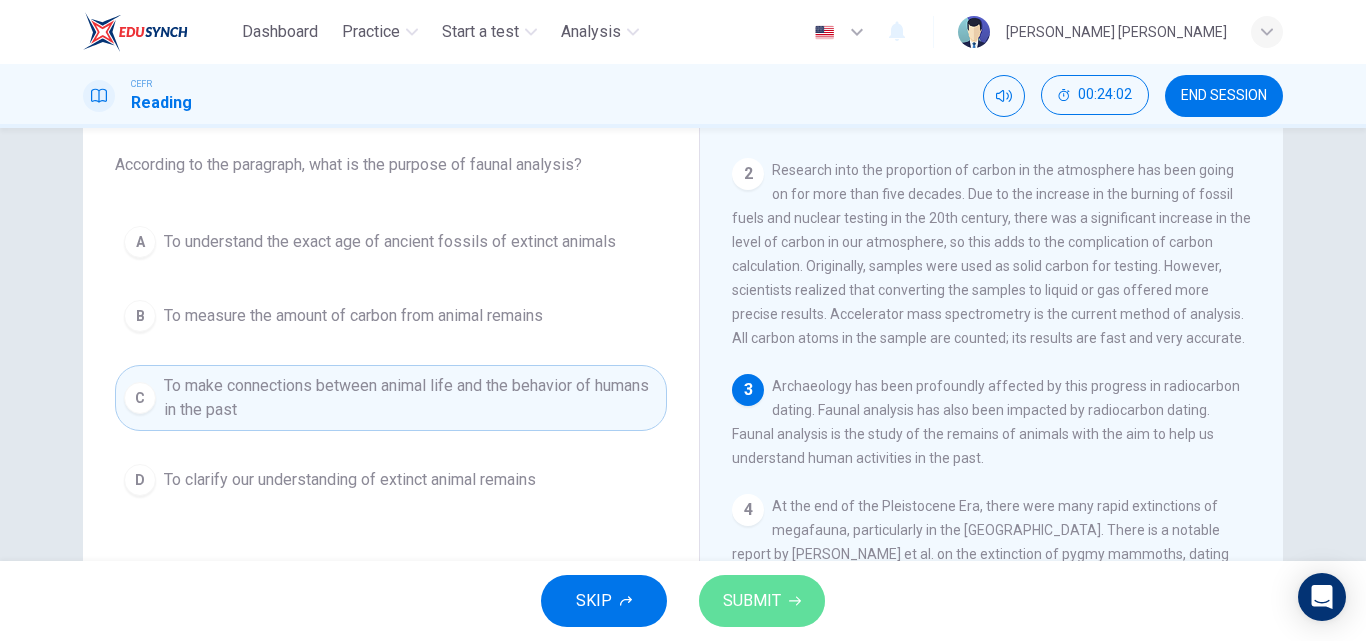 click on "SUBMIT" at bounding box center [762, 601] 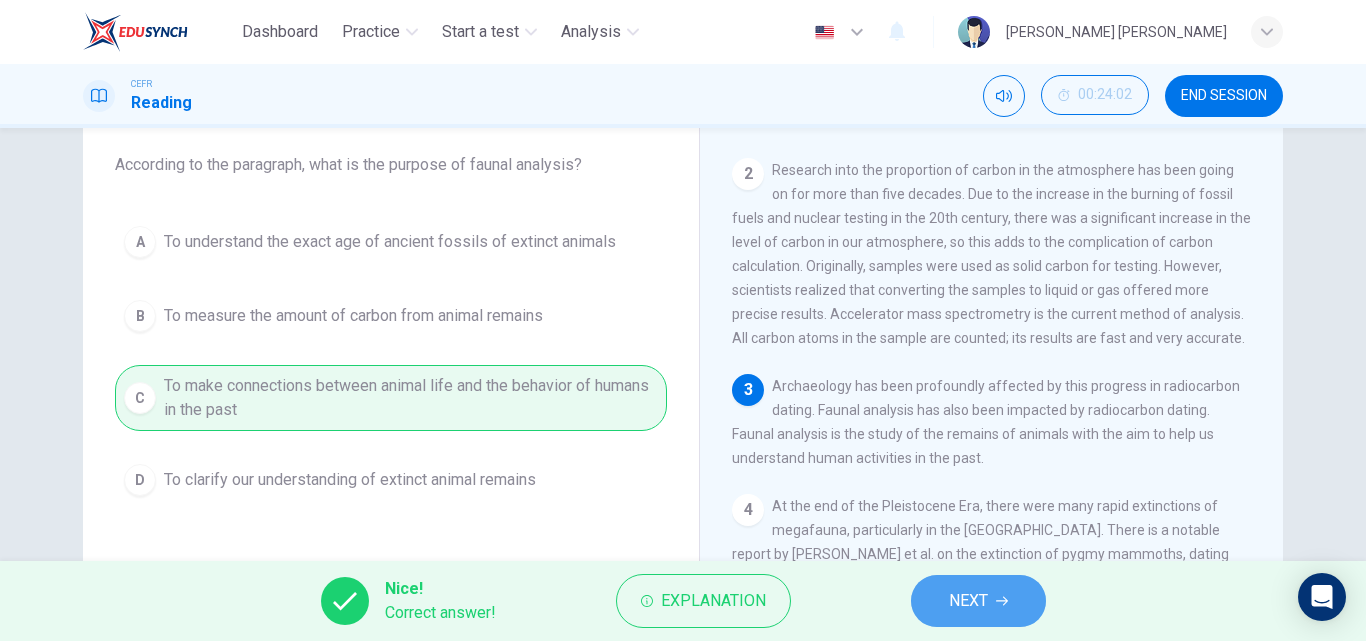 click on "NEXT" at bounding box center (978, 601) 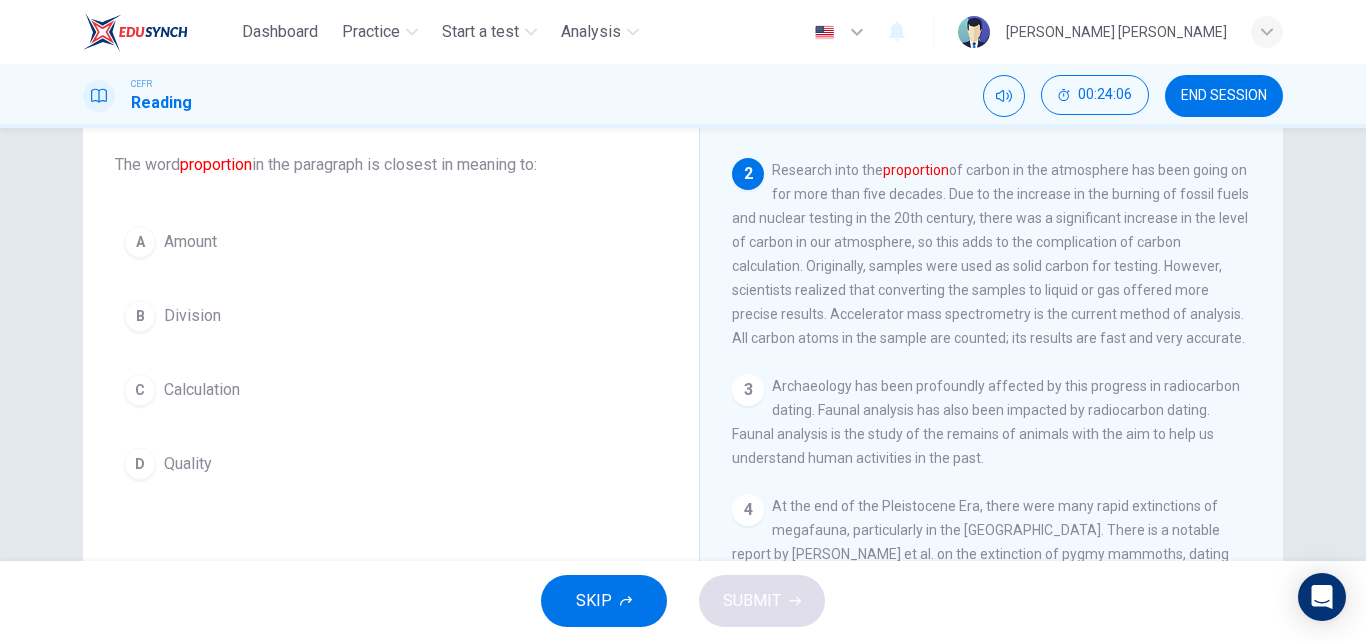 click on "A Amount B Division C Calculation D Quality" at bounding box center (391, 353) 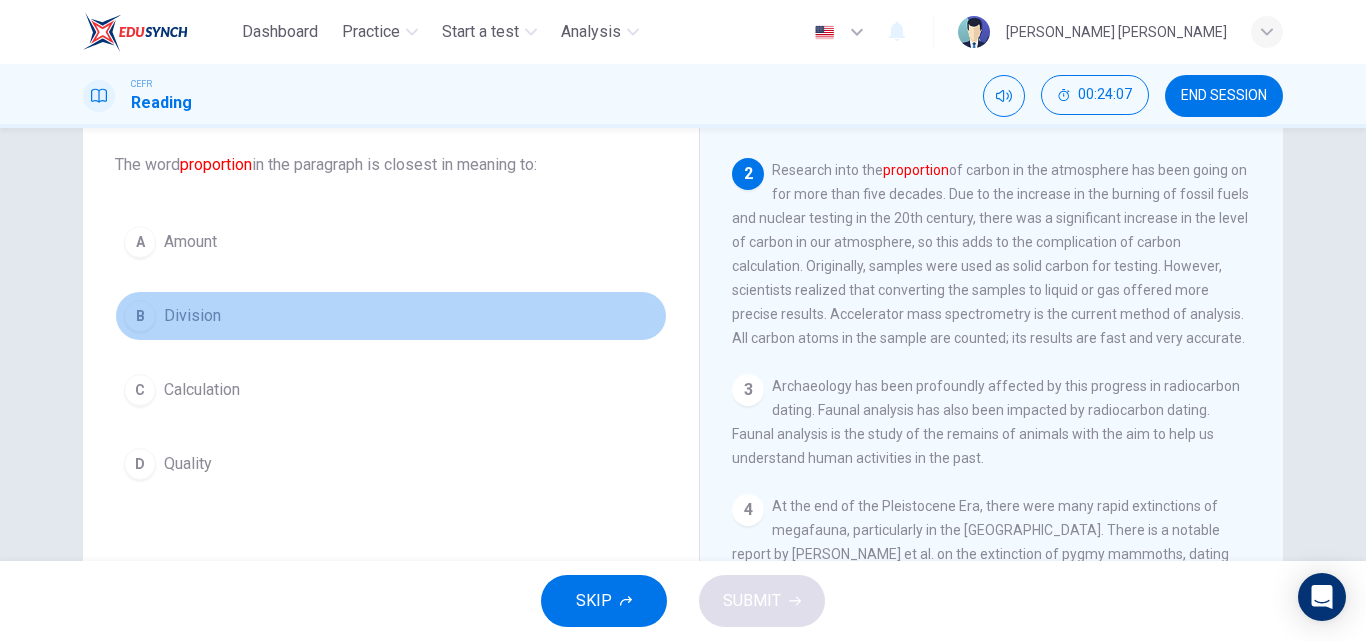 click on "Division" at bounding box center [192, 316] 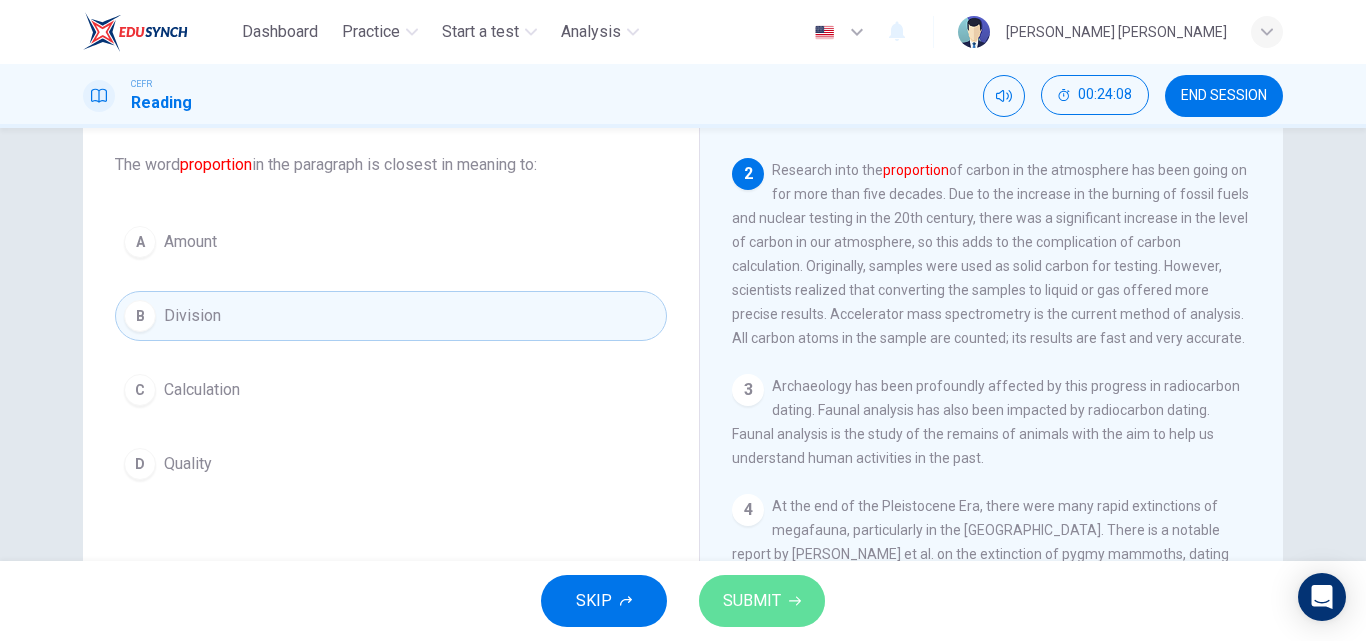 click on "SUBMIT" at bounding box center (752, 601) 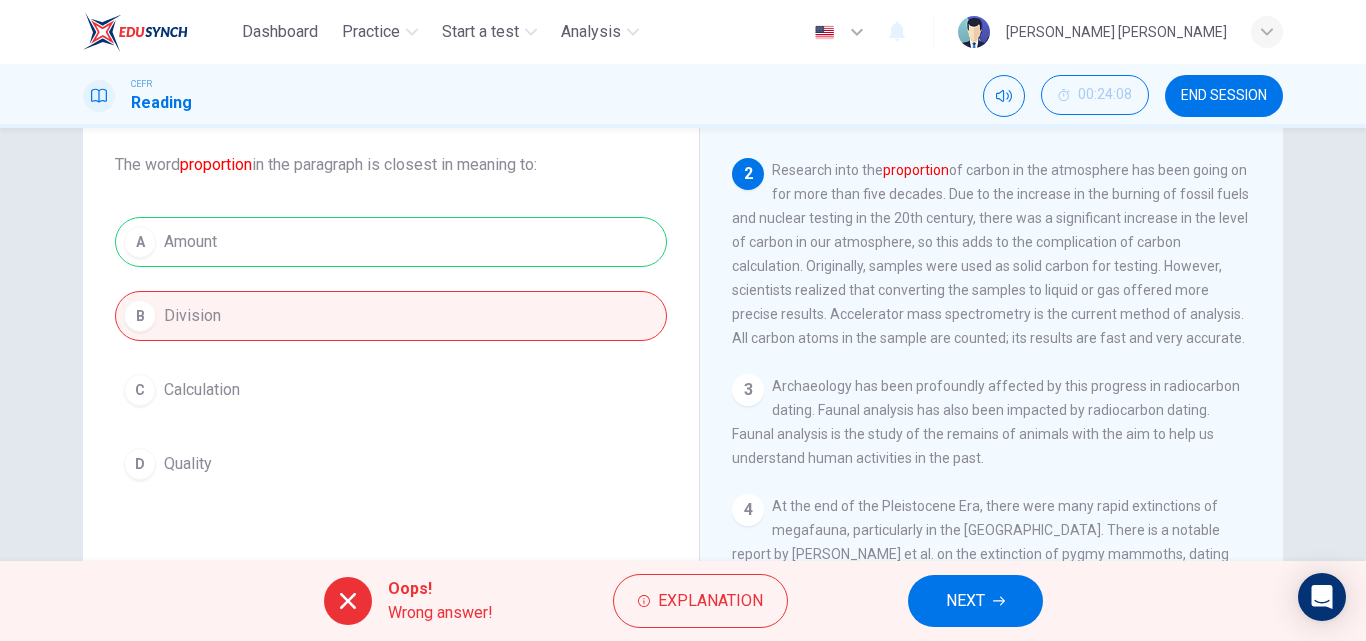 click on "NEXT" at bounding box center (975, 601) 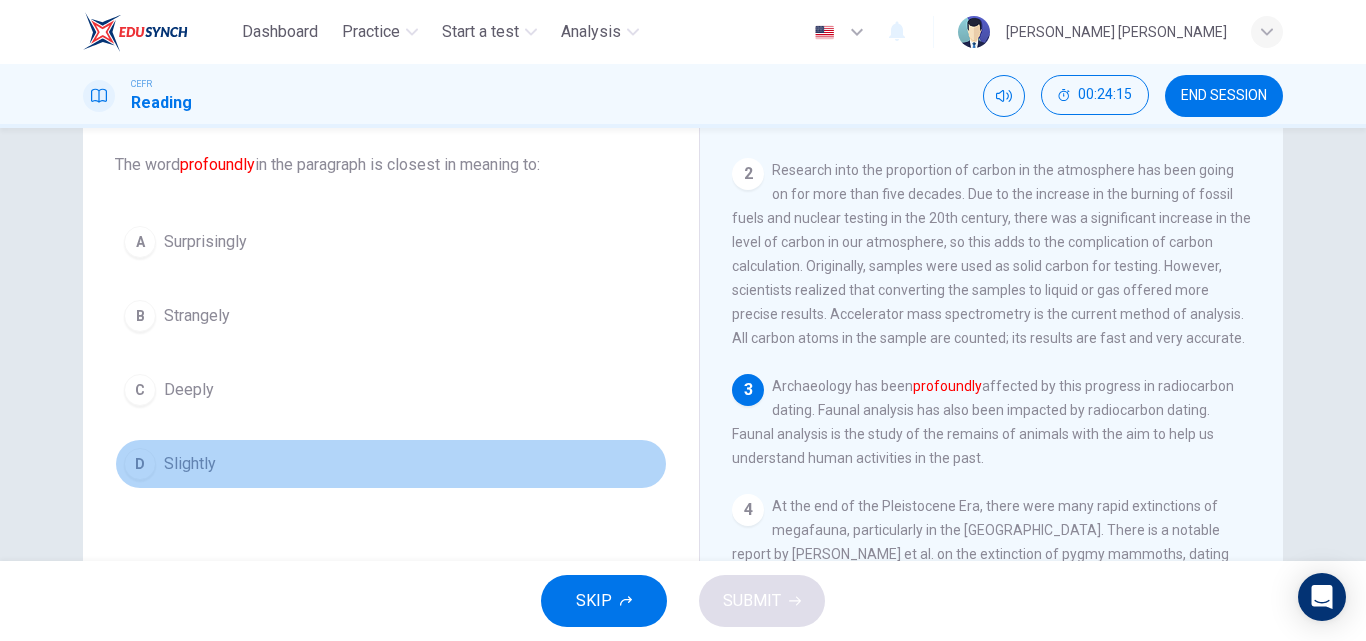 click on "Slightly" at bounding box center [190, 464] 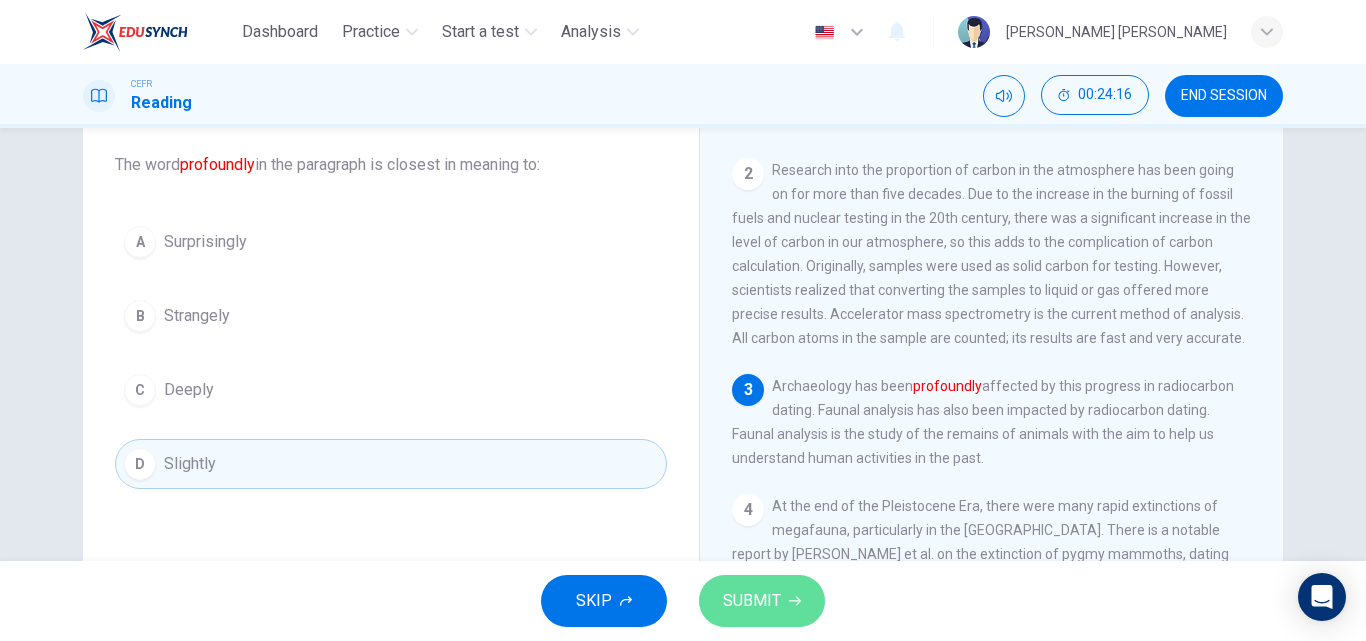 click on "SUBMIT" at bounding box center [752, 601] 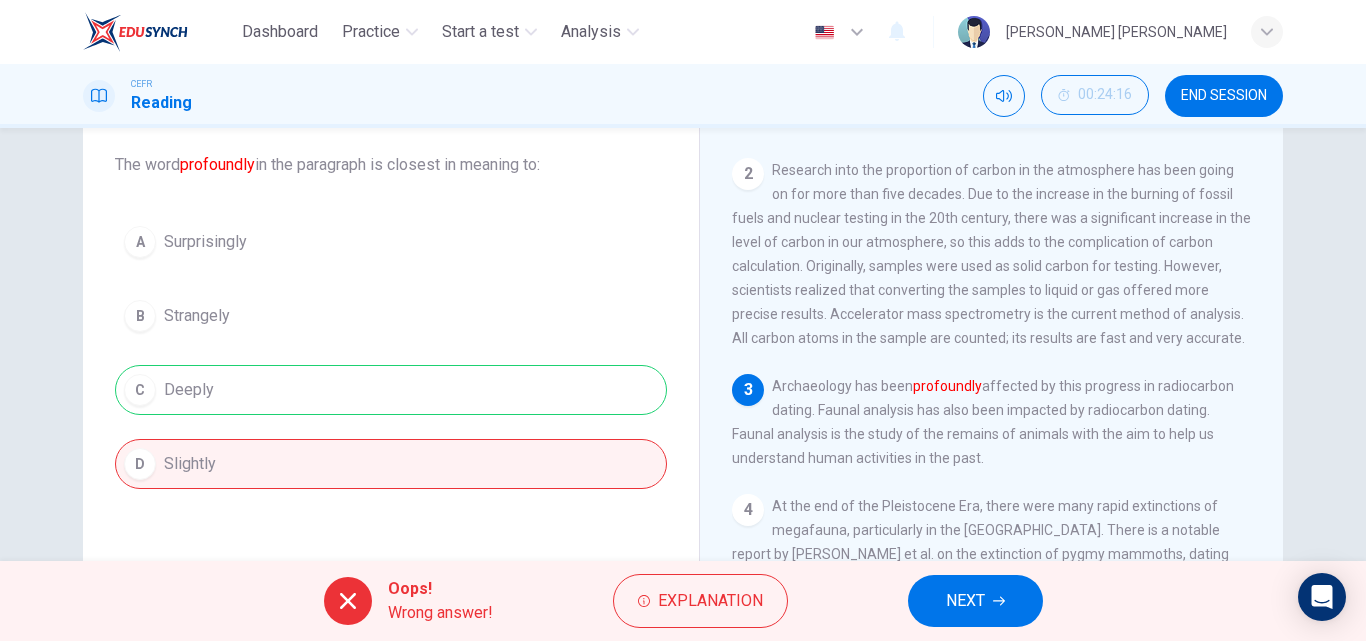 click on "NEXT" at bounding box center (965, 601) 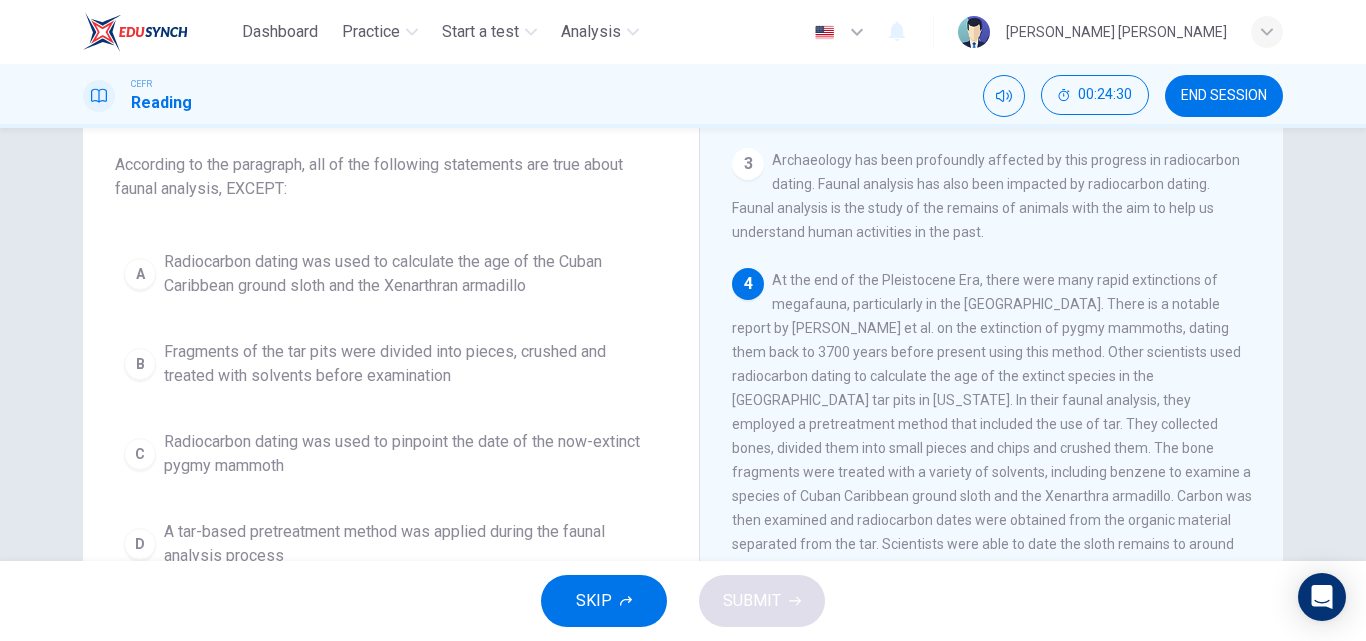 scroll, scrollTop: 495, scrollLeft: 0, axis: vertical 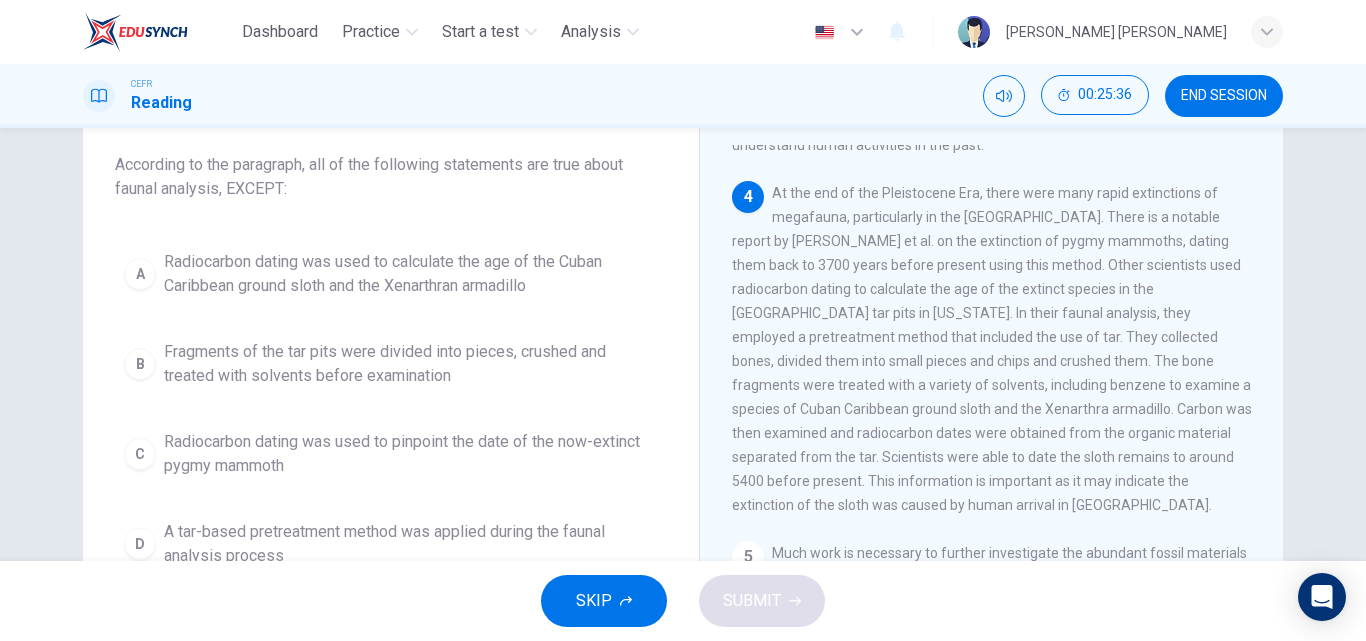 click on "Fragments of the tar pits were divided into pieces, crushed and treated with solvents before examination" at bounding box center (411, 364) 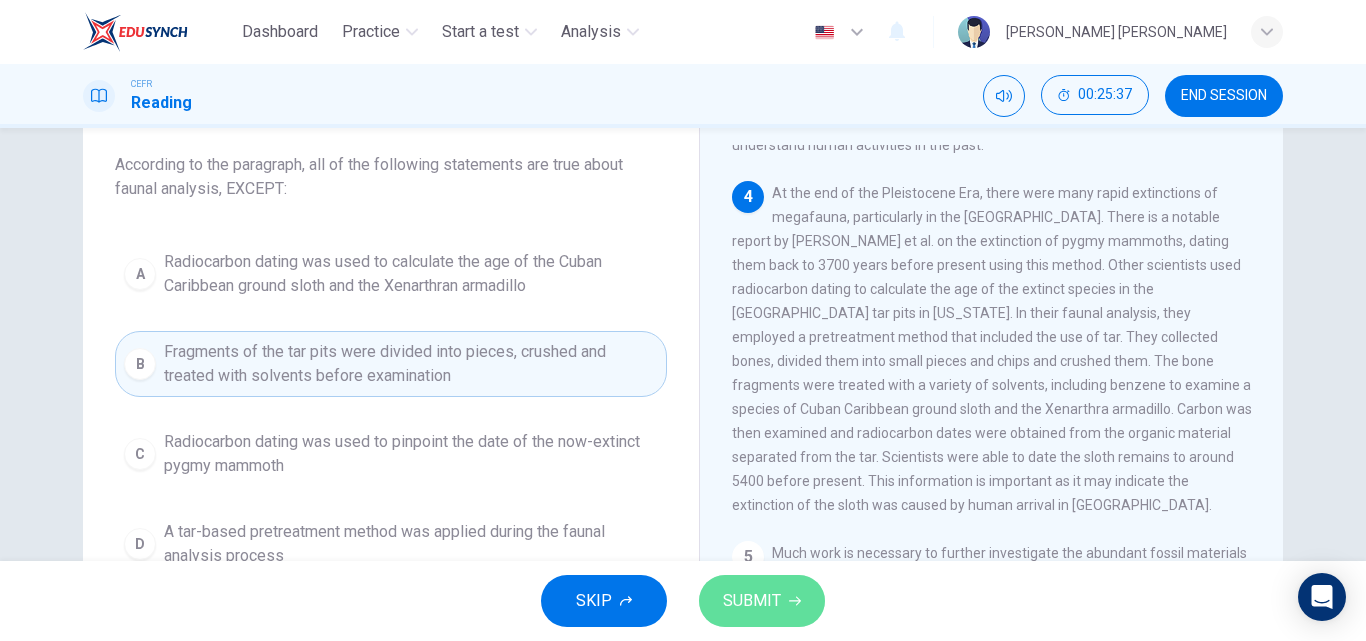 click on "SUBMIT" at bounding box center (762, 601) 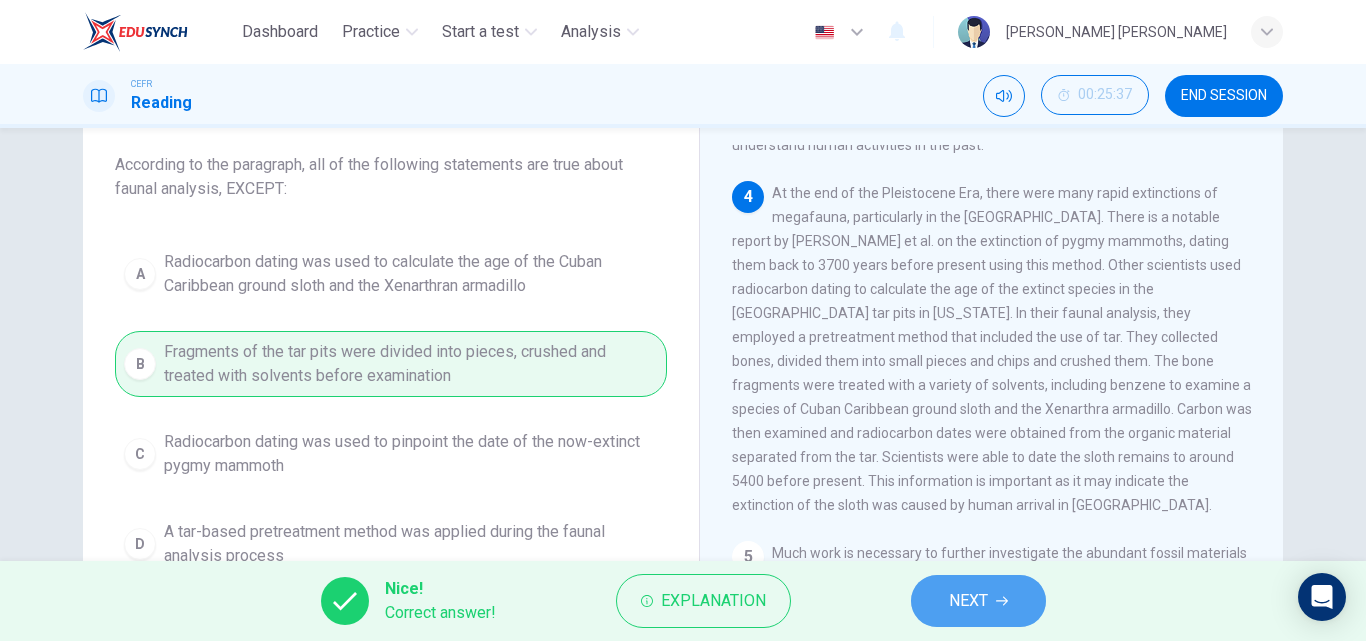 click on "NEXT" at bounding box center [968, 601] 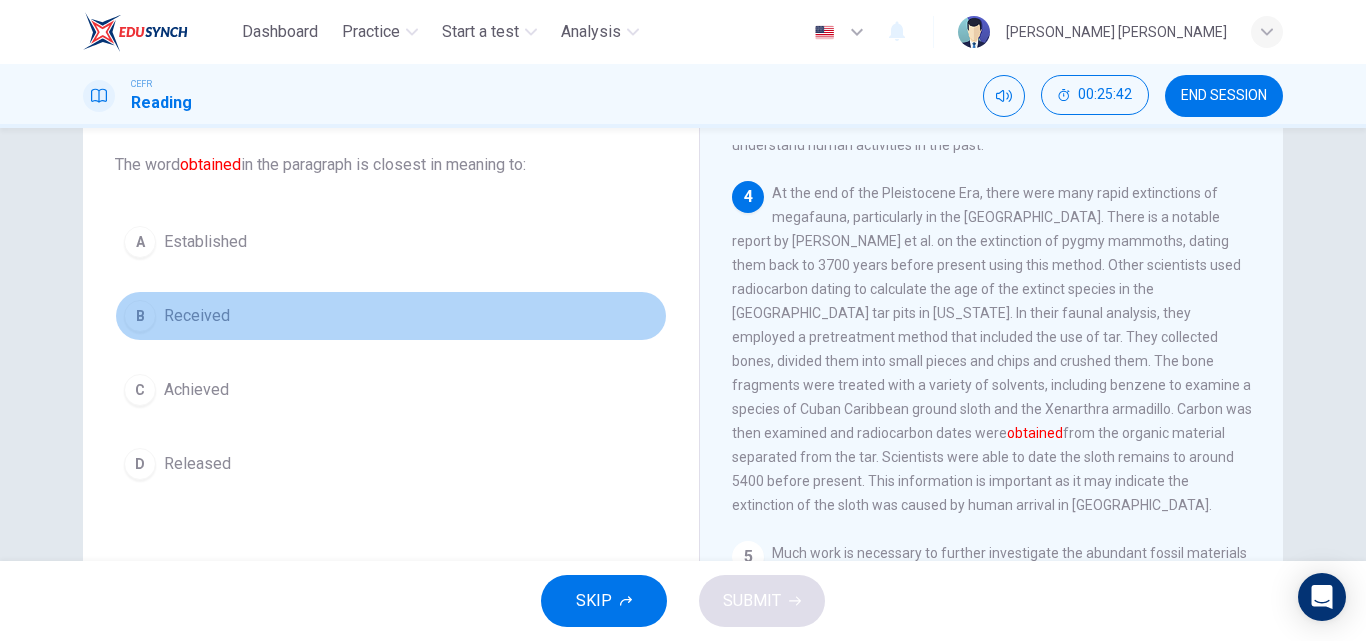 click on "B Received" at bounding box center (391, 316) 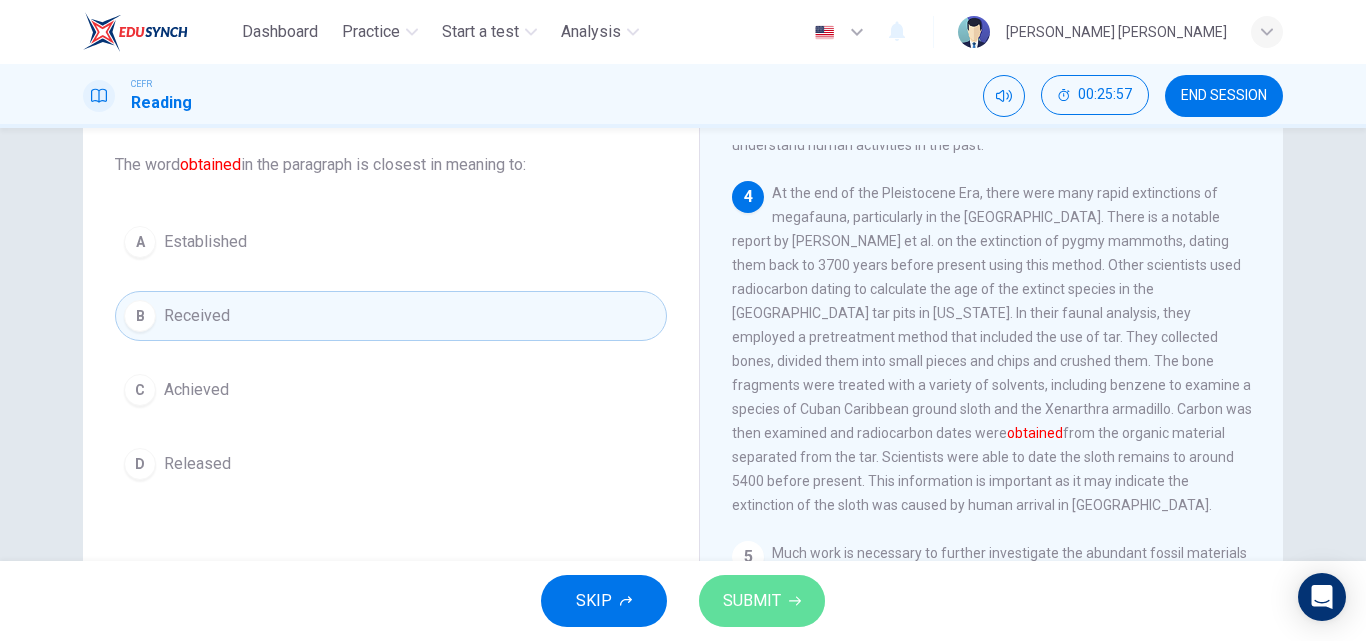 click on "SUBMIT" at bounding box center [752, 601] 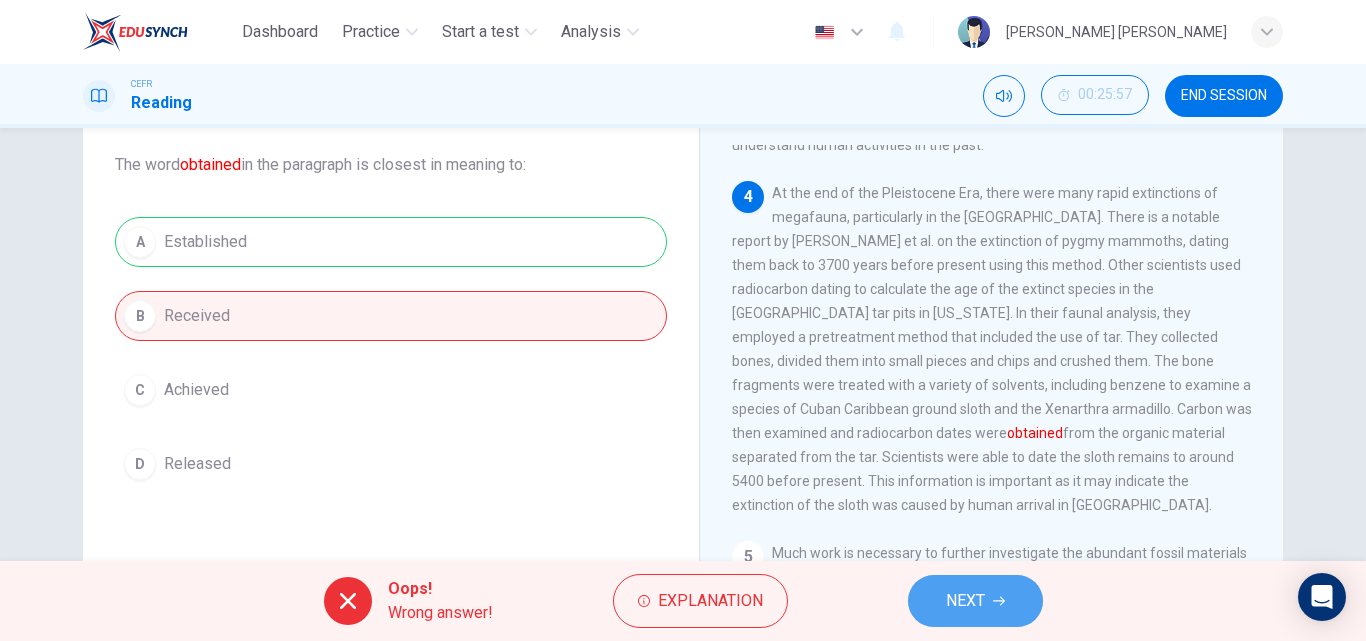 click on "NEXT" at bounding box center [965, 601] 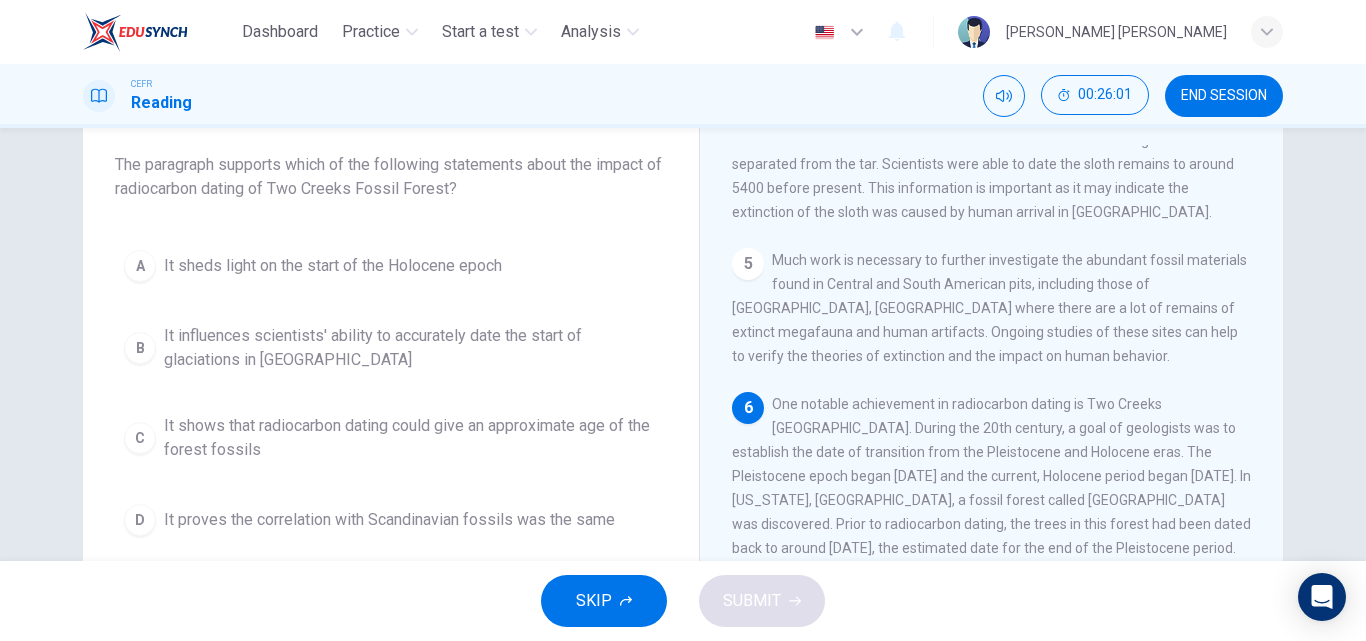 scroll, scrollTop: 887, scrollLeft: 0, axis: vertical 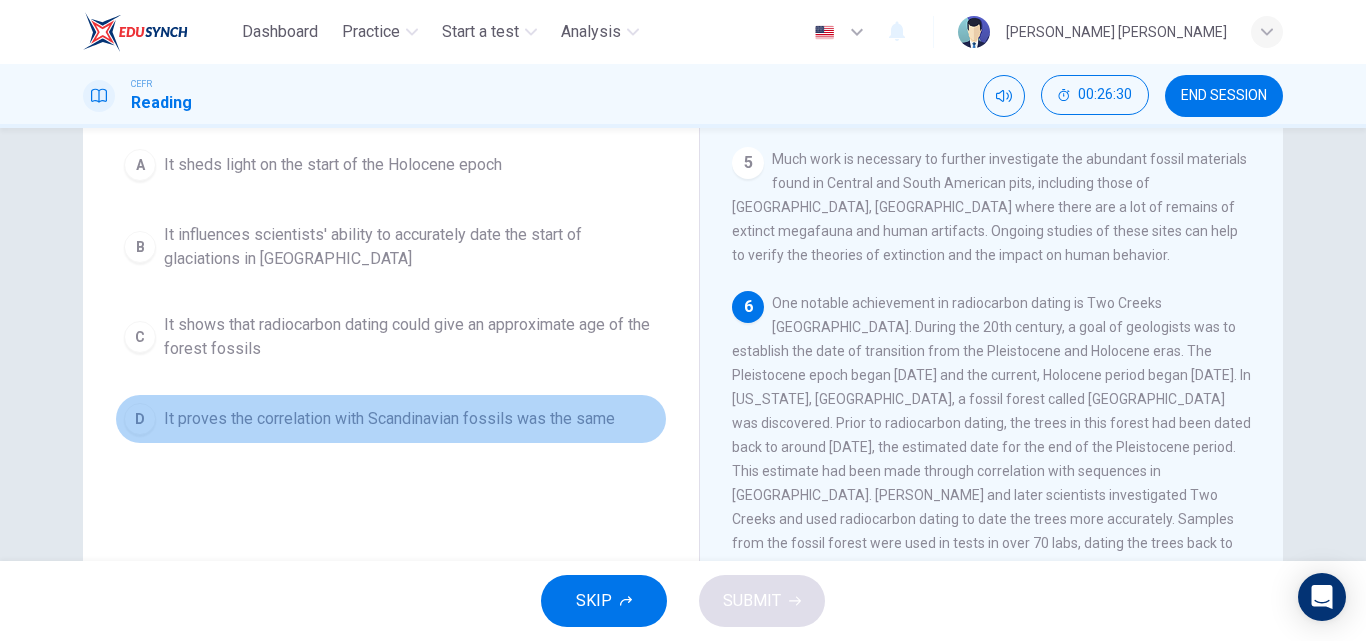 click on "It proves the correlation with Scandinavian fossils was the same" at bounding box center (389, 419) 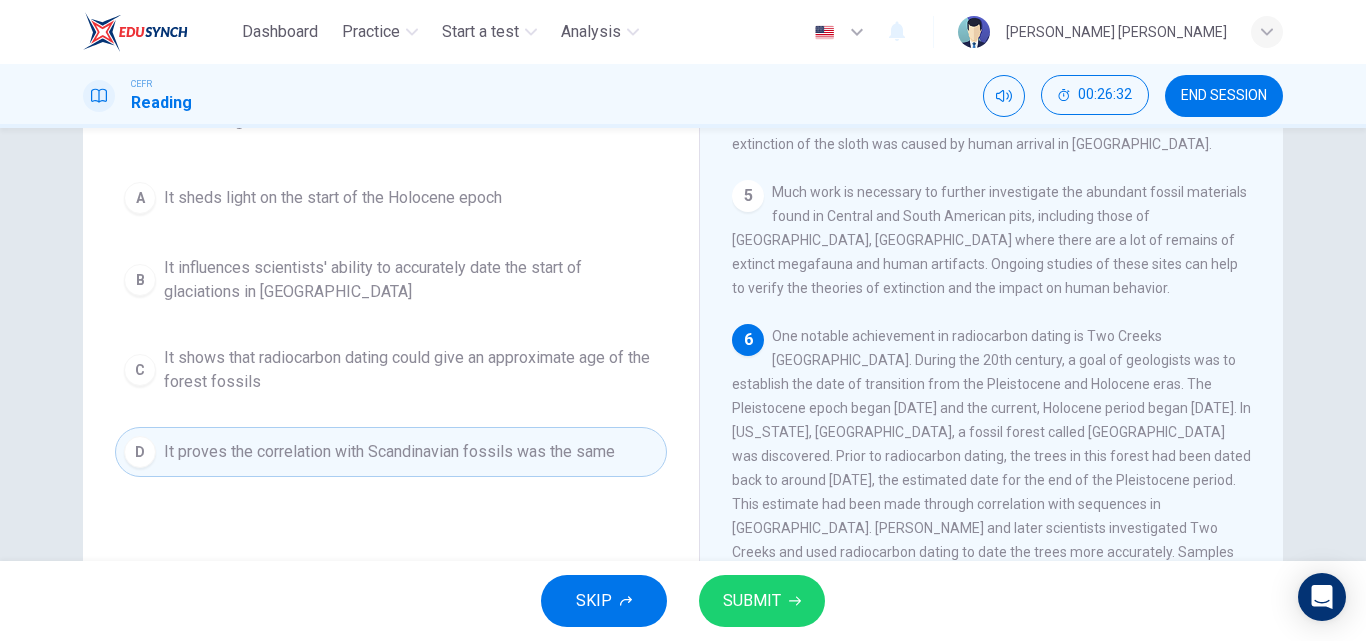 scroll, scrollTop: 202, scrollLeft: 0, axis: vertical 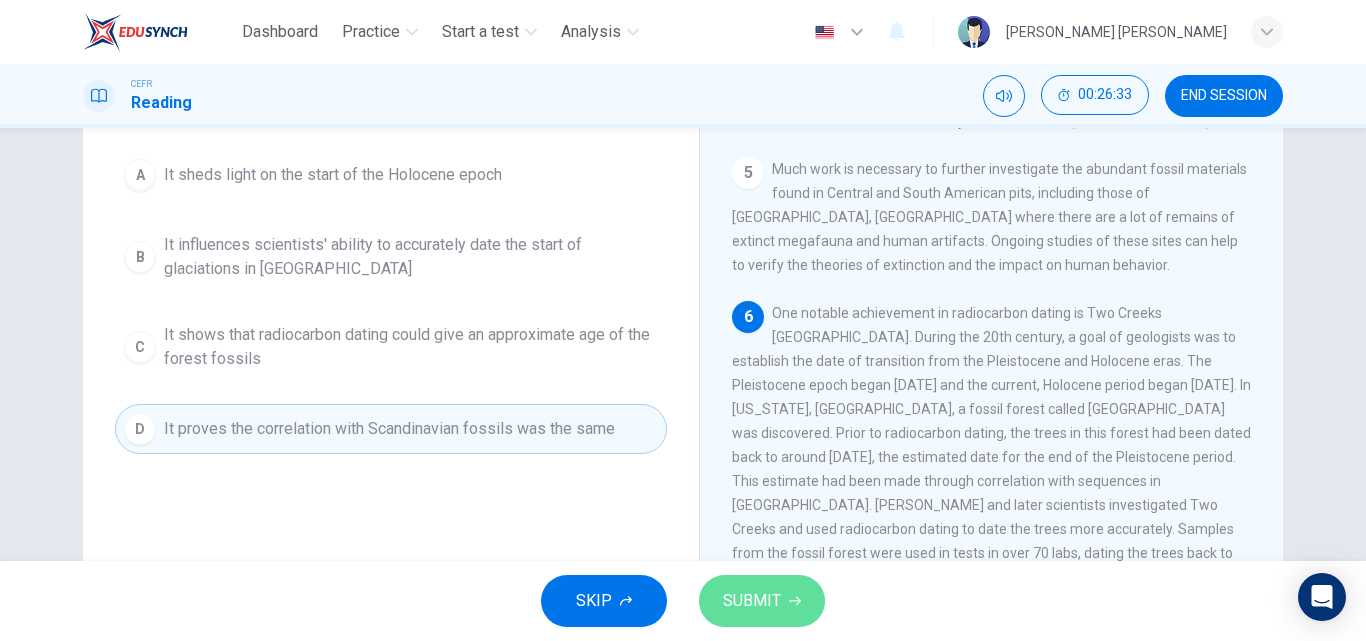 click on "SUBMIT" at bounding box center [752, 601] 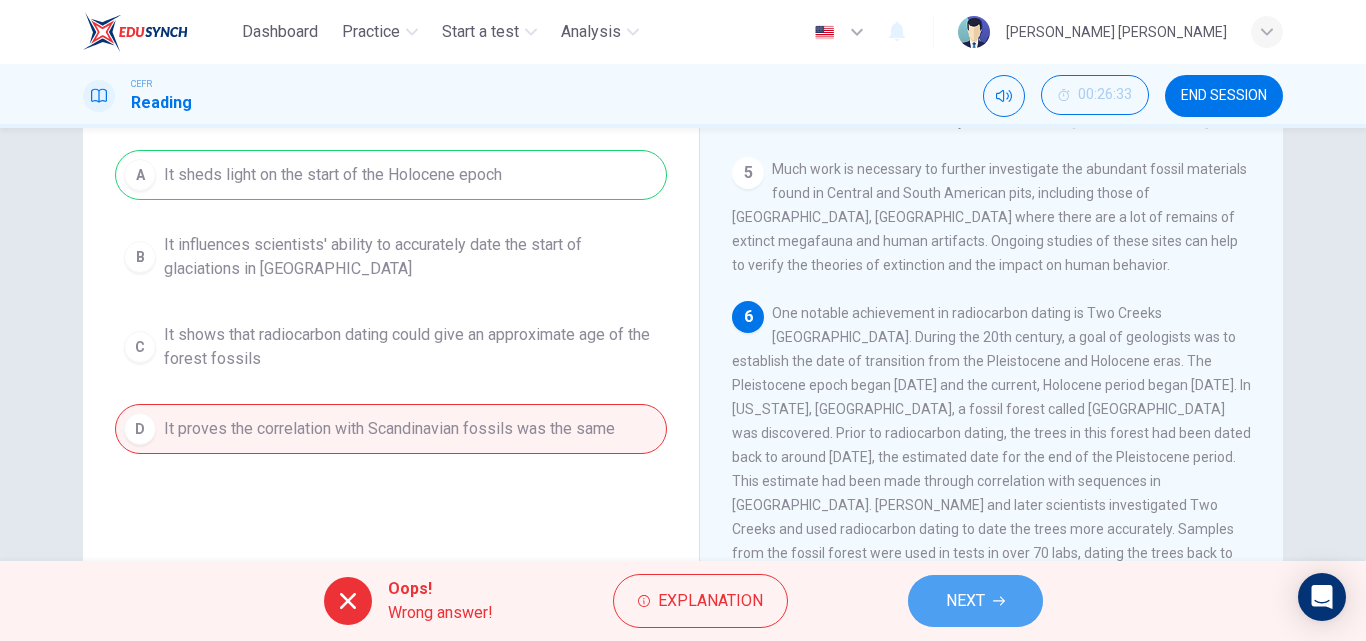 click on "NEXT" at bounding box center [975, 601] 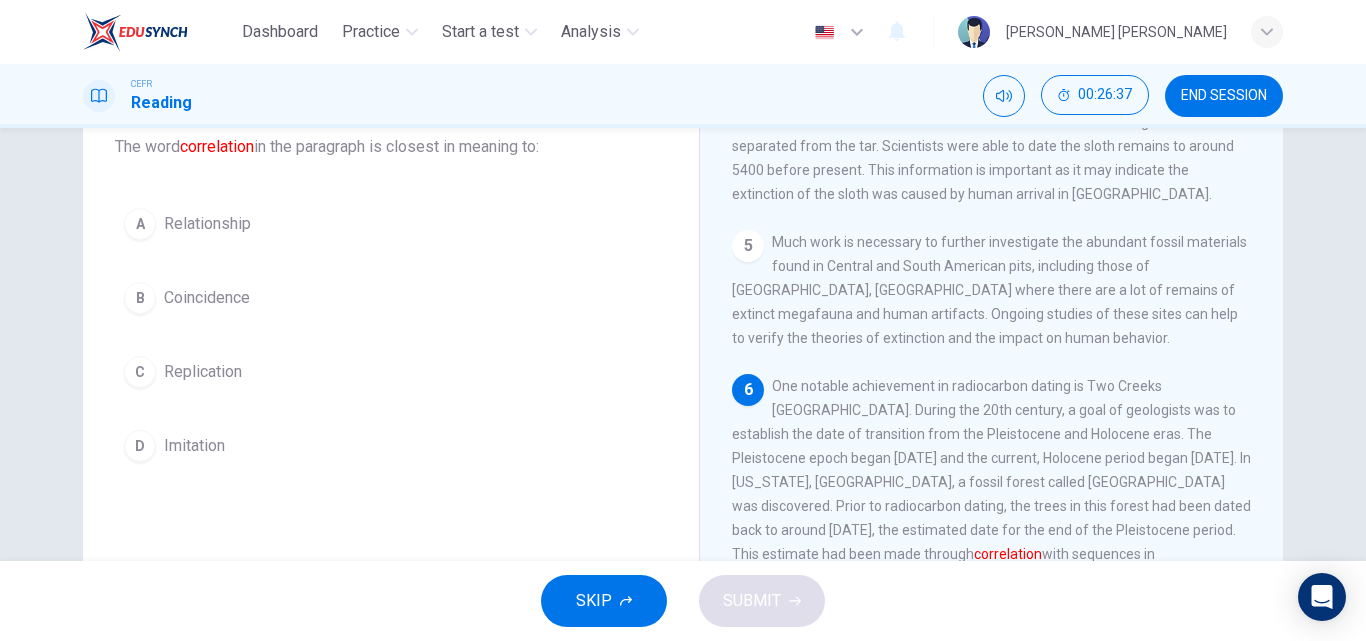 scroll, scrollTop: 155, scrollLeft: 0, axis: vertical 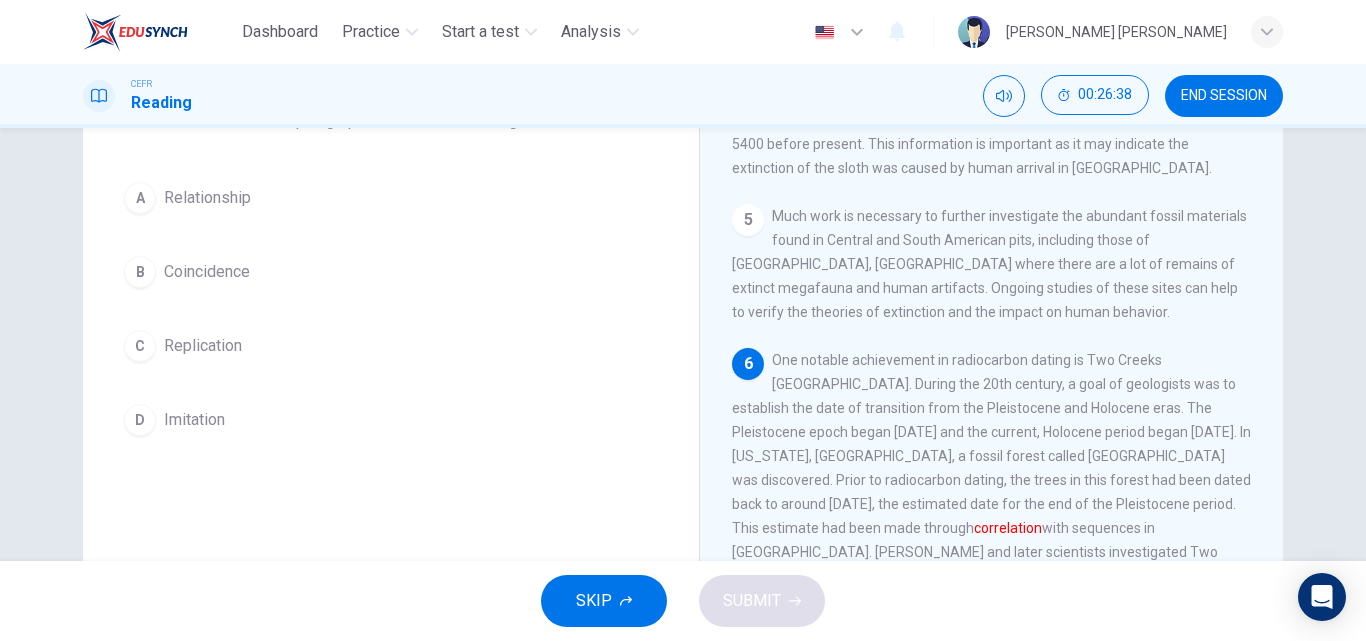 click on "Coincidence" at bounding box center [207, 272] 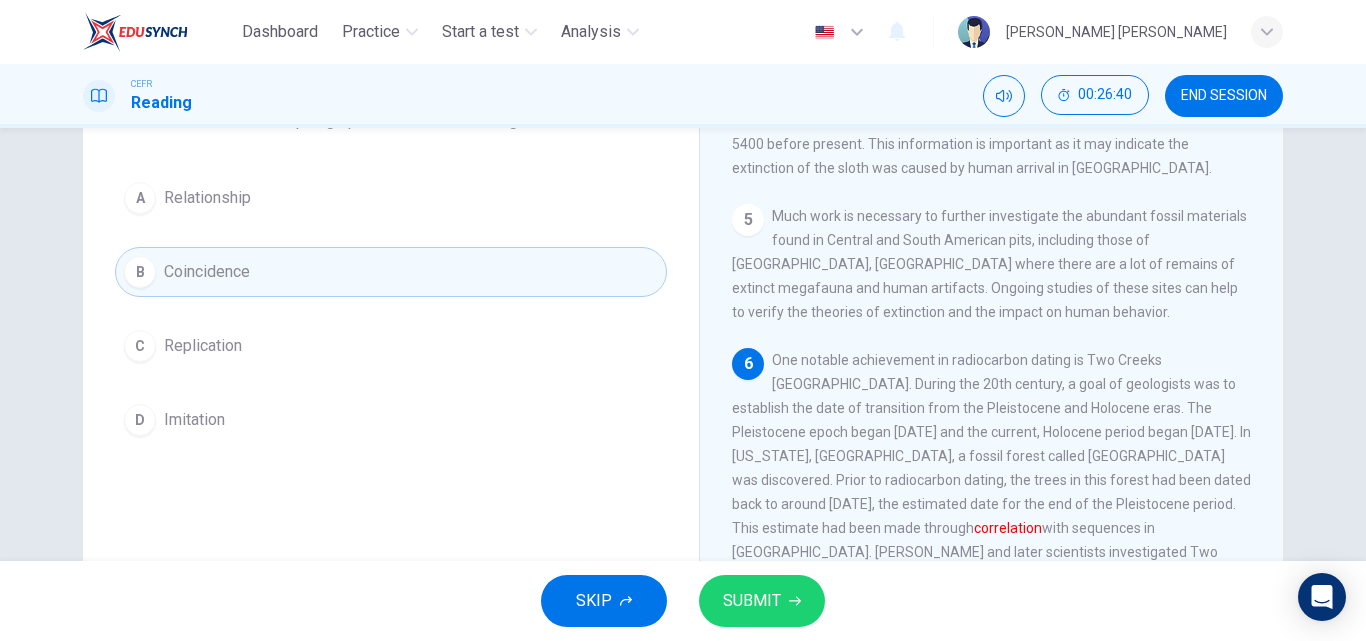 click on "SUBMIT" at bounding box center (752, 601) 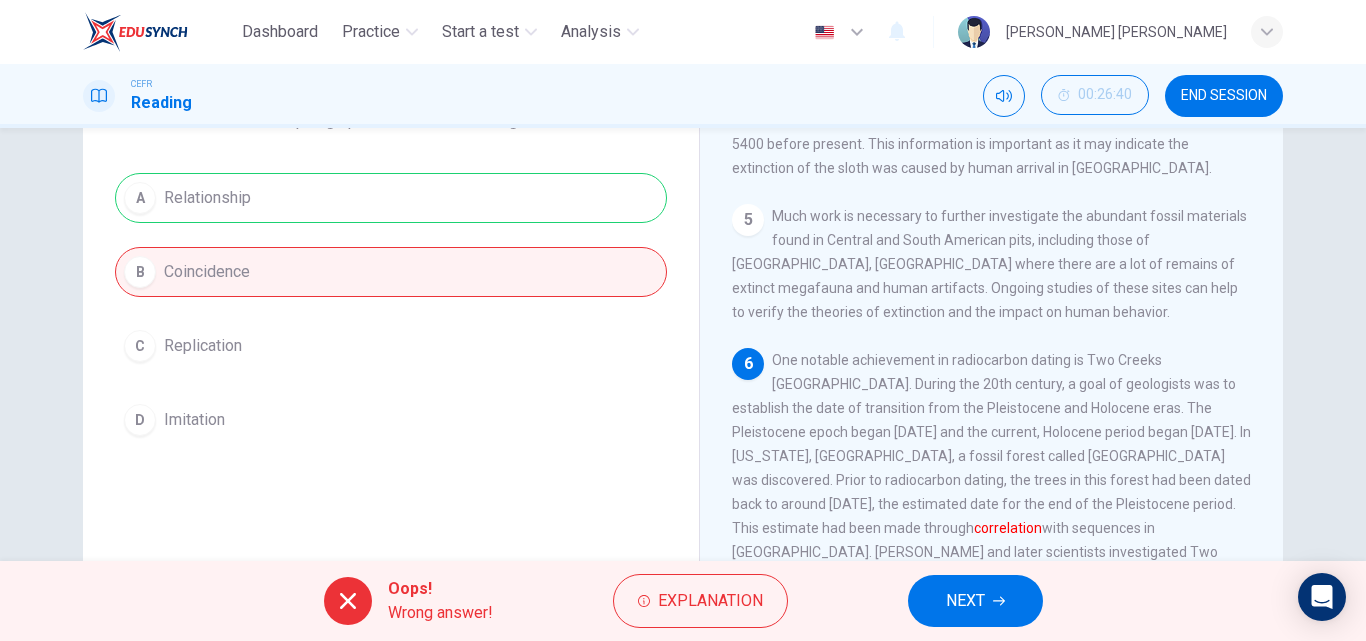 click 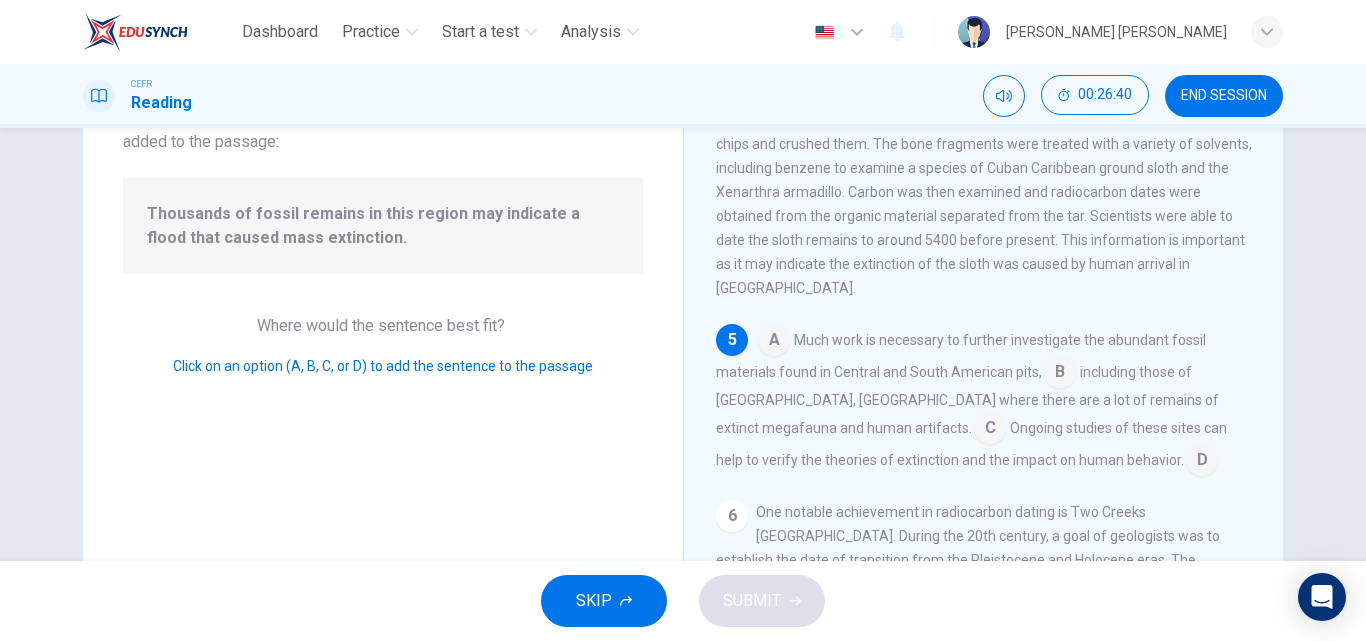 scroll, scrollTop: 748, scrollLeft: 0, axis: vertical 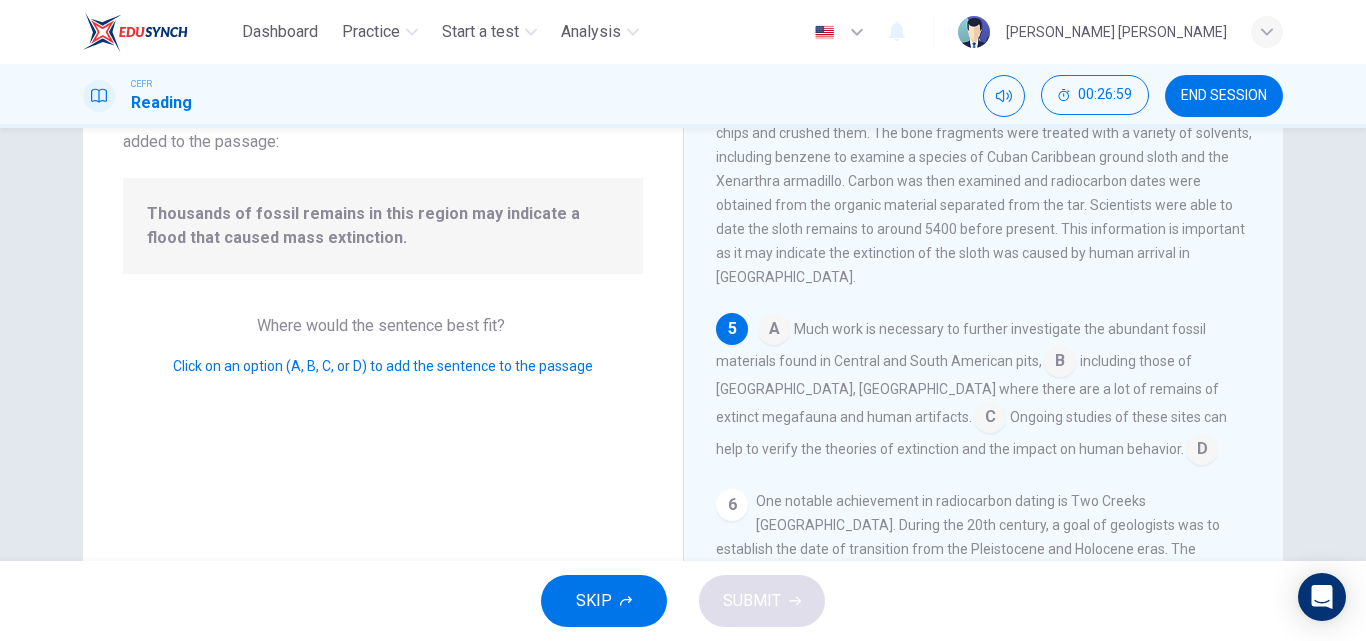 click at bounding box center [1060, 363] 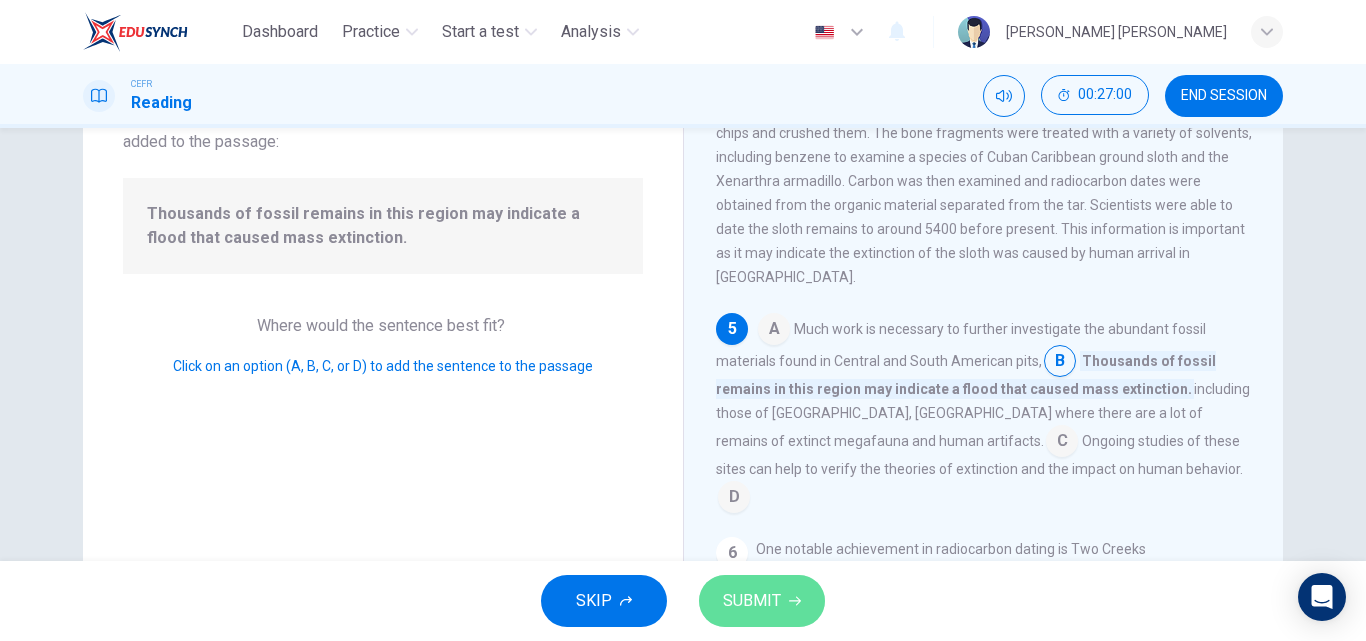 click on "SUBMIT" at bounding box center (762, 601) 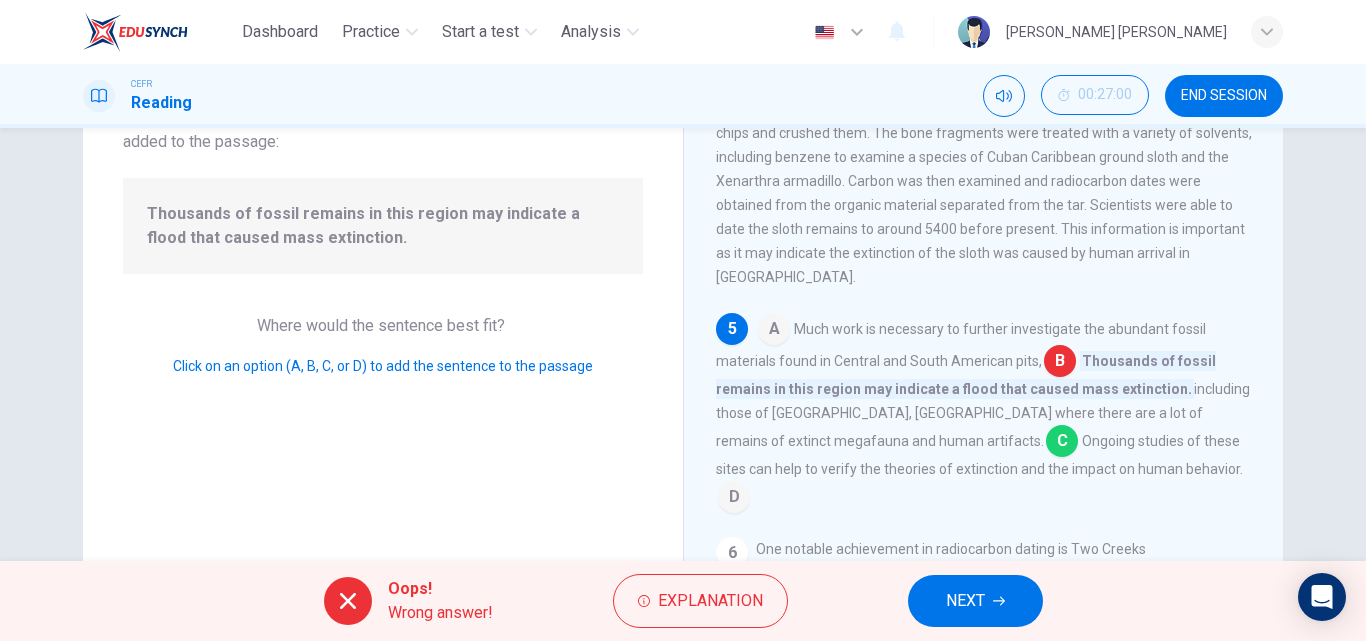 click on "NEXT" at bounding box center (965, 601) 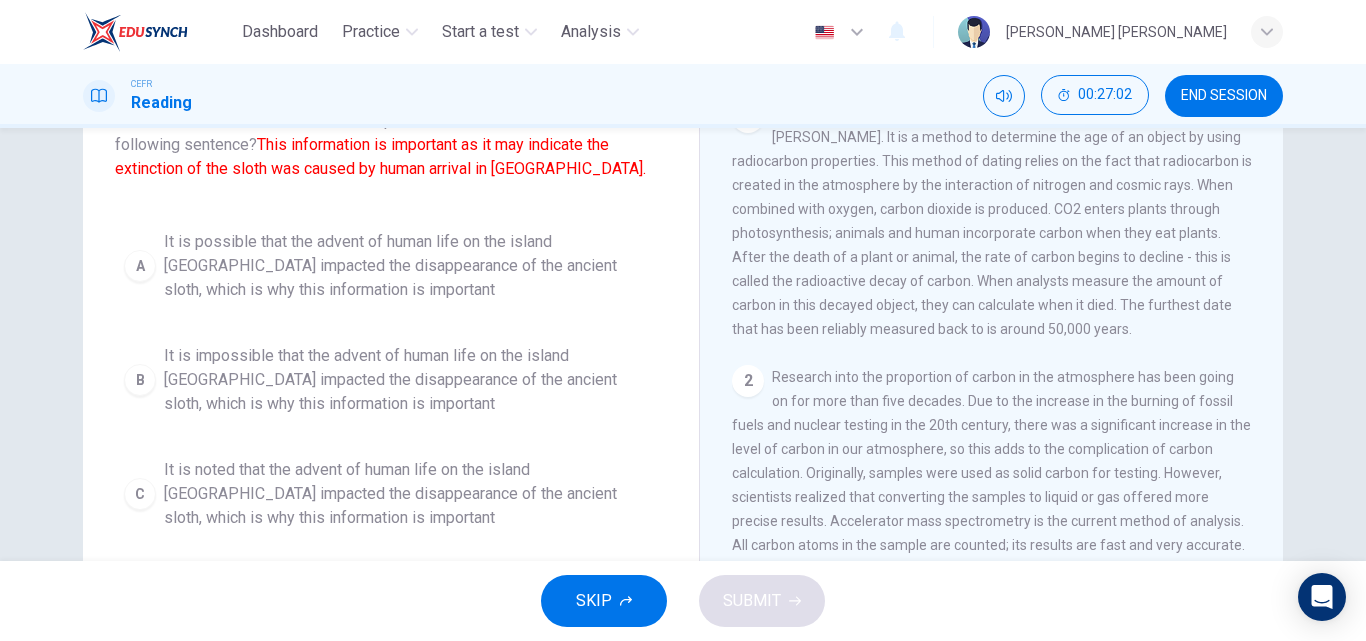 scroll, scrollTop: 108, scrollLeft: 0, axis: vertical 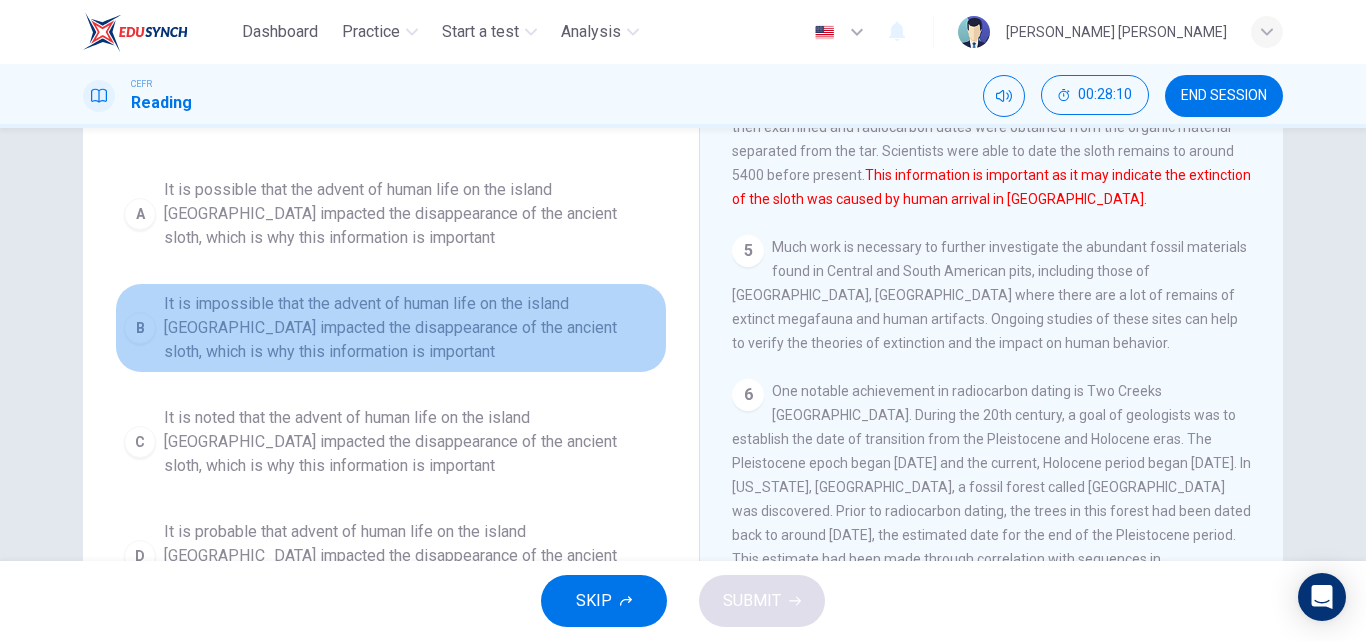 click on "It is impossible that the advent of human life on the island [GEOGRAPHIC_DATA] impacted the disappearance of the ancient sloth, which is why this information is important" at bounding box center [411, 328] 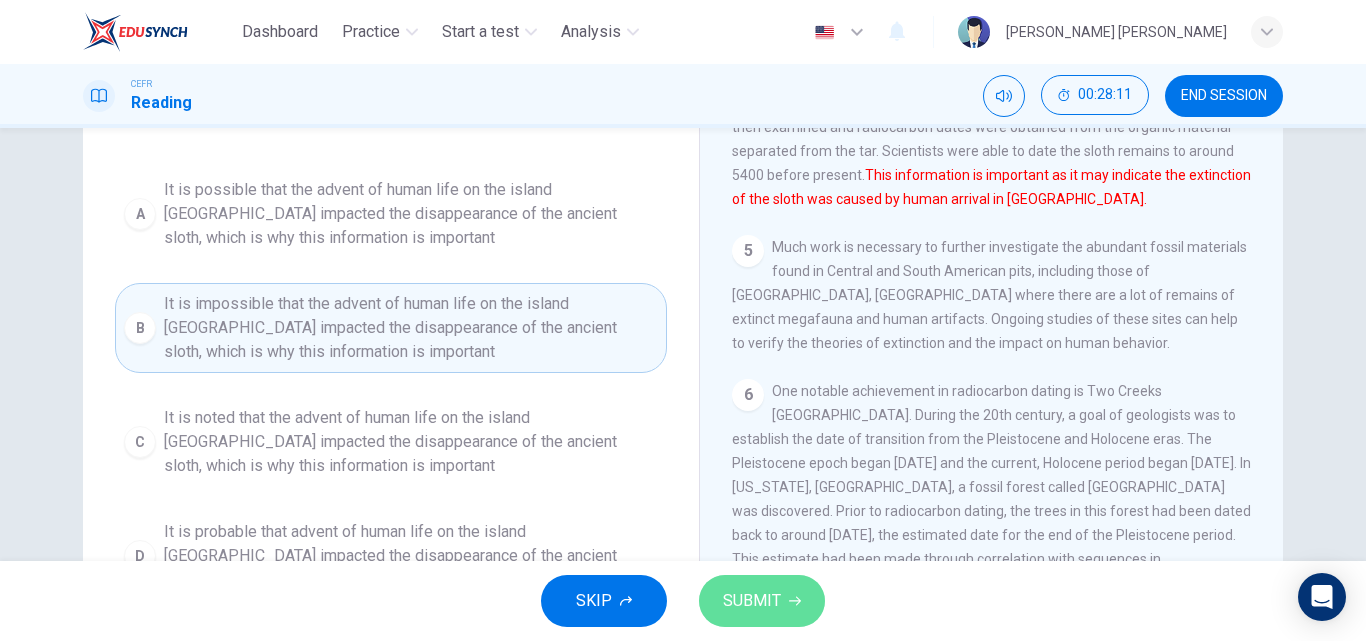 click on "SUBMIT" at bounding box center (752, 601) 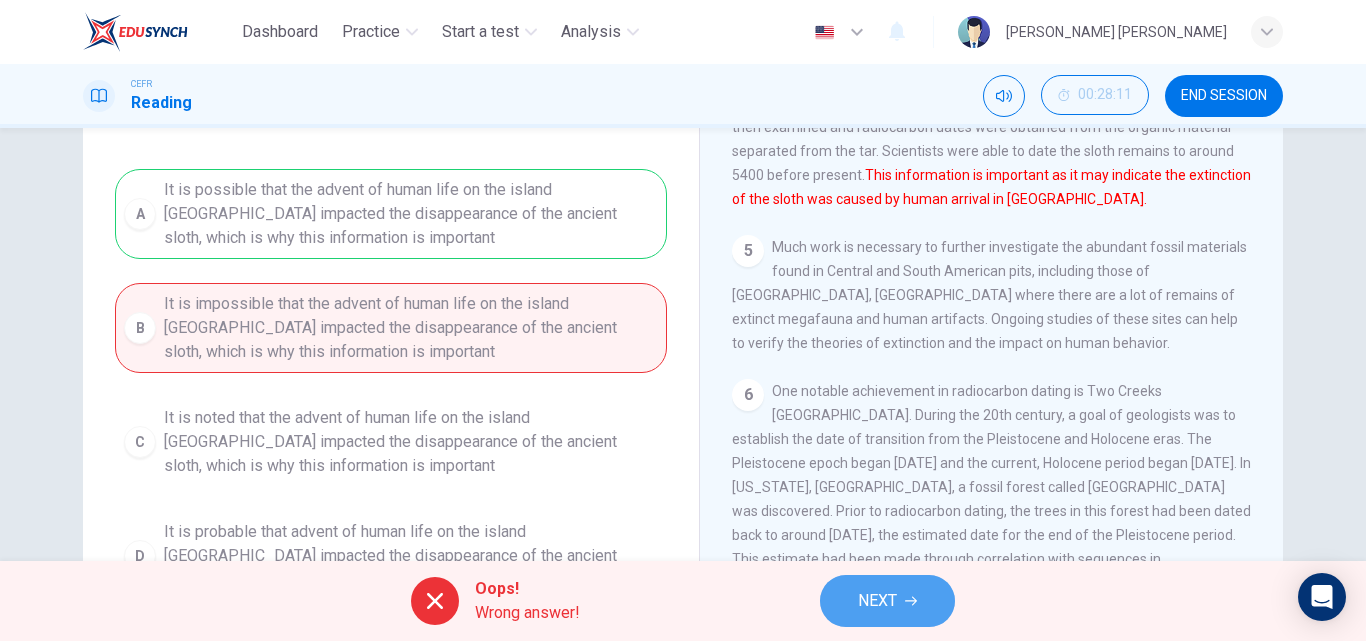 click on "NEXT" at bounding box center (887, 601) 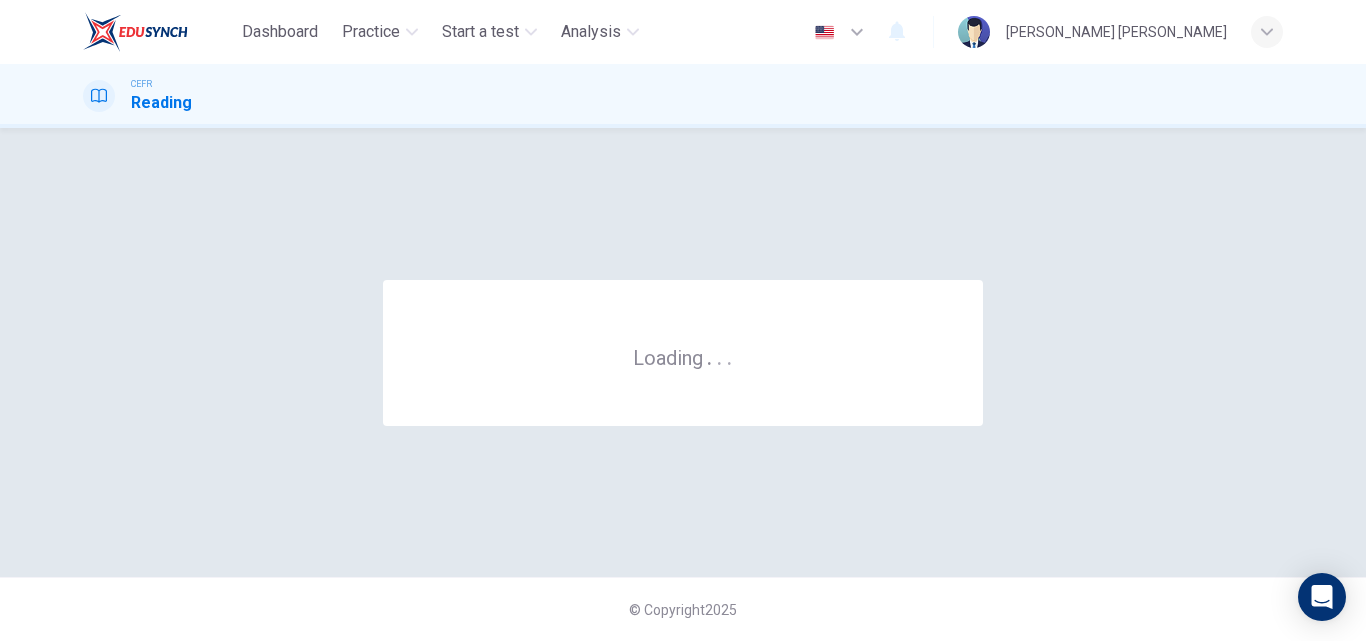 scroll, scrollTop: 0, scrollLeft: 0, axis: both 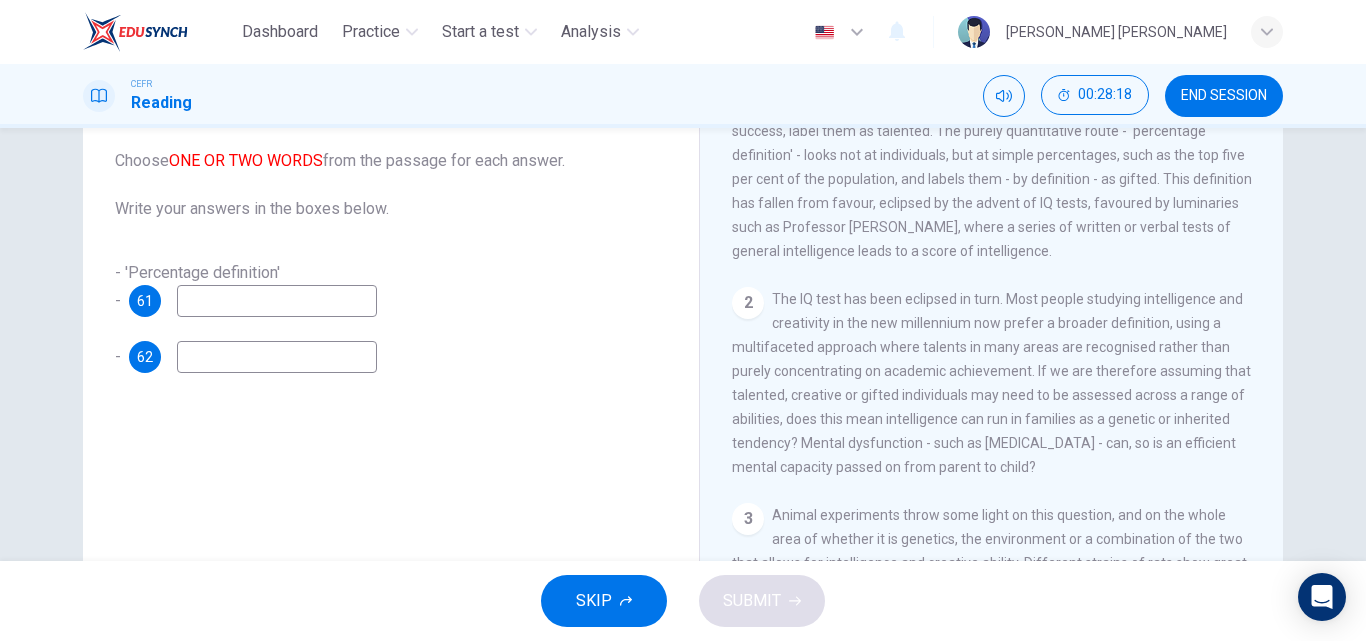 click at bounding box center [277, 301] 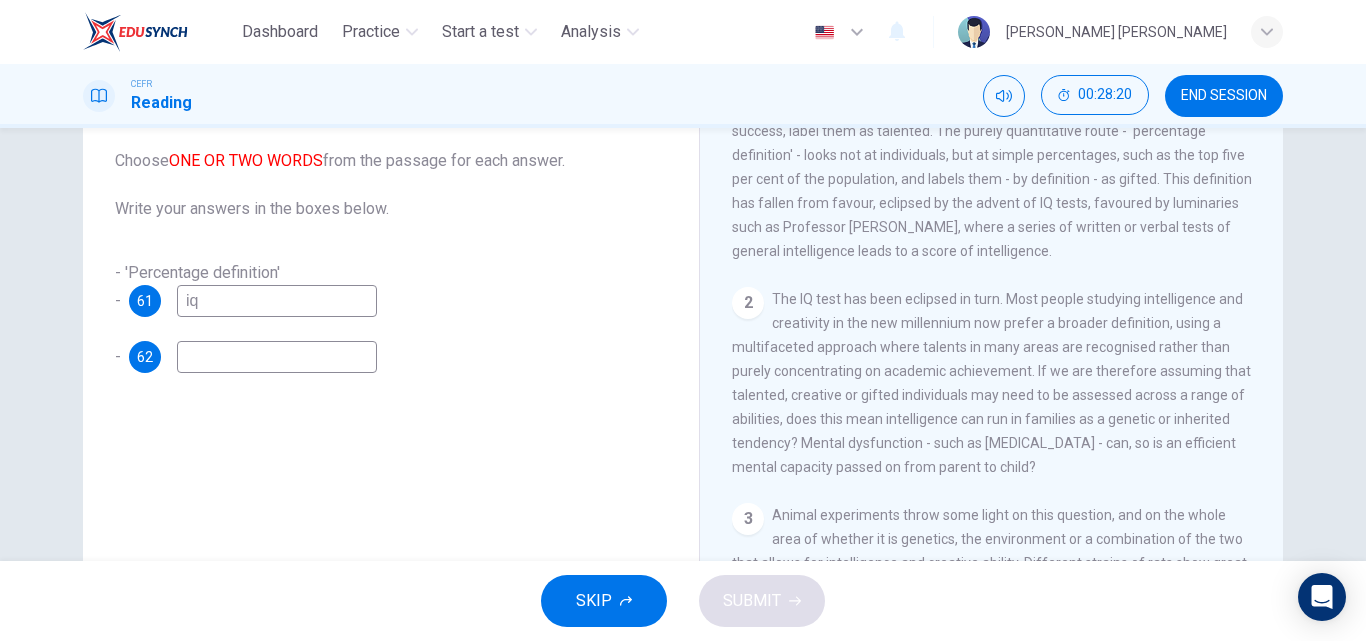 type on "iq" 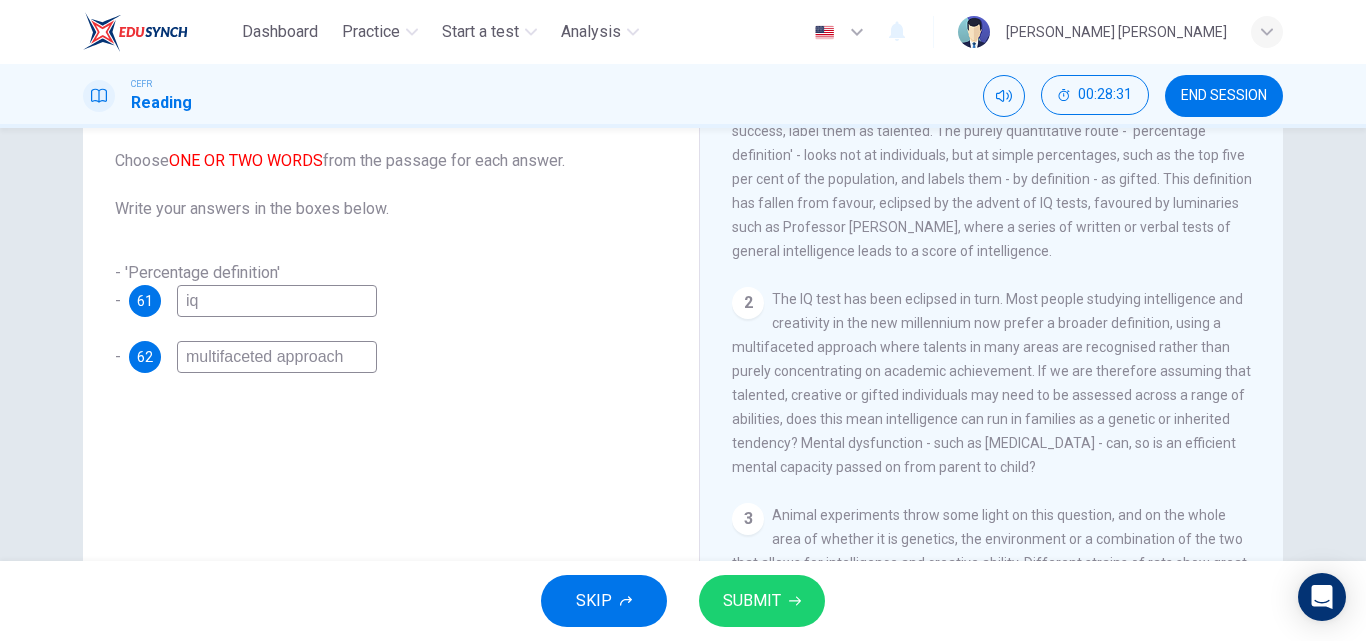 type on "multifaceted approach" 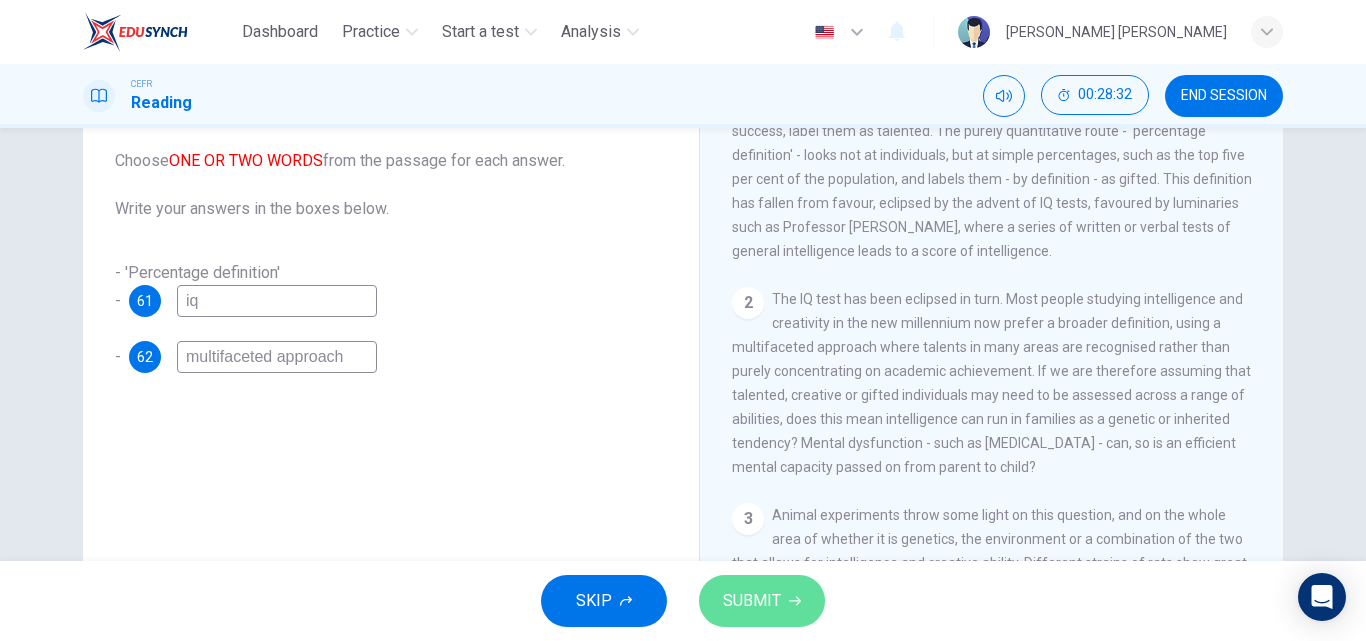 click on "SUBMIT" at bounding box center [752, 601] 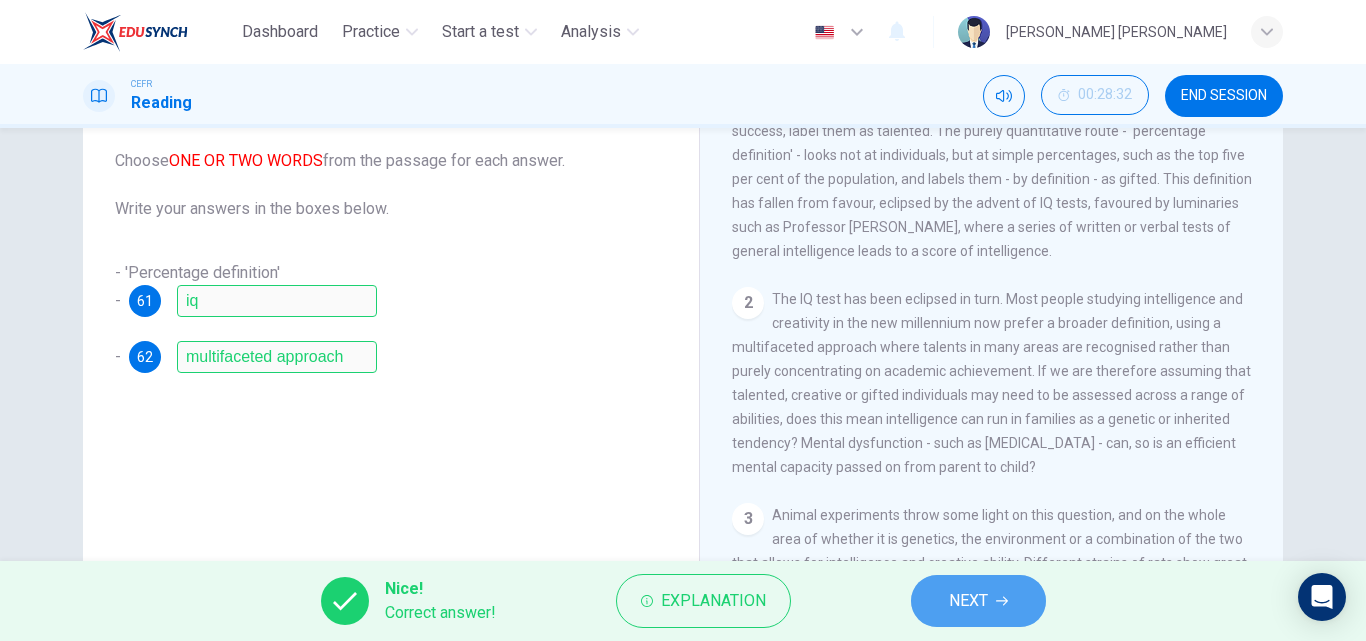 click on "NEXT" at bounding box center [968, 601] 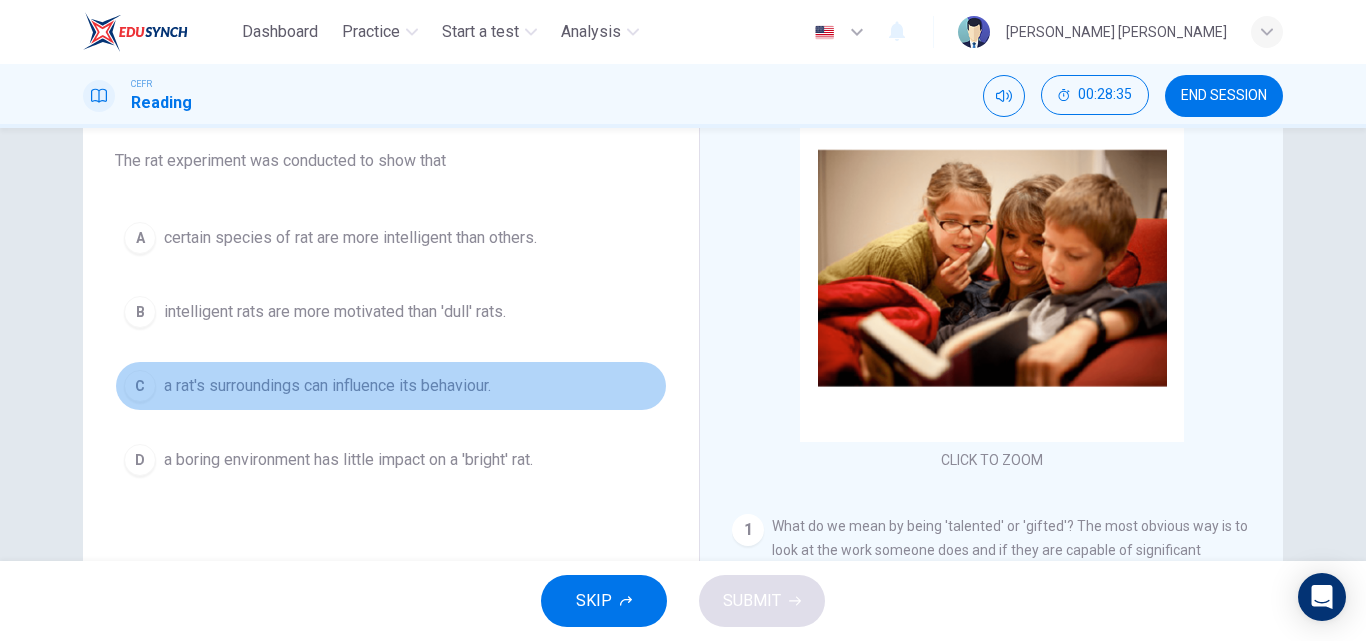 click on "a rat's surroundings can influence its behaviour." at bounding box center [327, 386] 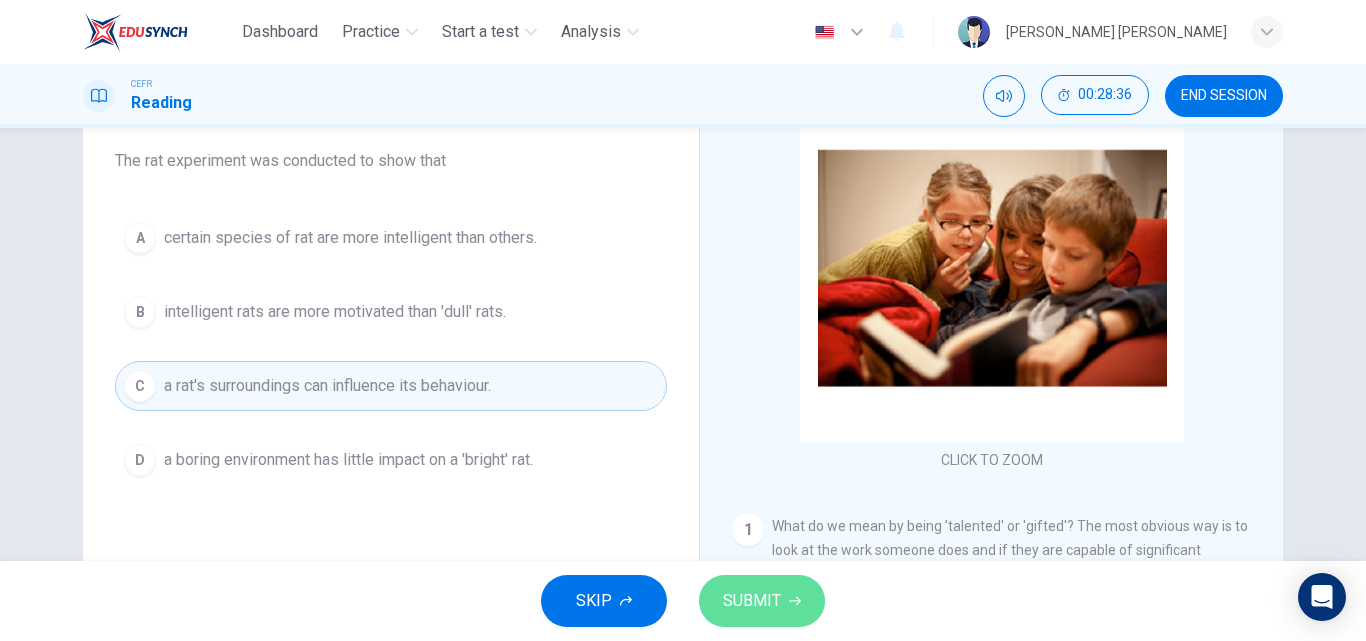 click on "SUBMIT" at bounding box center (752, 601) 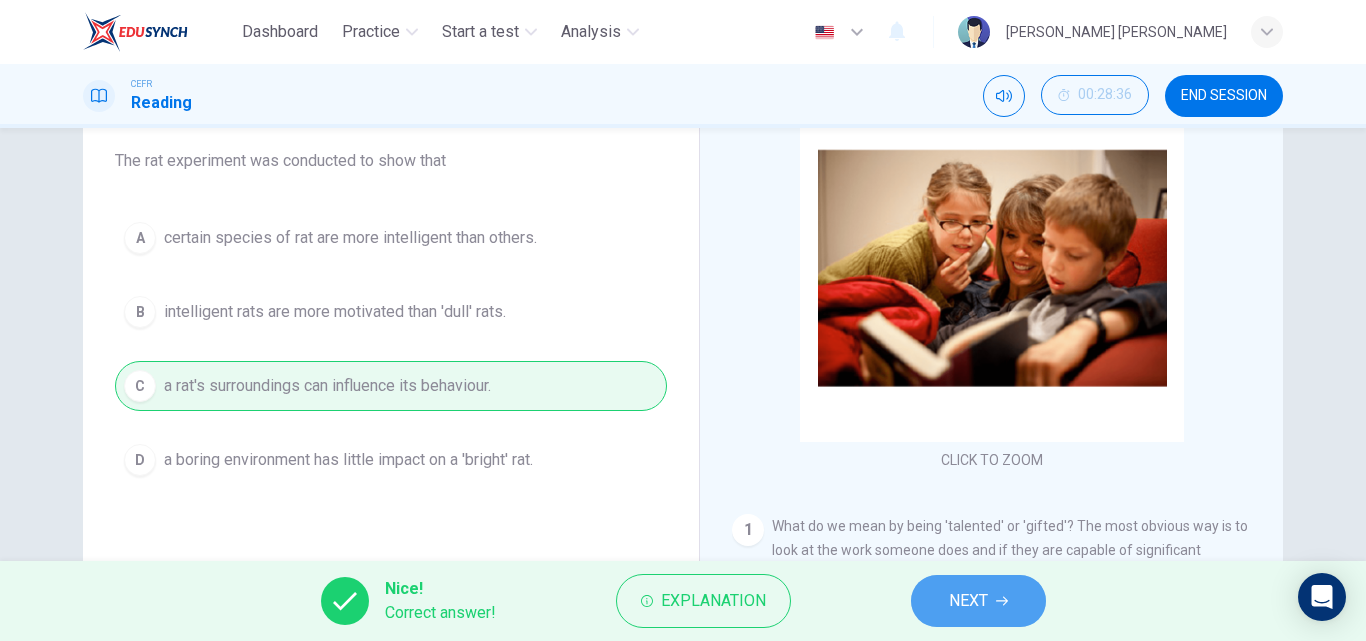click on "NEXT" at bounding box center [978, 601] 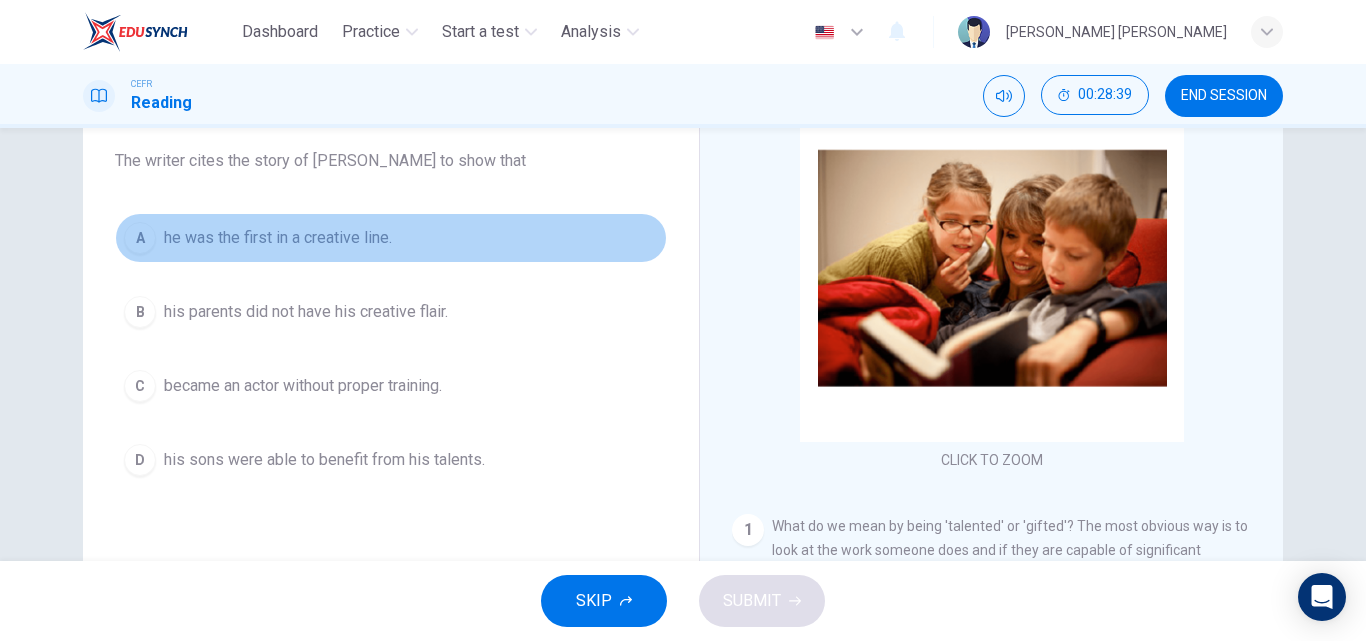 click on "he was the first in a creative line." at bounding box center [278, 238] 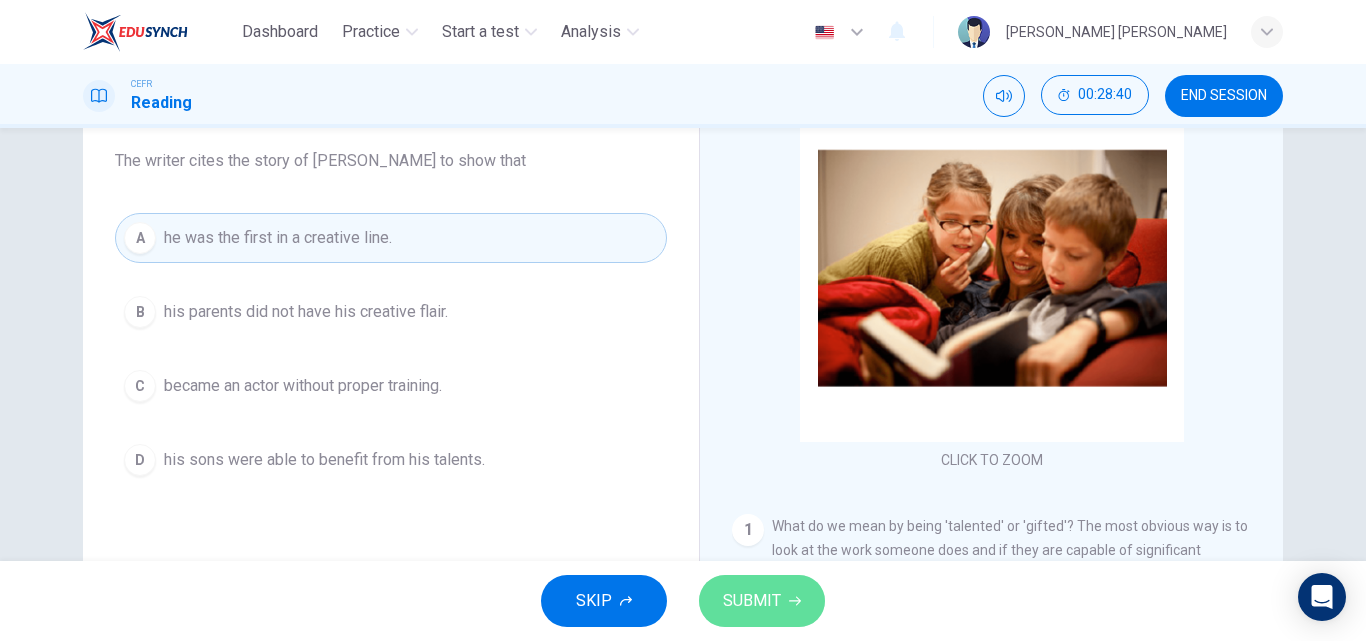 click on "SUBMIT" at bounding box center (752, 601) 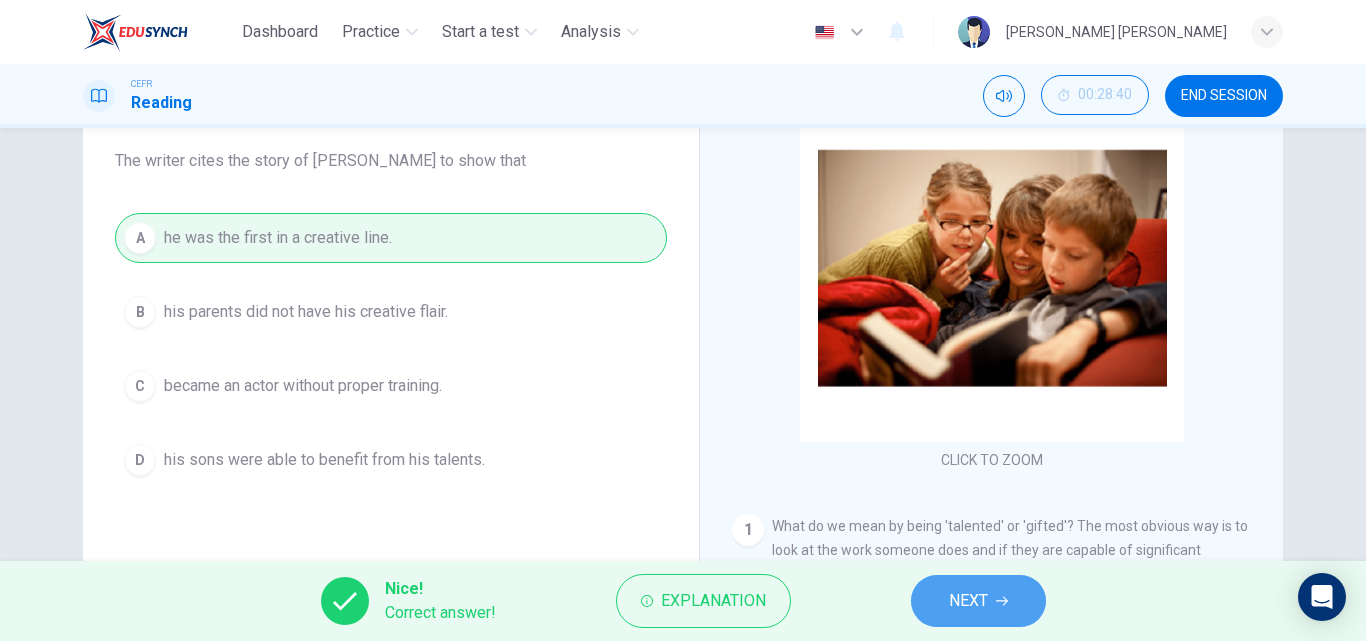 click on "NEXT" at bounding box center (968, 601) 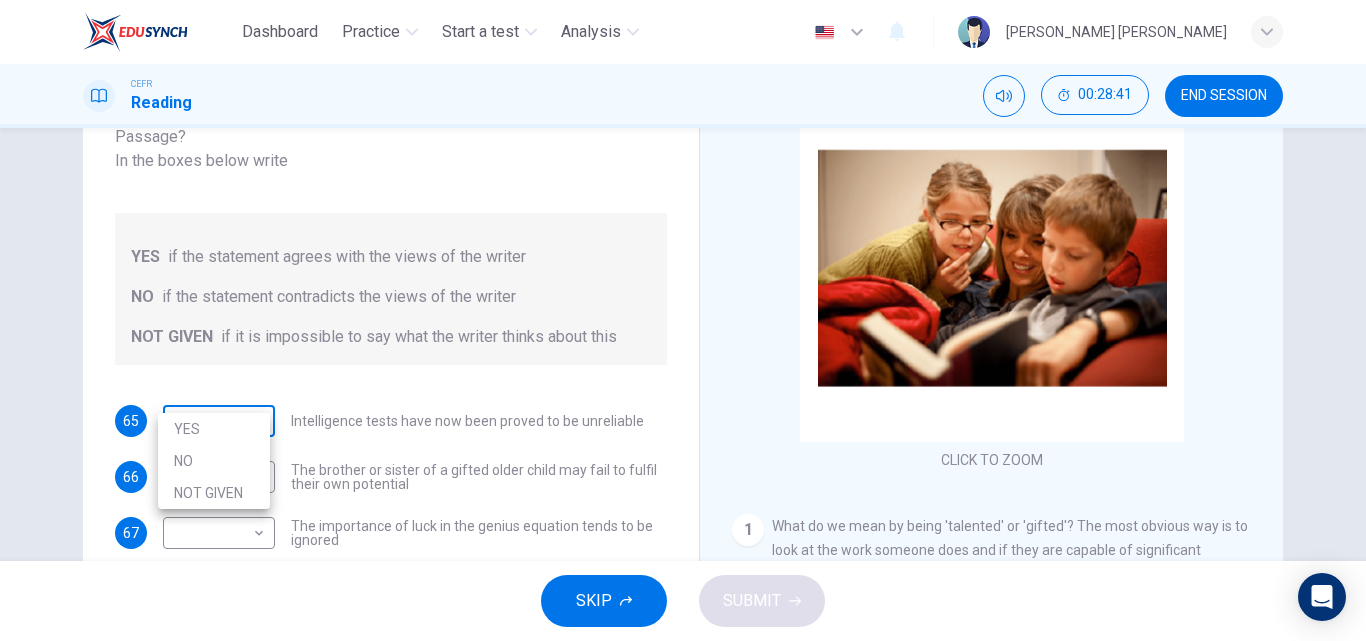 click on "Dashboard Practice Start a test Analysis English en ​ [PERSON_NAME] [PERSON_NAME] CEFR Reading 00:28:41 END SESSION Questions 65 - 69 Do the following statements agree with the claims of the writer in the Reading Passage?
In the boxes below write YES if the statement agrees with the views of the writer NO if the statement contradicts the views of the writer NOT GIVEN if it is impossible to say what the writer thinks about this 65 ​ ​ Intelligence tests have now been proved to be unreliable 66 ​ ​ The brother or sister of a gifted older child may fail to fulfil their own potential 67 ​ ​ The importance of luck in the genius equation tends to be ignored 68 ​ ​ [PERSON_NAME] was acutely aware of his own remarkable talent 69 ​ ​ [PERSON_NAME] and [PERSON_NAME] would have achieved success in any era Nurturing Talent within the Family CLICK TO ZOOM Click to Zoom 1 2 3 4 5 6 7 8 SKIP SUBMIT EduSynch - Online Language Proficiency Testing
Dashboard Practice Start a test Analysis Notifications © Copyright" at bounding box center (683, 320) 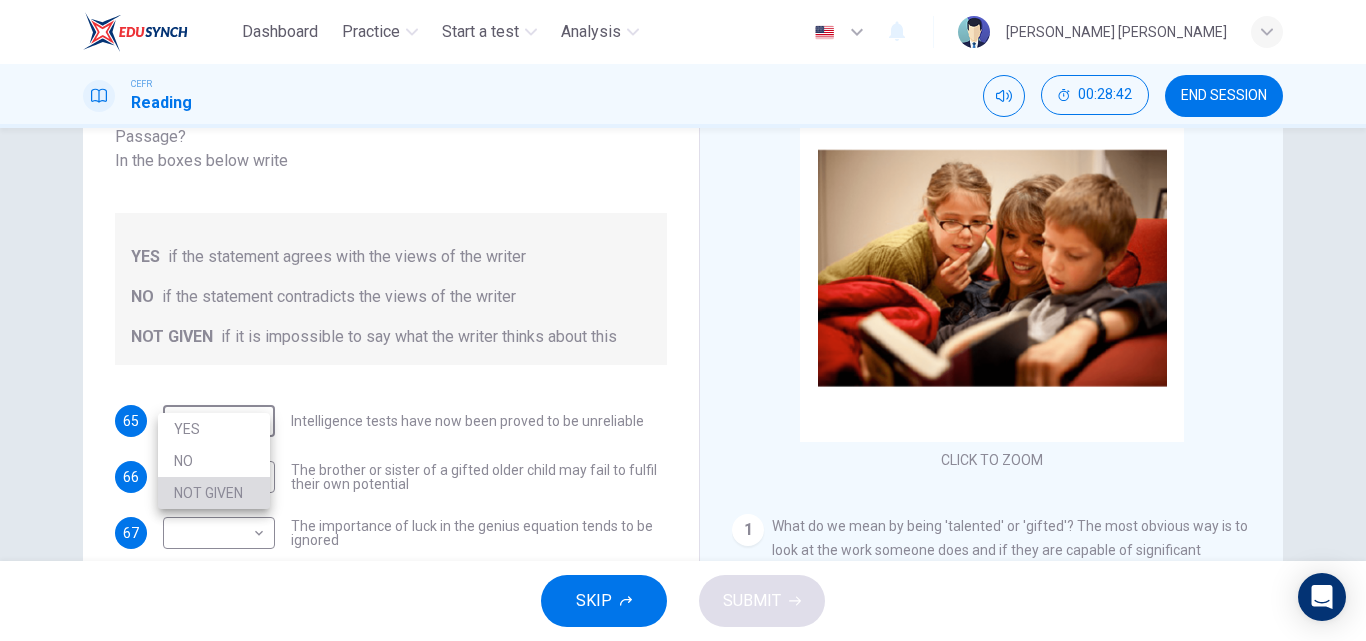 click on "NOT GIVEN" at bounding box center [214, 493] 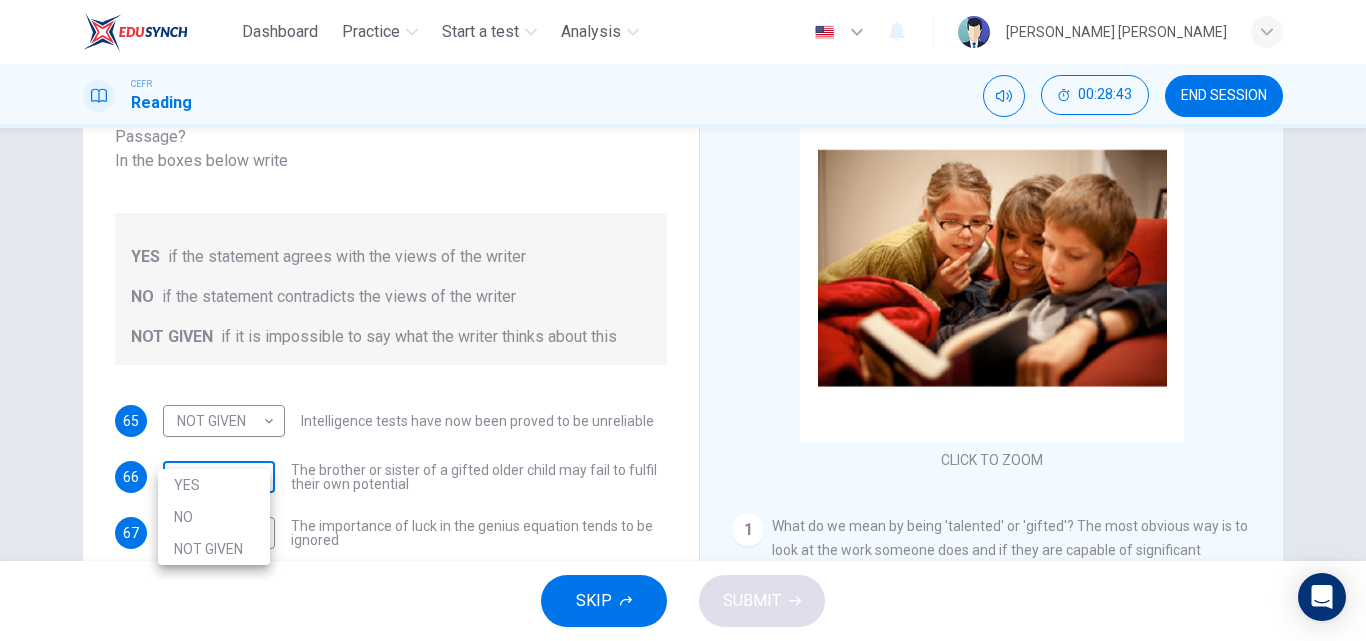 click on "Dashboard Practice Start a test Analysis English en ​ [PERSON_NAME] [PERSON_NAME] CEFR Reading 00:28:43 END SESSION Questions 65 - 69 Do the following statements agree with the claims of the writer in the Reading Passage?
In the boxes below write YES if the statement agrees with the views of the writer NO if the statement contradicts the views of the writer NOT GIVEN if it is impossible to say what the writer thinks about this 65 NOT GIVEN NOT GIVEN ​ Intelligence tests have now been proved to be unreliable 66 ​ ​ The brother or sister of a gifted older child may fail to fulfil their own potential 67 ​ ​ The importance of luck in the genius equation tends to be ignored 68 ​ ​ [PERSON_NAME] was acutely aware of his own remarkable talent 69 ​ ​ [PERSON_NAME] and [PERSON_NAME] would have achieved success in any era Nurturing Talent within the Family CLICK TO ZOOM Click to Zoom 1 2 3 4 5 6 7 8 SKIP SUBMIT EduSynch - Online Language Proficiency Testing
Dashboard Practice Start a test Analysis 2025 YES NO" at bounding box center (683, 320) 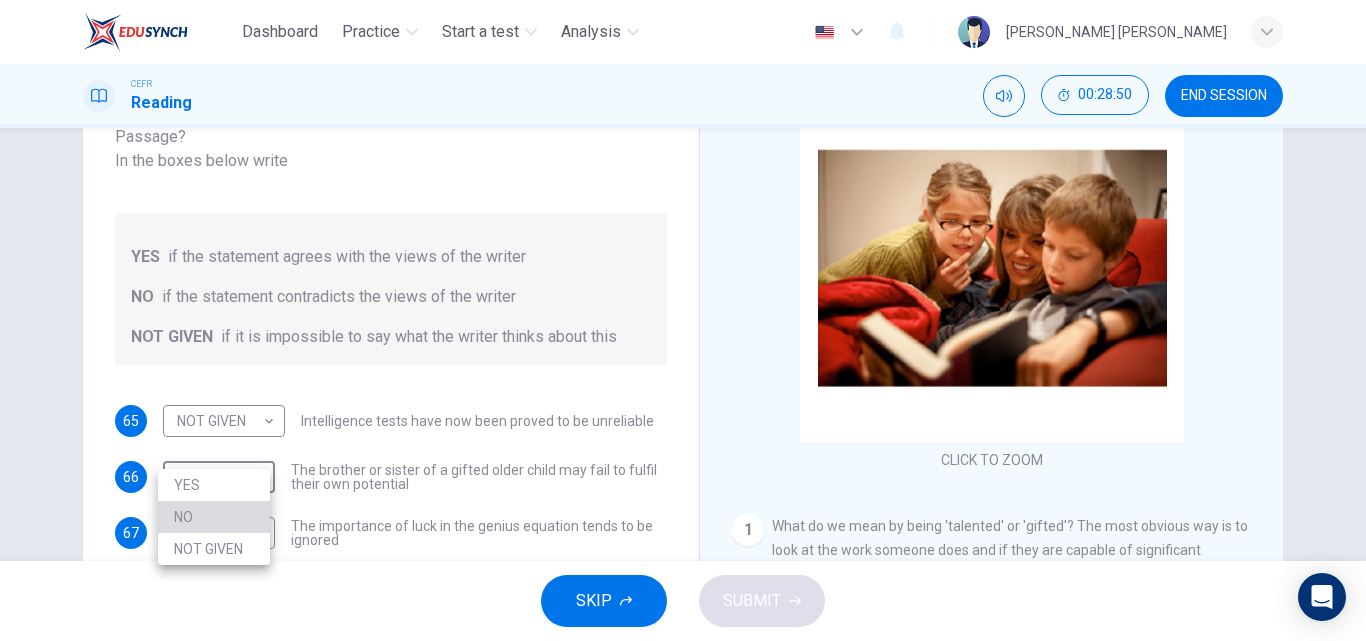 click on "NO" at bounding box center (214, 517) 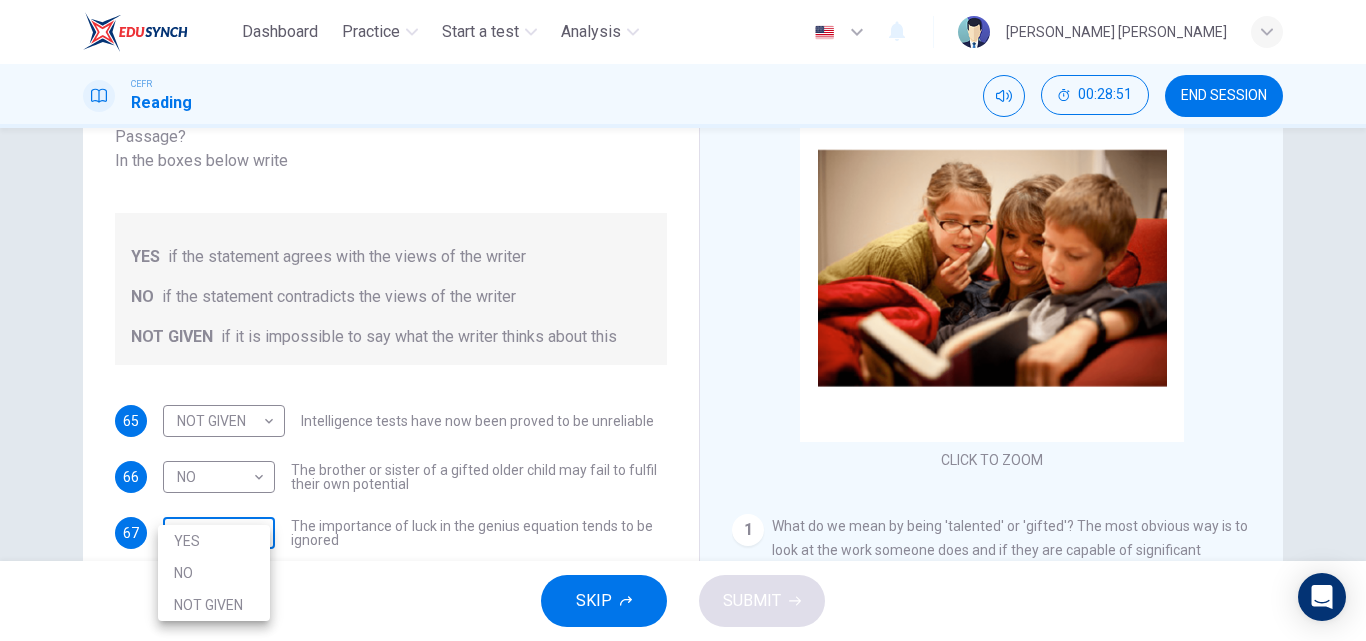 click on "Dashboard Practice Start a test Analysis English en ​ [PERSON_NAME] [PERSON_NAME] CEFR Reading 00:28:51 END SESSION Questions 65 - 69 Do the following statements agree with the claims of the writer in the Reading Passage?
In the boxes below write YES if the statement agrees with the views of the writer NO if the statement contradicts the views of the writer NOT GIVEN if it is impossible to say what the writer thinks about this 65 NOT GIVEN NOT GIVEN ​ Intelligence tests have now been proved to be unreliable 66 NO NO ​ The brother or sister of a gifted older child may fail to fulfil their own potential 67 ​ ​ The importance of luck in the genius equation tends to be ignored 68 ​ ​ [PERSON_NAME] was acutely aware of his own remarkable talent 69 ​ ​ [PERSON_NAME] and [PERSON_NAME] would have achieved success in any era Nurturing Talent within the Family CLICK TO ZOOM Click to Zoom 1 2 3 4 5 6 7 8 SKIP SUBMIT EduSynch - Online Language Proficiency Testing
Dashboard Practice Start a test Analysis 2025 YES" at bounding box center (683, 320) 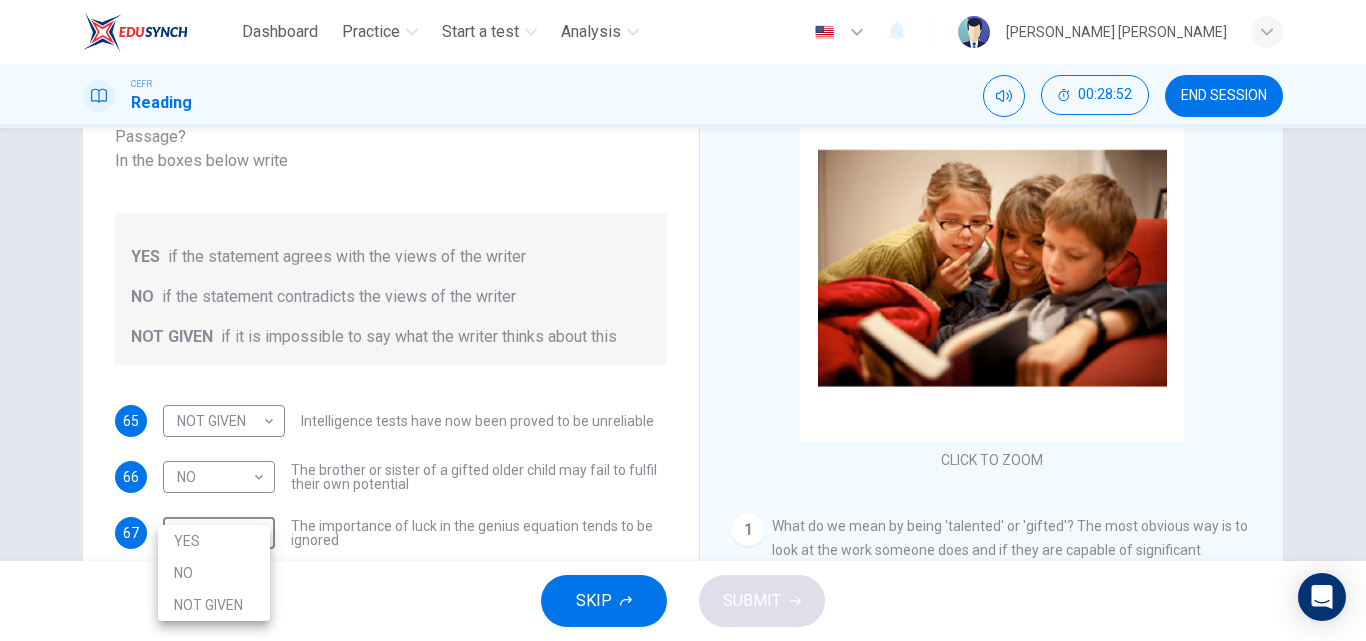 click on "YES" at bounding box center (214, 541) 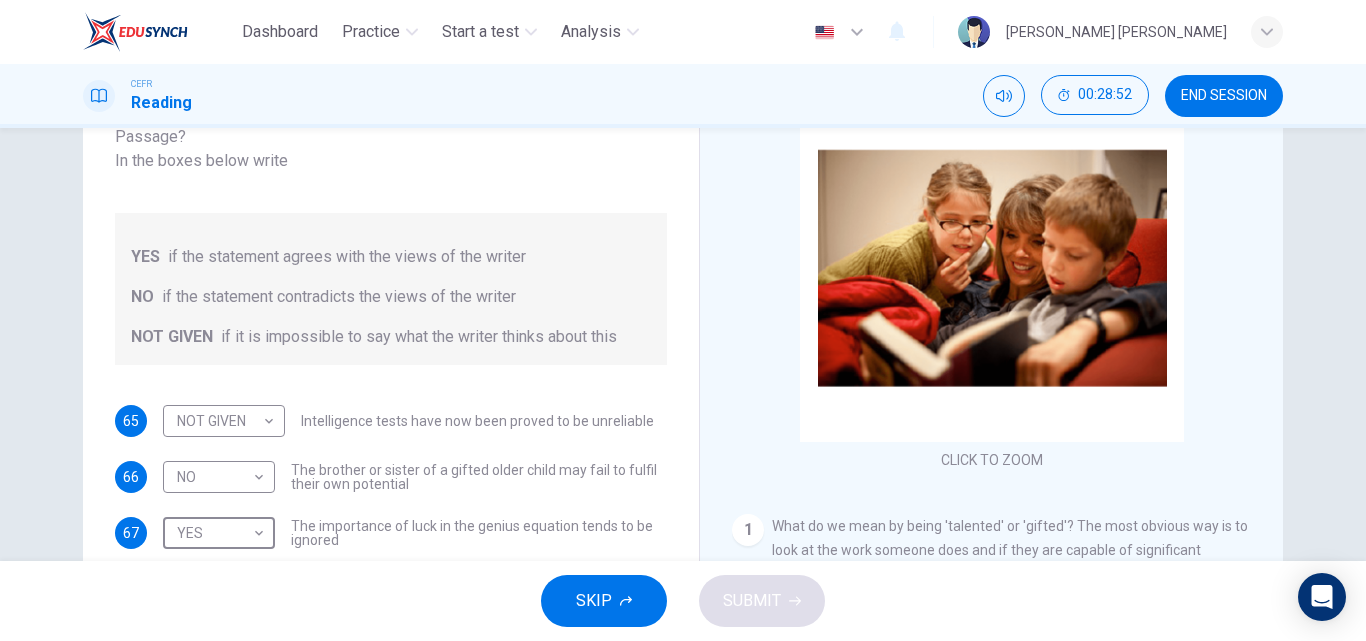 type on "YES" 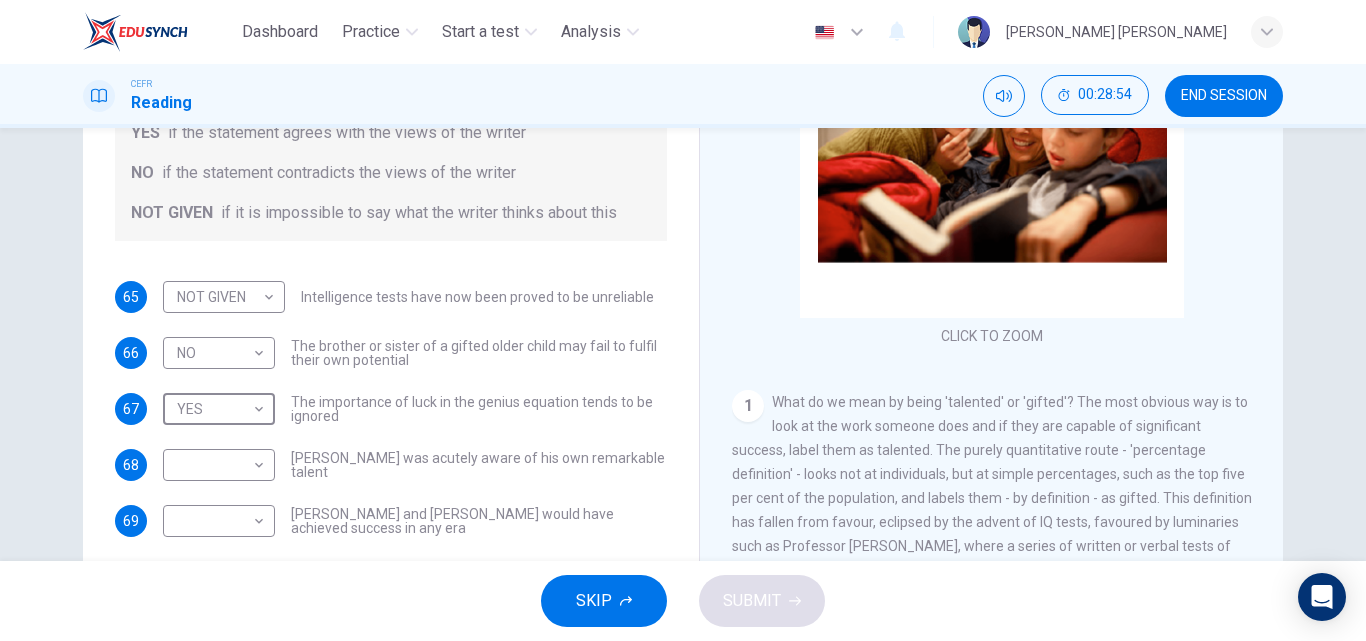 scroll, scrollTop: 338, scrollLeft: 0, axis: vertical 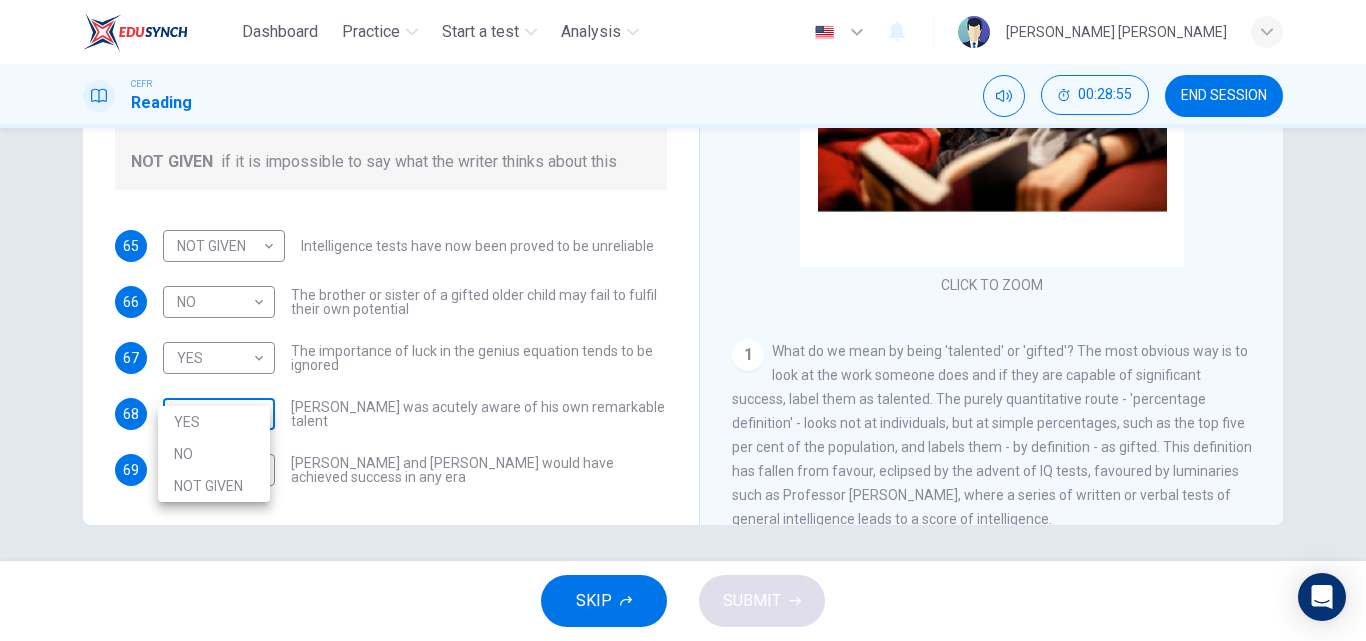 click on "Dashboard Practice Start a test Analysis English en ​ [PERSON_NAME] [PERSON_NAME] CEFR Reading 00:28:55 END SESSION Questions 65 - 69 Do the following statements agree with the claims of the writer in the Reading Passage?
In the boxes below write YES if the statement agrees with the views of the writer NO if the statement contradicts the views of the writer NOT GIVEN if it is impossible to say what the writer thinks about this 65 NOT GIVEN NOT GIVEN ​ Intelligence tests have now been proved to be unreliable 66 NO NO ​ The brother or sister of a gifted older child may fail to fulfil their own potential 67 YES YES ​ The importance of luck in the genius equation tends to be ignored 68 ​ ​ [PERSON_NAME] was acutely aware of his own remarkable talent 69 ​ ​ [PERSON_NAME] and [PERSON_NAME] would have achieved success in any era Nurturing Talent within the Family CLICK TO ZOOM Click to Zoom 1 2 3 4 5 6 7 8 SKIP SUBMIT EduSynch - Online Language Proficiency Testing
Dashboard Practice Start a test Analysis 2025" at bounding box center (683, 320) 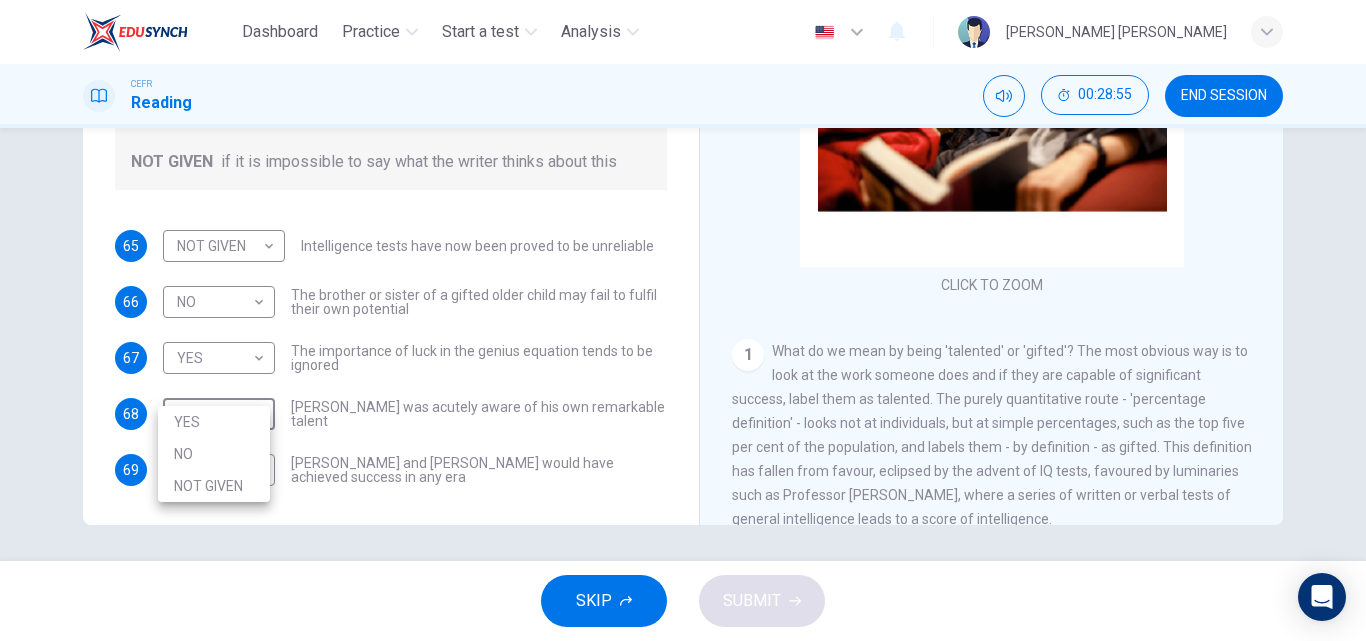 click on "NO" at bounding box center (214, 454) 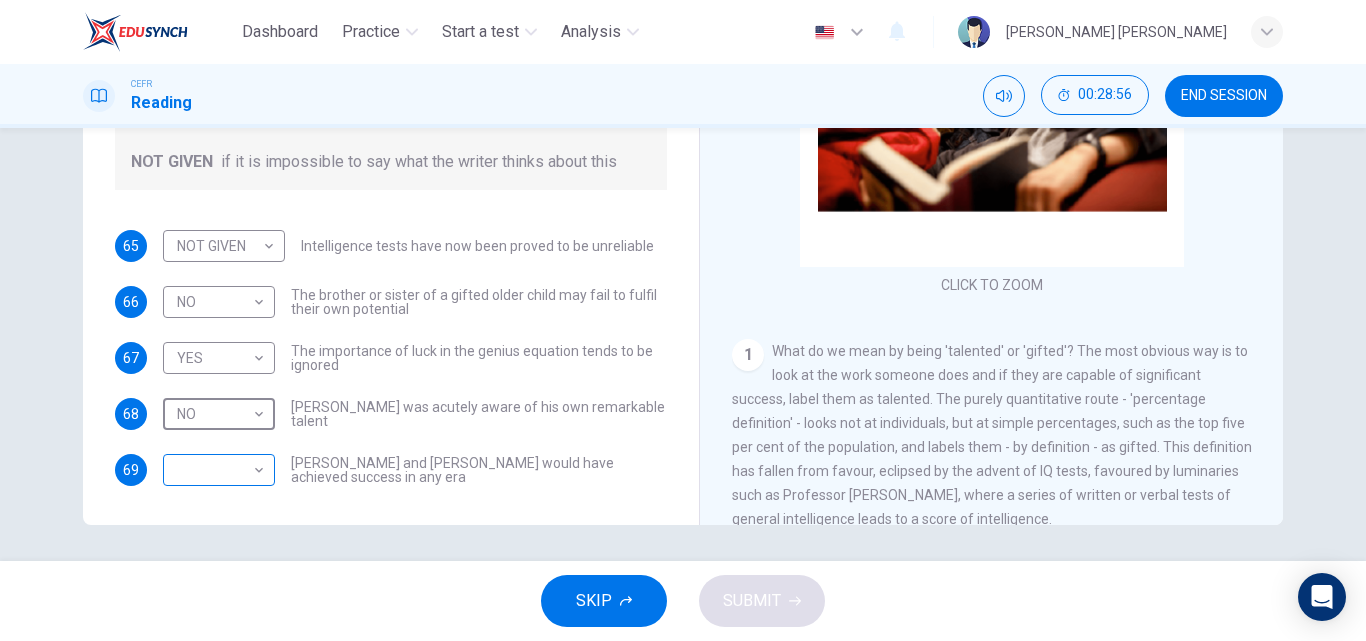 click on "Dashboard Practice Start a test Analysis English en ​ [PERSON_NAME] [PERSON_NAME] CEFR Reading 00:28:56 END SESSION Questions 65 - 69 Do the following statements agree with the claims of the writer in the Reading Passage?
In the boxes below write YES if the statement agrees with the views of the writer NO if the statement contradicts the views of the writer NOT GIVEN if it is impossible to say what the writer thinks about this 65 NOT GIVEN NOT GIVEN ​ Intelligence tests have now been proved to be unreliable 66 NO NO ​ The brother or sister of a gifted older child may fail to fulfil their own potential 67 YES YES ​ The importance of luck in the genius equation tends to be ignored 68 NO NO ​ [PERSON_NAME] was acutely aware of his own remarkable talent 69 ​ ​ [PERSON_NAME] and [PERSON_NAME] would have achieved success in any era Nurturing Talent within the Family CLICK TO ZOOM Click to Zoom 1 2 3 4 5 6 7 8 SKIP SUBMIT EduSynch - Online Language Proficiency Testing
Dashboard Practice Start a test Analysis 2025" at bounding box center (683, 320) 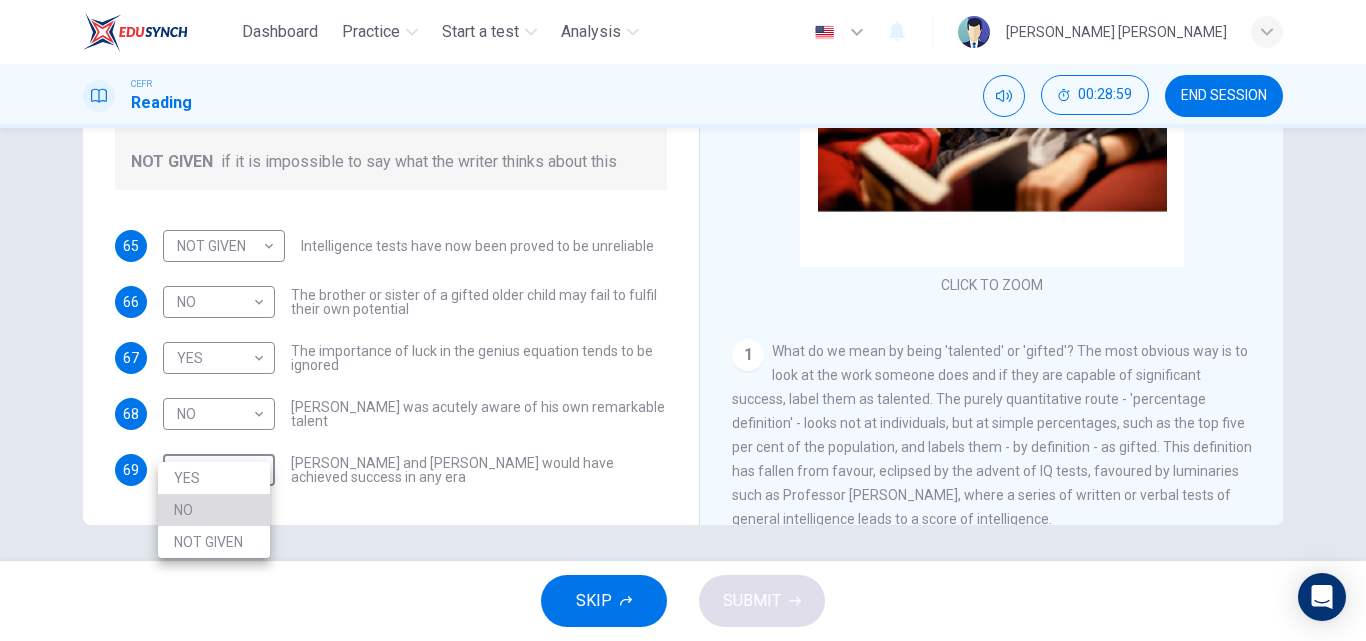 click on "NO" at bounding box center [214, 510] 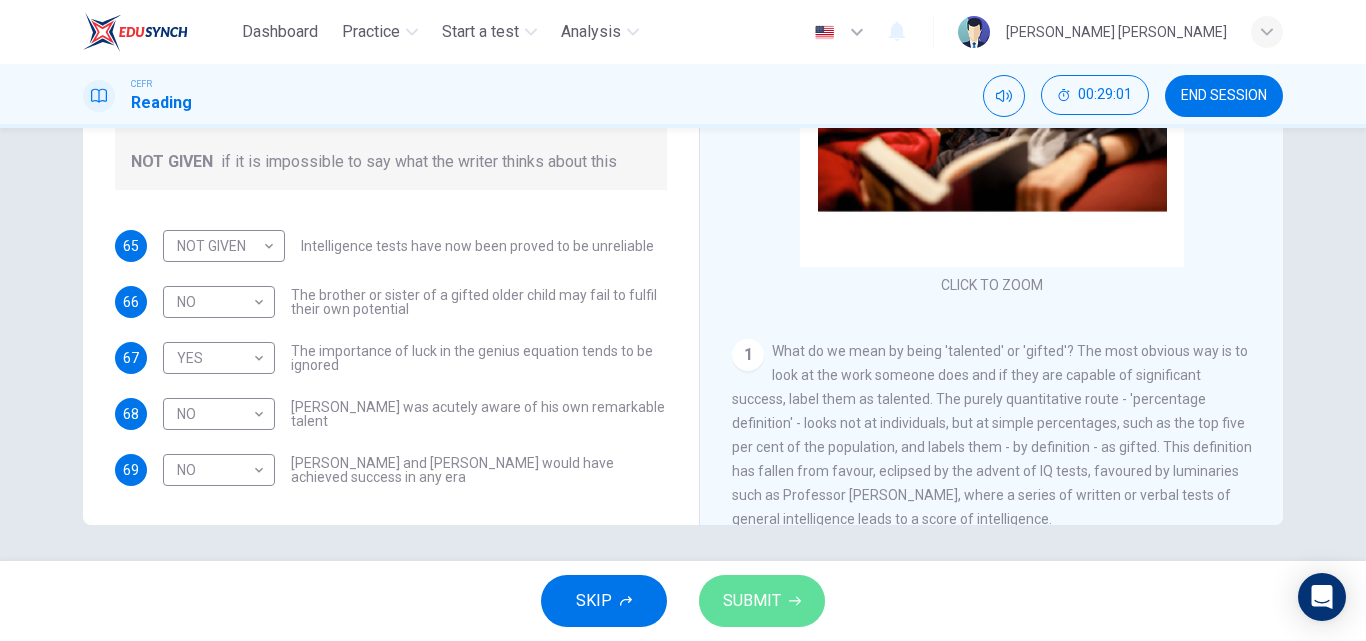 click on "SUBMIT" at bounding box center [752, 601] 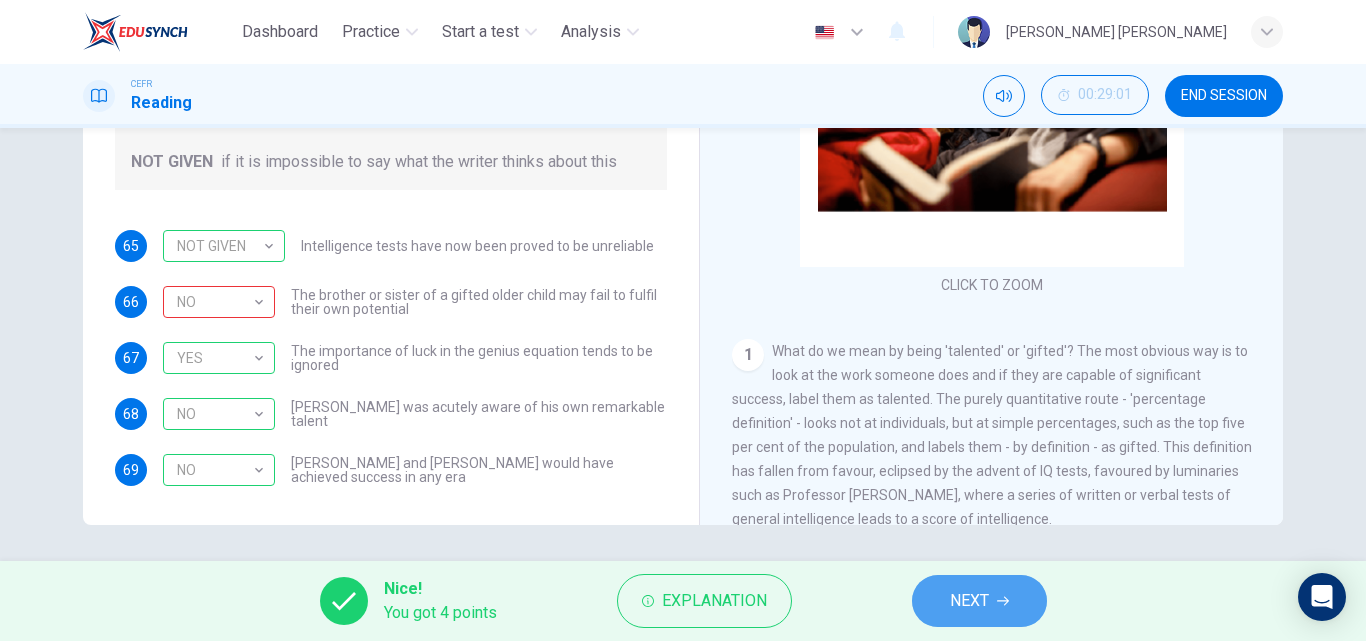 click on "NEXT" at bounding box center [969, 601] 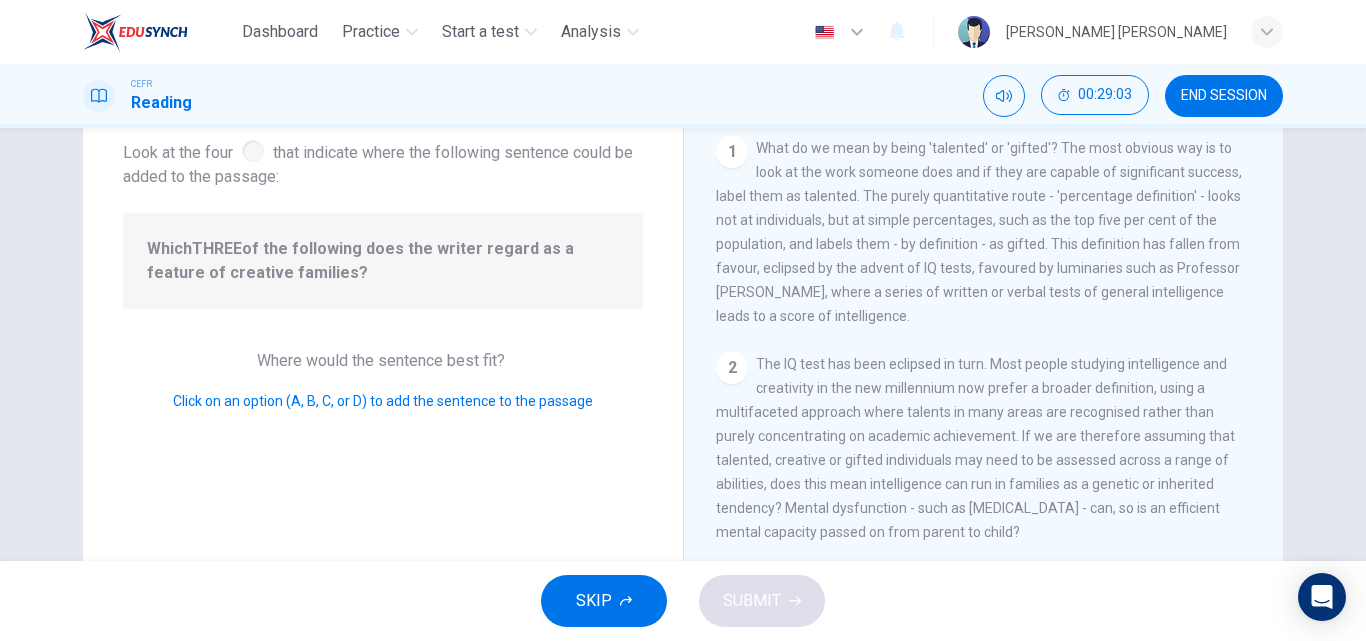 scroll, scrollTop: 84, scrollLeft: 0, axis: vertical 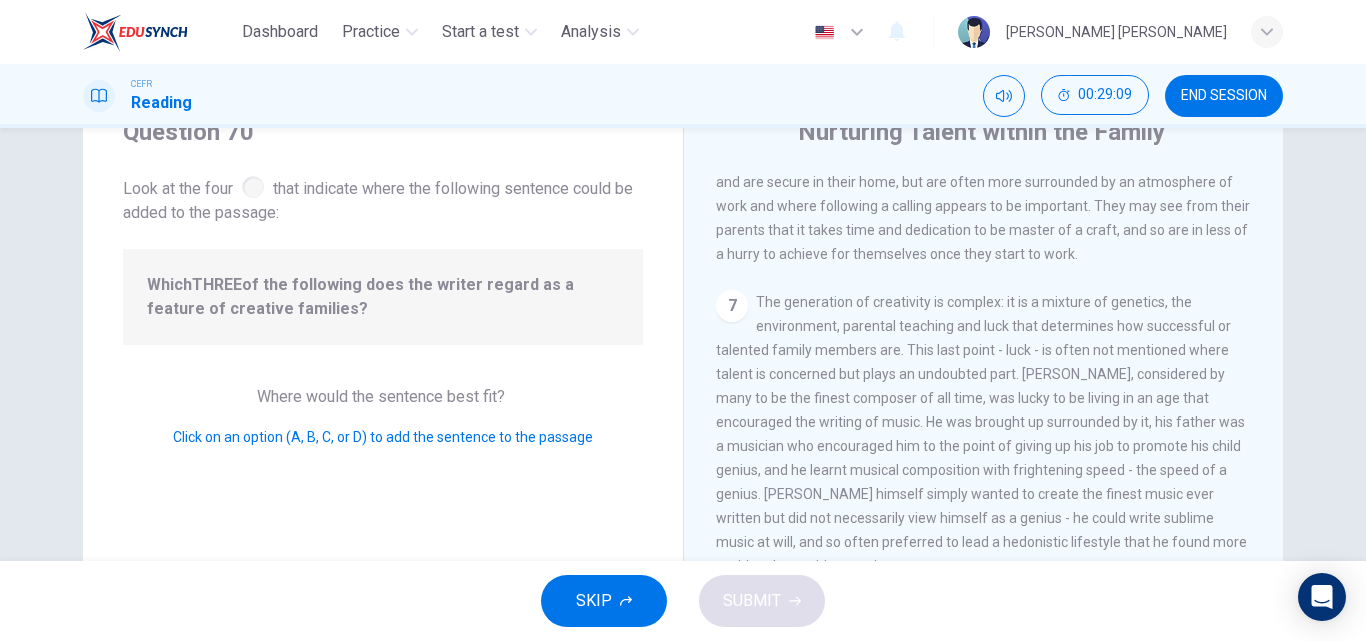 click on "1 What do we mean by being 'talented' or 'gifted'? The most obvious way is to look at the work someone does and if they are capable of significant success, label them as talented. The purely quantitative route - 'percentage definition' - looks not at individuals, but at simple percentages, such as the top five per cent of the population, and labels them - by definition - as gifted. This definition has fallen from favour, eclipsed by the advent of IQ tests, favoured by luminaries such as Professor [PERSON_NAME], where a series of written or verbal tests of general intelligence leads to a score of intelligence. 2 3 4 5 6 7 8" at bounding box center [997, 459] 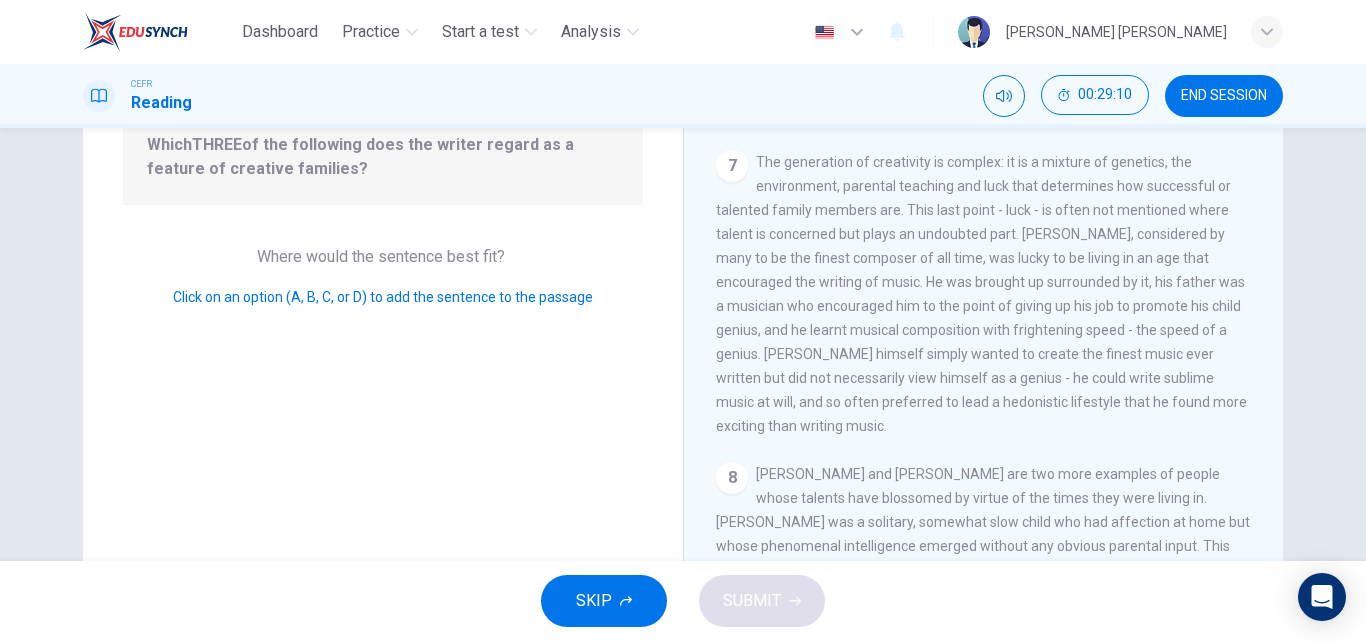 scroll, scrollTop: 232, scrollLeft: 0, axis: vertical 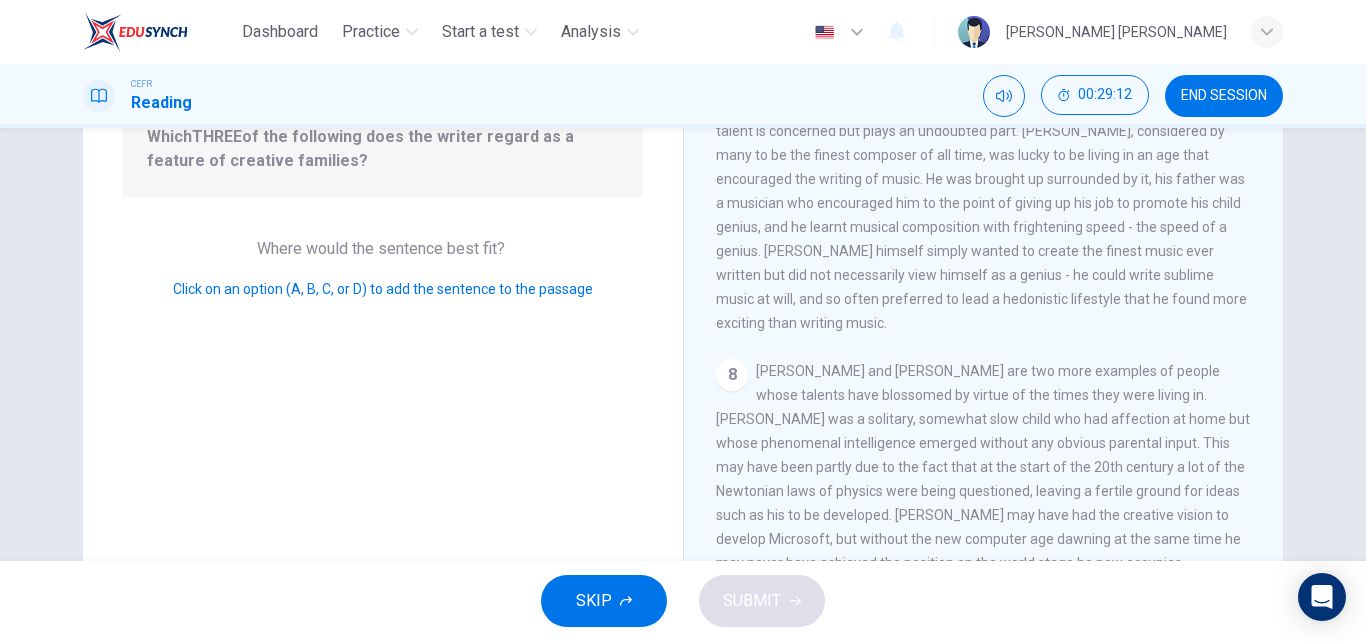 click on "[PERSON_NAME] and [PERSON_NAME] are two more examples of people whose talents have blossomed by virtue of the times they were living in. [PERSON_NAME] was a solitary, somewhat slow child who had affection at home but whose phenomenal intelligence emerged without any obvious parental input. This may have been partly due to the fact that at the start of the 20th century a lot of the Newtonian laws of physics were being questioned, leaving a fertile ground for ideas such as his to be developed. [PERSON_NAME] may have had the creative vision to develop Microsoft, but without the new computer age dawning at the same time he may never have achieved the position on the world stage he now occupies." at bounding box center [983, 467] 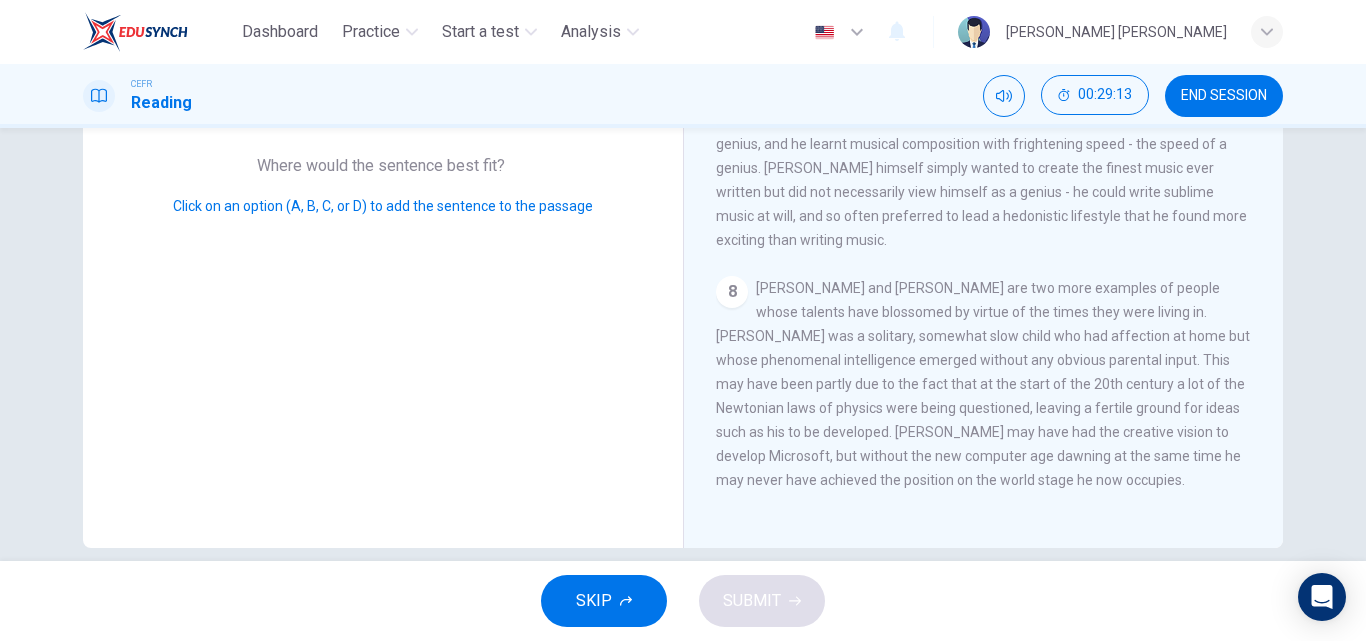 scroll, scrollTop: 342, scrollLeft: 0, axis: vertical 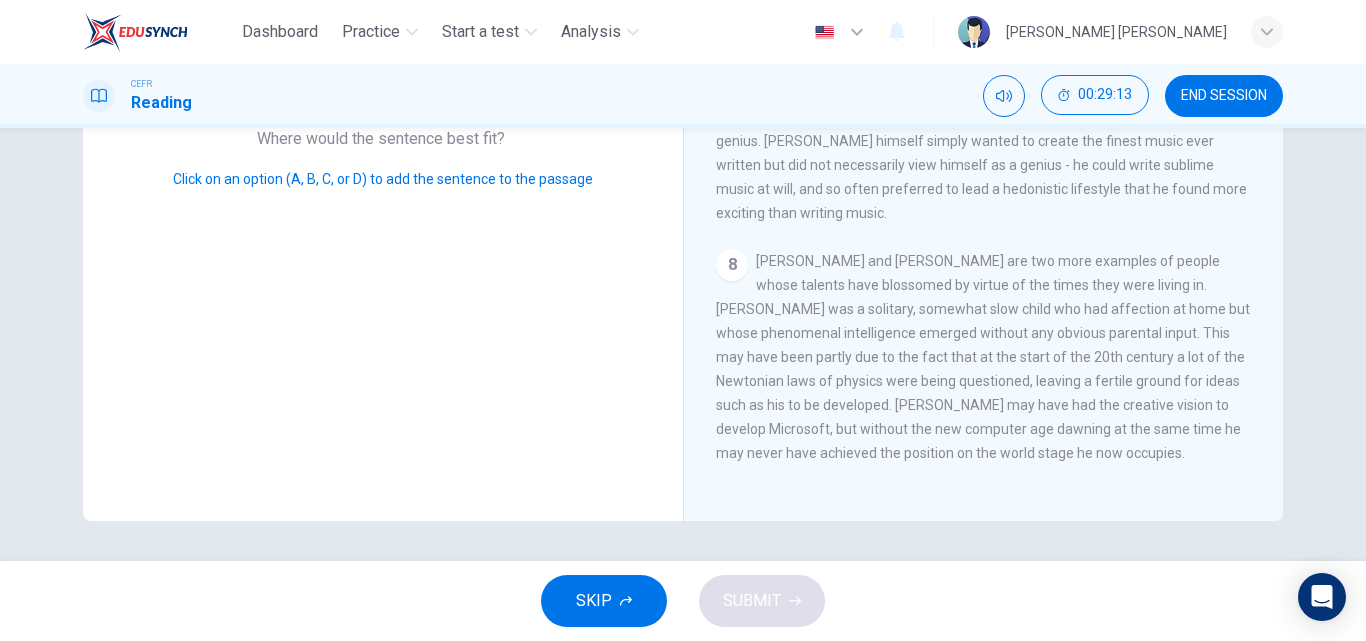 click on "[PERSON_NAME] and [PERSON_NAME] are two more examples of people whose talents have blossomed by virtue of the times they were living in. [PERSON_NAME] was a solitary, somewhat slow child who had affection at home but whose phenomenal intelligence emerged without any obvious parental input. This may have been partly due to the fact that at the start of the 20th century a lot of the Newtonian laws of physics were being questioned, leaving a fertile ground for ideas such as his to be developed. [PERSON_NAME] may have had the creative vision to develop Microsoft, but without the new computer age dawning at the same time he may never have achieved the position on the world stage he now occupies." at bounding box center (983, 357) 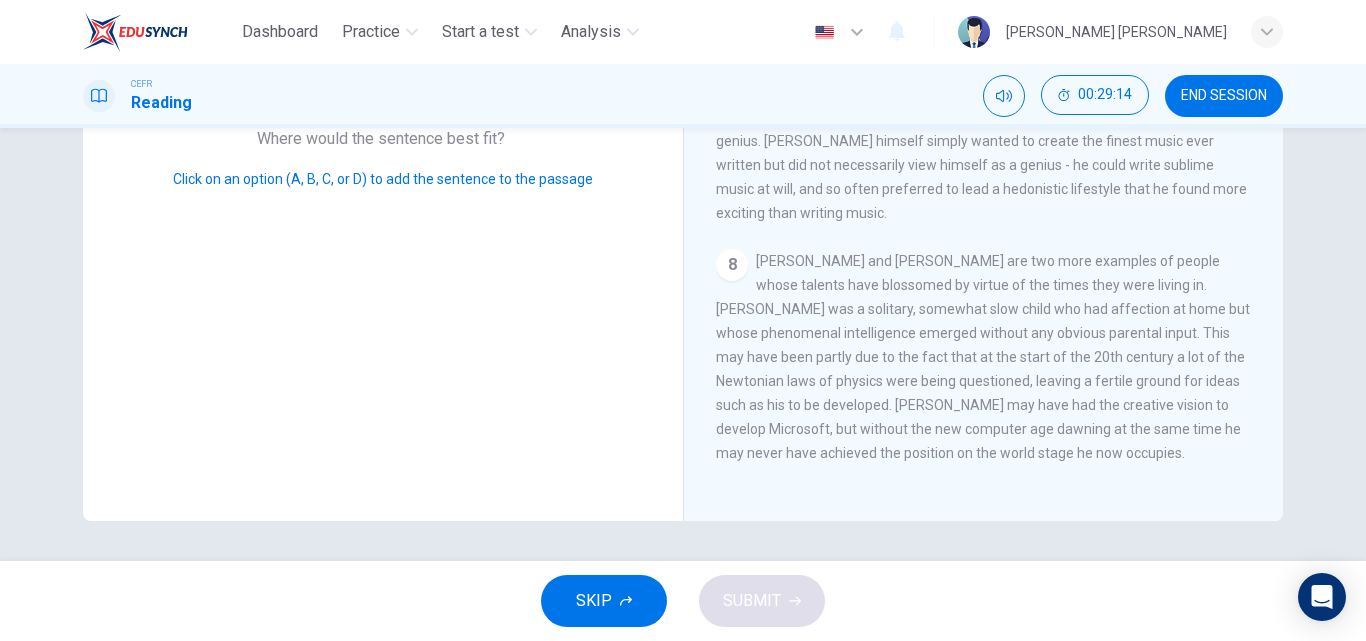 drag, startPoint x: 866, startPoint y: 405, endPoint x: 864, endPoint y: 347, distance: 58.034473 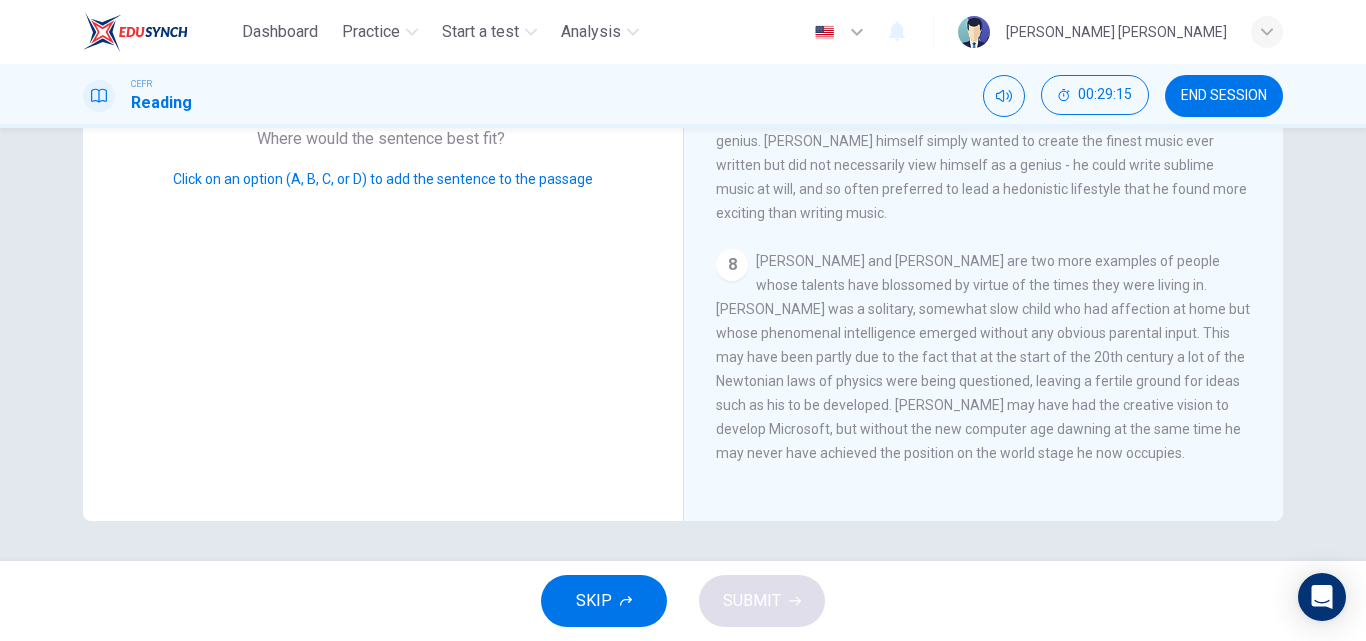 click on "The generation of creativity is complex: it is a mixture of genetics, the environment, parental teaching and luck that determines how successful or talented family members are. This last point - luck - is often not mentioned where talent is concerned but plays an undoubted part. [PERSON_NAME], considered by many to be the finest composer of all time, was lucky to be living in an age that encouraged the writing of music. He was brought up surrounded by it, his father was a musician who encouraged him to the point of giving up his job to promote his child genius, and he learnt musical composition with frightening speed - the speed of a genius. [PERSON_NAME] himself simply wanted to create the finest music ever written but did not necessarily view himself as a genius - he could write sublime music at will, and so often preferred to lead a hedonistic lifestyle that he found more exciting than writing music." at bounding box center (981, 81) 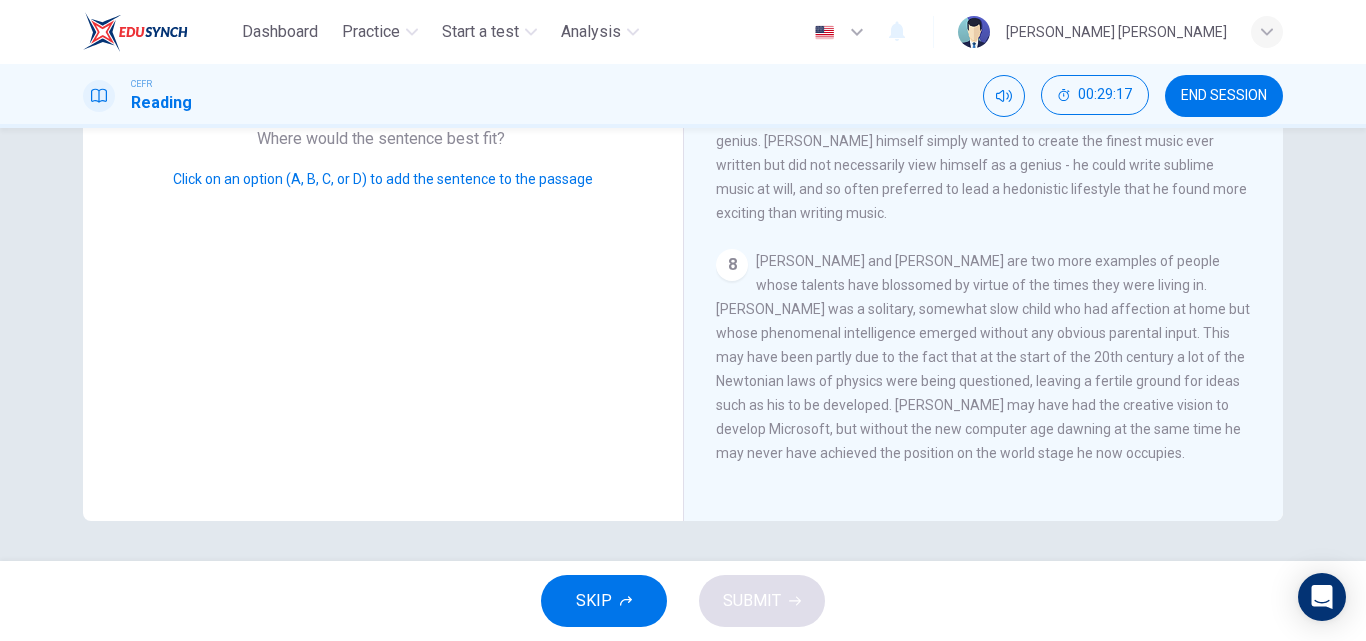 click on "Click on an option (A, B, C, or D) to add the sentence to the passage" at bounding box center (383, 179) 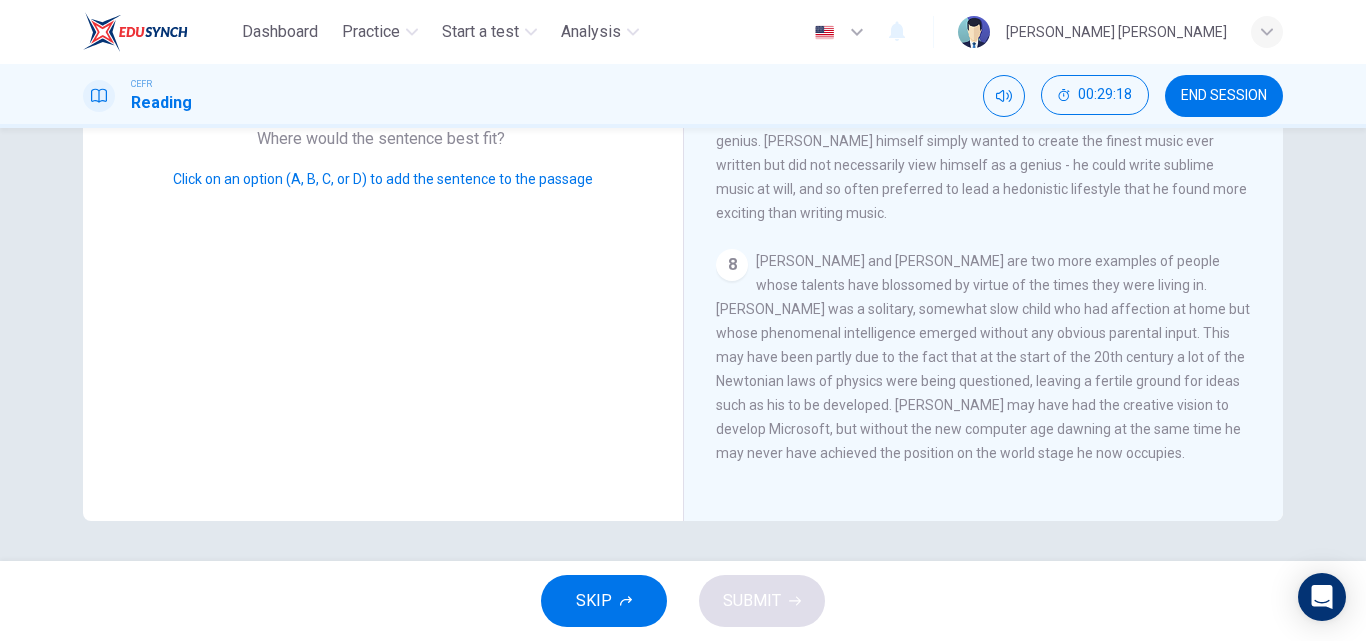 click on "Click on an option (A, B, C, or D) to add the sentence to the passage" at bounding box center (383, 179) 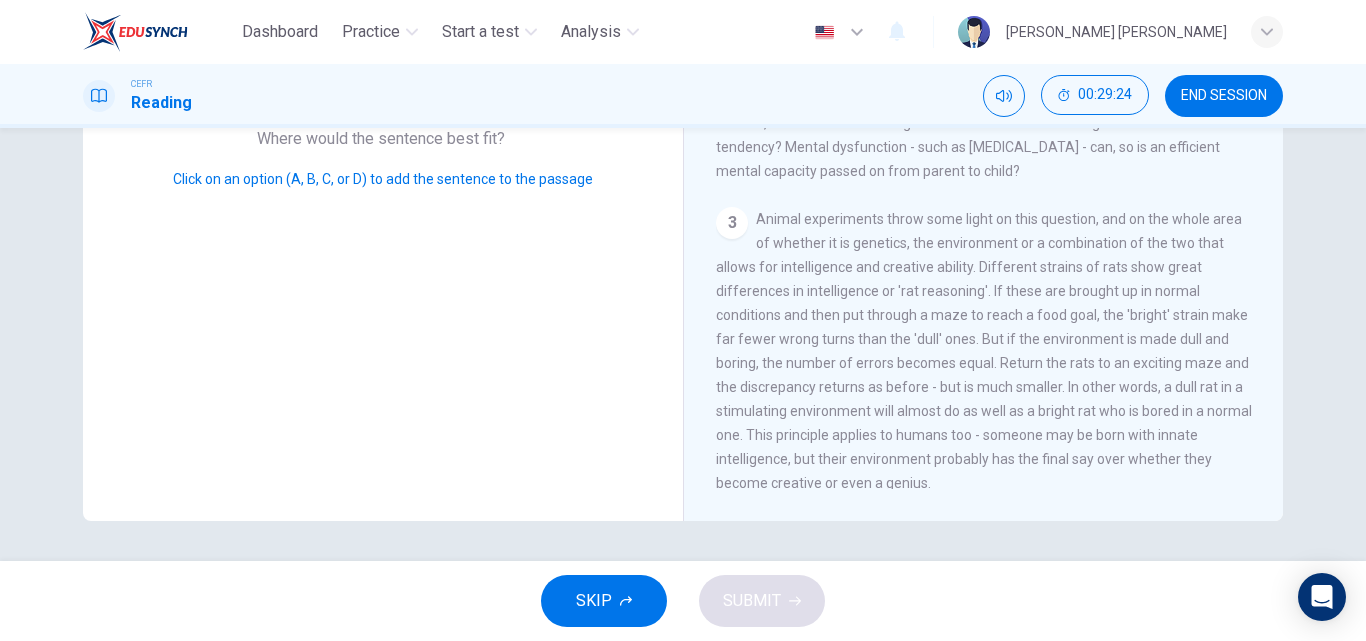 scroll, scrollTop: 135, scrollLeft: 0, axis: vertical 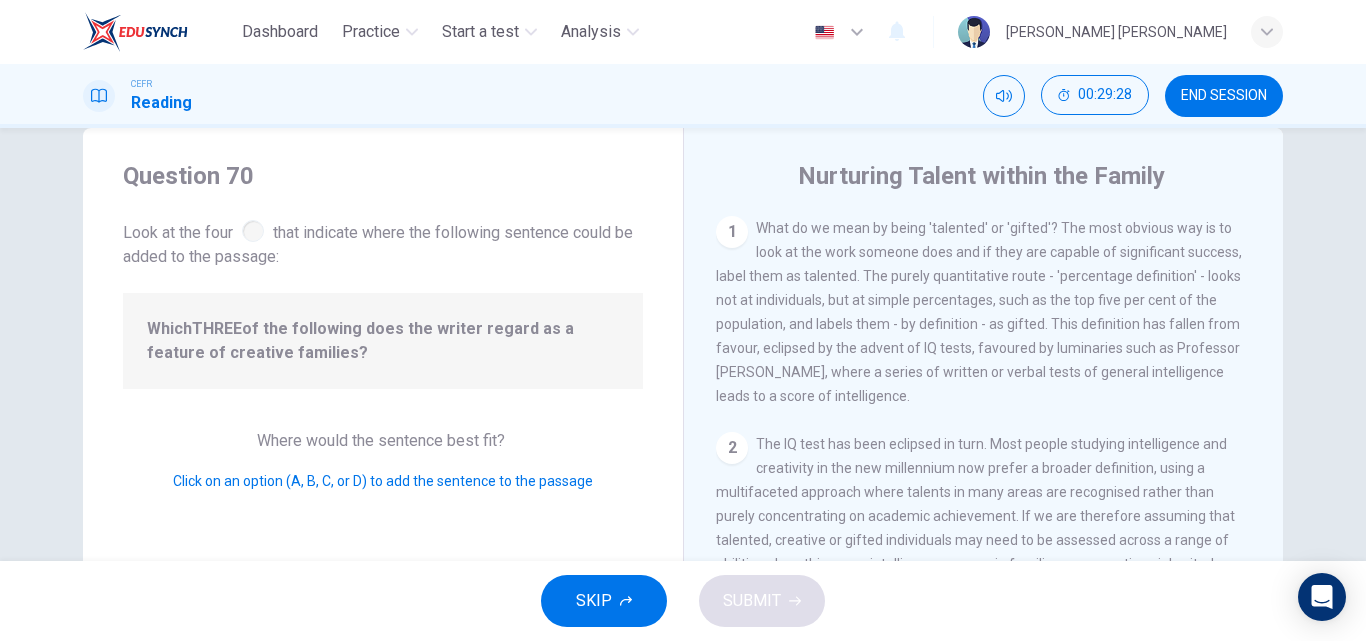 drag, startPoint x: 497, startPoint y: 344, endPoint x: 551, endPoint y: 345, distance: 54.00926 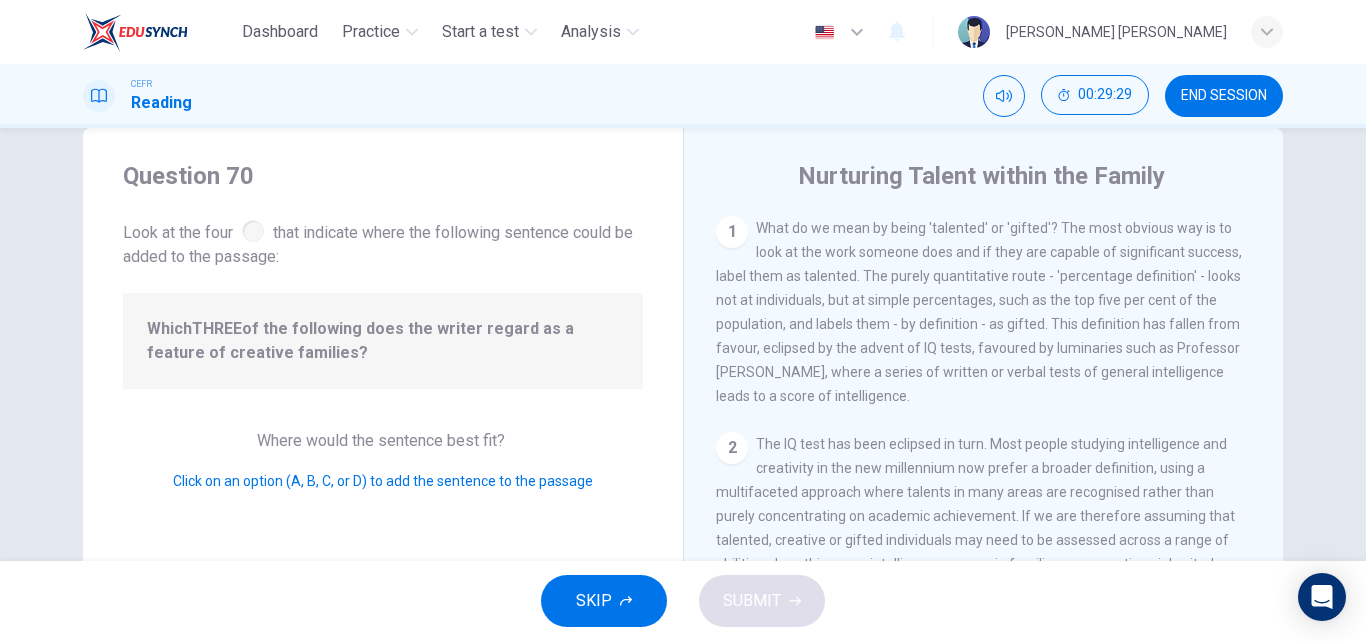 drag, startPoint x: 284, startPoint y: 338, endPoint x: 495, endPoint y: 348, distance: 211.23683 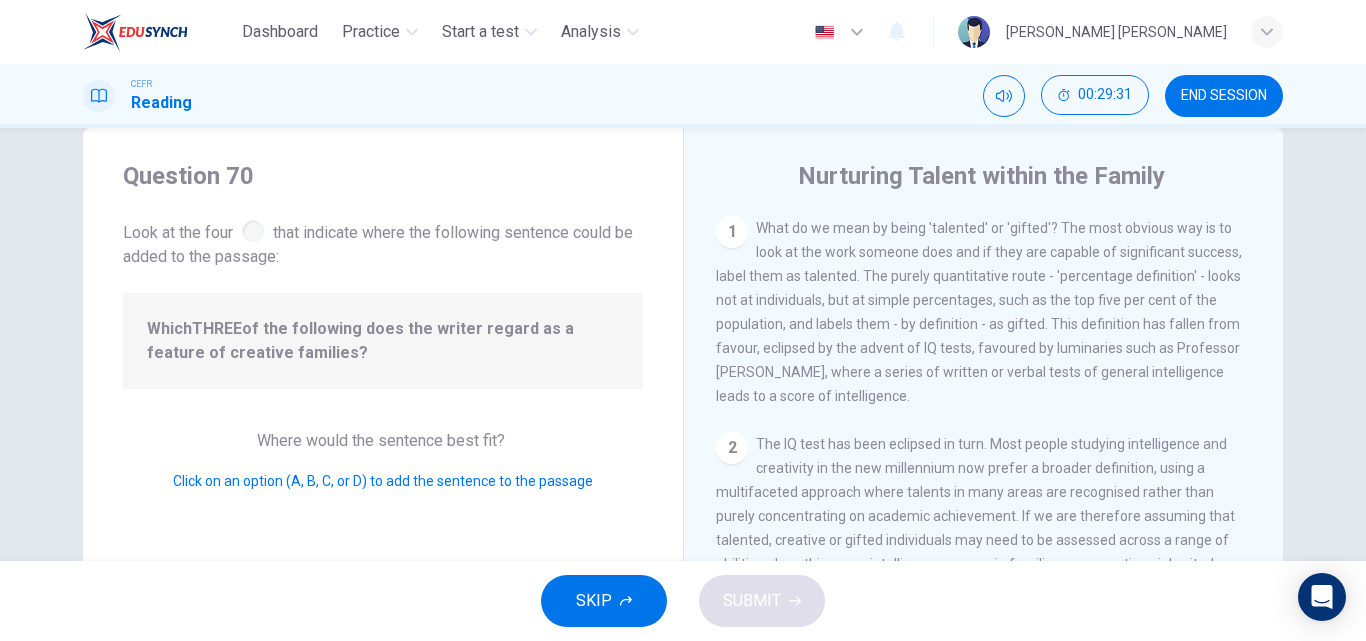 click on "1" at bounding box center [732, 232] 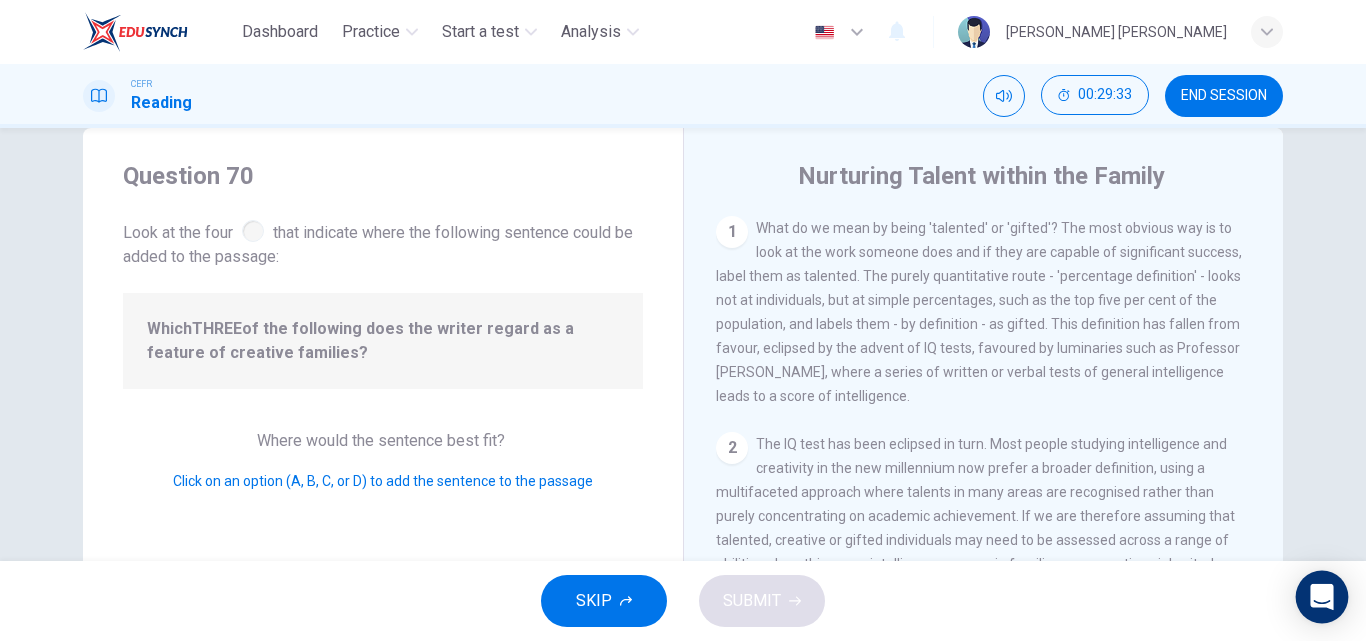 click 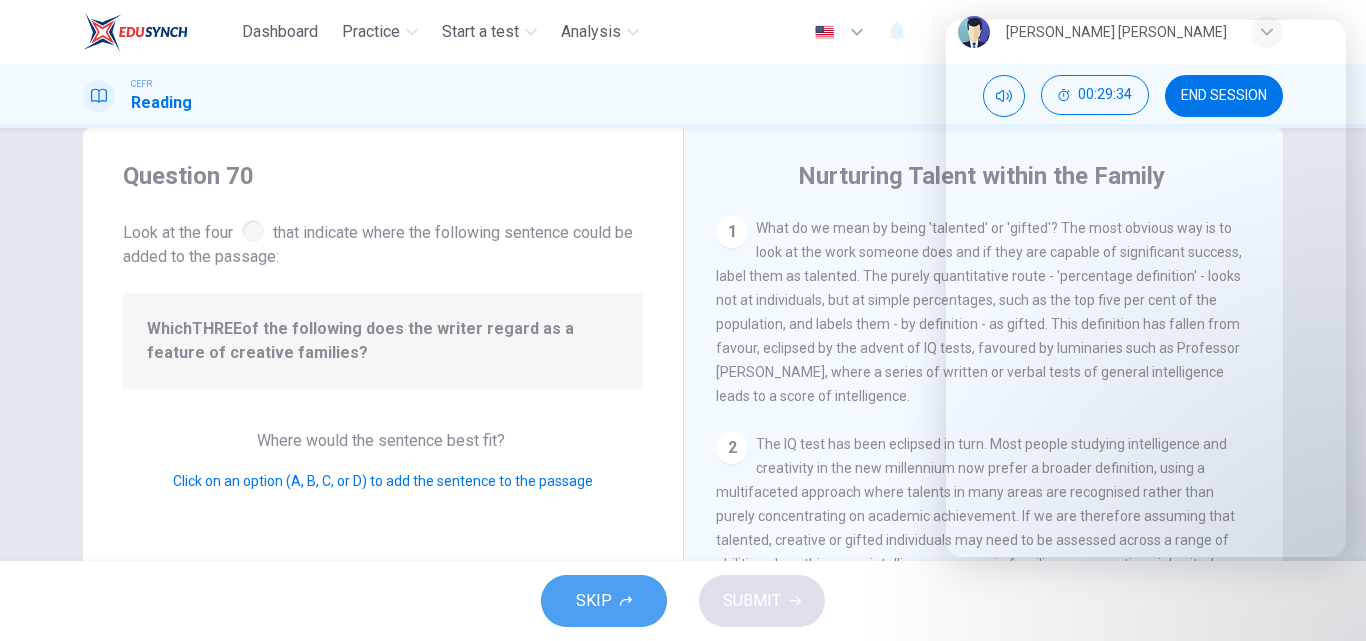 click on "SKIP" at bounding box center [604, 601] 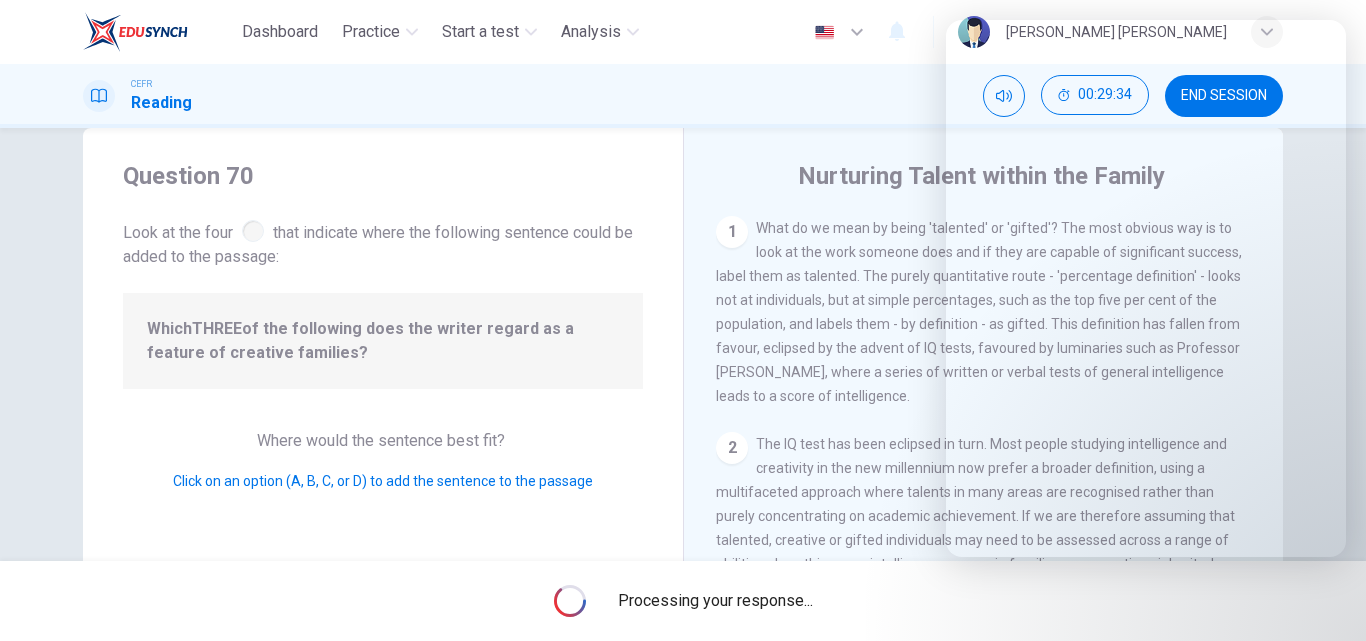 click on "Question 70 Look at the four     that indicate where the following sentence could be added to the passage: Which  THREE  of the following does the writer regard as a feature of creative families? Where would the sentence best fit?   Click on an option (A, B, C, or D) to add the sentence to the passage" at bounding box center [383, 475] 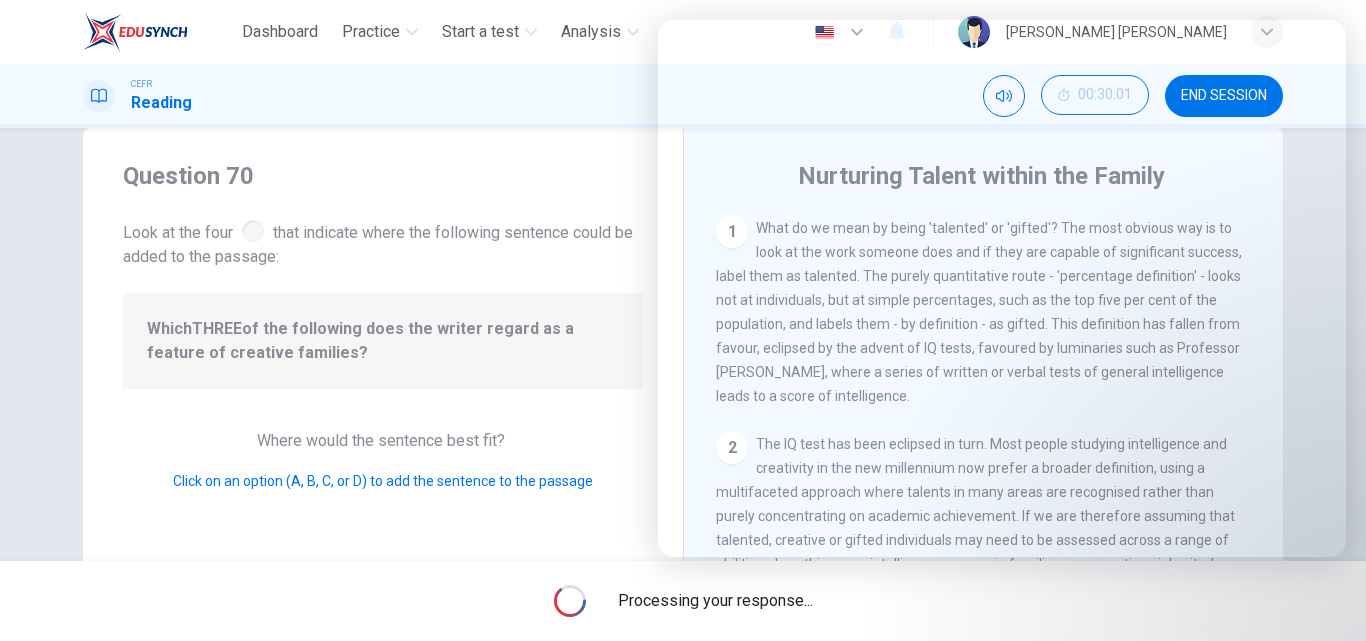 click on "Processing your response..." at bounding box center [683, 601] 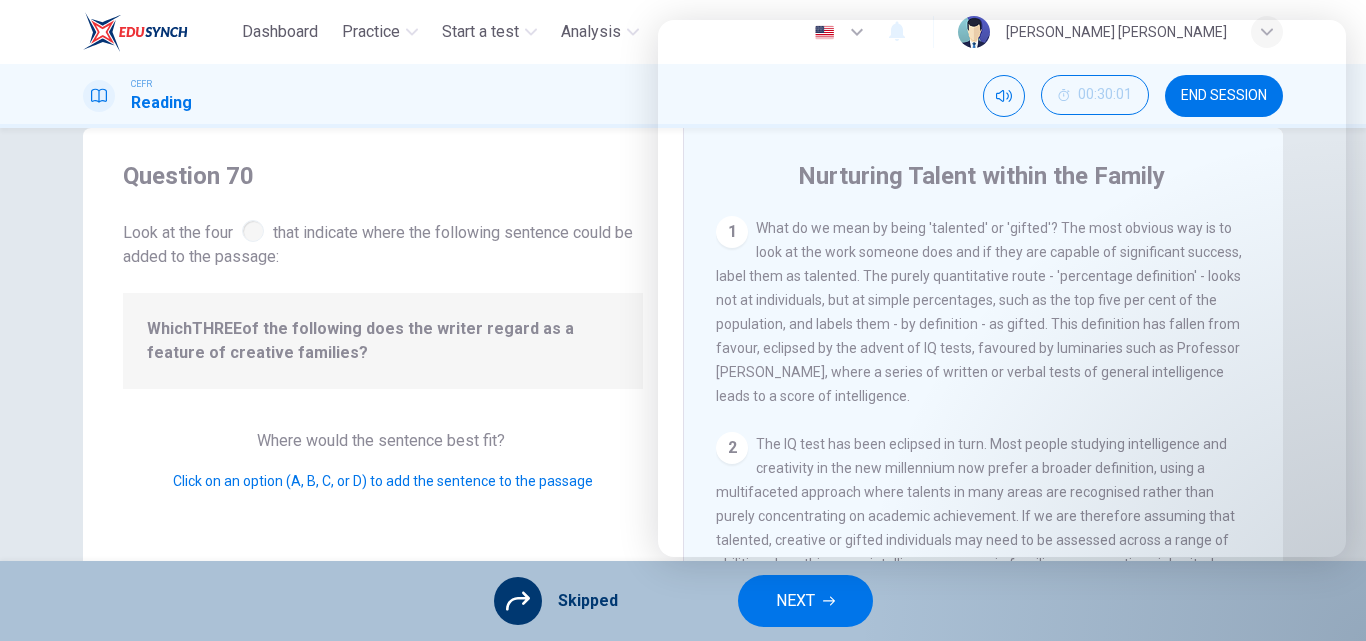 click on "NEXT" at bounding box center (805, 601) 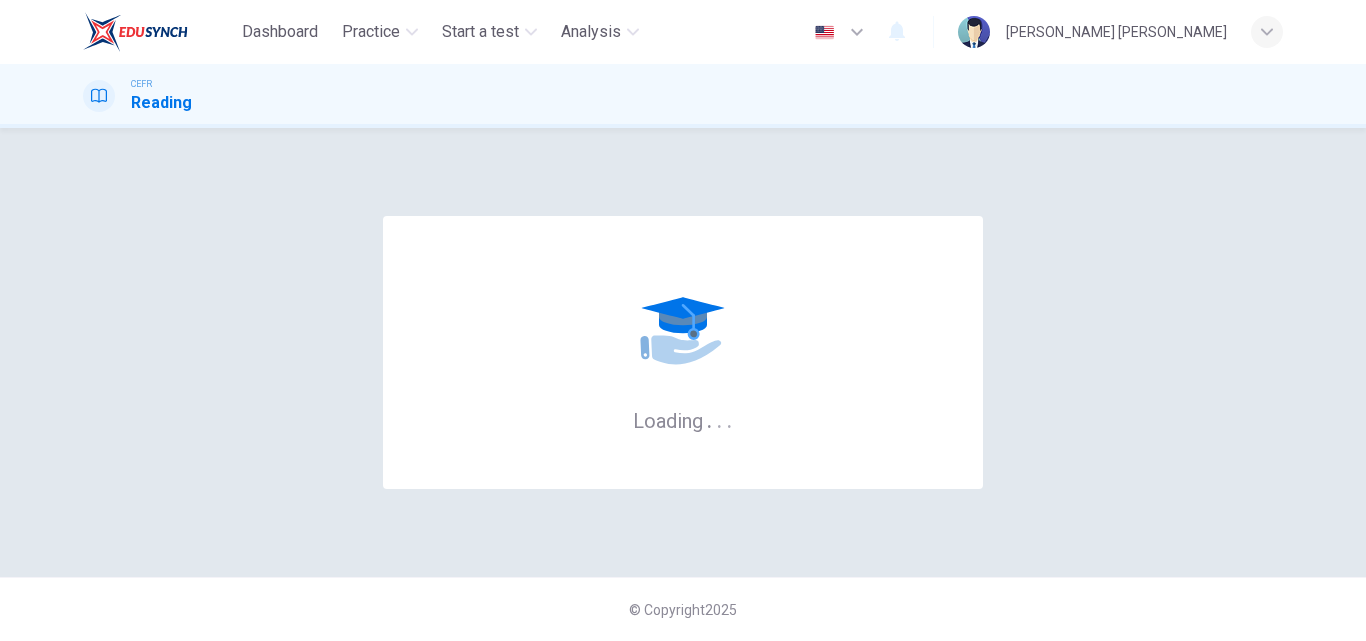 scroll, scrollTop: 0, scrollLeft: 0, axis: both 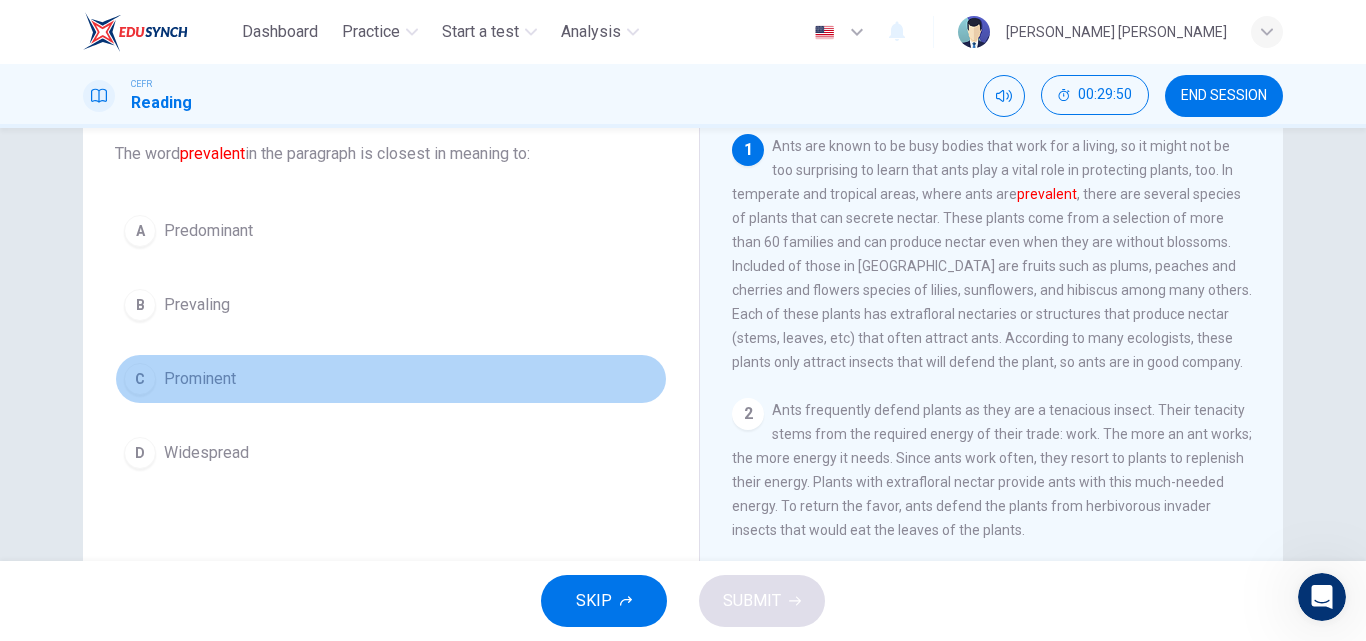 click on "Prominent" at bounding box center [200, 379] 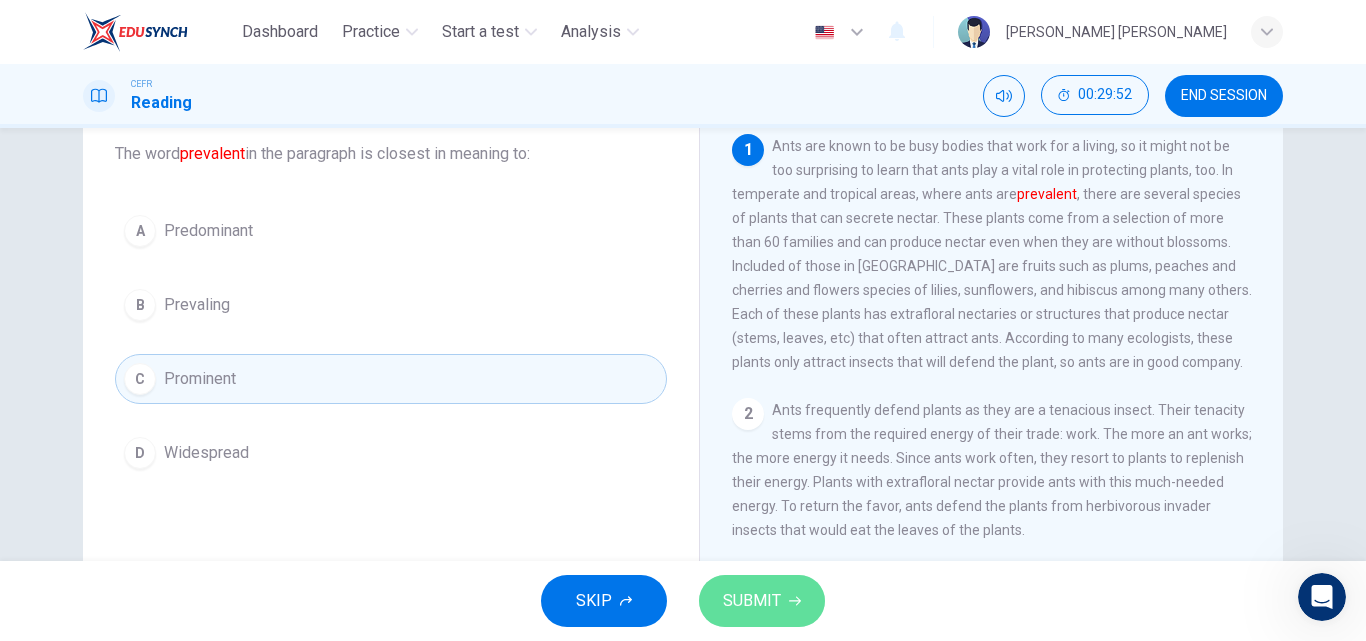 click on "SUBMIT" at bounding box center (752, 601) 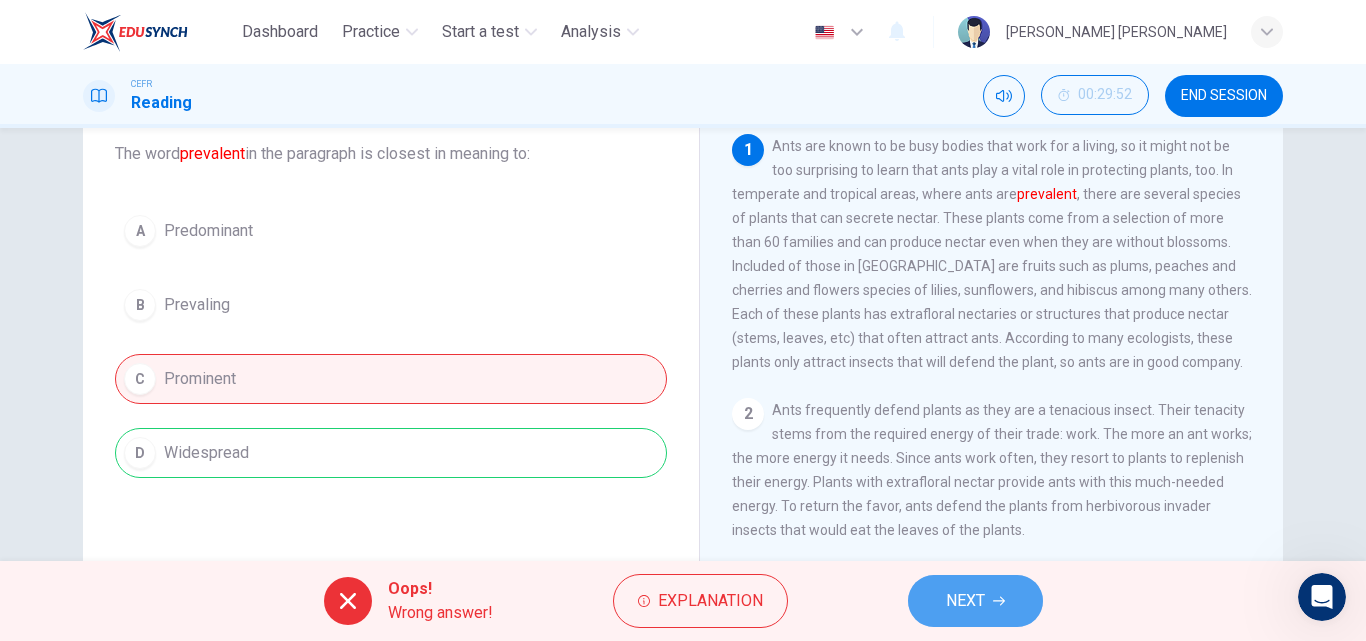 click on "NEXT" at bounding box center (975, 601) 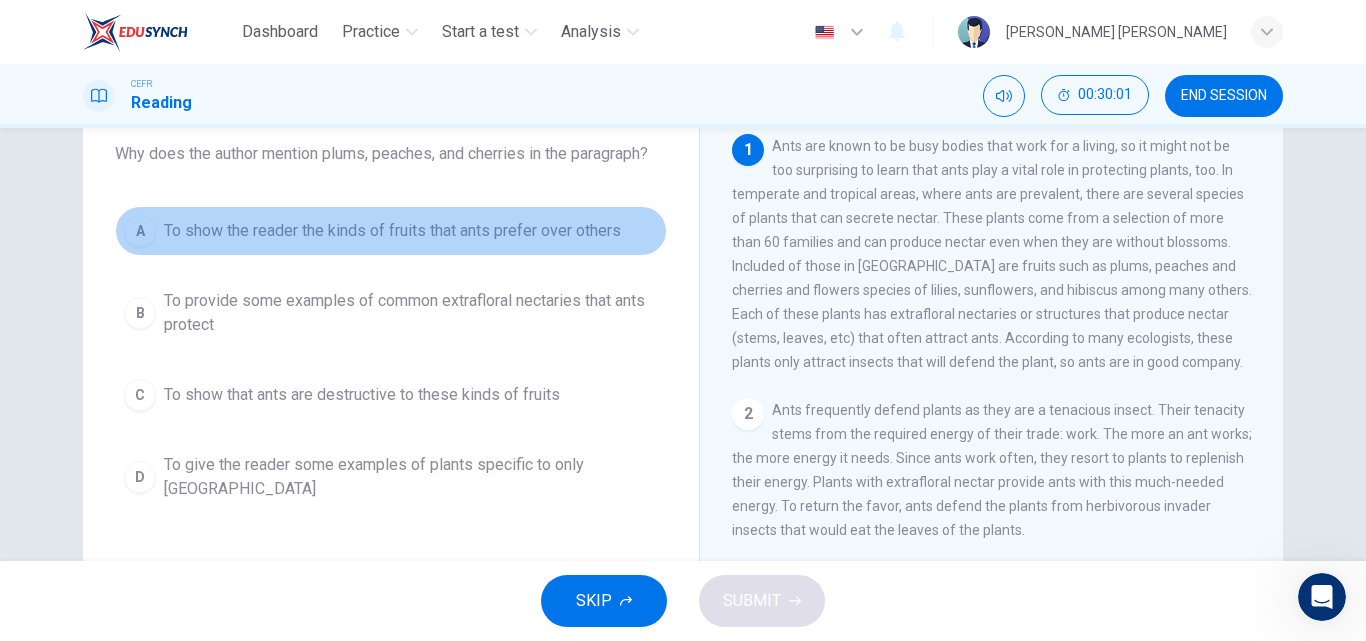 click on "To show the reader the kinds of fruits that ants prefer over others" at bounding box center [392, 231] 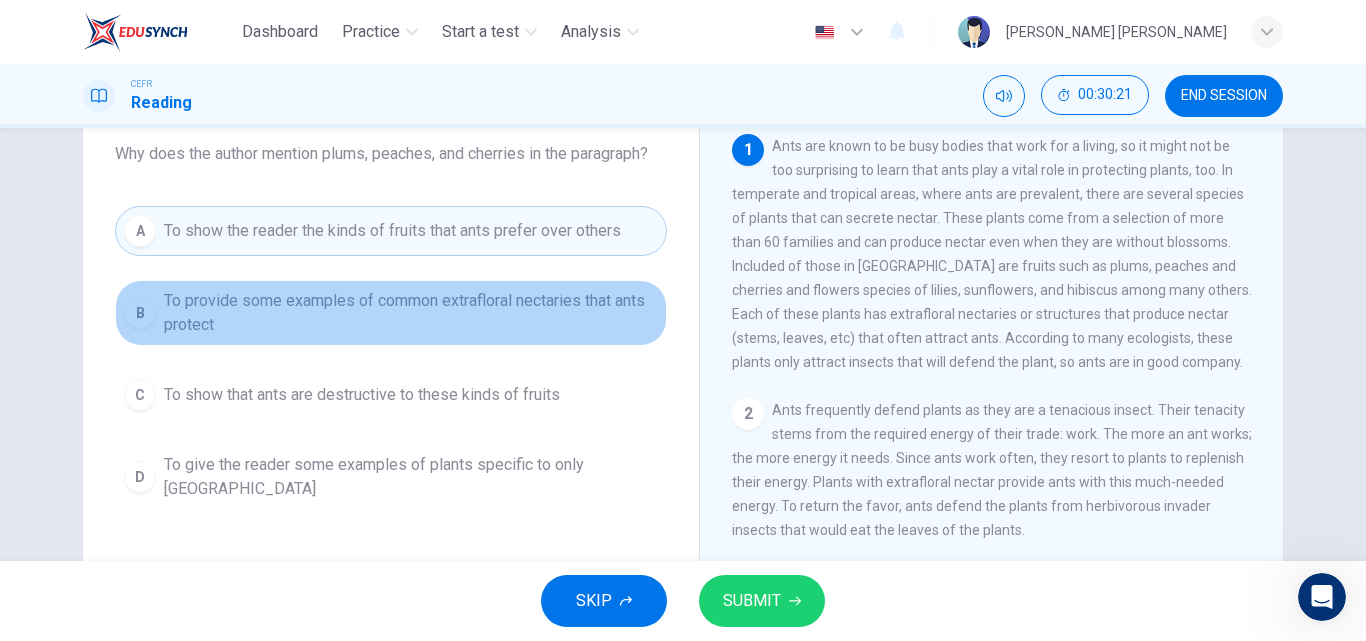 click on "To provide some examples of common extrafloral nectaries that ants protect" at bounding box center (411, 313) 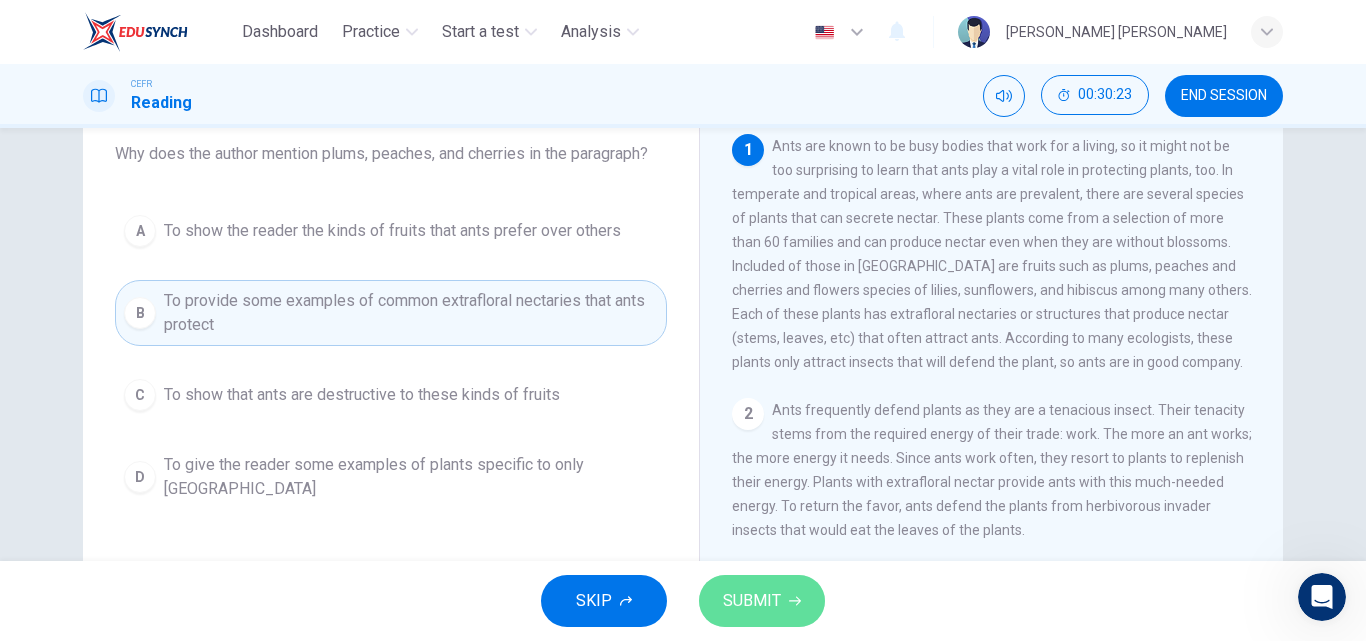click on "SUBMIT" at bounding box center [752, 601] 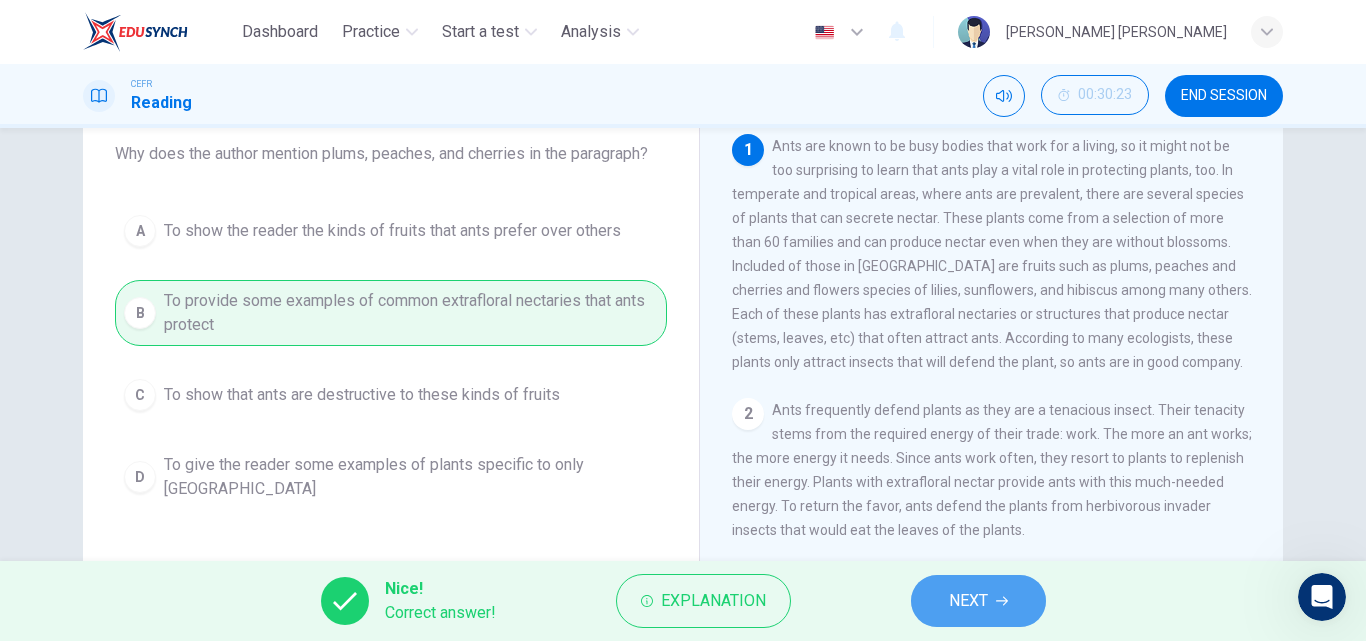 click on "NEXT" at bounding box center (968, 601) 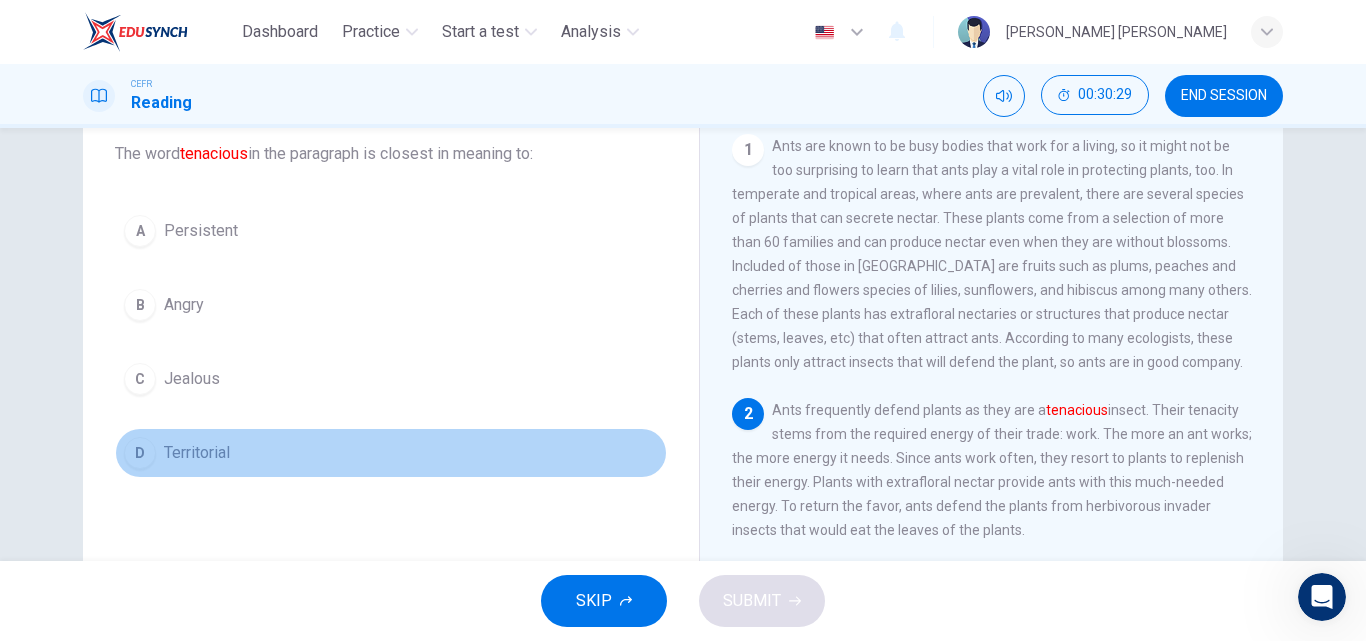 click on "D  Territorial" at bounding box center [391, 453] 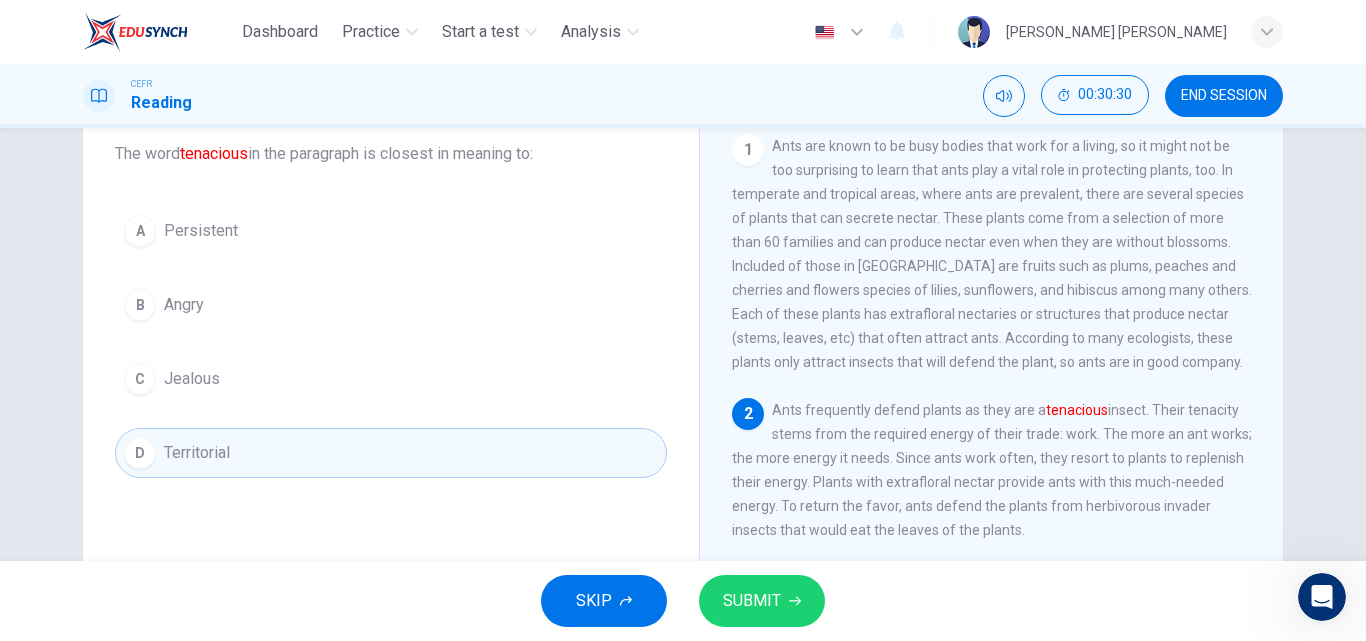 click on "SUBMIT" at bounding box center [752, 601] 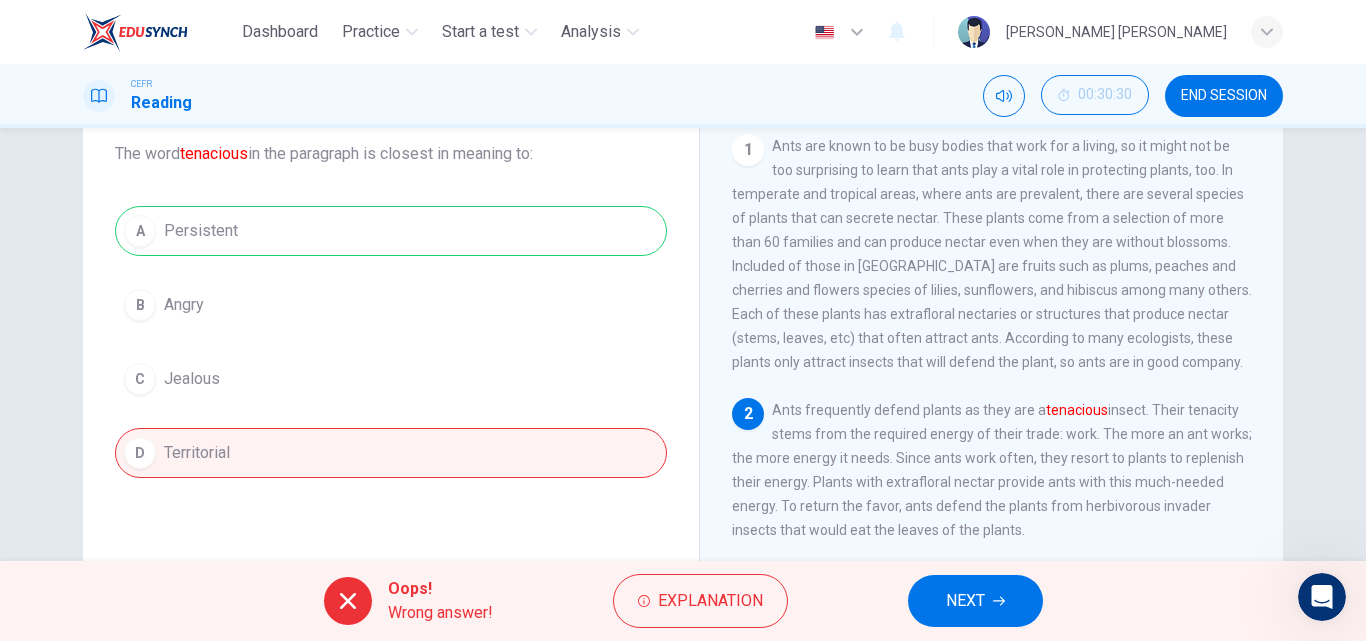 click on "NEXT" at bounding box center [975, 601] 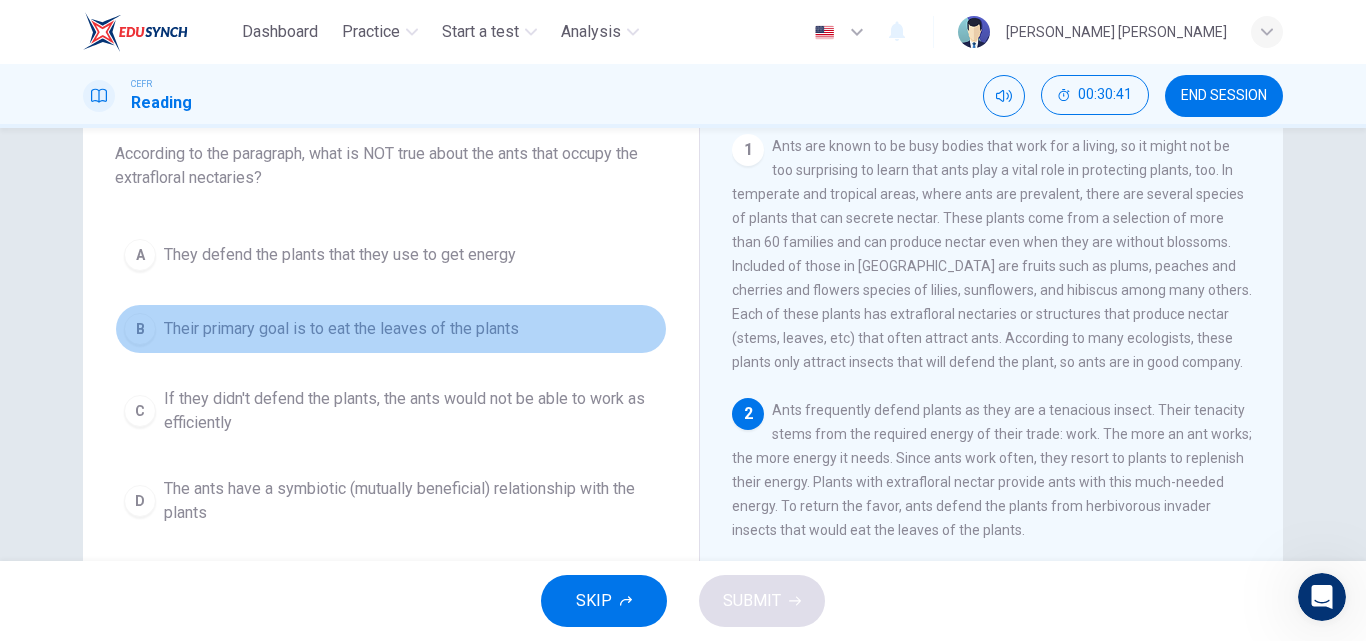 click on "B Their primary goal is to eat the leaves of the plants" at bounding box center (391, 329) 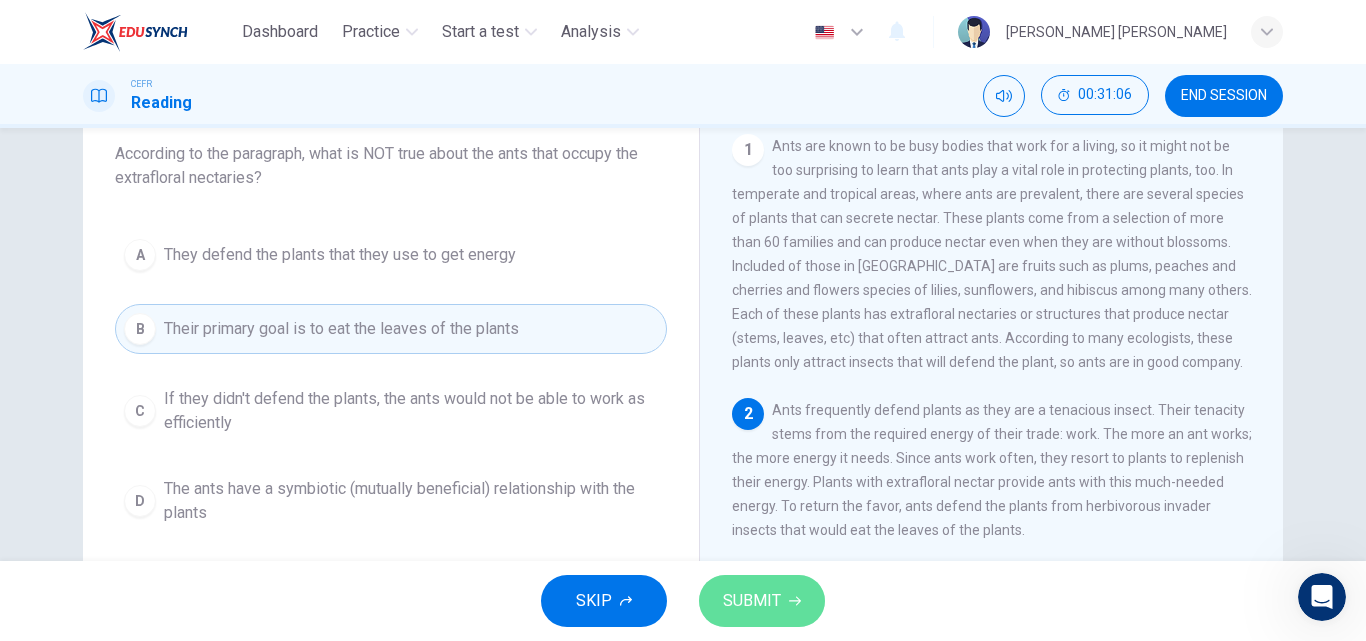click on "SUBMIT" at bounding box center [752, 601] 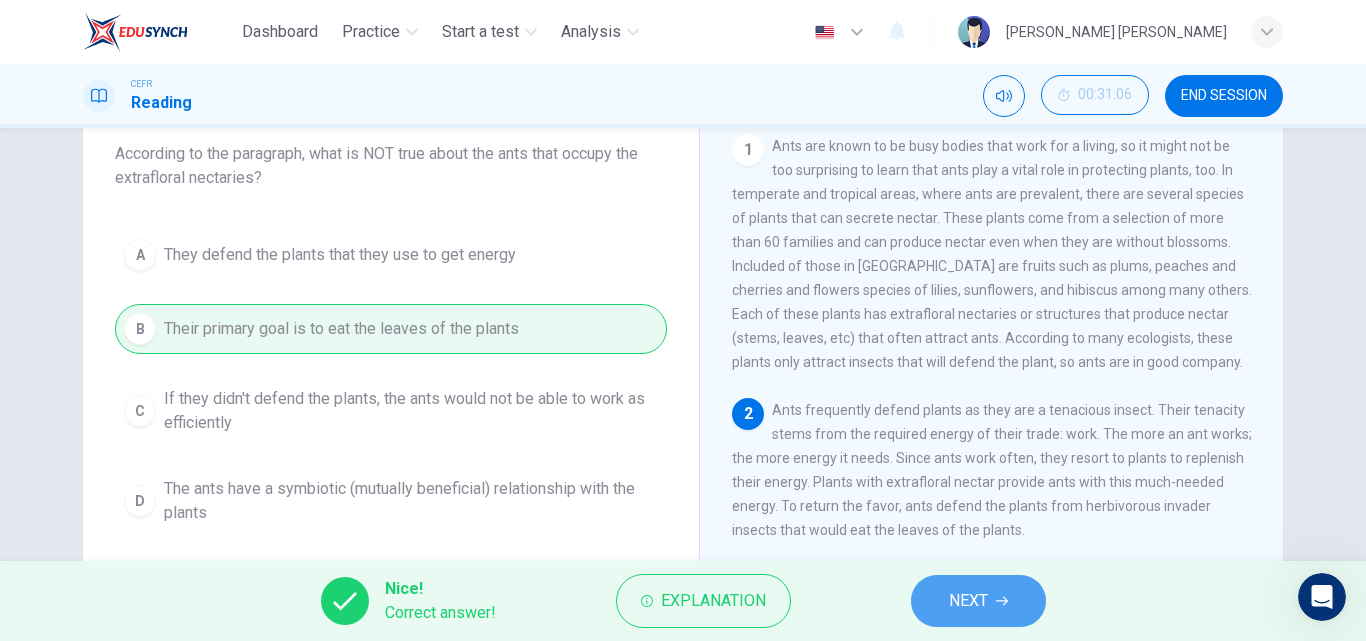 click on "NEXT" at bounding box center [978, 601] 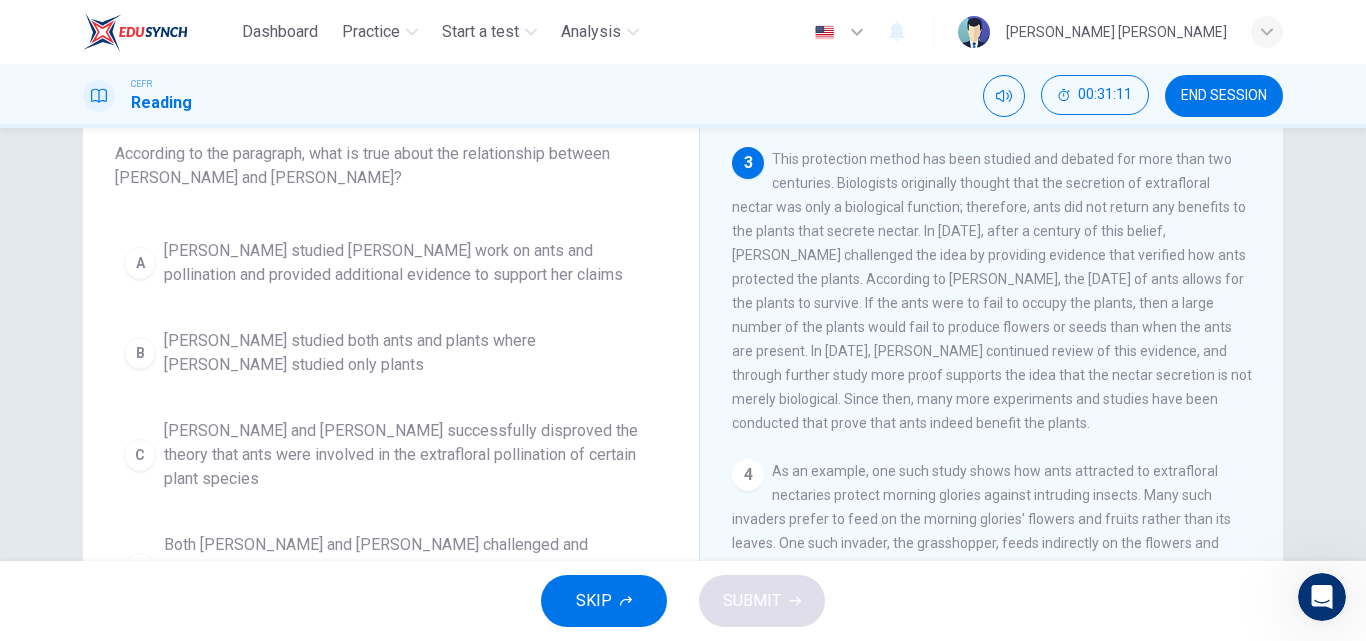 scroll, scrollTop: 432, scrollLeft: 0, axis: vertical 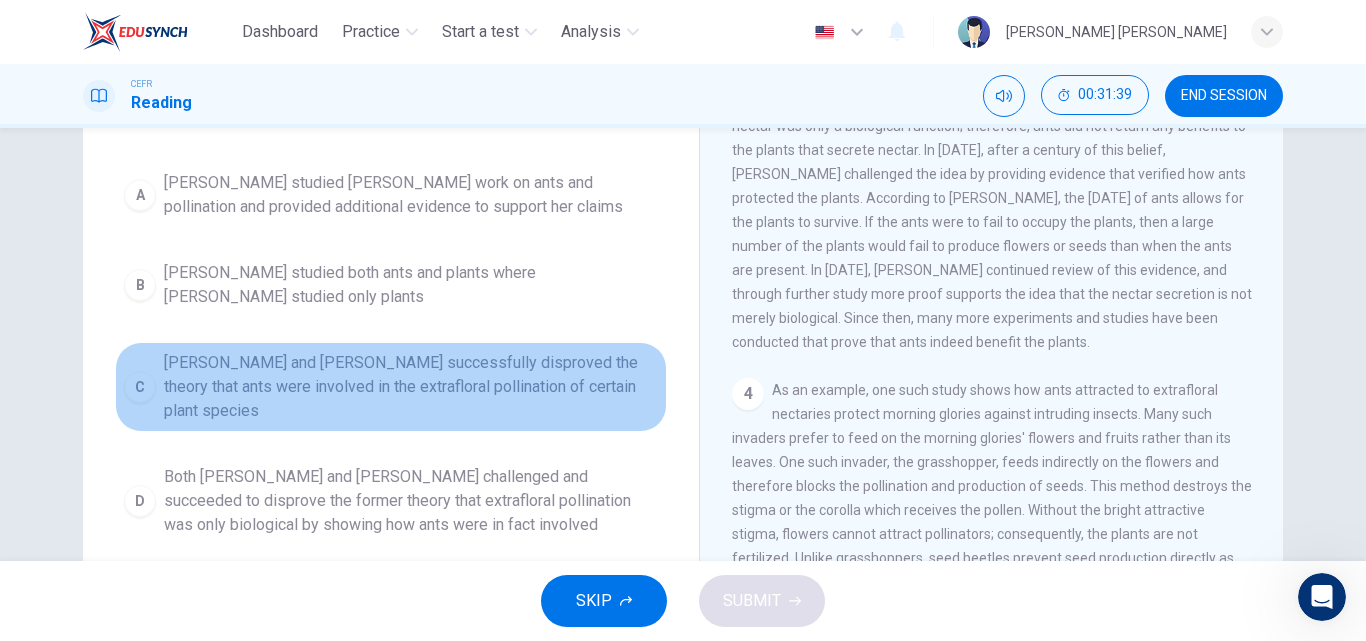 click on "[PERSON_NAME] and [PERSON_NAME] successfully disproved the theory that ants were involved in the extrafloral pollination of certain plant species" at bounding box center (411, 387) 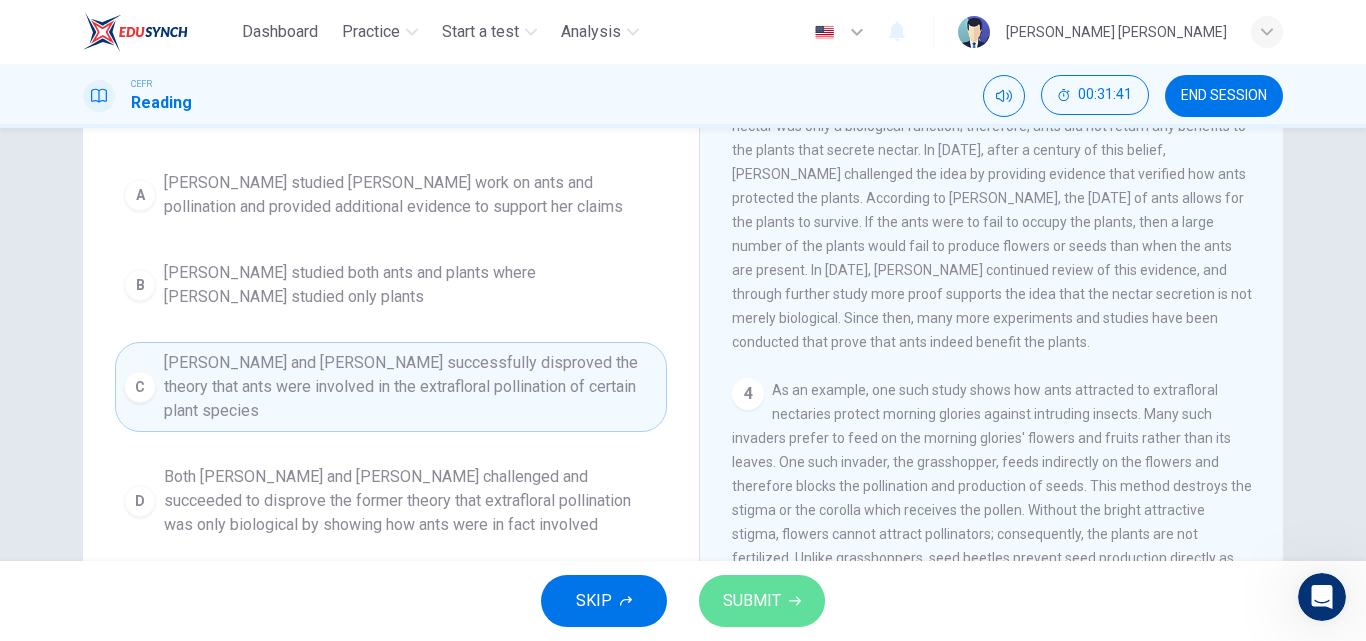 click on "SUBMIT" at bounding box center [762, 601] 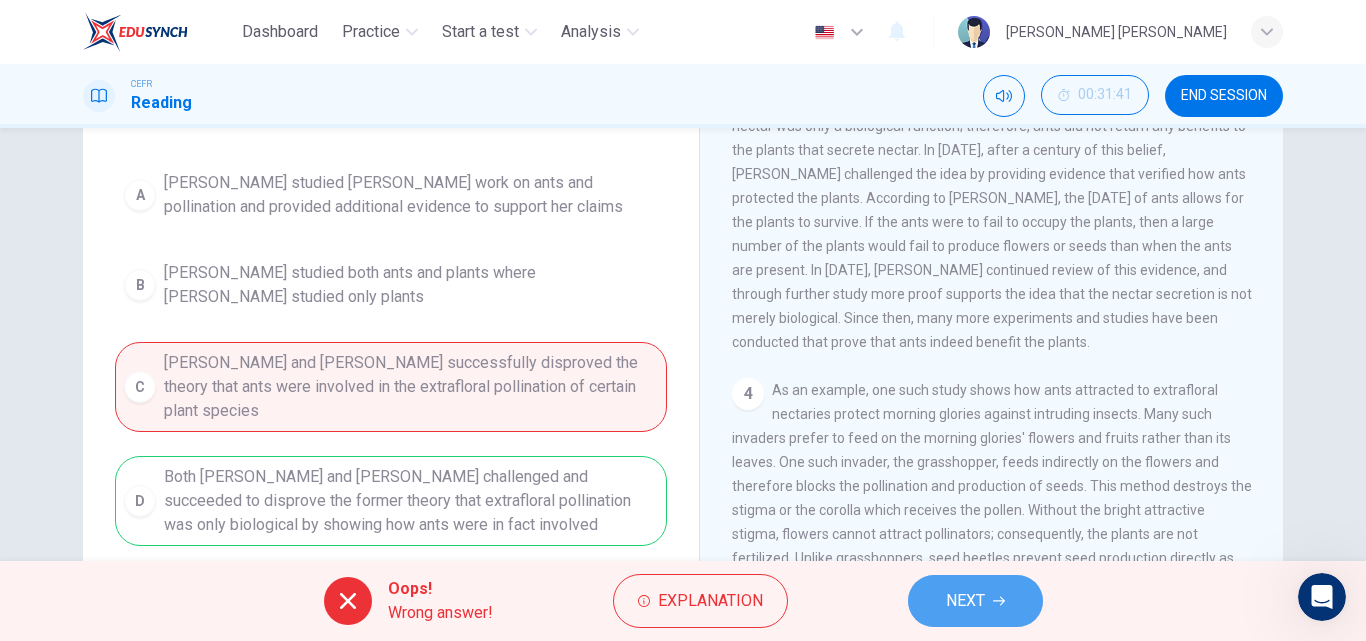 click on "NEXT" at bounding box center (975, 601) 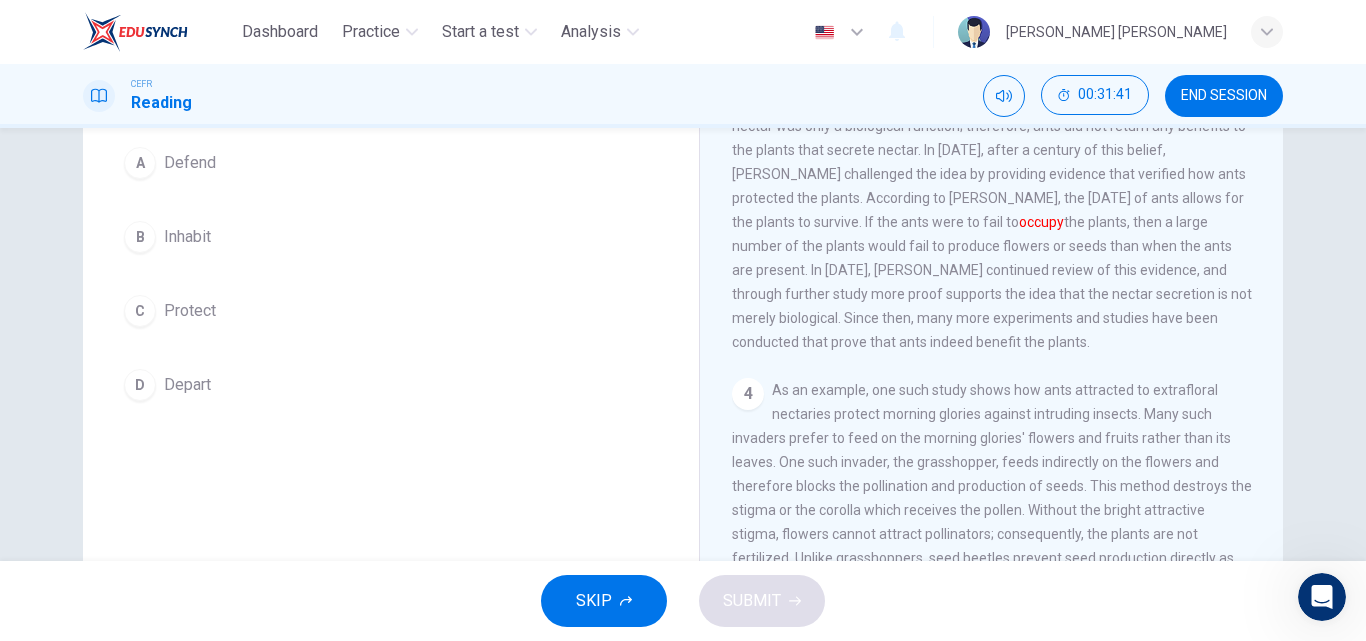 scroll, scrollTop: 166, scrollLeft: 0, axis: vertical 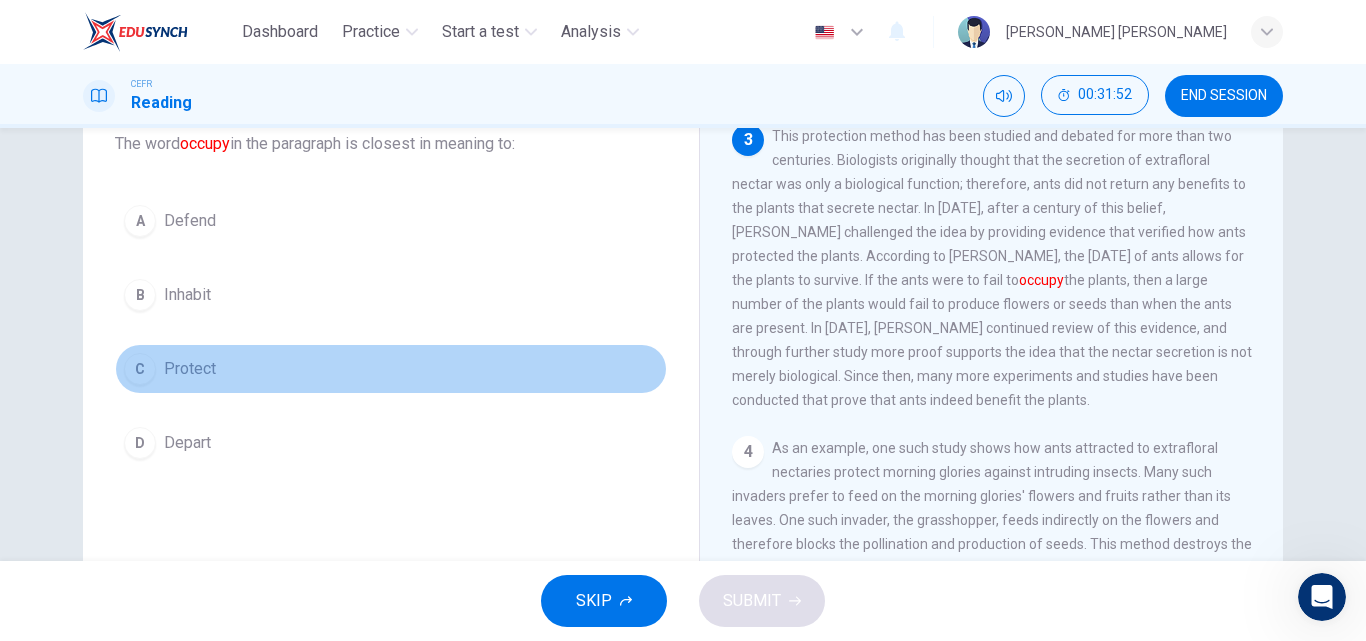click on "Protect" at bounding box center (190, 369) 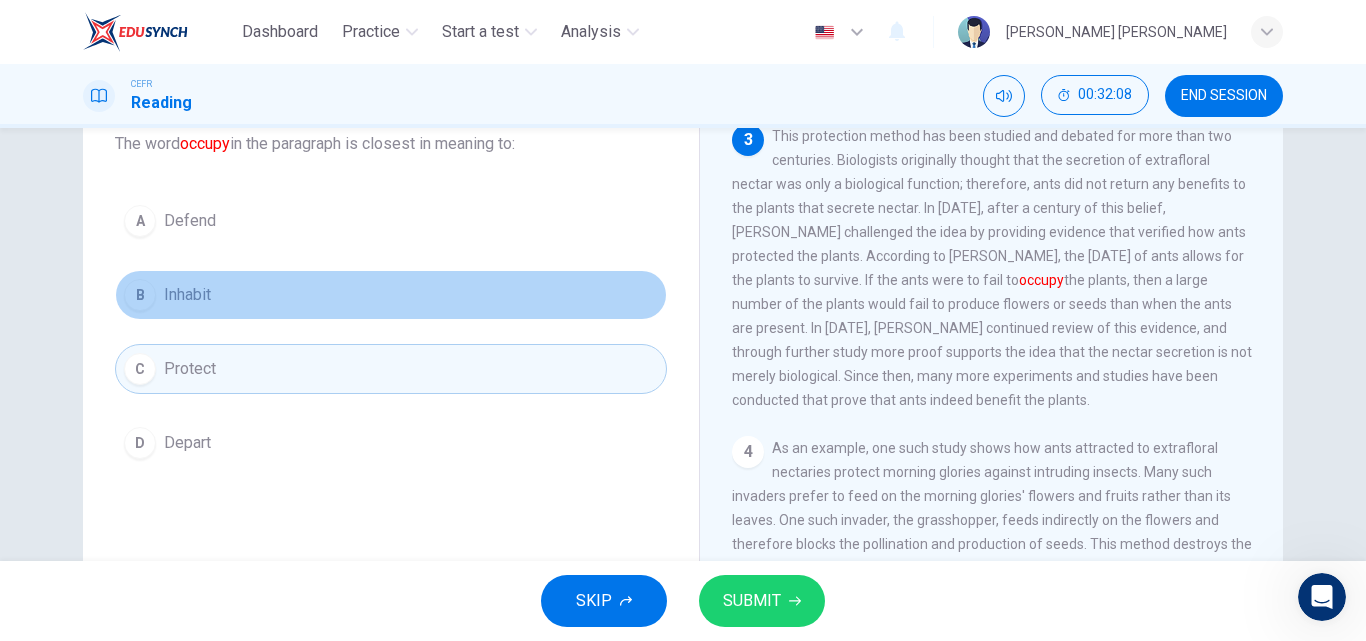 click on "B Inhabit" at bounding box center [391, 295] 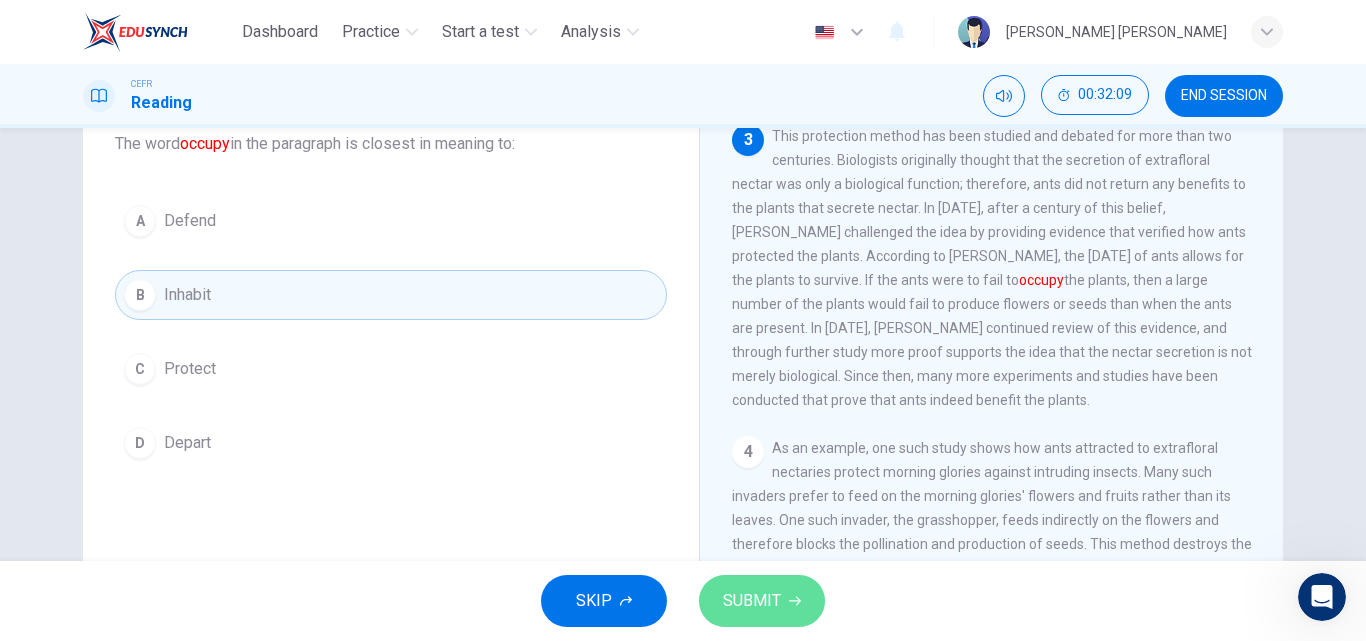 click on "SUBMIT" at bounding box center [762, 601] 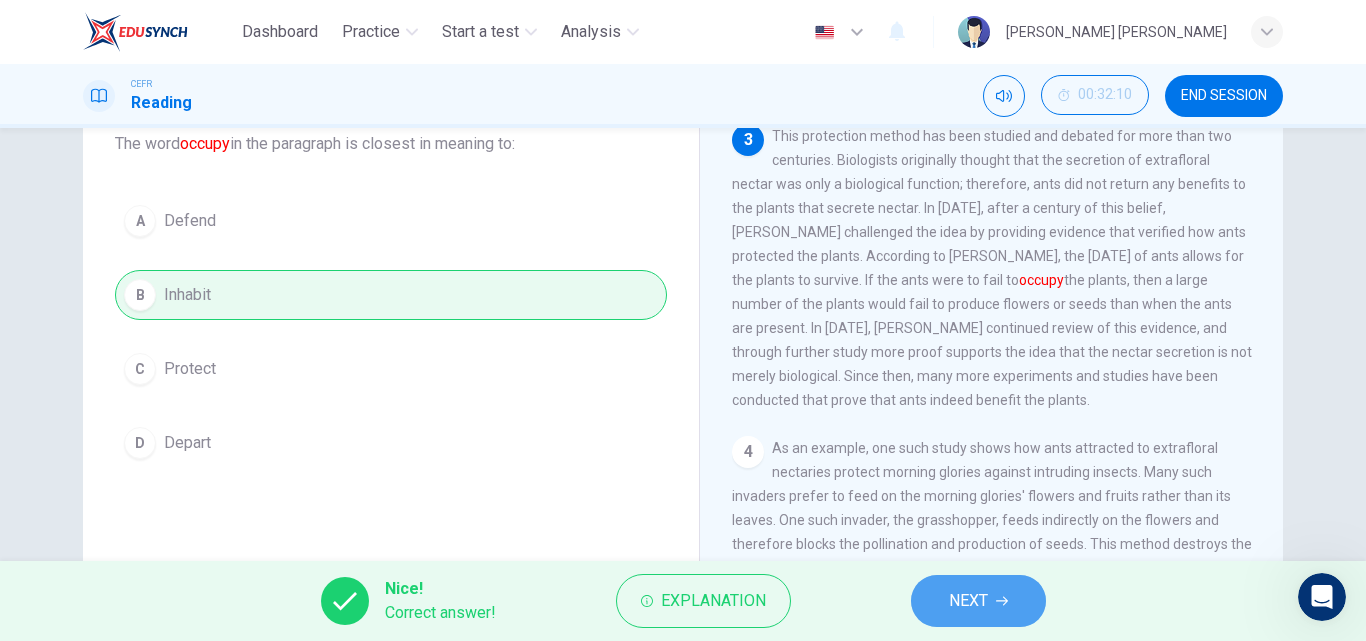 click on "NEXT" at bounding box center [968, 601] 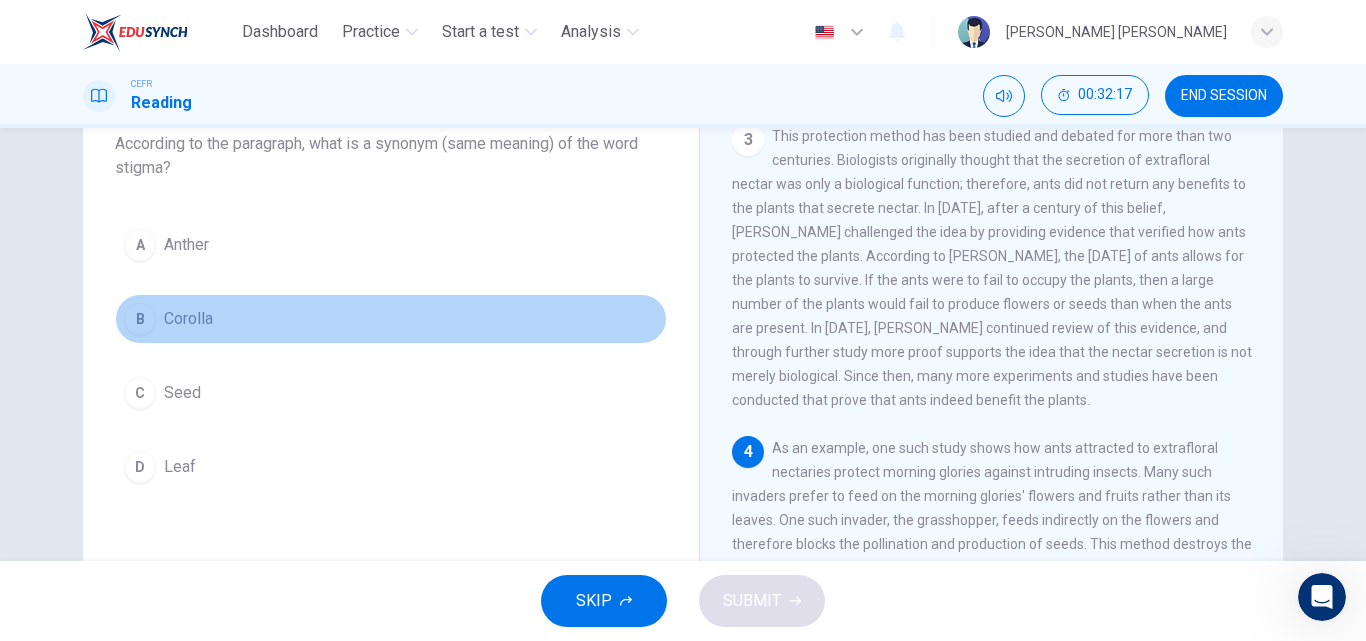 click on "B Corolla" at bounding box center [391, 319] 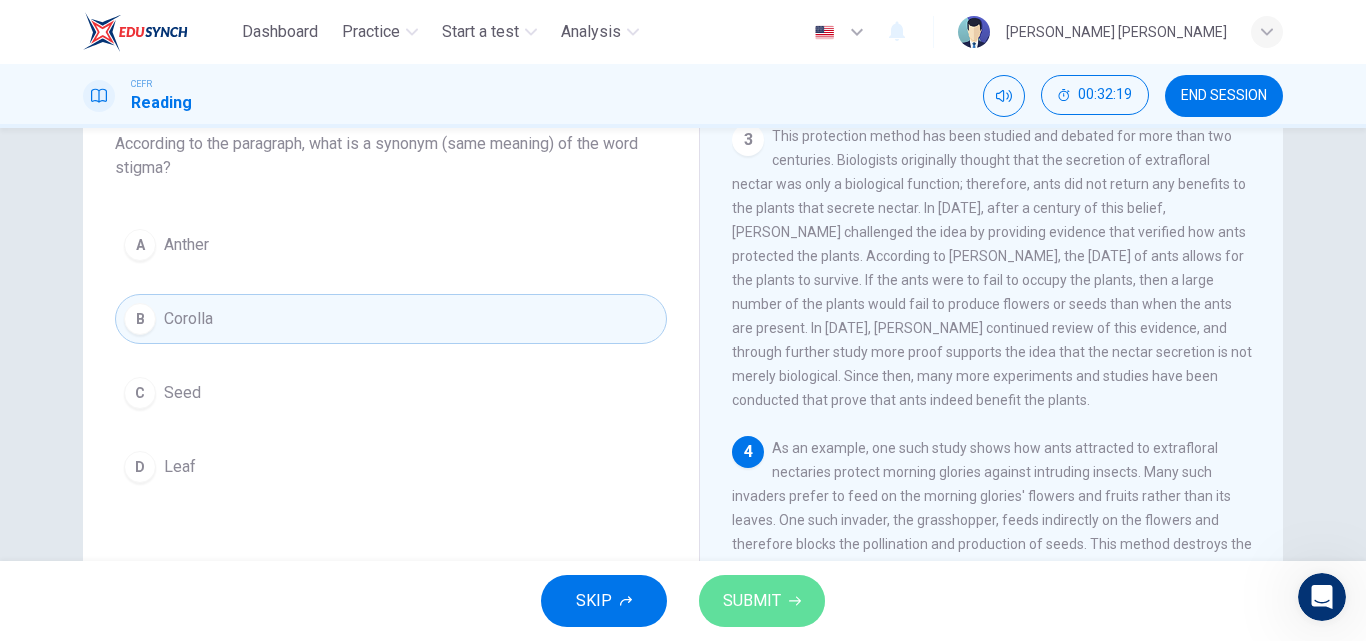 click on "SUBMIT" at bounding box center [762, 601] 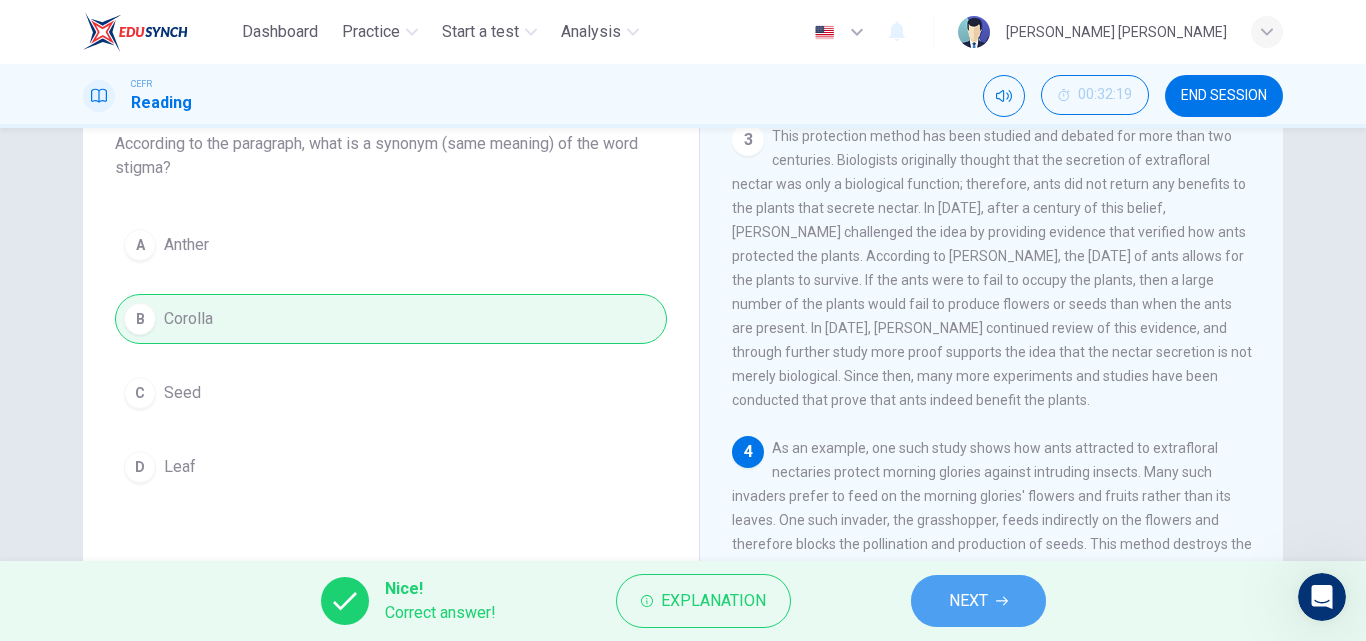 click on "NEXT" at bounding box center [978, 601] 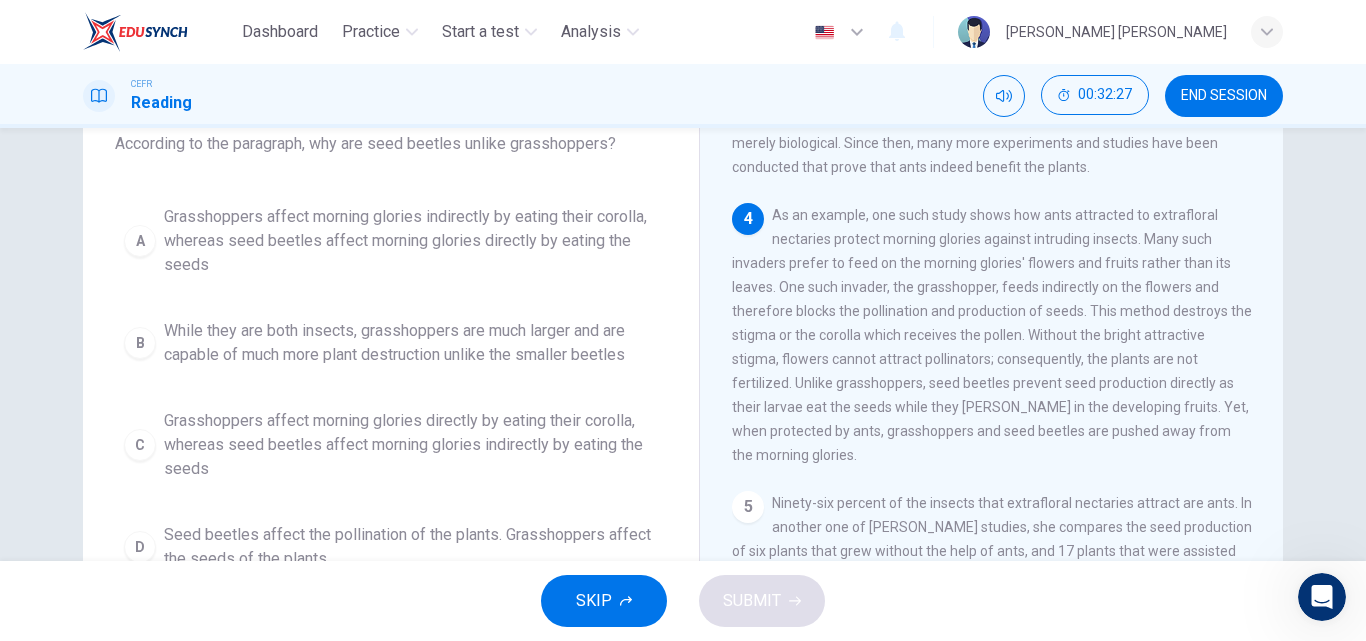 scroll, scrollTop: 702, scrollLeft: 0, axis: vertical 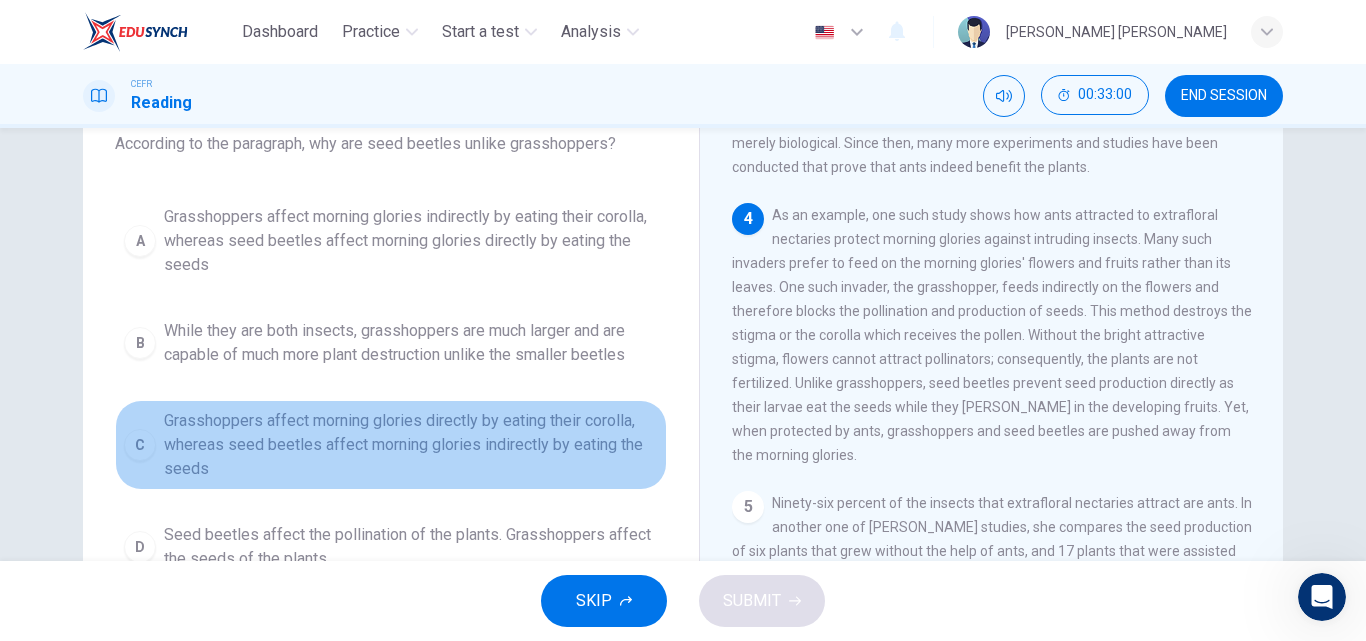 click on "Grasshoppers affect morning glories directly by eating their corolla, whereas seed beetles affect morning glories indirectly by eating the seeds" at bounding box center [411, 445] 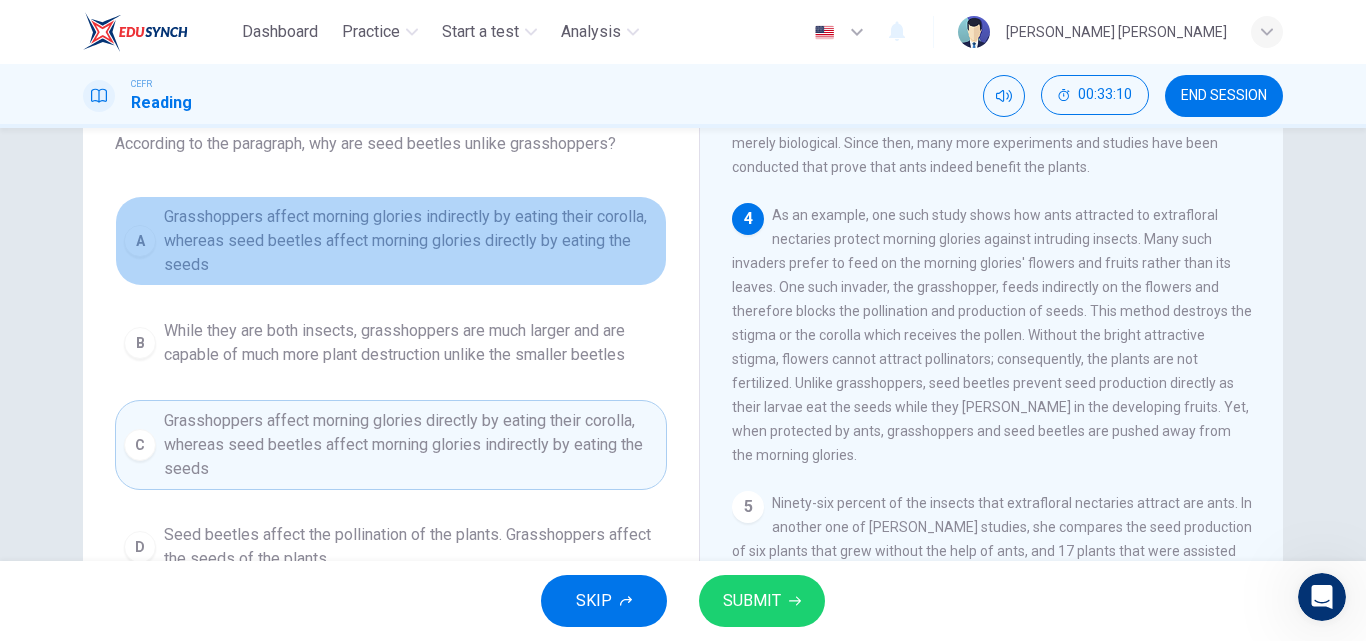click on "Grasshoppers affect morning glories indirectly by eating their corolla, whereas seed beetles affect morning glories directly by eating the seeds" at bounding box center (411, 241) 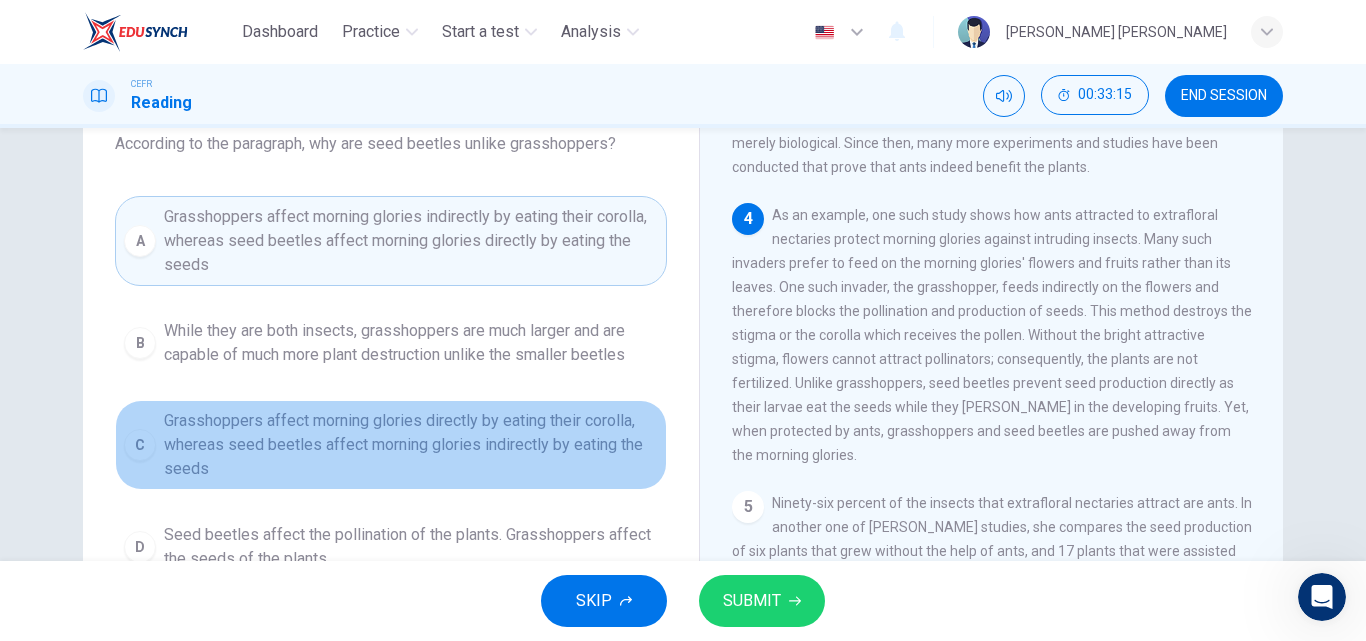 click on "Grasshoppers affect morning glories directly by eating their corolla, whereas seed beetles affect morning glories indirectly by eating the seeds" at bounding box center (411, 445) 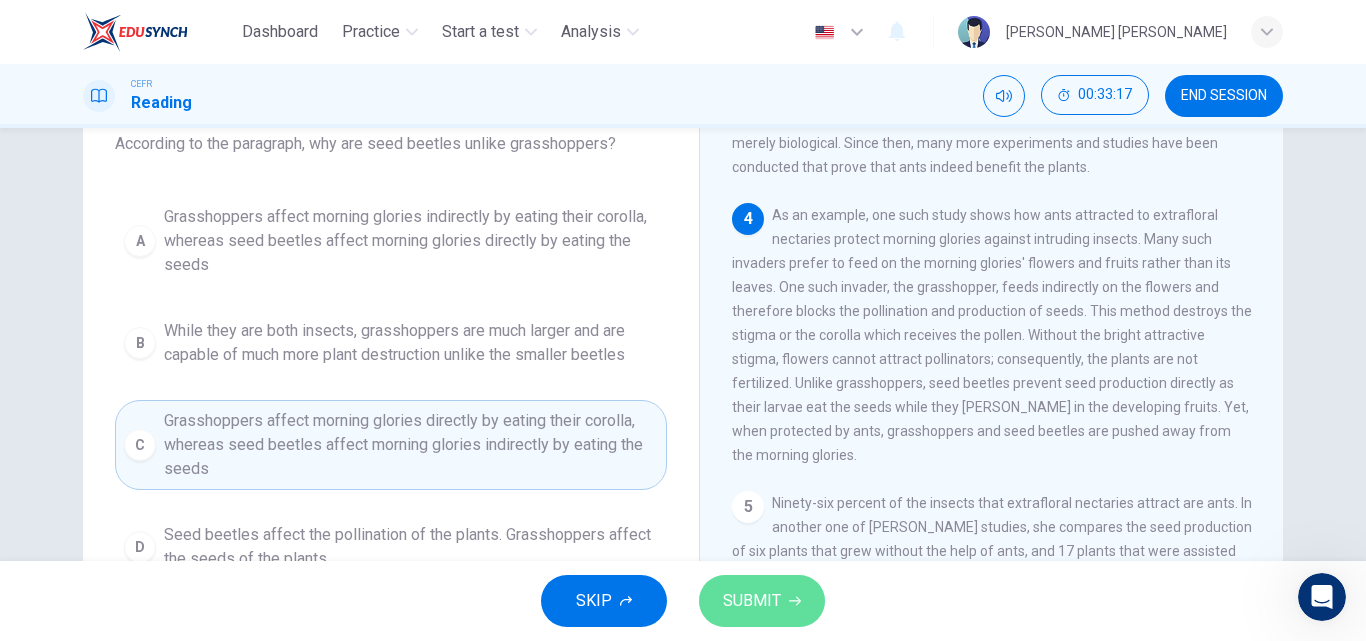 click on "SUBMIT" at bounding box center [752, 601] 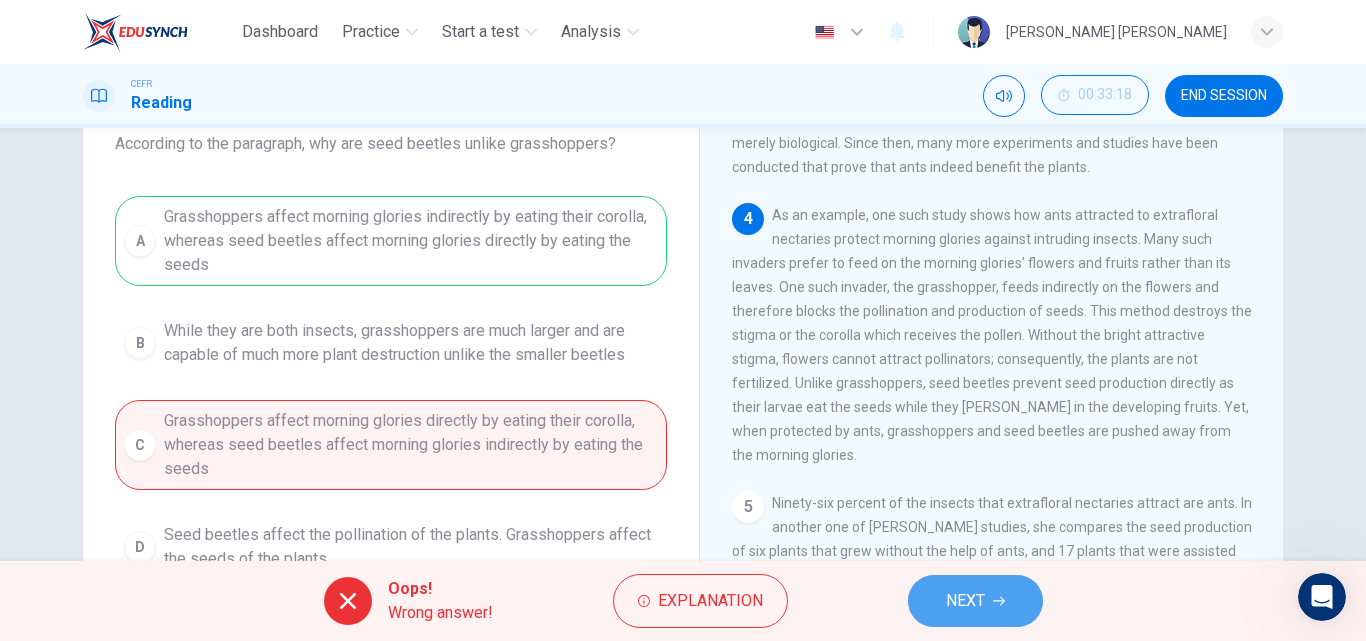 click on "NEXT" at bounding box center (965, 601) 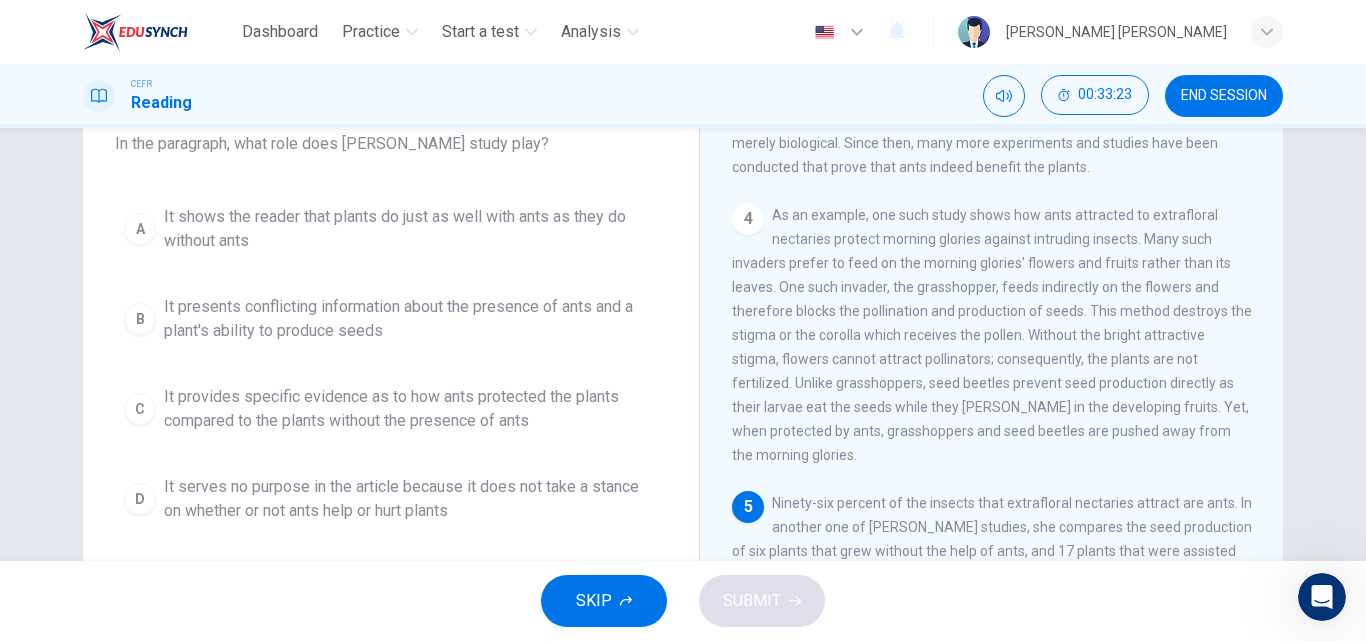 scroll, scrollTop: 713, scrollLeft: 0, axis: vertical 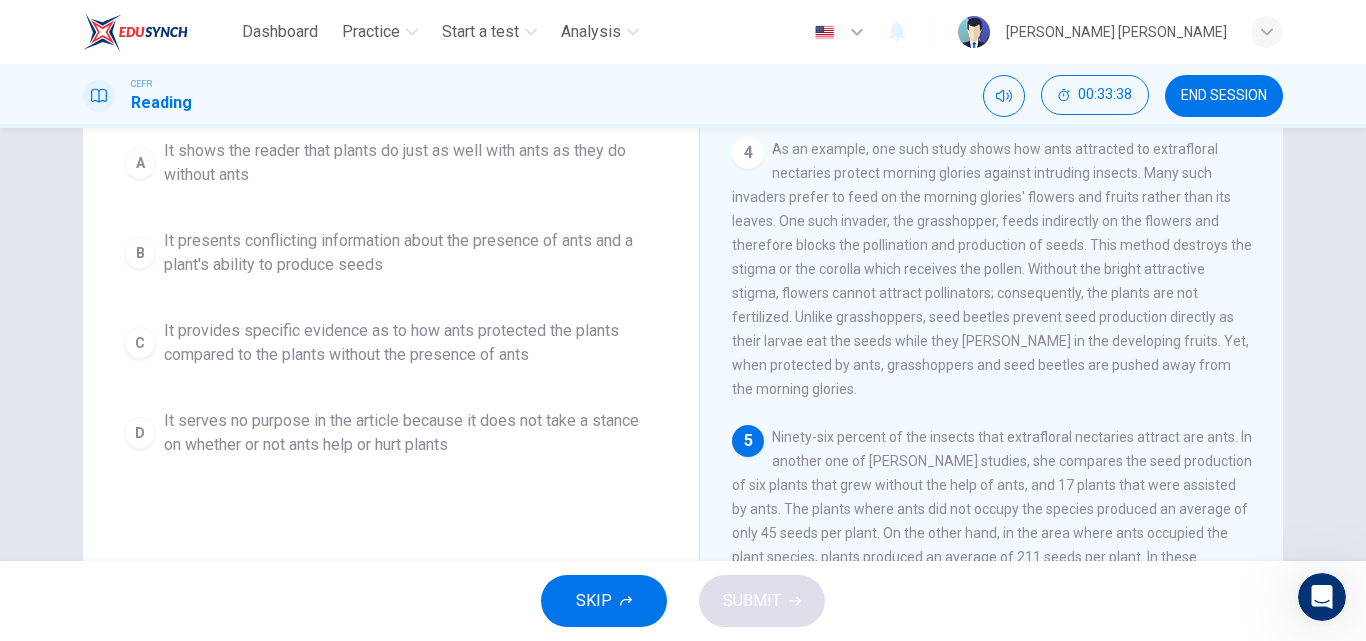 click on "It provides specific evidence as to how ants protected the plants compared to the plants without the presence of ants" at bounding box center (411, 343) 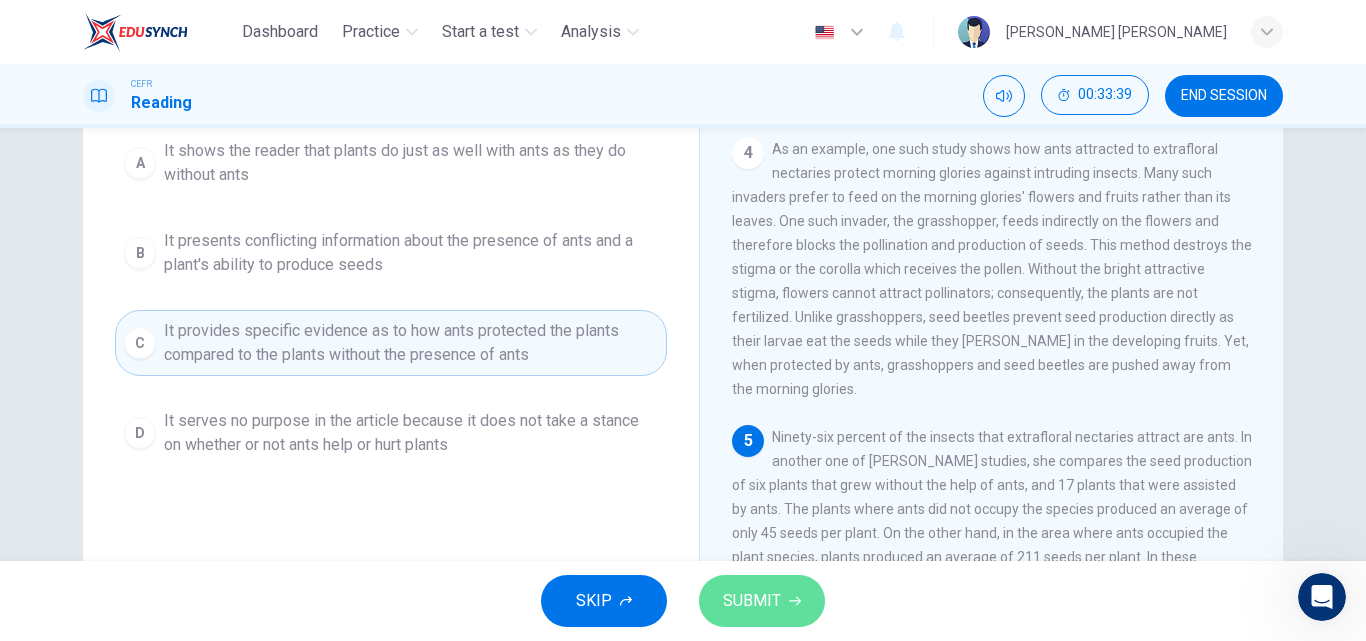 click on "SUBMIT" at bounding box center [762, 601] 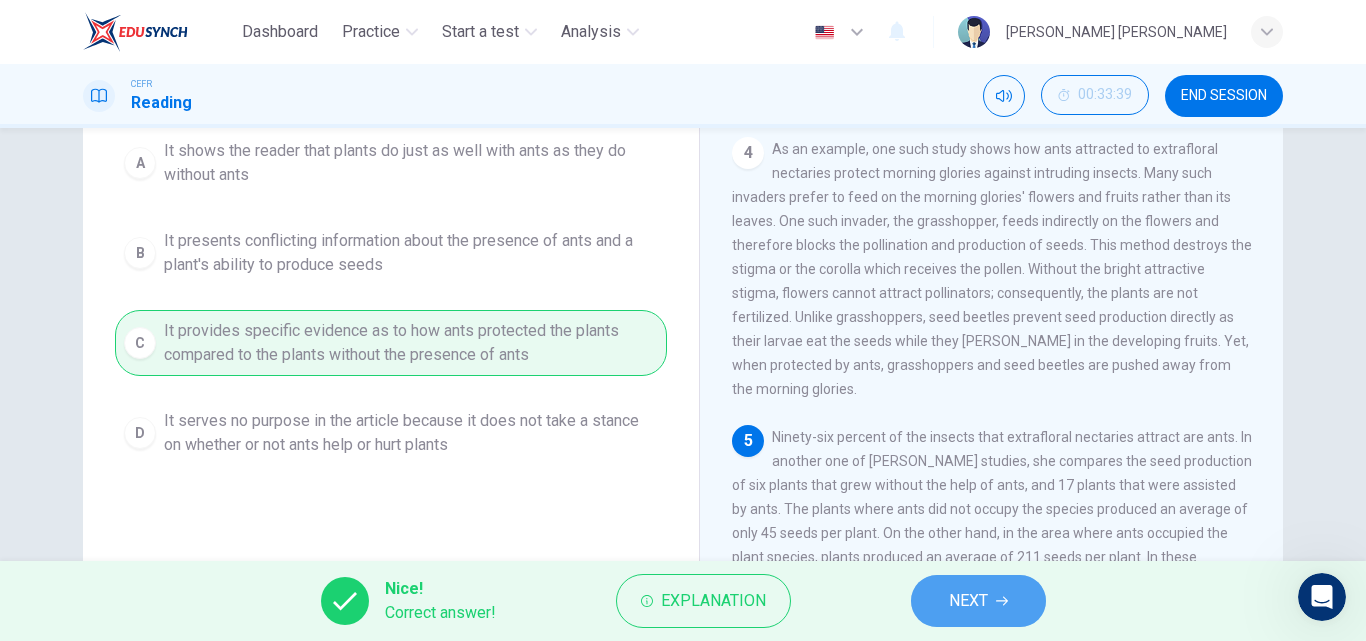 click on "NEXT" at bounding box center (978, 601) 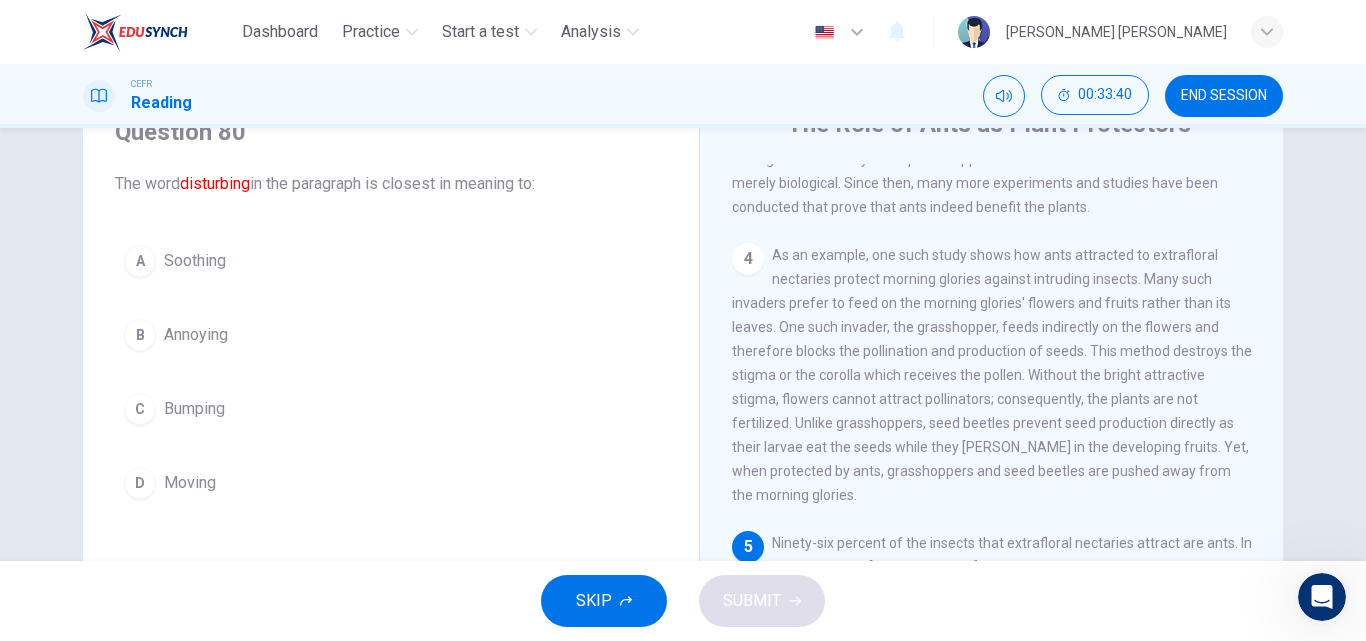scroll, scrollTop: 90, scrollLeft: 0, axis: vertical 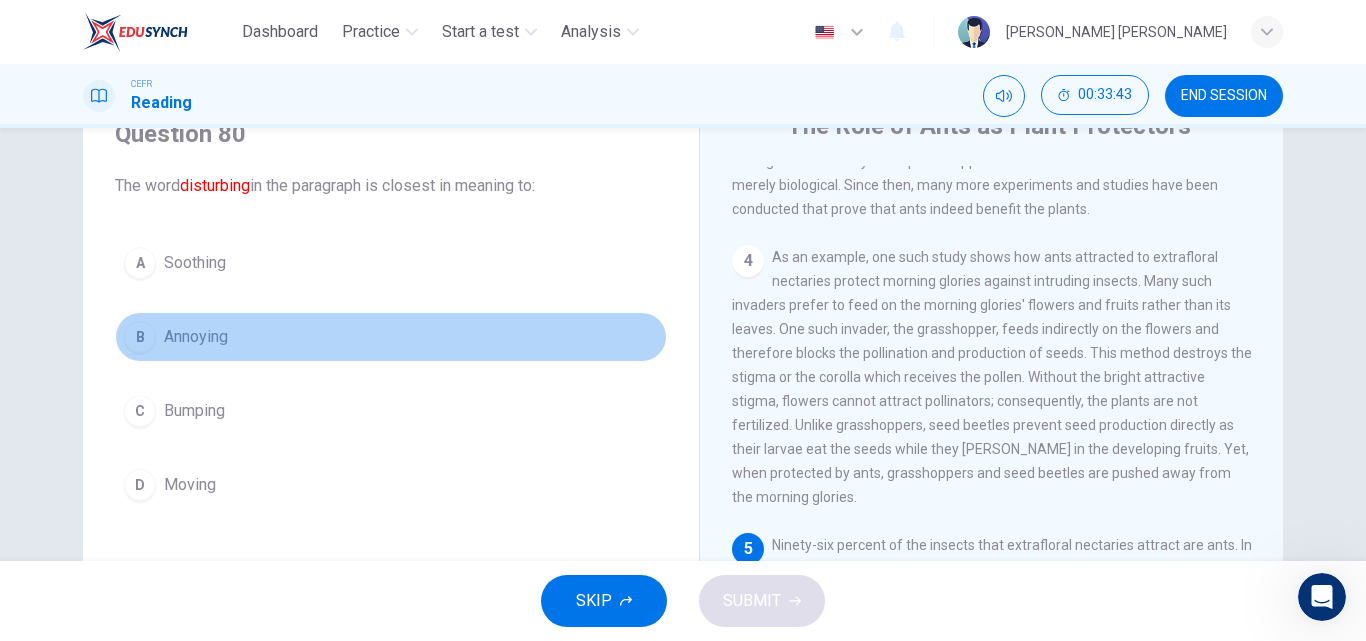 click on "B" at bounding box center (140, 337) 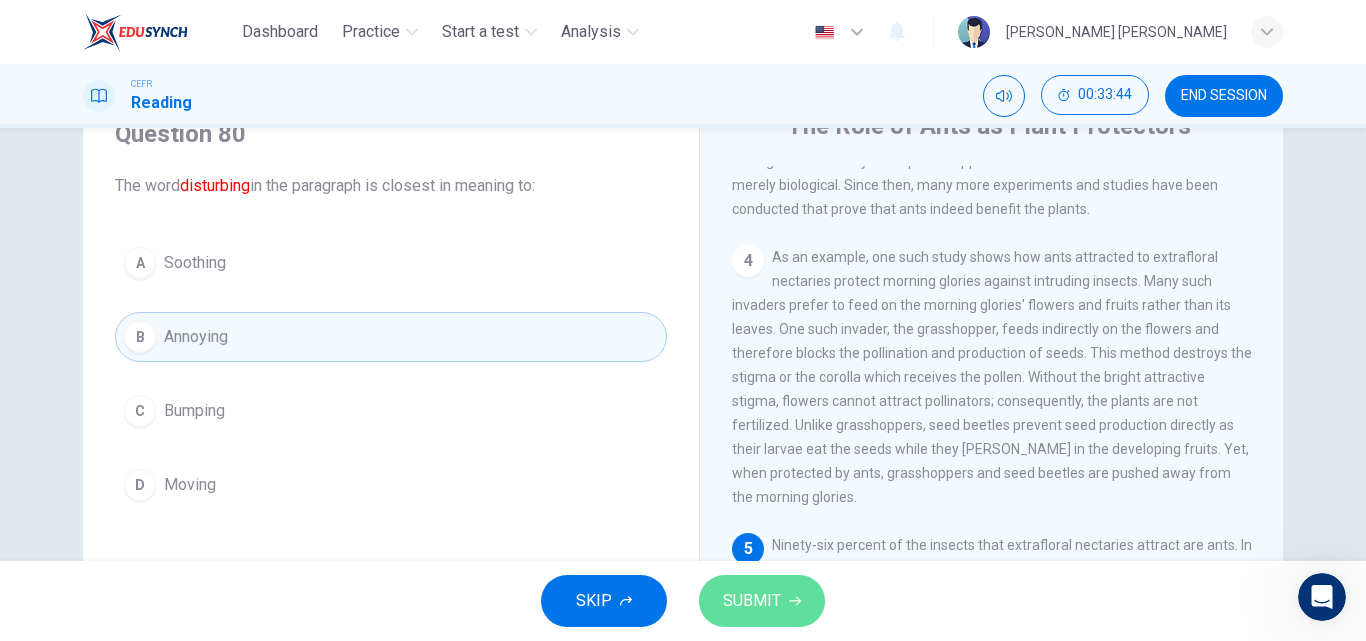 click on "SUBMIT" at bounding box center [762, 601] 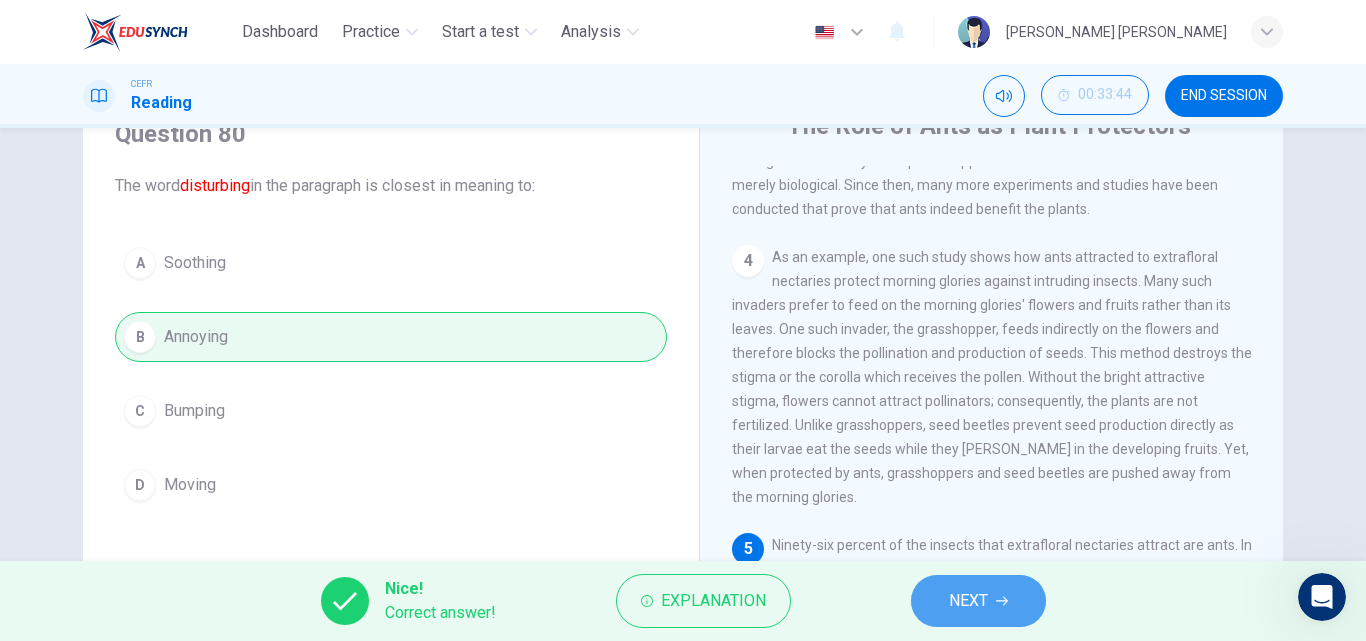 click on "NEXT" at bounding box center (978, 601) 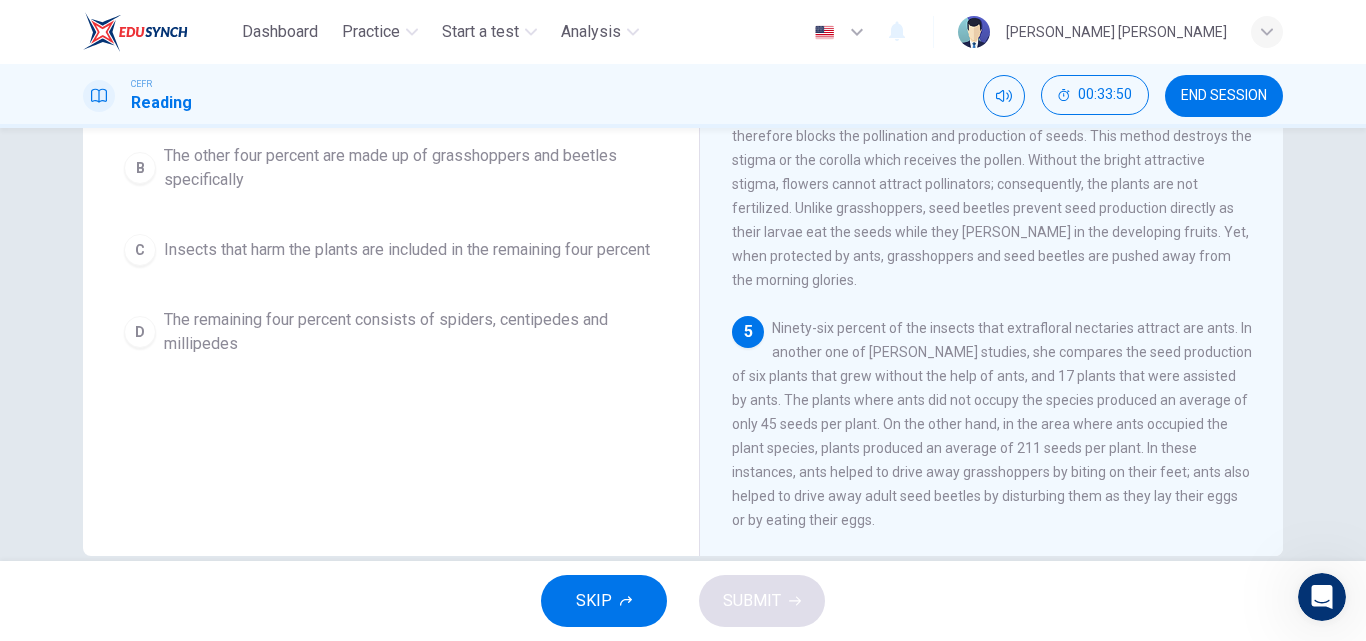 scroll, scrollTop: 342, scrollLeft: 0, axis: vertical 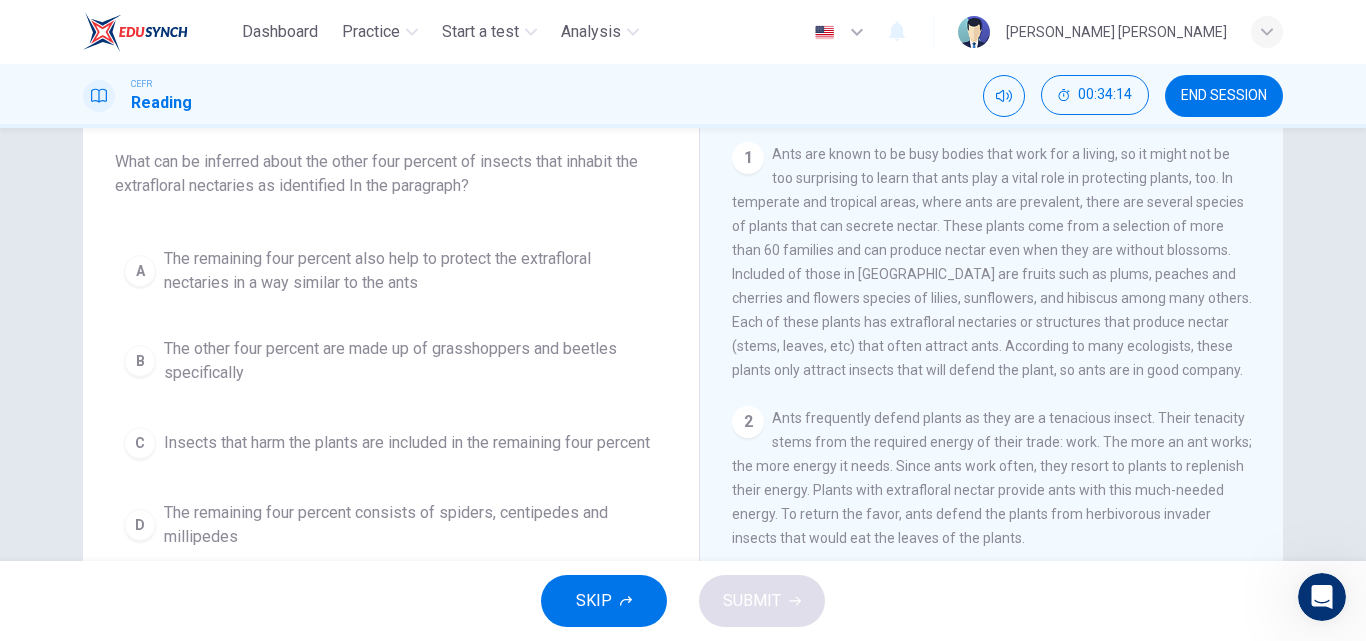 drag, startPoint x: 1273, startPoint y: 234, endPoint x: 1273, endPoint y: 317, distance: 83 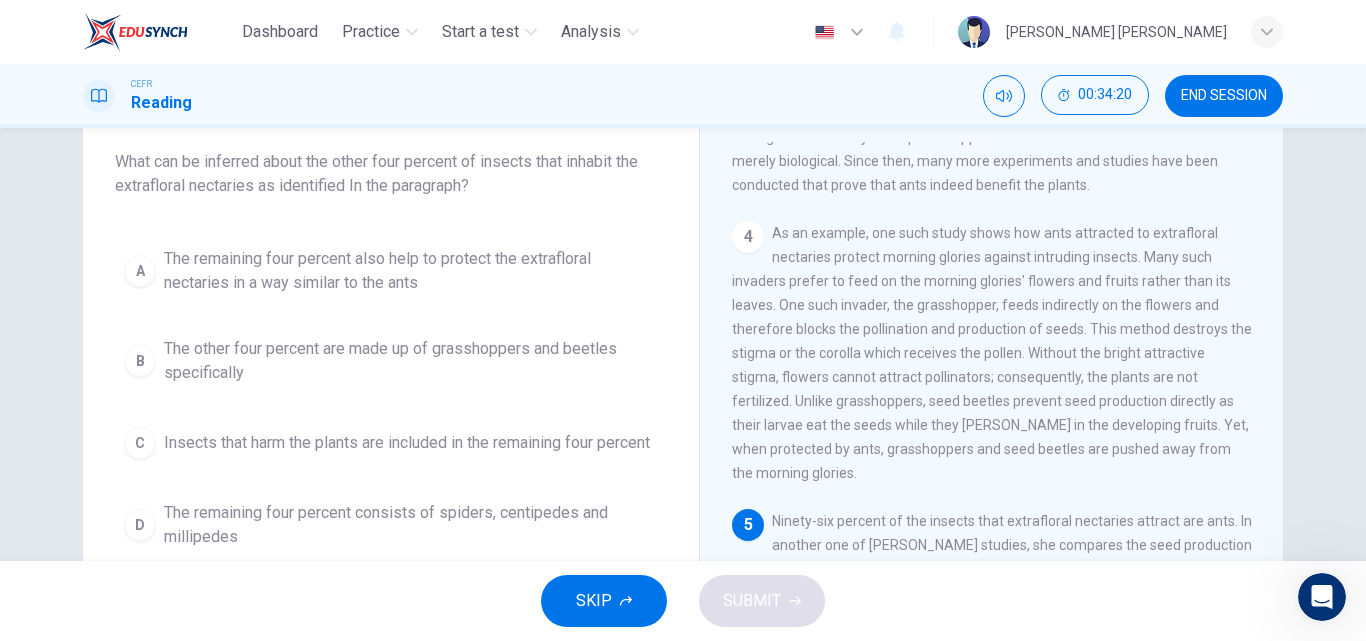 scroll, scrollTop: 713, scrollLeft: 0, axis: vertical 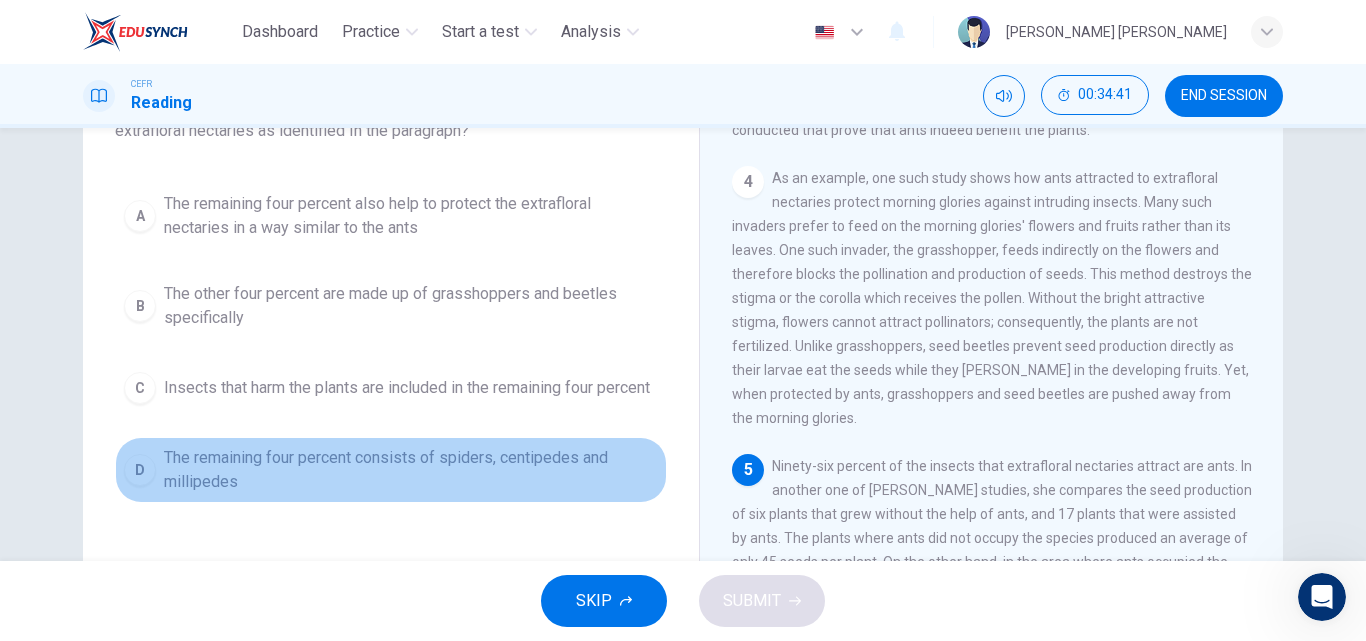 click on "The remaining four percent consists of spiders, centipedes and millipedes" at bounding box center (411, 470) 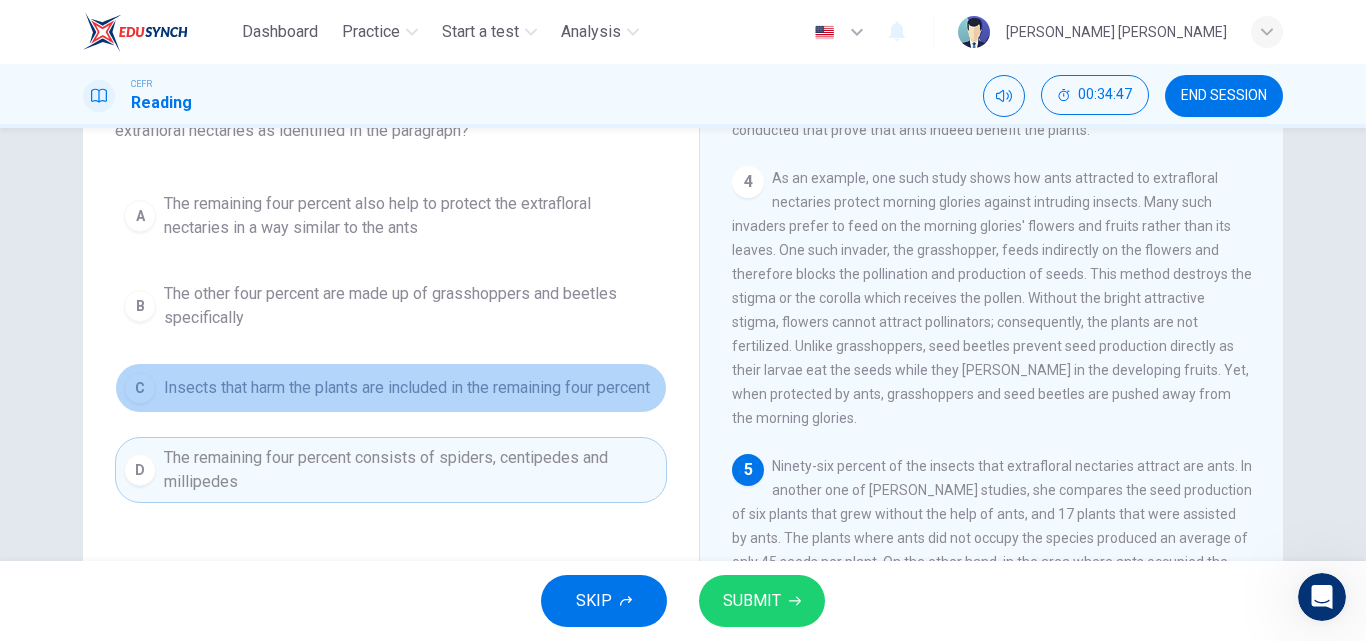 click on "Insects that harm the plants are included in the remaining four percent" at bounding box center [407, 388] 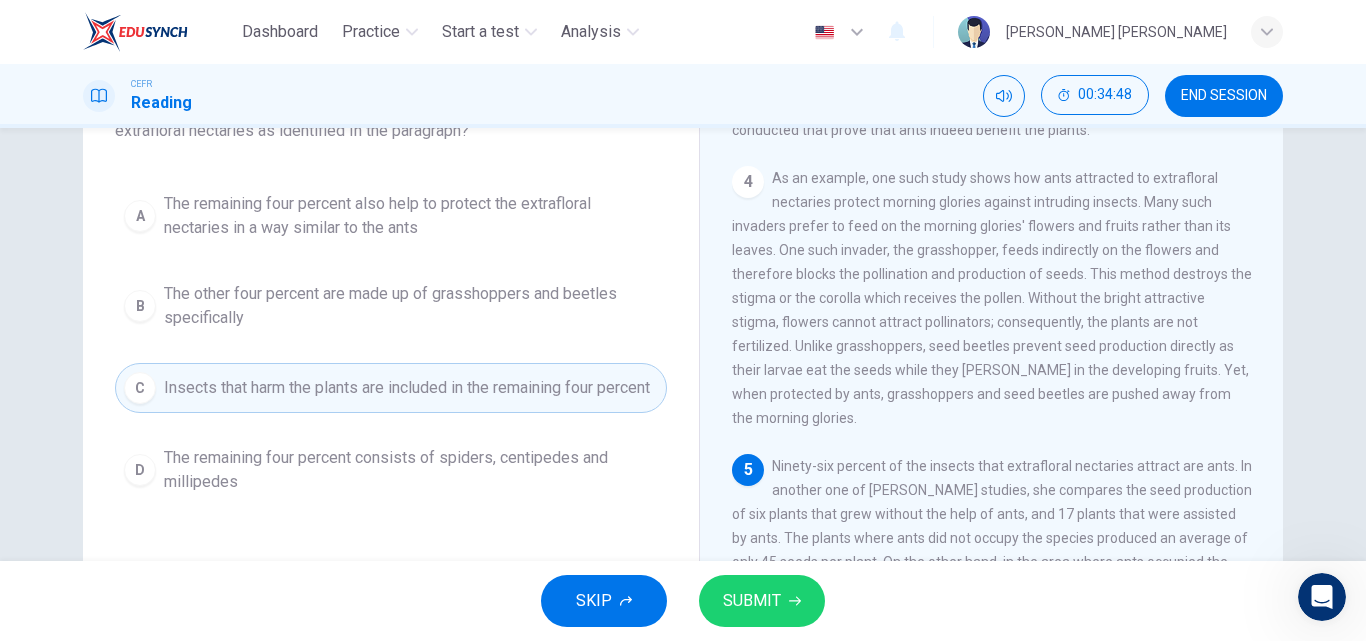 click on "SUBMIT" at bounding box center [752, 601] 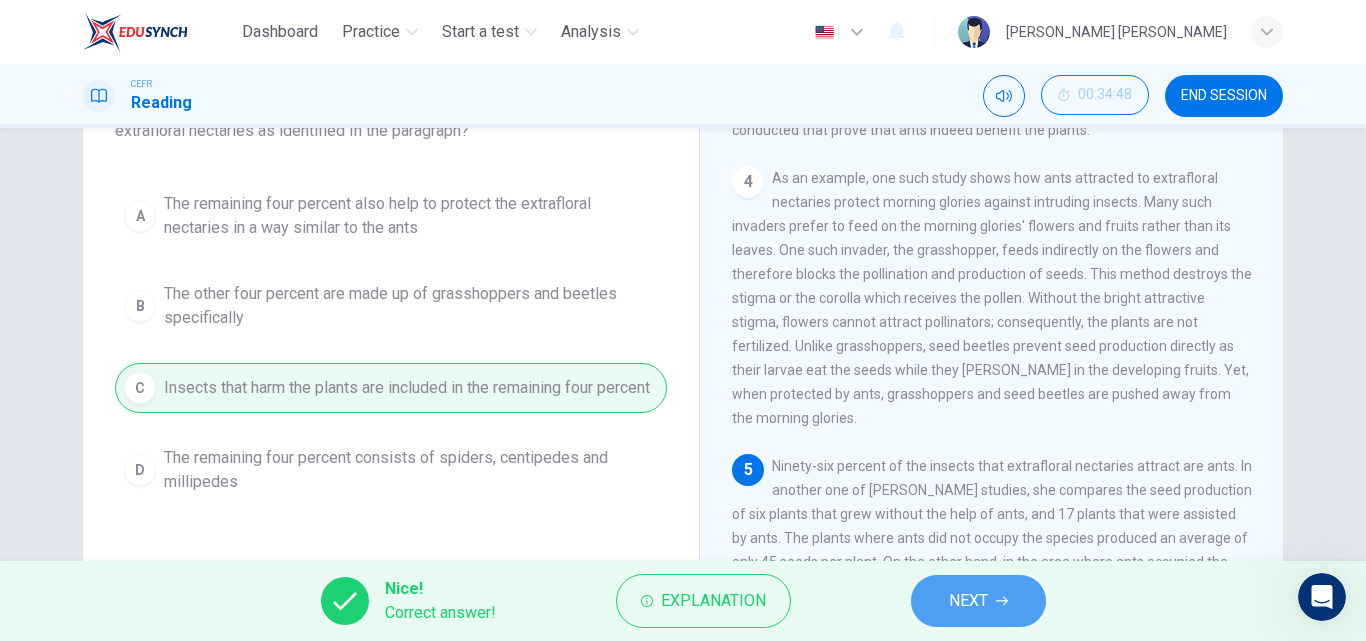 click on "NEXT" at bounding box center [968, 601] 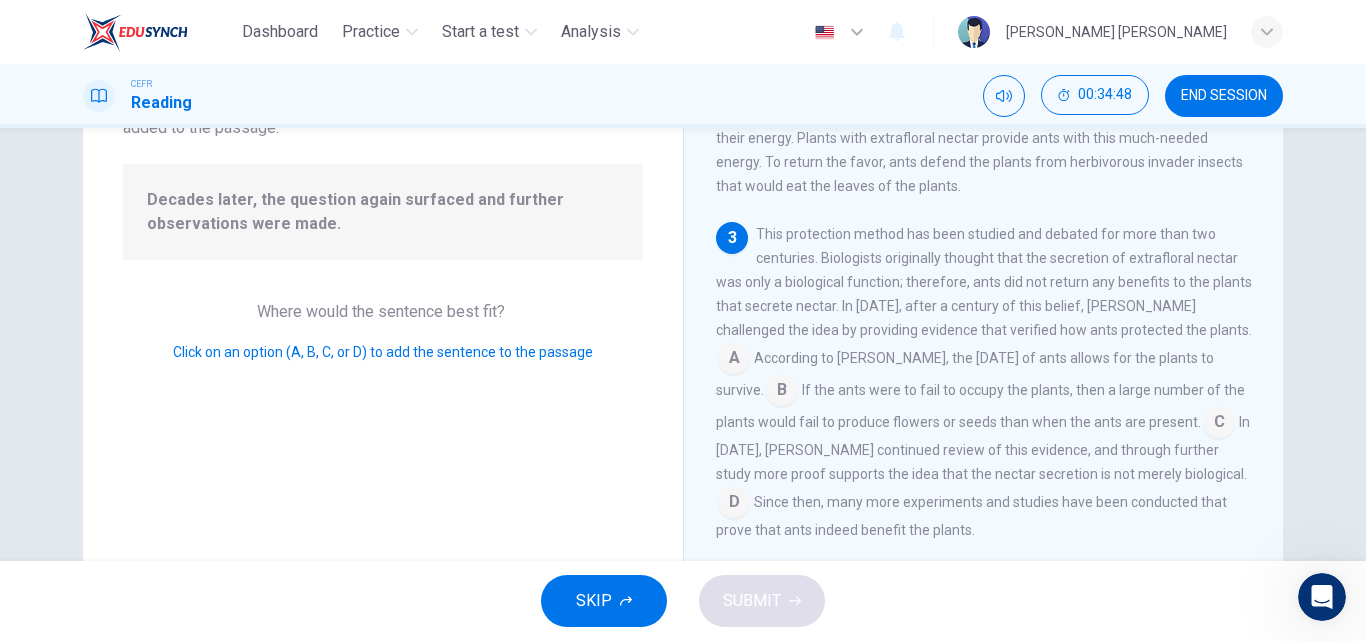 scroll, scrollTop: 393, scrollLeft: 0, axis: vertical 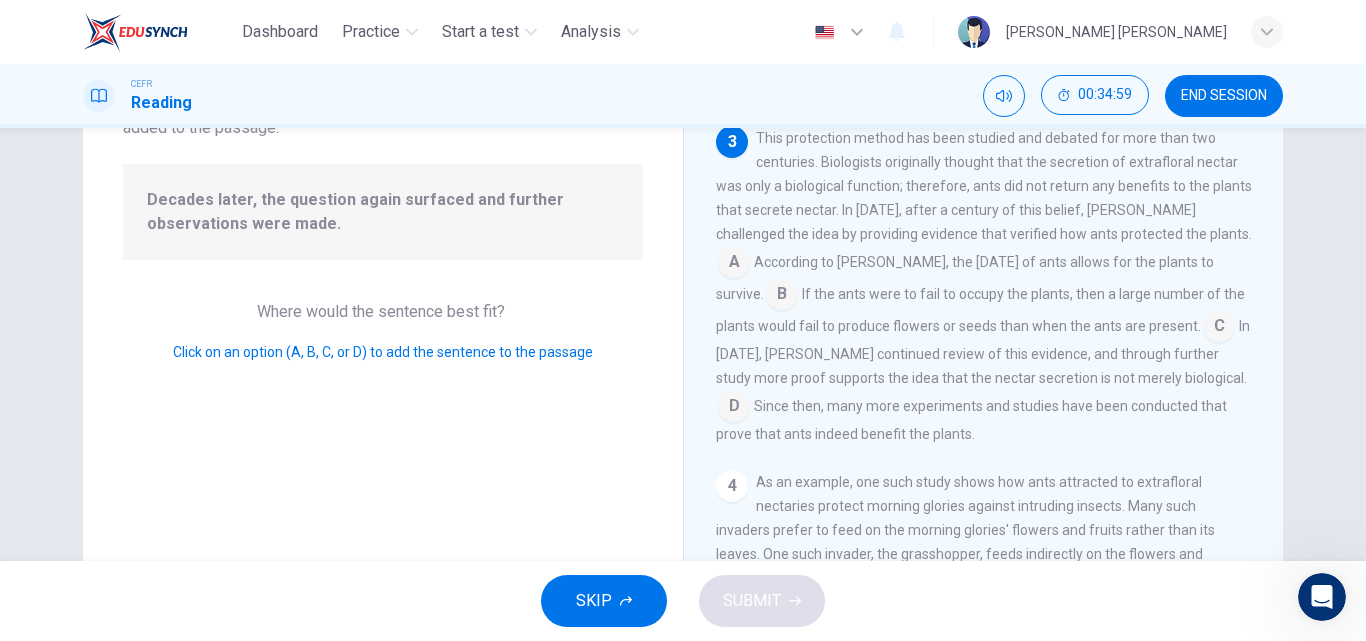 click at bounding box center [1219, 328] 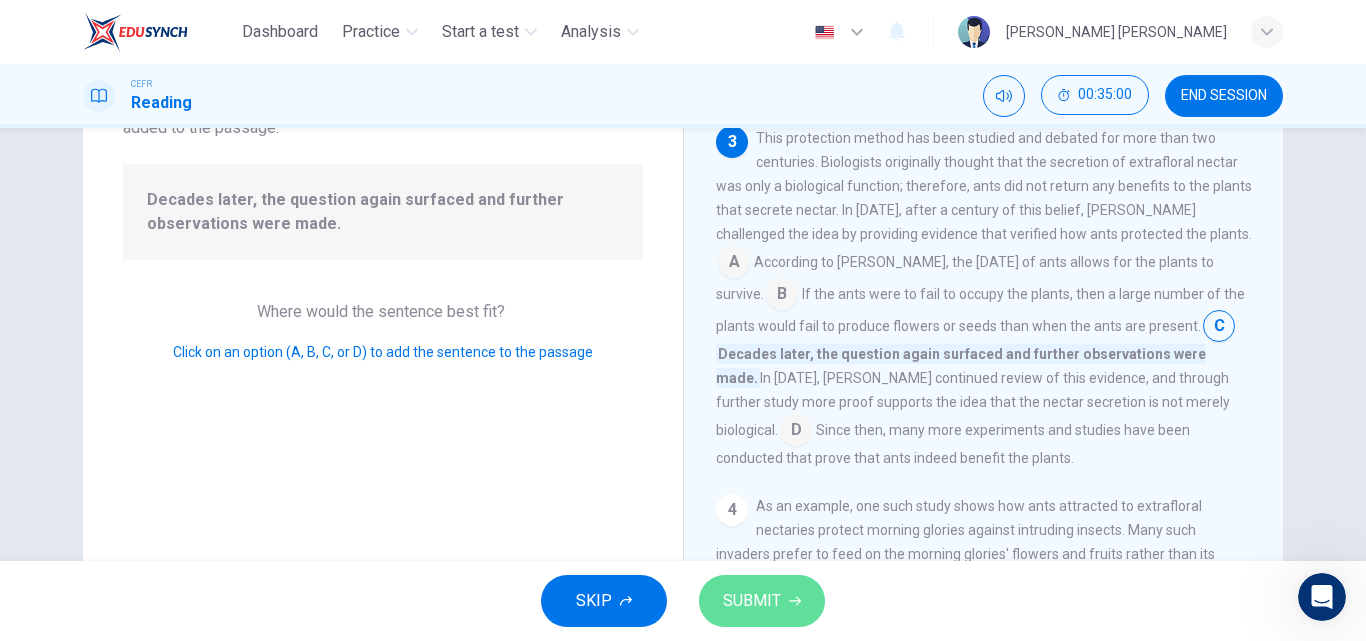 click on "SUBMIT" at bounding box center (752, 601) 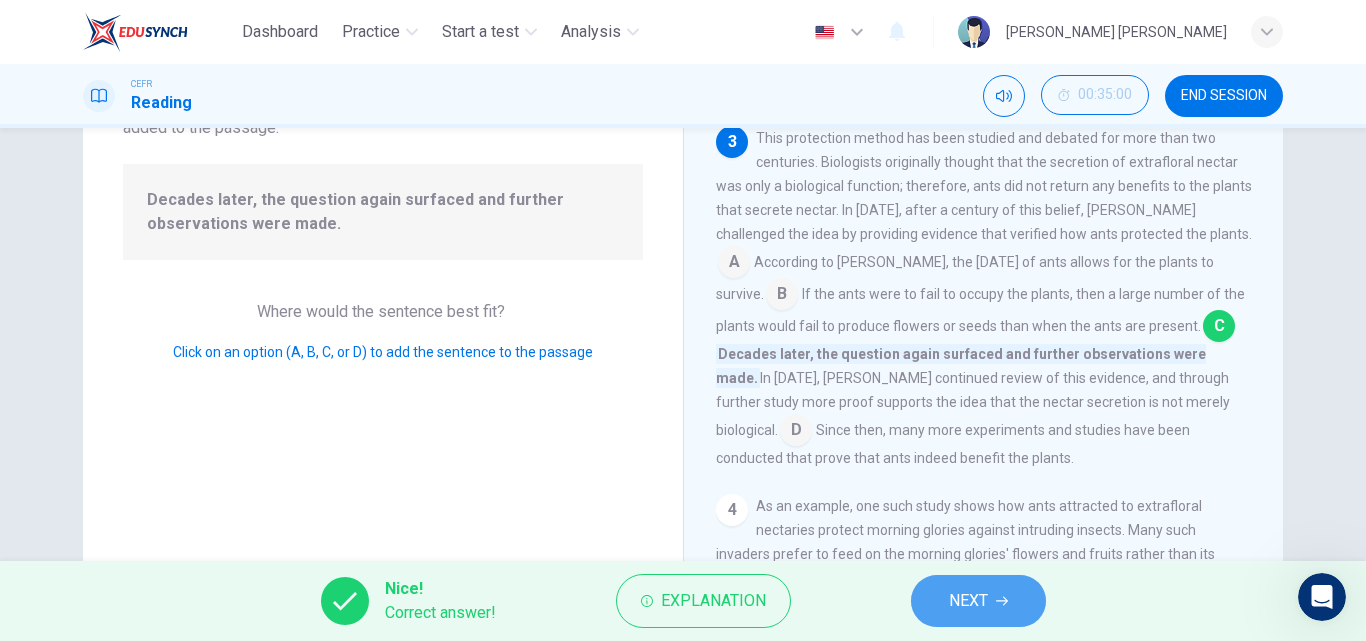 click on "NEXT" at bounding box center [978, 601] 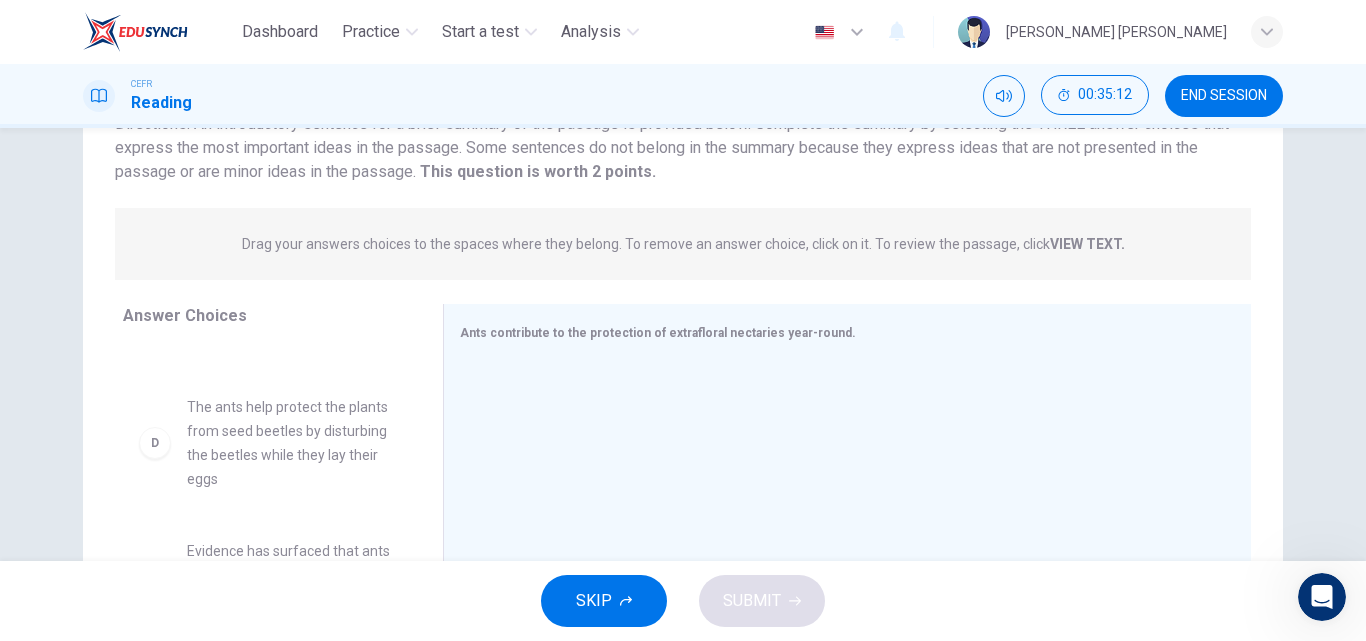 scroll, scrollTop: 354, scrollLeft: 0, axis: vertical 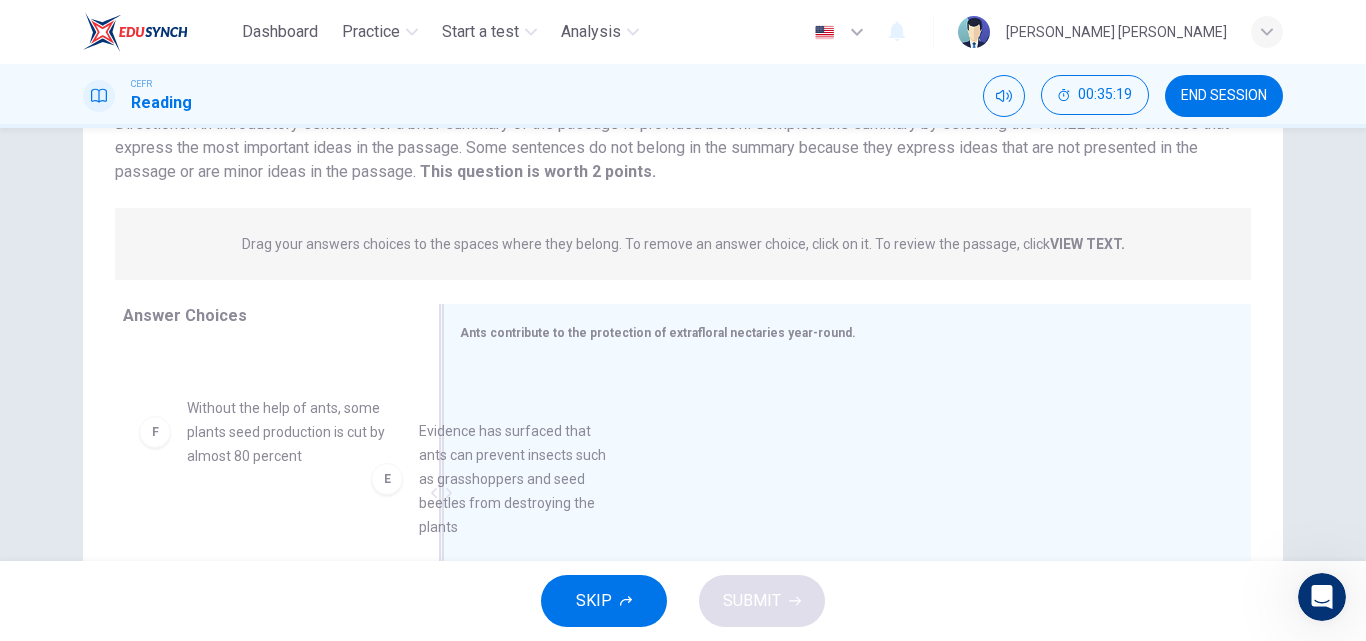 drag, startPoint x: 285, startPoint y: 442, endPoint x: 560, endPoint y: 471, distance: 276.52487 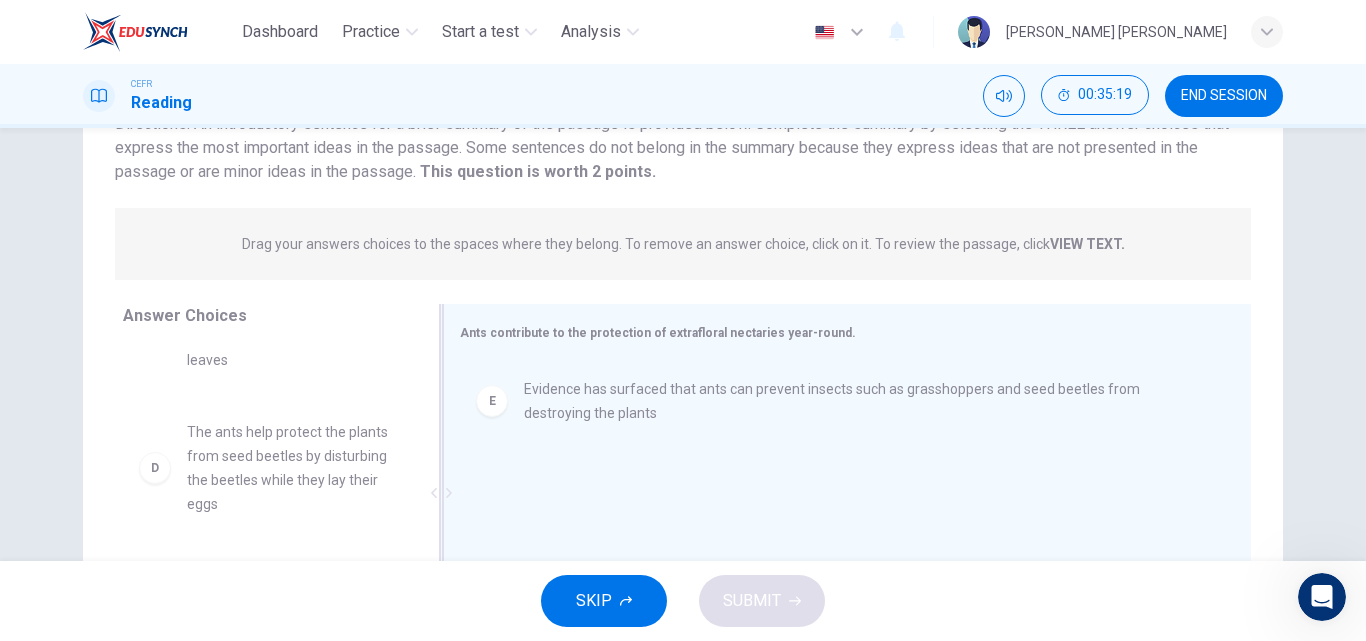 scroll, scrollTop: 324, scrollLeft: 0, axis: vertical 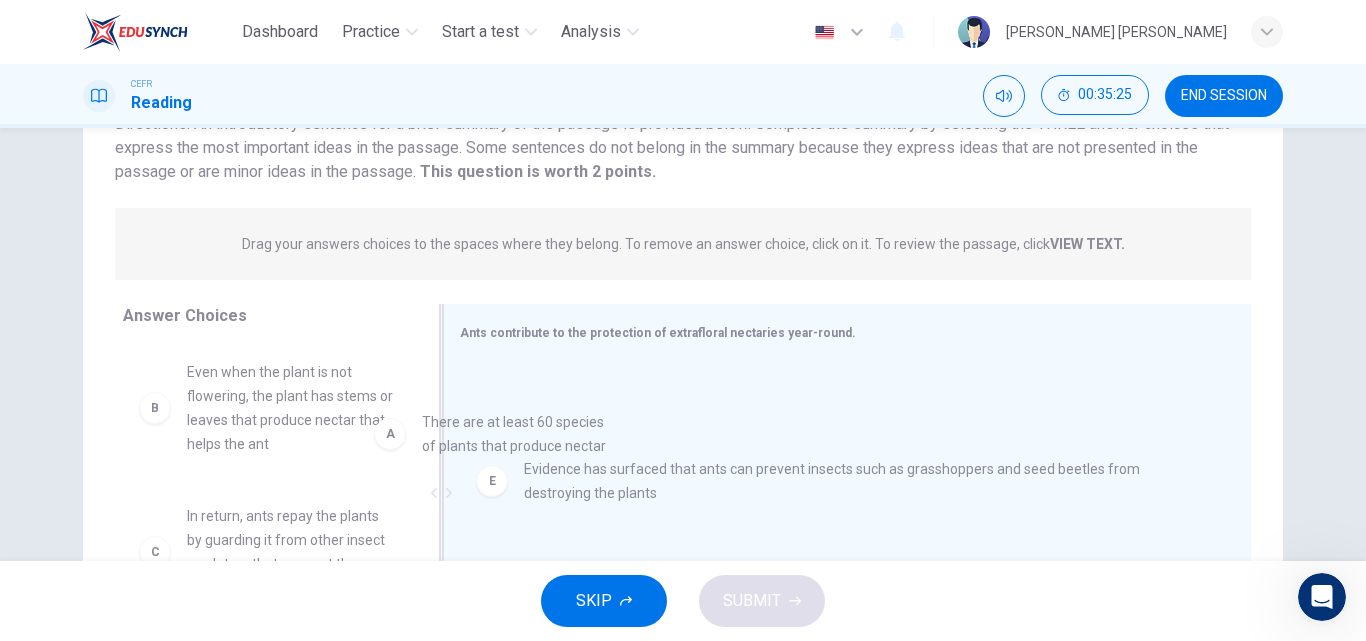 drag, startPoint x: 352, startPoint y: 392, endPoint x: 625, endPoint y: 453, distance: 279.73203 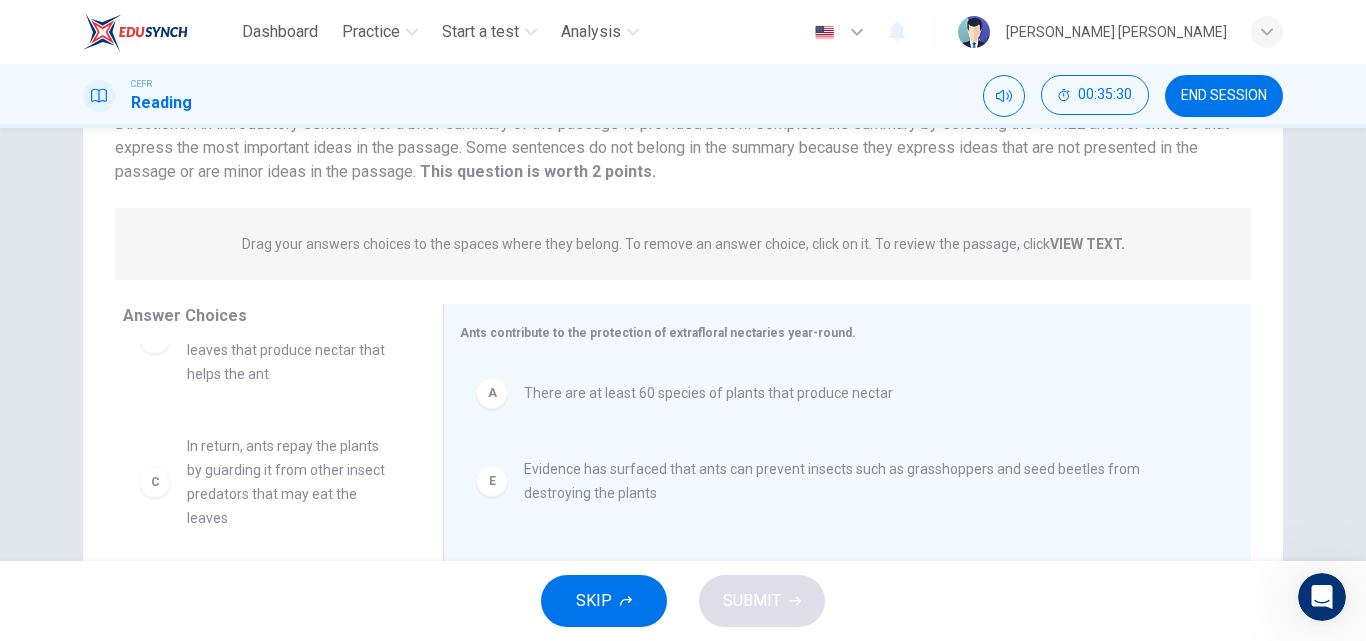scroll, scrollTop: 72, scrollLeft: 0, axis: vertical 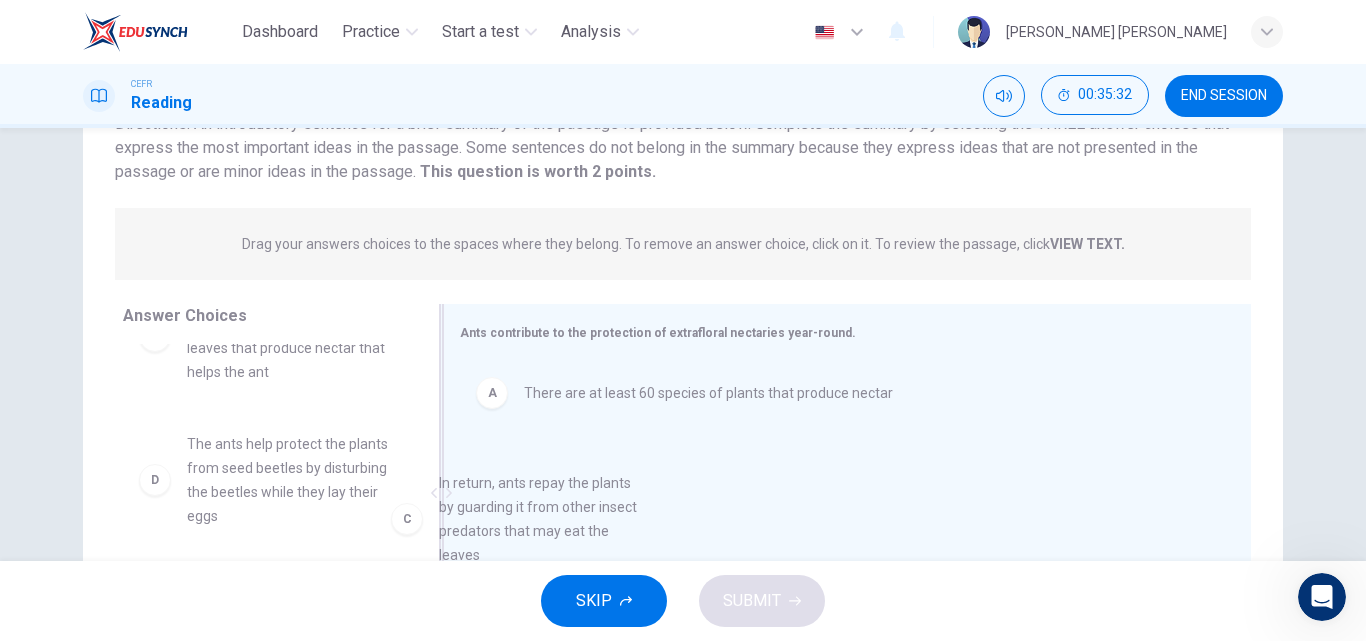 drag, startPoint x: 249, startPoint y: 505, endPoint x: 524, endPoint y: 544, distance: 277.75168 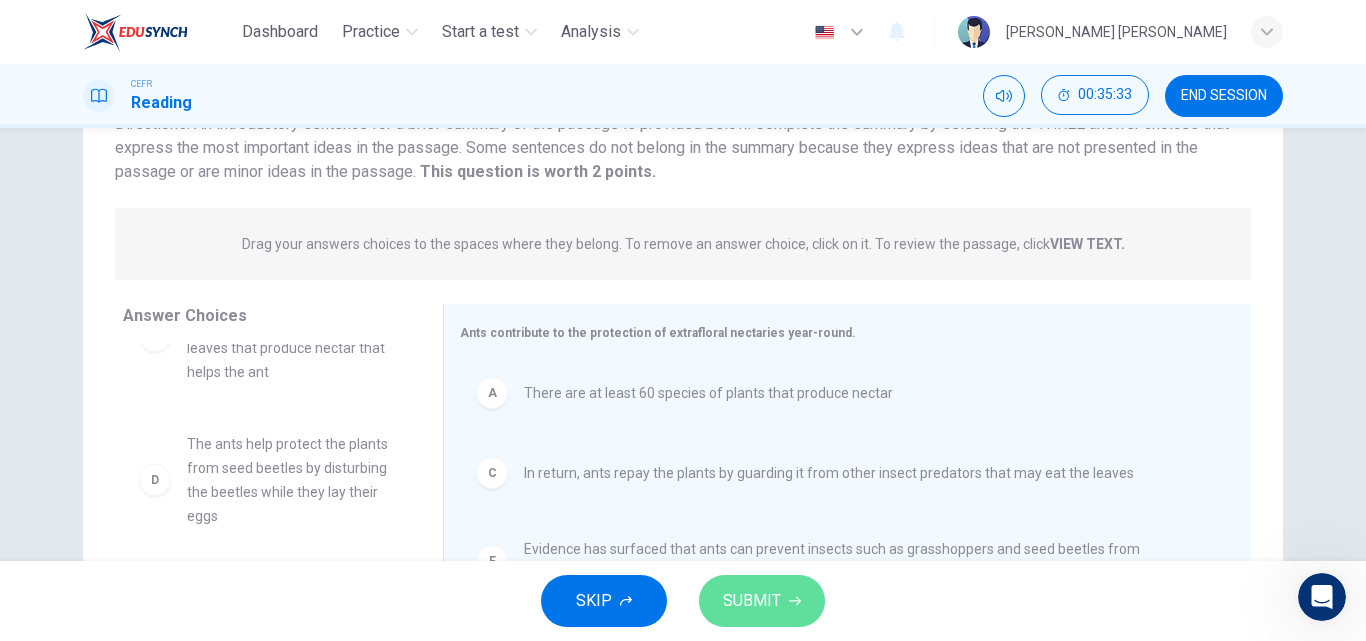 click on "SUBMIT" at bounding box center [762, 601] 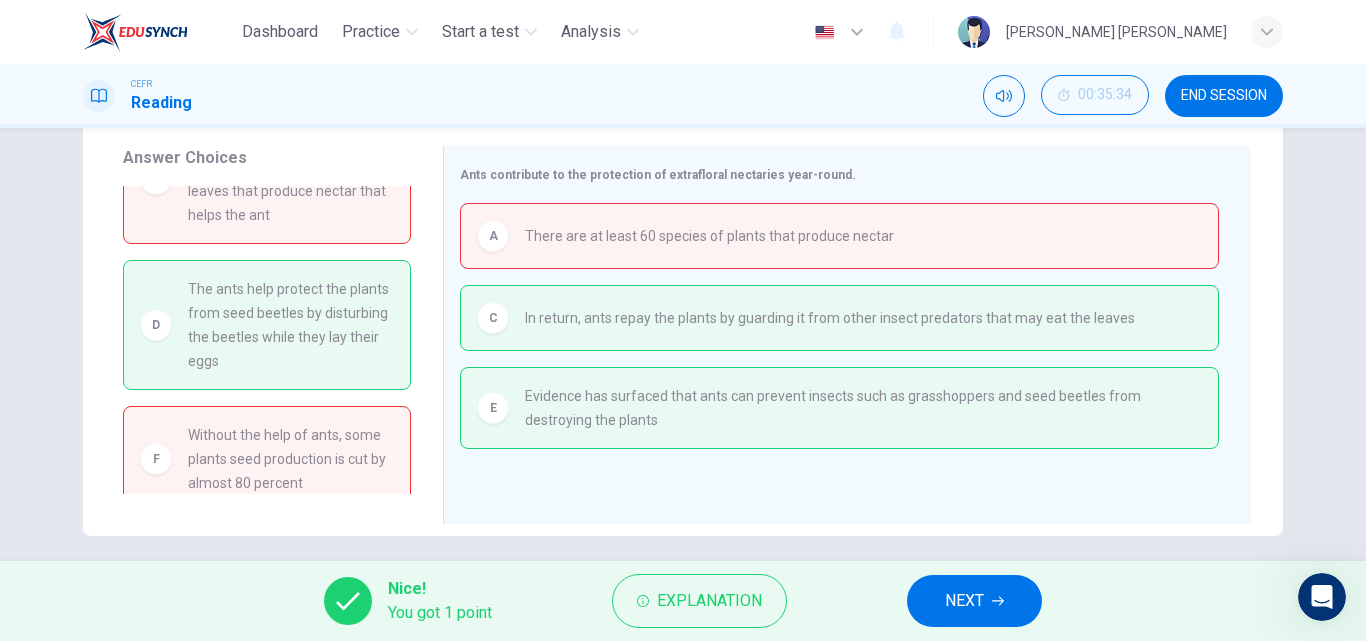 scroll, scrollTop: 336, scrollLeft: 0, axis: vertical 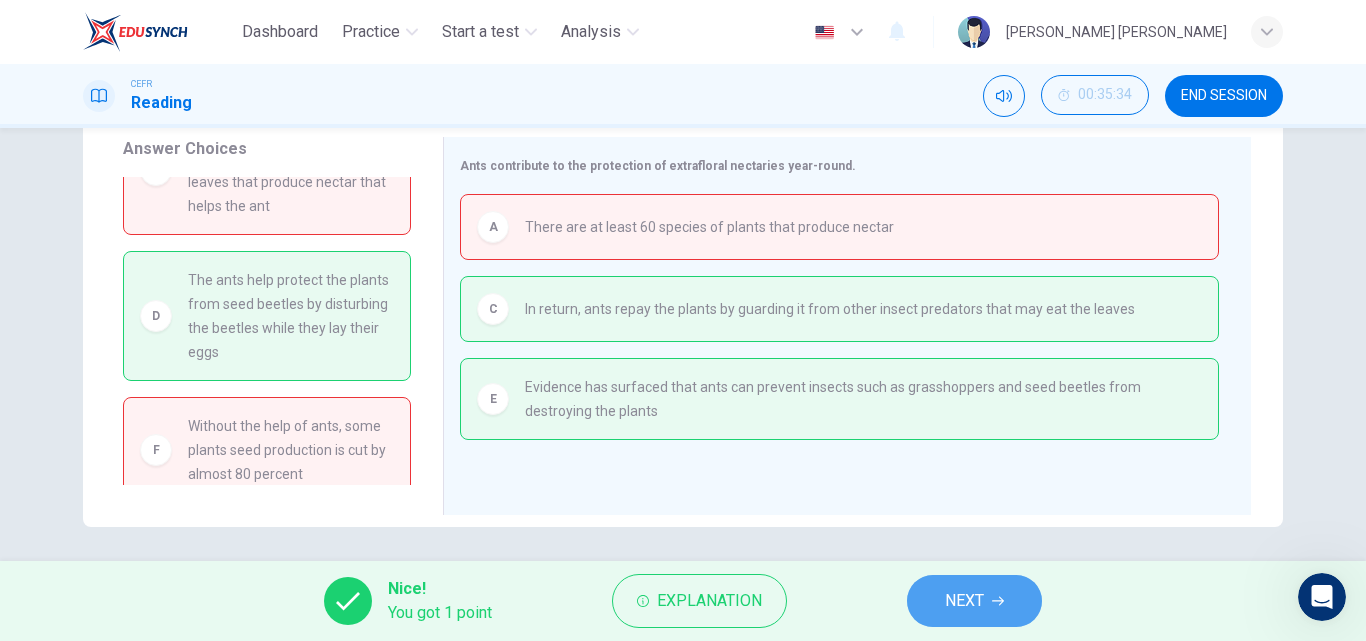 click on "NEXT" at bounding box center [964, 601] 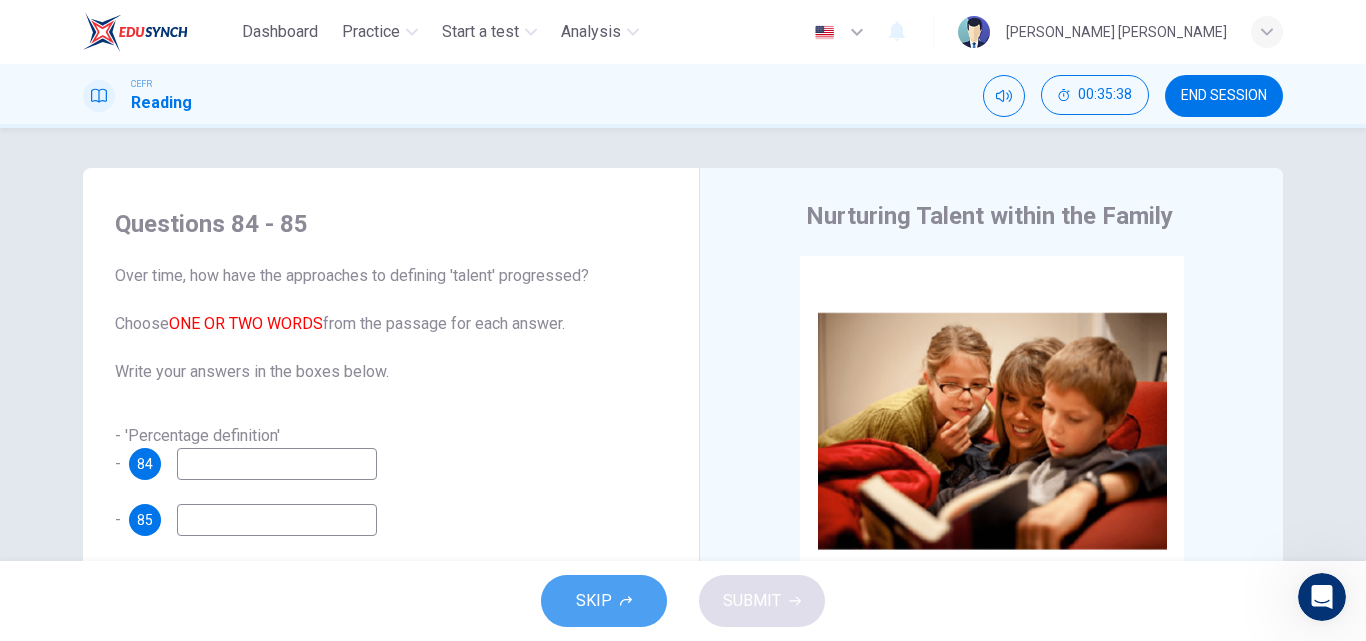 click on "SKIP" at bounding box center (604, 601) 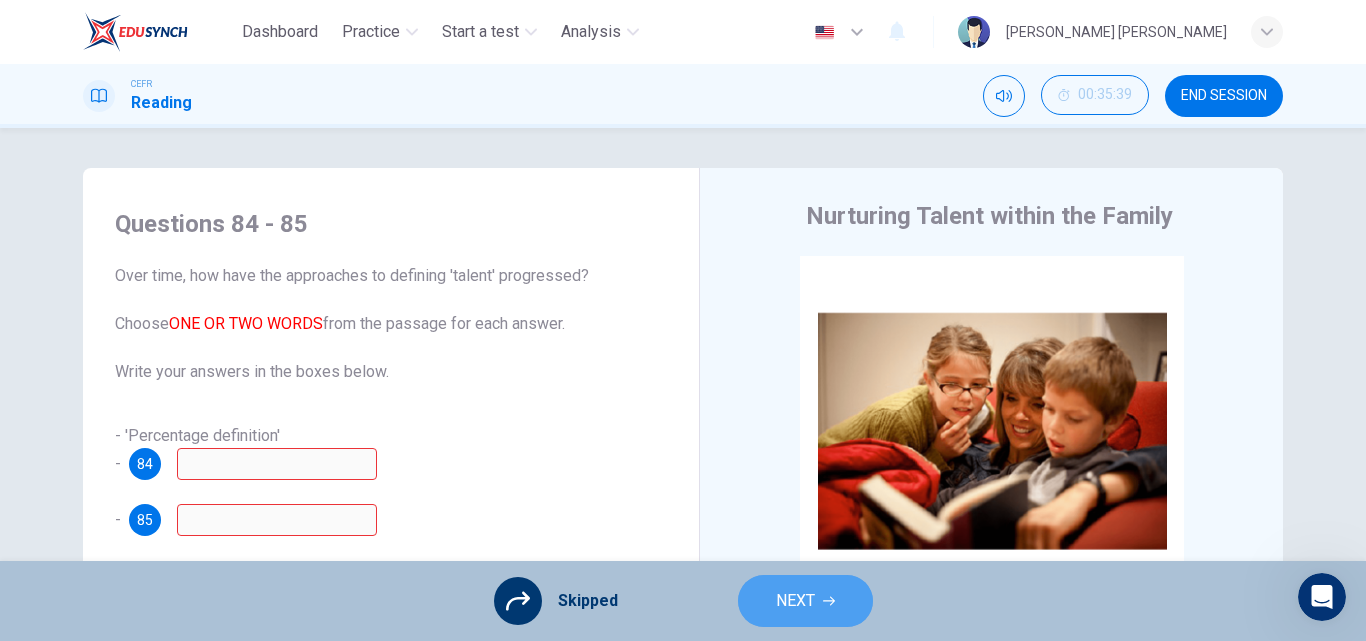 click on "NEXT" at bounding box center (795, 601) 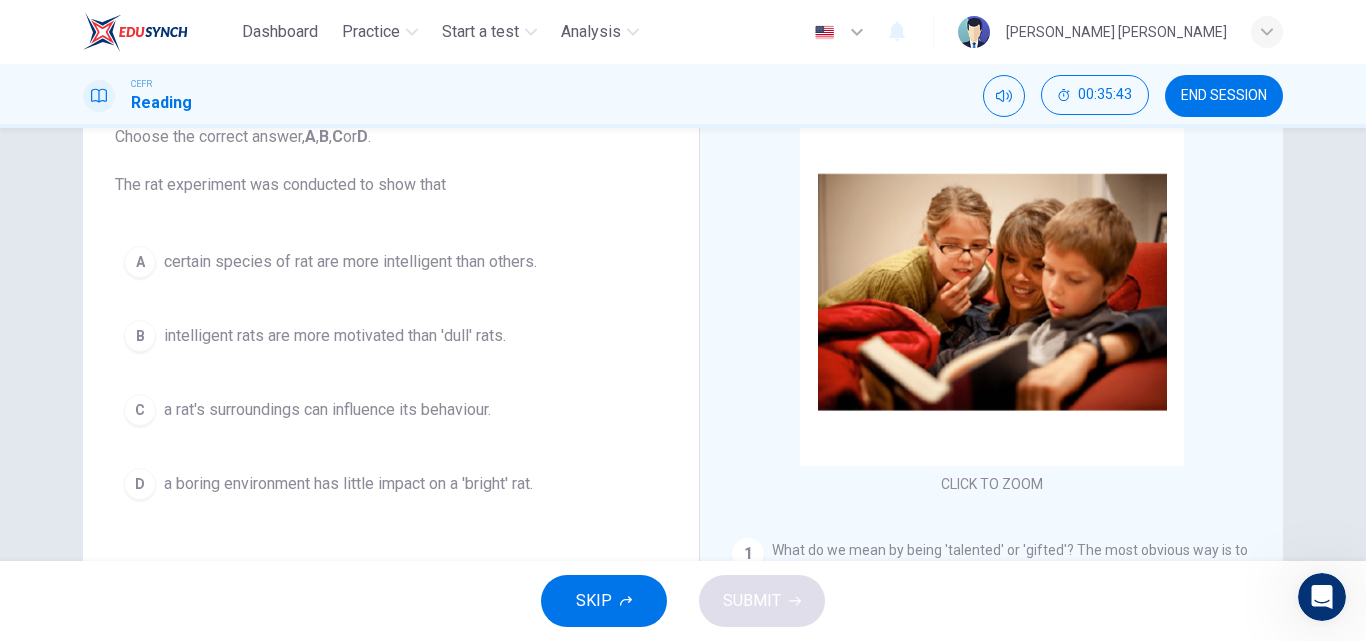 scroll, scrollTop: 146, scrollLeft: 0, axis: vertical 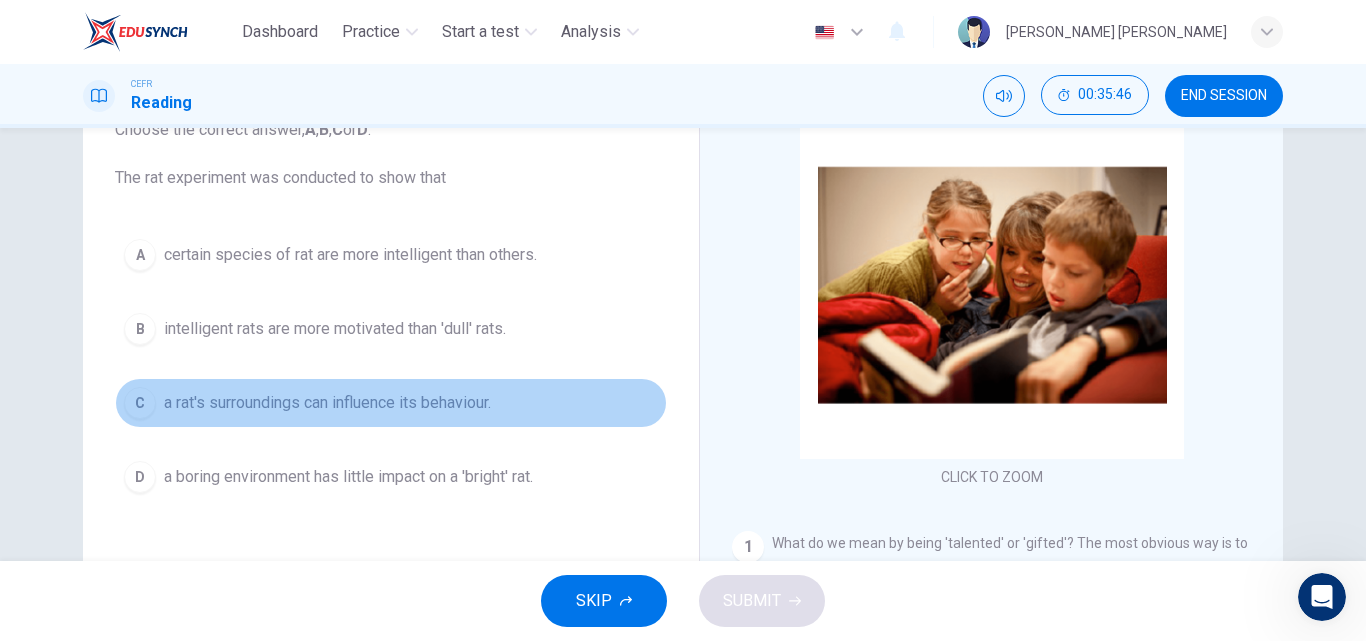 click on "a rat's surroundings can influence its behaviour." at bounding box center [327, 403] 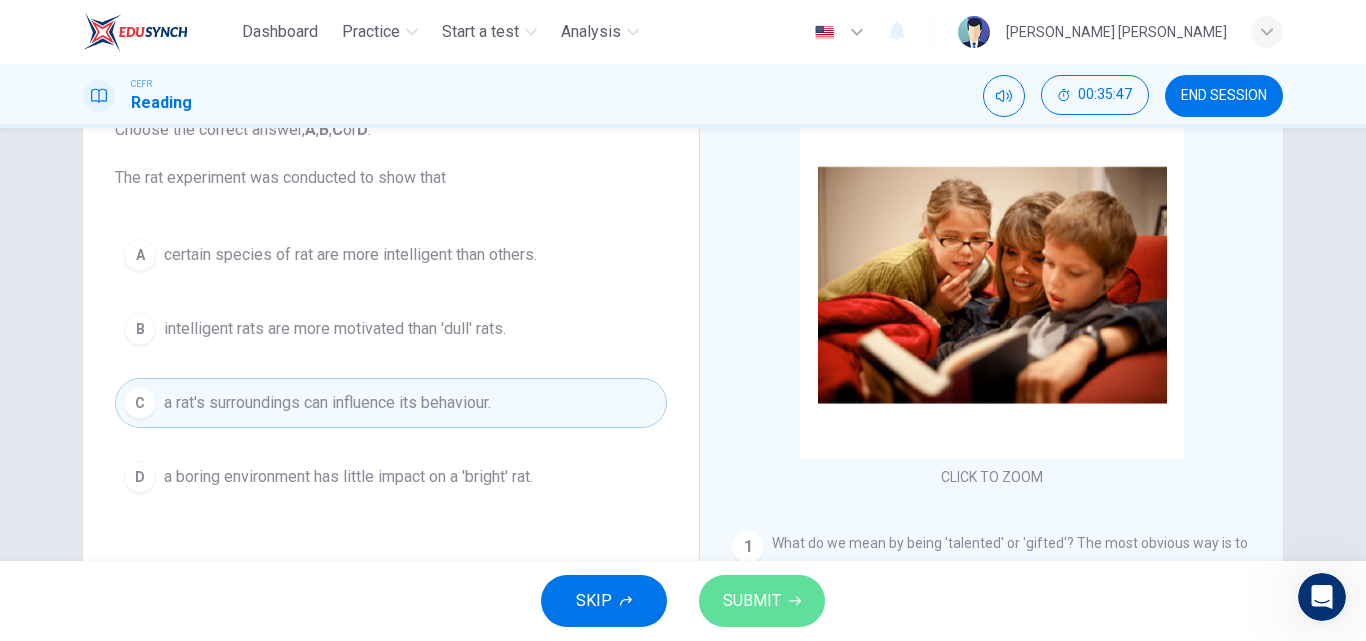 click on "SUBMIT" at bounding box center [752, 601] 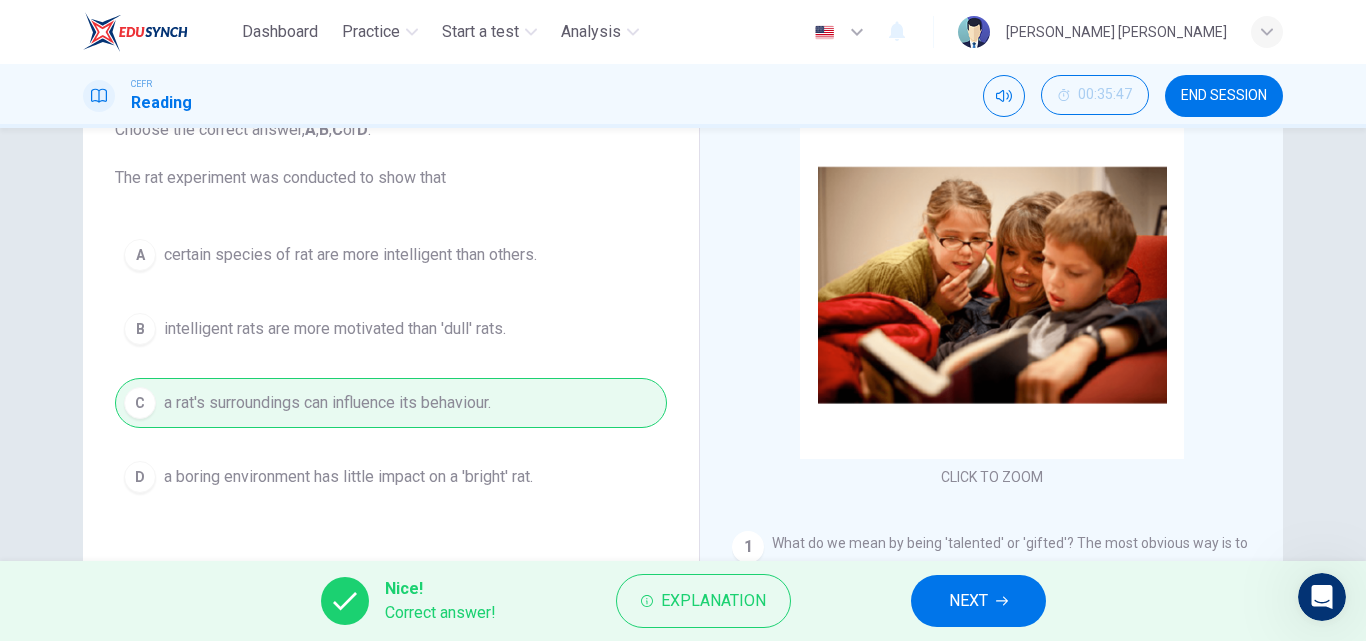 click on "NEXT" at bounding box center (968, 601) 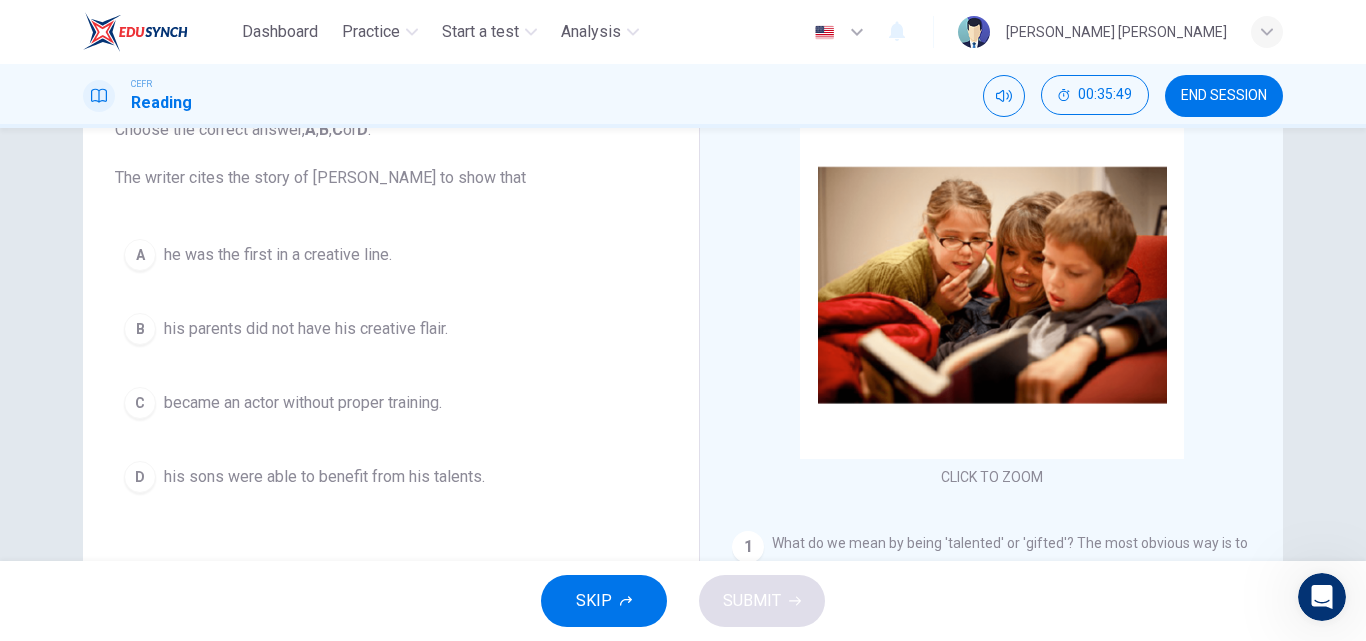 click on "he was the first in a creative line." at bounding box center [278, 255] 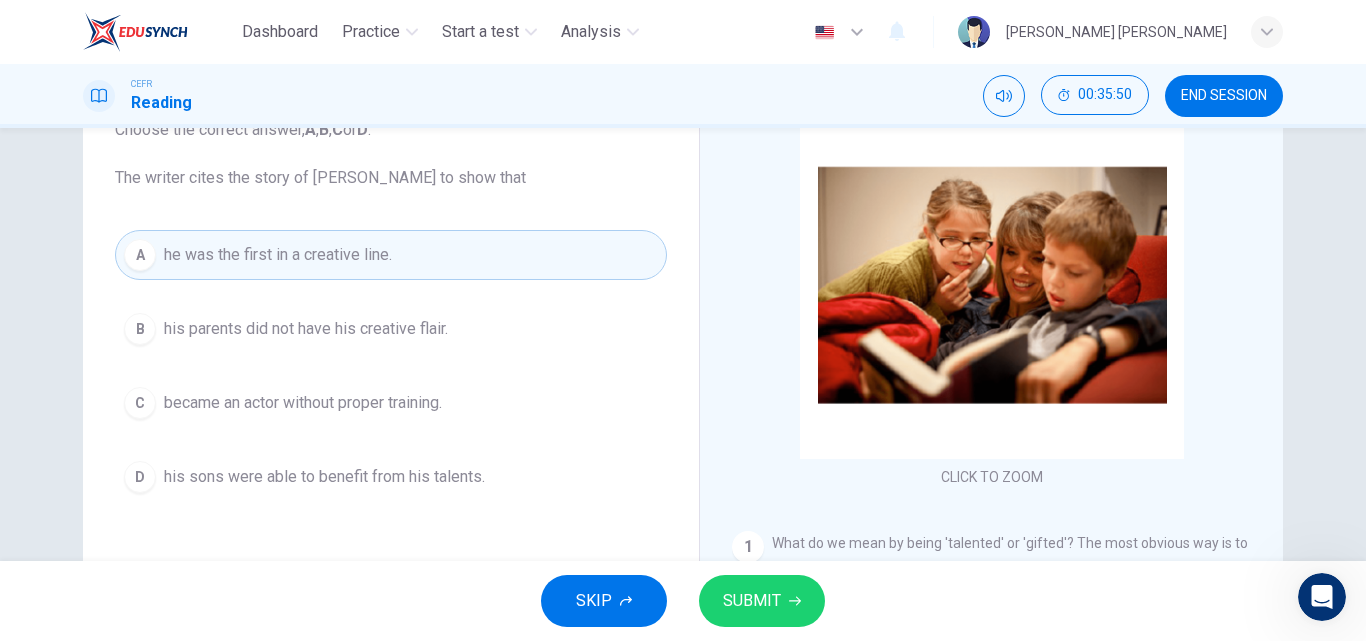 click 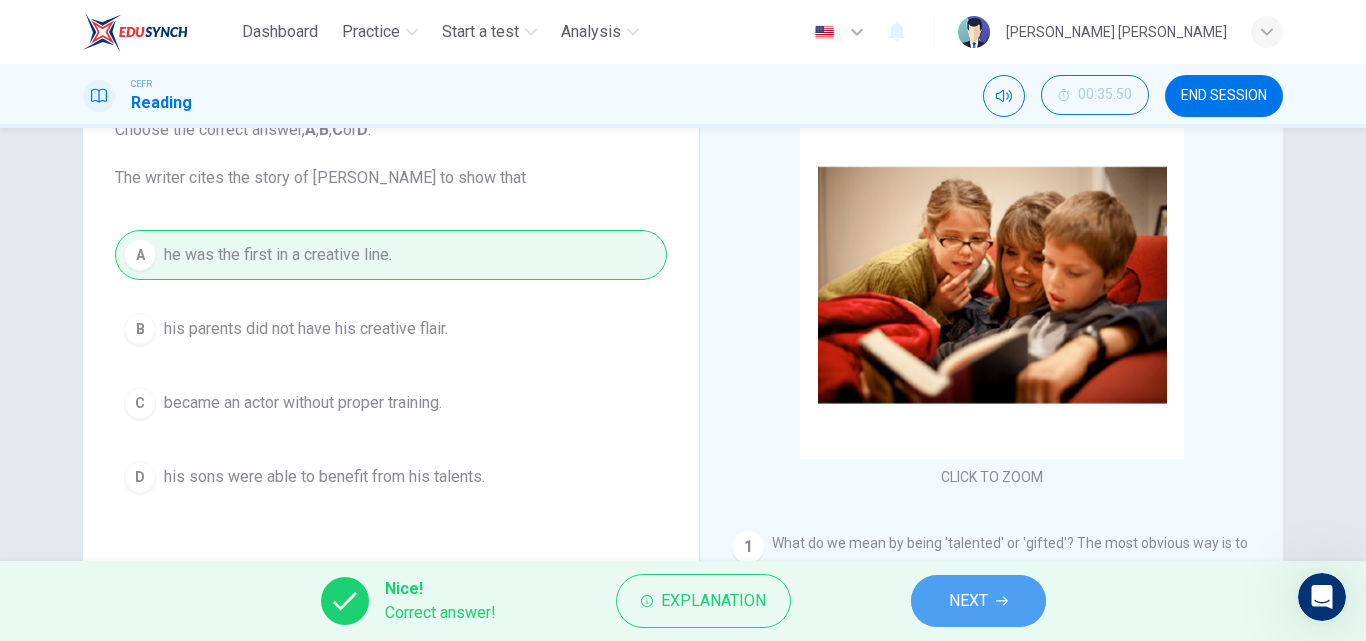 click on "NEXT" at bounding box center (968, 601) 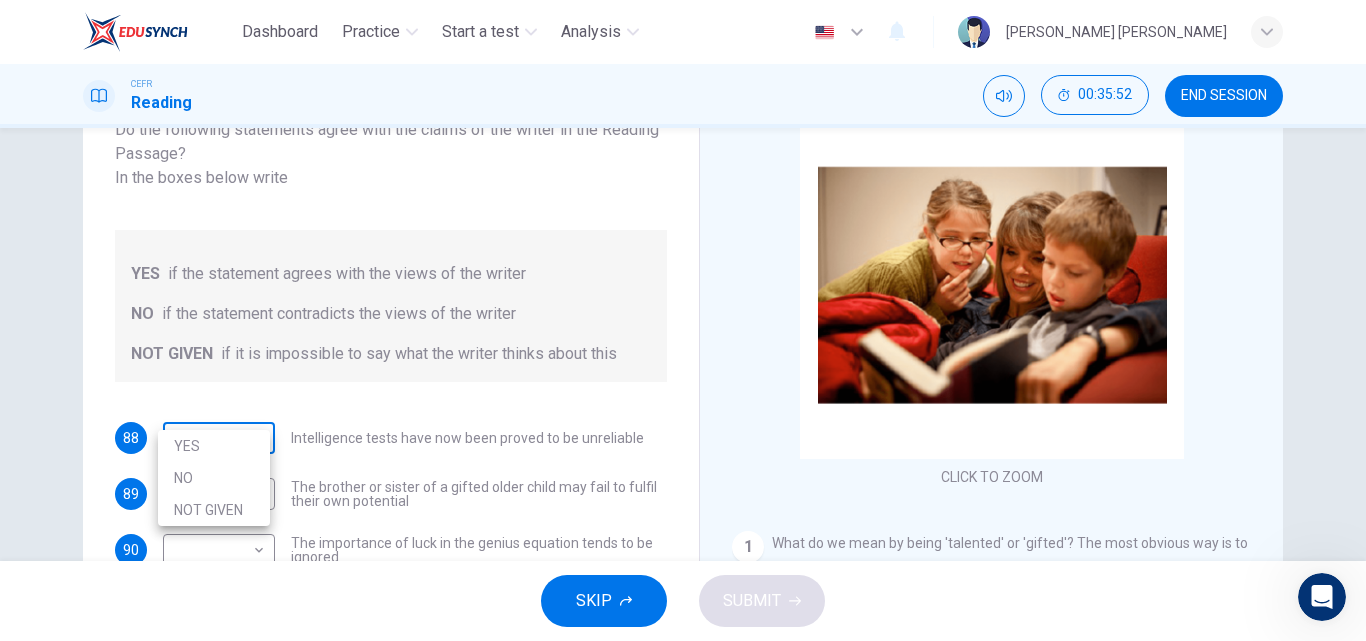 click on "Dashboard Practice Start a test Analysis English en ​ [PERSON_NAME] [PERSON_NAME] CEFR Reading 00:35:52 END SESSION Questions 88 - 92 Do the following statements agree with the claims of the writer in the Reading Passage?
In the boxes below write YES if the statement agrees with the views of the writer NO if the statement contradicts the views of the writer NOT GIVEN if it is impossible to say what the writer thinks about this 88 ​ ​ Intelligence tests have now been proved to be unreliable 89 ​ ​ The brother or sister of a gifted older child may fail to fulfil their own potential 90 ​ ​ The importance of luck in the genius equation tends to be ignored 91 ​ ​ [PERSON_NAME] was acutely aware of his own remarkable talent 92 ​ ​ [PERSON_NAME] and [PERSON_NAME] would have achieved success in any era Nurturing Talent within the Family CLICK TO ZOOM Click to Zoom 1 2 3 4 5 6 7 8 SKIP SUBMIT EduSynch - Online Language Proficiency Testing Dashboard Practice Start a test Analysis Notifications © Copyright  2025 YES" at bounding box center [683, 320] 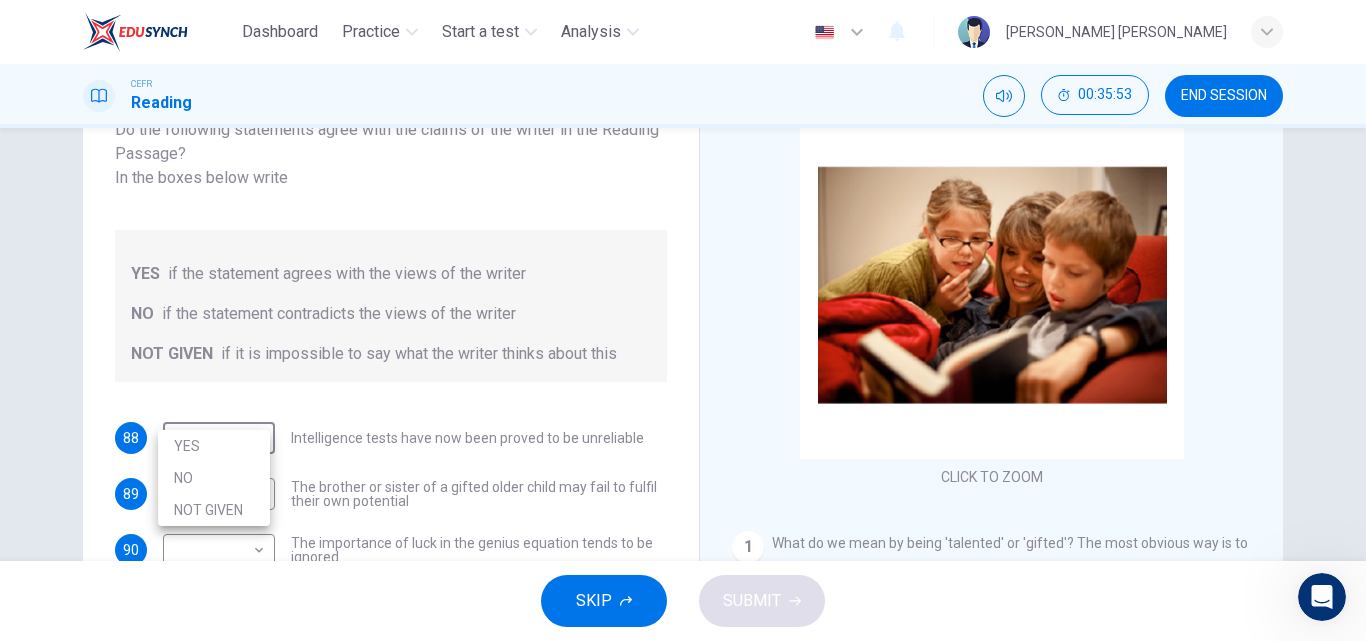 click on "NOT GIVEN" at bounding box center [214, 510] 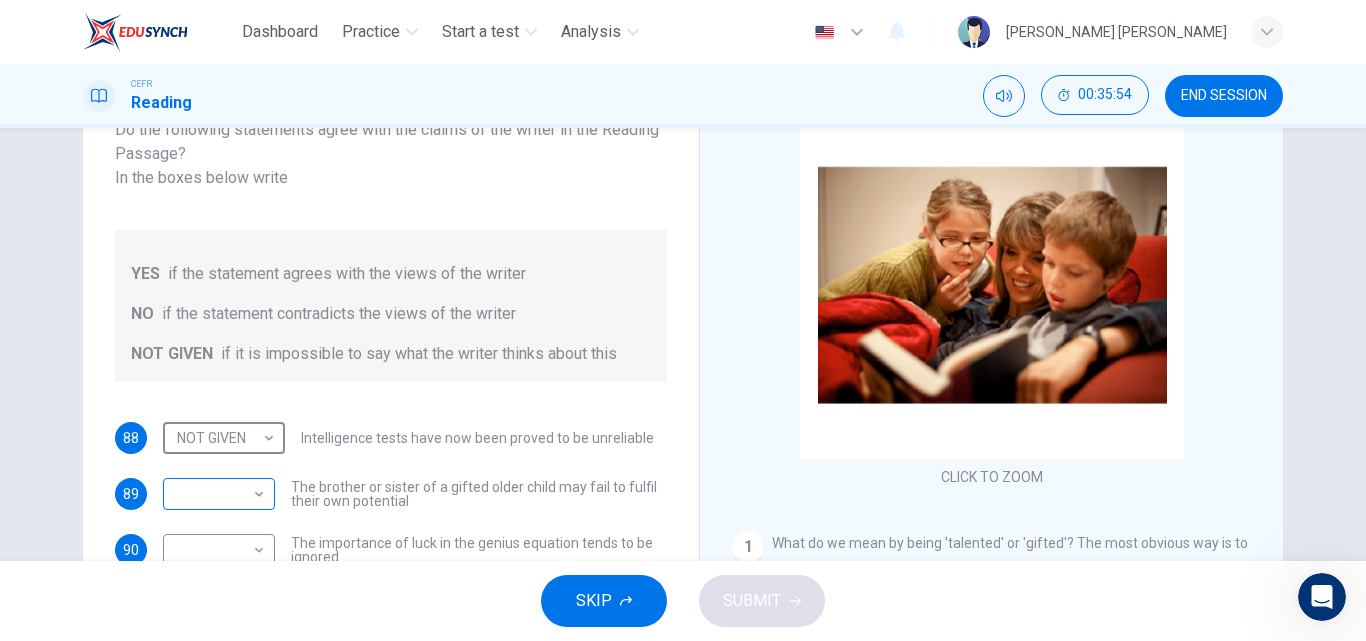 click on "Dashboard Practice Start a test Analysis English en ​ [PERSON_NAME] [PERSON_NAME] CEFR Reading 00:35:54 END SESSION Questions 88 - 92 Do the following statements agree with the claims of the writer in the Reading Passage?
In the boxes below write YES if the statement agrees with the views of the writer NO if the statement contradicts the views of the writer NOT GIVEN if it is impossible to say what the writer thinks about this 88 NOT GIVEN NOT GIVEN ​ Intelligence tests have now been proved to be unreliable 89 ​ ​ The brother or sister of a gifted older child may fail to fulfil their own potential 90 ​ ​ The importance of luck in the genius equation tends to be ignored 91 ​ ​ [PERSON_NAME] was acutely aware of his own remarkable talent 92 ​ ​ [PERSON_NAME] and [PERSON_NAME] would have achieved success in any era Nurturing Talent within the Family CLICK TO ZOOM Click to Zoom 1 2 3 4 5 6 7 8 SKIP SUBMIT EduSynch - Online Language Proficiency Testing Dashboard Practice Start a test Analysis Notifications 2025" at bounding box center (683, 320) 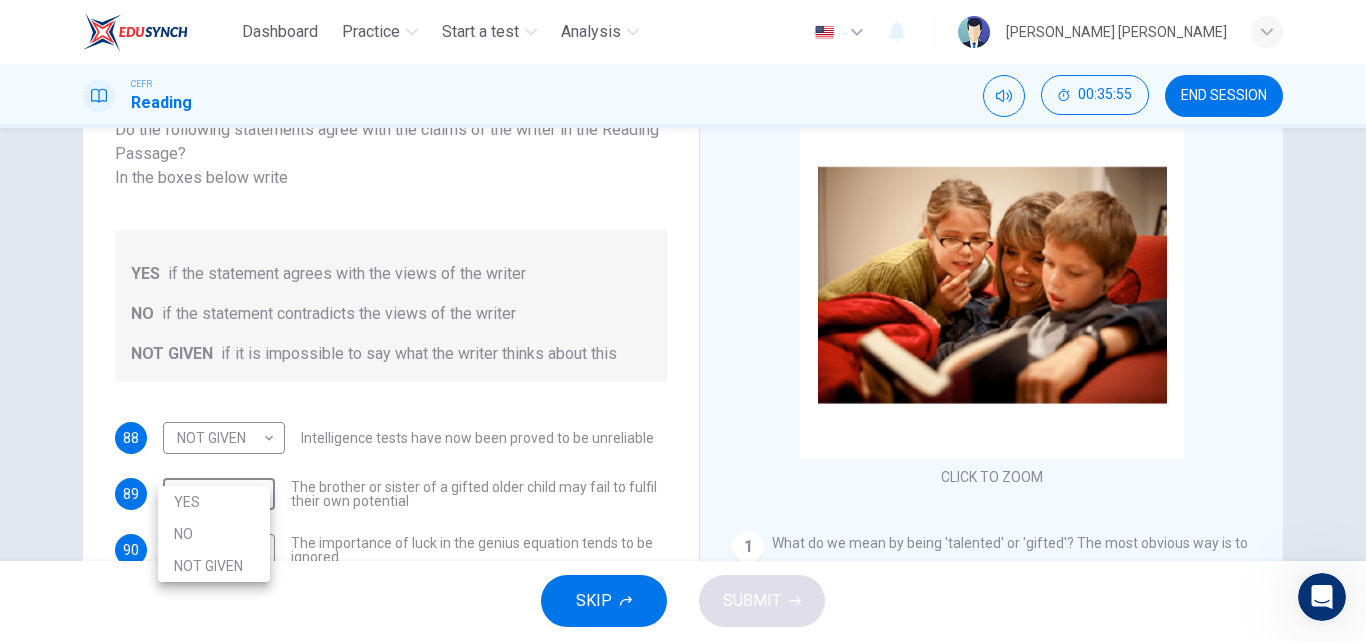 click on "YES" at bounding box center (214, 502) 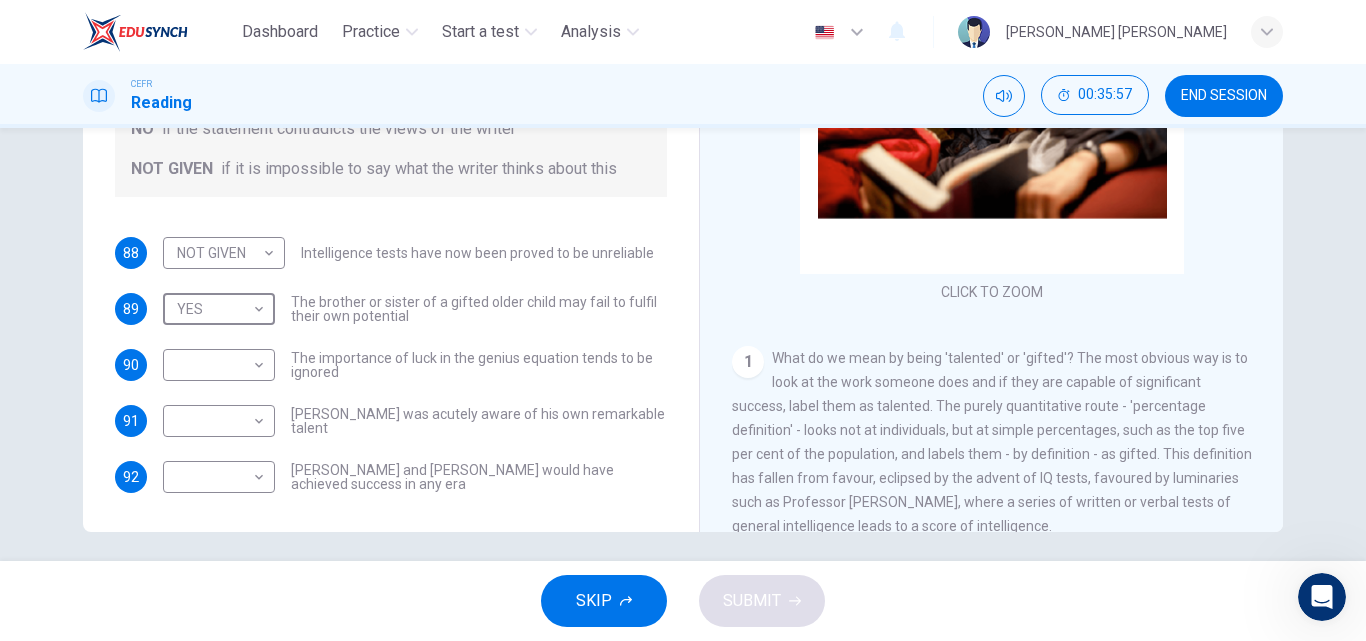 scroll, scrollTop: 342, scrollLeft: 0, axis: vertical 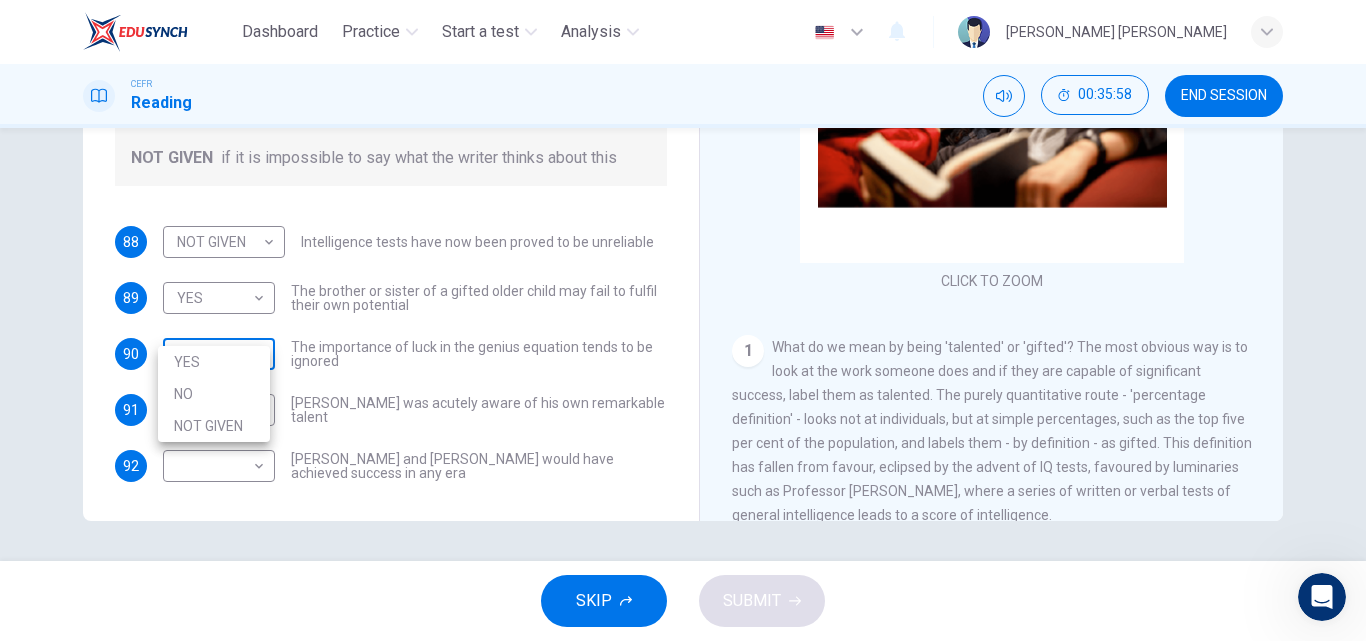click on "Dashboard Practice Start a test Analysis English en ​ [PERSON_NAME] [PERSON_NAME] CEFR Reading 00:35:58 END SESSION Questions 88 - 92 Do the following statements agree with the claims of the writer in the Reading Passage?
In the boxes below write YES if the statement agrees with the views of the writer NO if the statement contradicts the views of the writer NOT GIVEN if it is impossible to say what the writer thinks about this 88 NOT GIVEN NOT GIVEN ​ Intelligence tests have now been proved to be unreliable 89 YES YES ​ The brother or sister of a gifted older child may fail to fulfil their own potential 90 ​ ​ The importance of luck in the genius equation tends to be ignored 91 ​ ​ [PERSON_NAME] was acutely aware of his own remarkable talent 92 ​ ​ [PERSON_NAME] and [PERSON_NAME] would have achieved success in any era Nurturing Talent within the Family CLICK TO ZOOM Click to Zoom 1 2 3 4 5 6 7 8 SKIP SUBMIT EduSynch - Online Language Proficiency Testing Dashboard Practice Start a test Analysis Notifications NO" at bounding box center [683, 320] 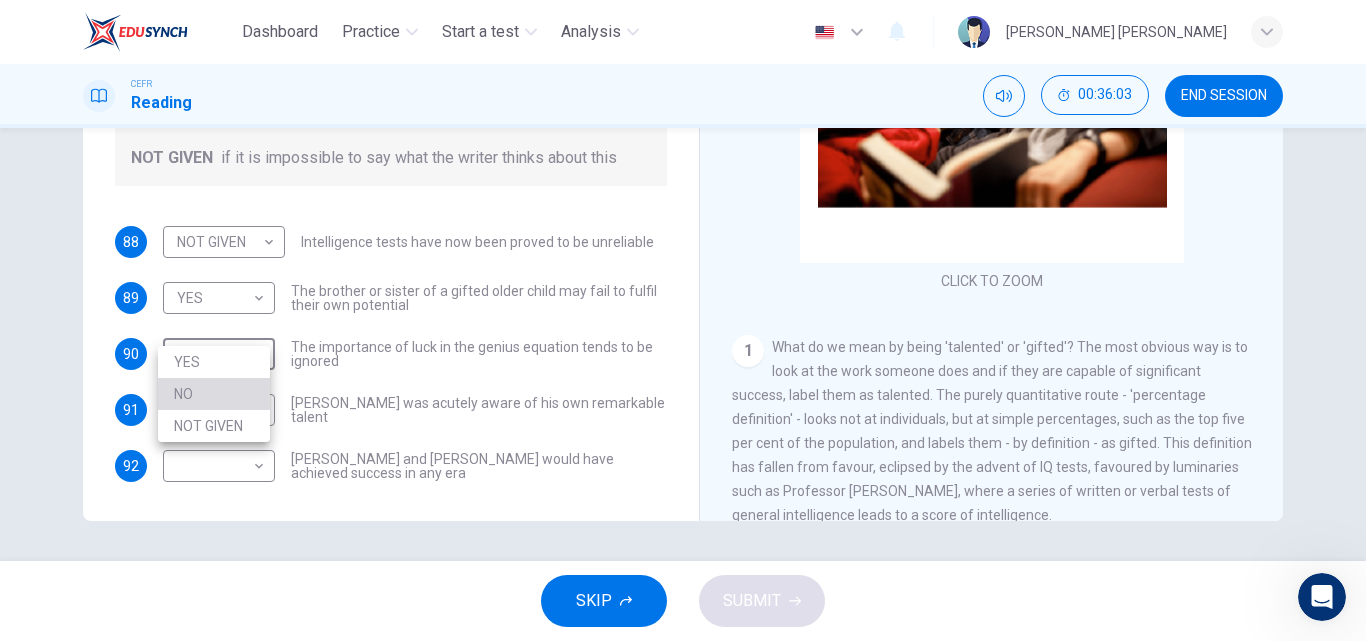 click on "NO" at bounding box center (214, 394) 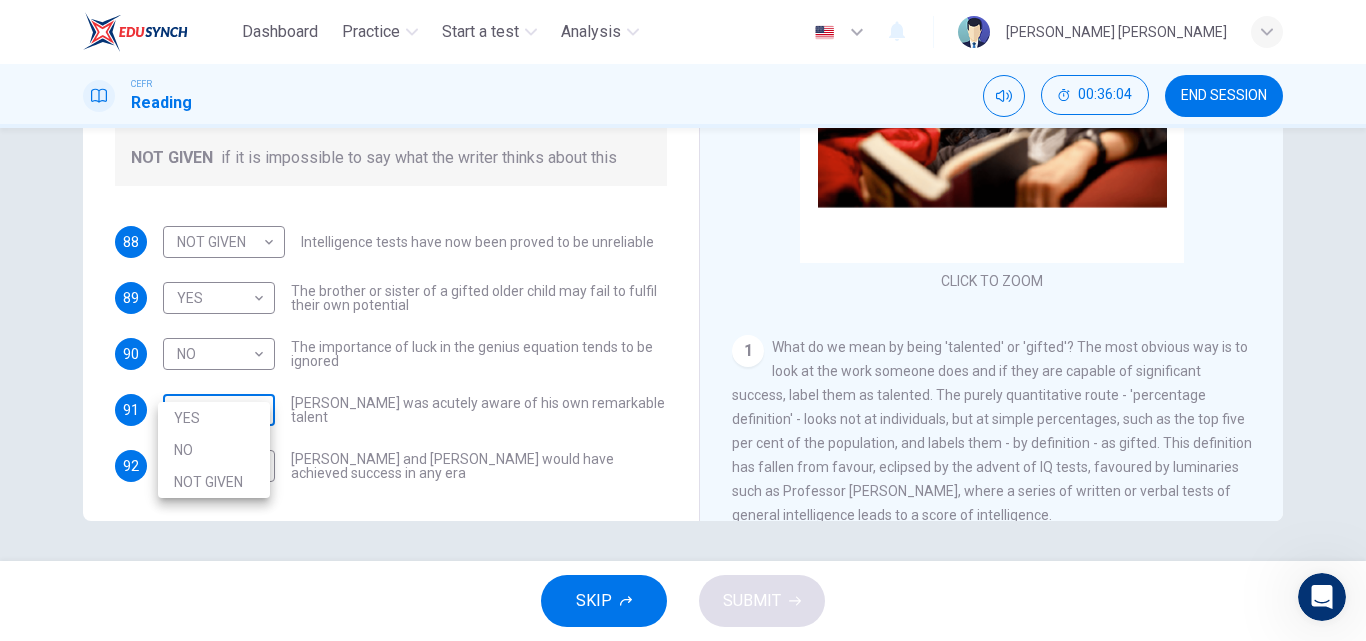 click on "Dashboard Practice Start a test Analysis English en ​ [PERSON_NAME] [PERSON_NAME] CEFR Reading 00:36:04 END SESSION Questions 88 - 92 Do the following statements agree with the claims of the writer in the Reading Passage?
In the boxes below write YES if the statement agrees with the views of the writer NO if the statement contradicts the views of the writer NOT GIVEN if it is impossible to say what the writer thinks about this 88 NOT GIVEN NOT GIVEN ​ Intelligence tests have now been proved to be unreliable 89 YES YES ​ The brother or sister of a gifted older child may fail to fulfil their own potential 90 NO NO ​ The importance of luck in the genius equation tends to be ignored 91 ​ ​ [PERSON_NAME] was acutely aware of his own remarkable talent 92 ​ ​ [PERSON_NAME] and [PERSON_NAME] would have achieved success in any era Nurturing Talent within the Family CLICK TO ZOOM Click to Zoom 1 2 3 4 5 6 7 8 SKIP SUBMIT EduSynch - Online Language Proficiency Testing Dashboard Practice Start a test Analysis Notifications" at bounding box center [683, 320] 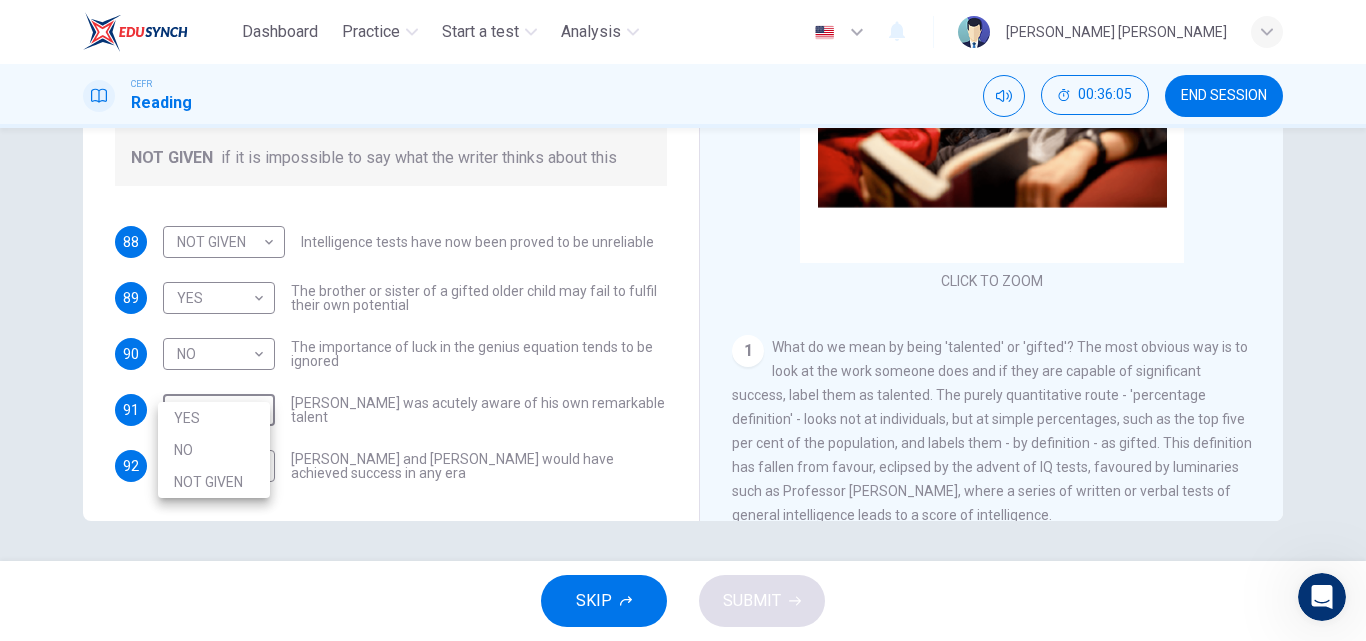 click on "NO" at bounding box center (214, 450) 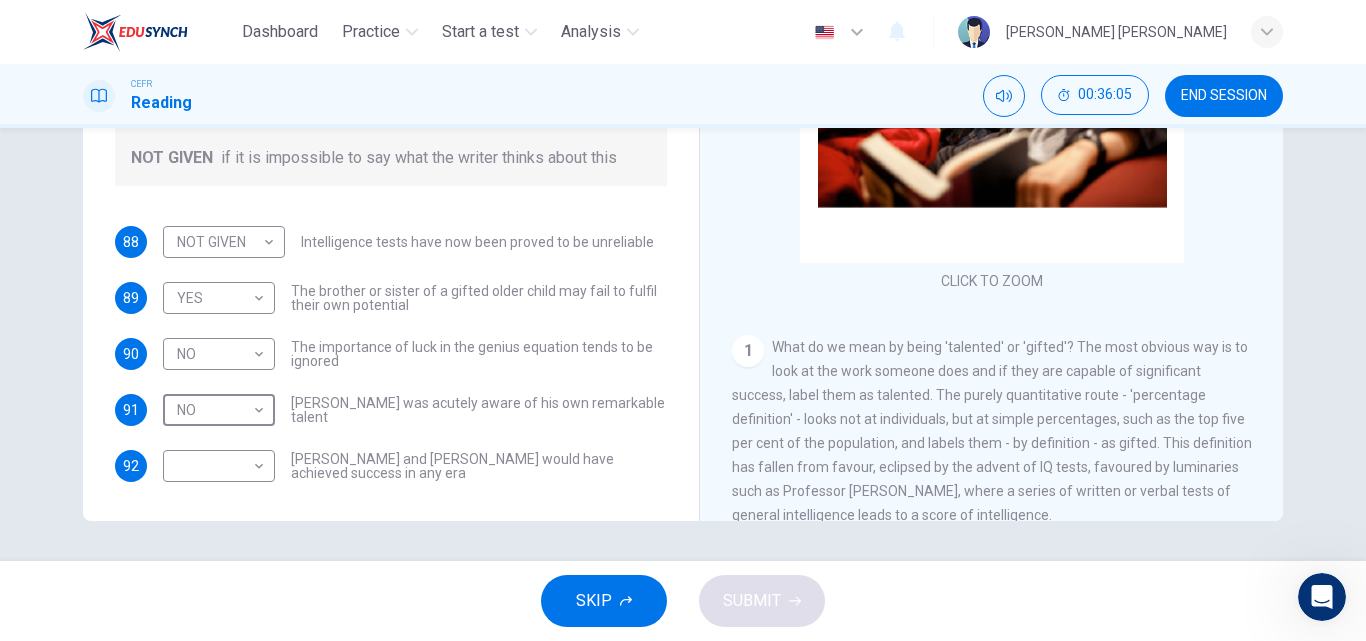 click on "Dashboard Practice Start a test Analysis English en ​ [PERSON_NAME] [PERSON_NAME] CEFR Reading 00:36:05 END SESSION Questions 88 - 92 Do the following statements agree with the claims of the writer in the Reading Passage?
In the boxes below write YES if the statement agrees with the views of the writer NO if the statement contradicts the views of the writer NOT GIVEN if it is impossible to say what the writer thinks about this 88 NOT GIVEN NOT GIVEN ​ Intelligence tests have now been proved to be unreliable 89 YES YES ​ The brother or sister of a gifted older child may fail to fulfil their own potential 90 NO NO ​ The importance of luck in the genius equation tends to be ignored 91 NO NO ​ [PERSON_NAME] was acutely aware of his own remarkable talent 92 ​ ​ [PERSON_NAME] and [PERSON_NAME] would have achieved success in any era Nurturing Talent within the Family CLICK TO ZOOM Click to Zoom 1 2 3 4 5 6 7 8 SKIP SUBMIT EduSynch - Online Language Proficiency Testing Dashboard Practice Start a test Analysis 2025" at bounding box center (683, 320) 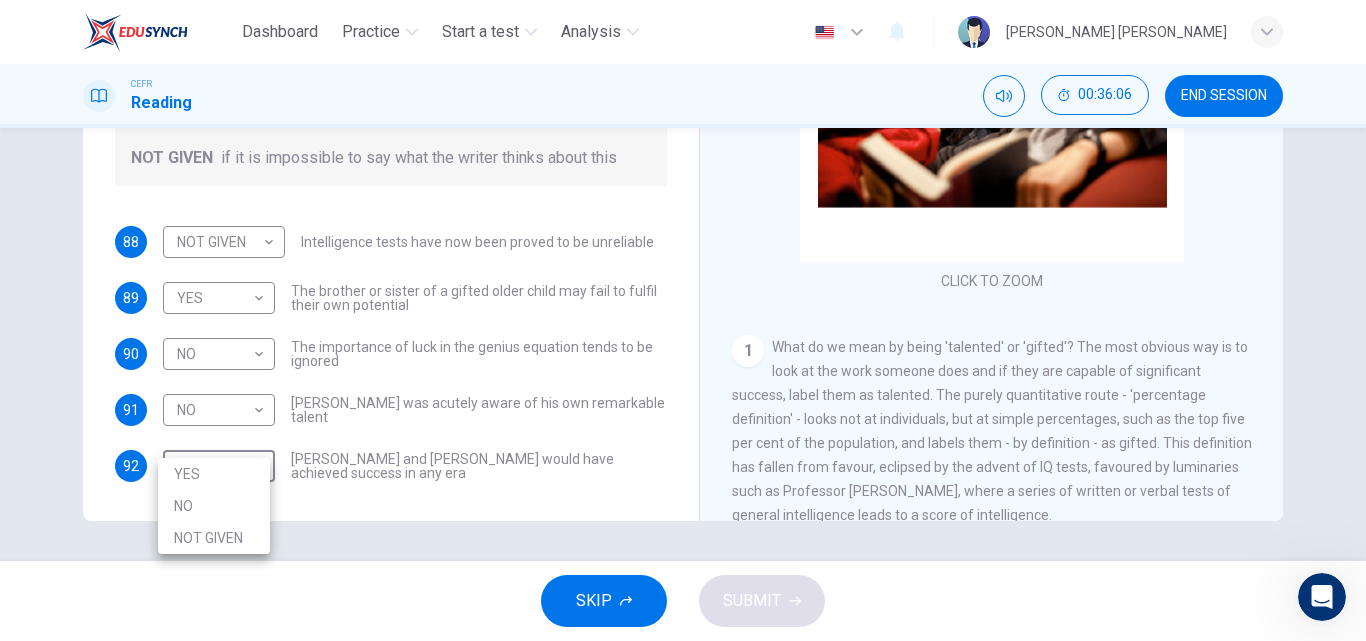 click on "NO" at bounding box center [214, 506] 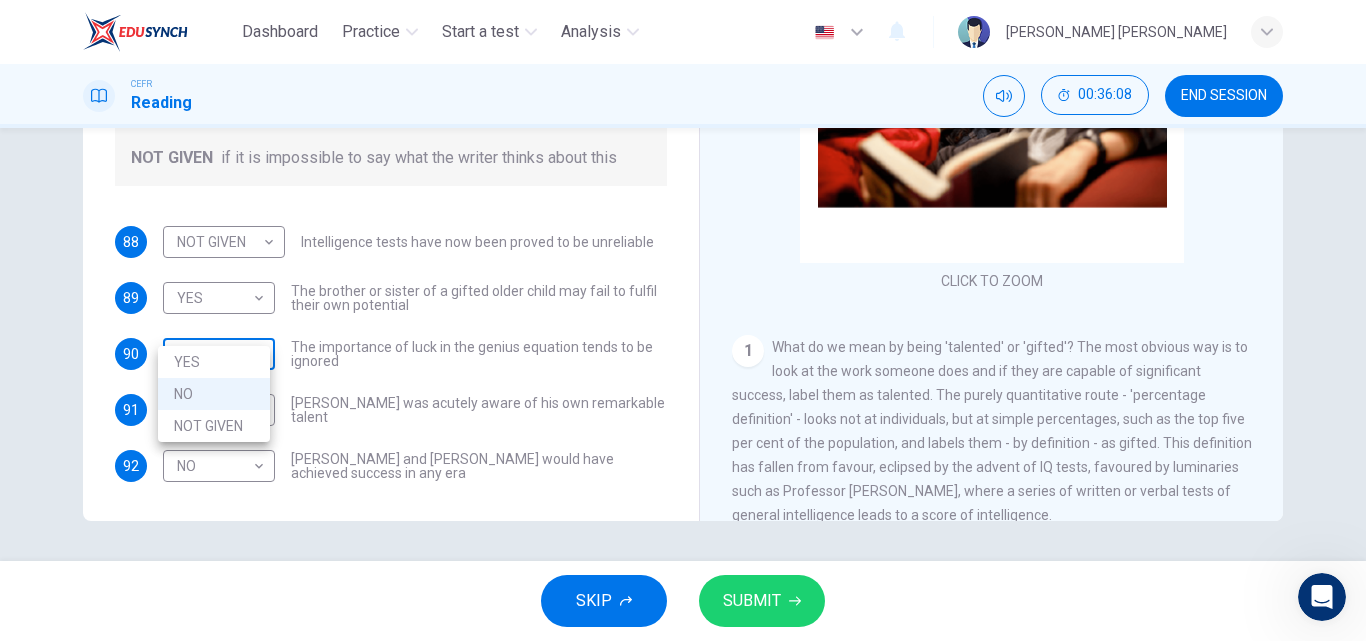 click on "Dashboard Practice Start a test Analysis English en ​ [PERSON_NAME] [PERSON_NAME] CEFR Reading 00:36:08 END SESSION Questions 88 - 92 Do the following statements agree with the claims of the writer in the Reading Passage?
In the boxes below write YES if the statement agrees with the views of the writer NO if the statement contradicts the views of the writer NOT GIVEN if it is impossible to say what the writer thinks about this 88 NOT GIVEN NOT GIVEN ​ Intelligence tests have now been proved to be unreliable 89 YES YES ​ The brother or sister of a gifted older child may fail to fulfil their own potential 90 NO NO ​ The importance of luck in the genius equation tends to be ignored 91 NO NO ​ [PERSON_NAME] was acutely aware of his own remarkable talent 92 NO NO ​ [PERSON_NAME] and [PERSON_NAME] would have achieved success in any era Nurturing Talent within the Family CLICK TO ZOOM Click to Zoom 1 2 3 4 5 6 7 8 SKIP SUBMIT EduSynch - Online Language Proficiency Testing Dashboard Practice Start a test Analysis 2025 YES" at bounding box center (683, 320) 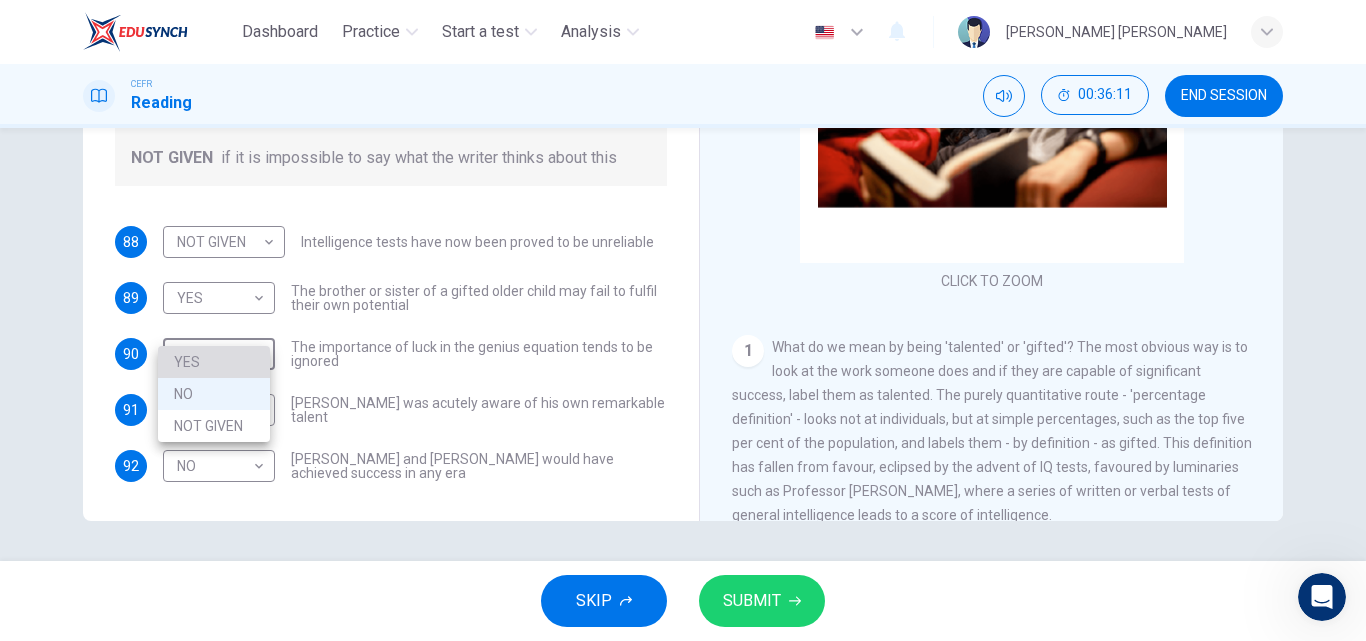 click on "YES" at bounding box center [214, 362] 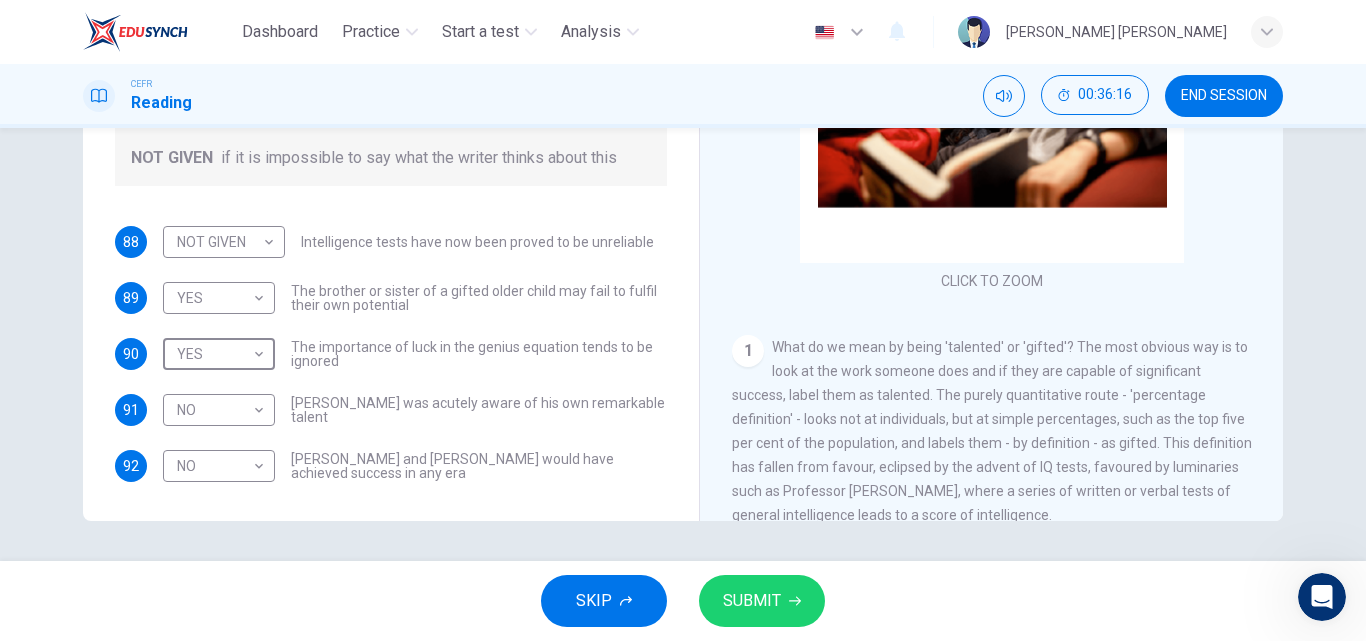 click on "SUBMIT" at bounding box center (752, 601) 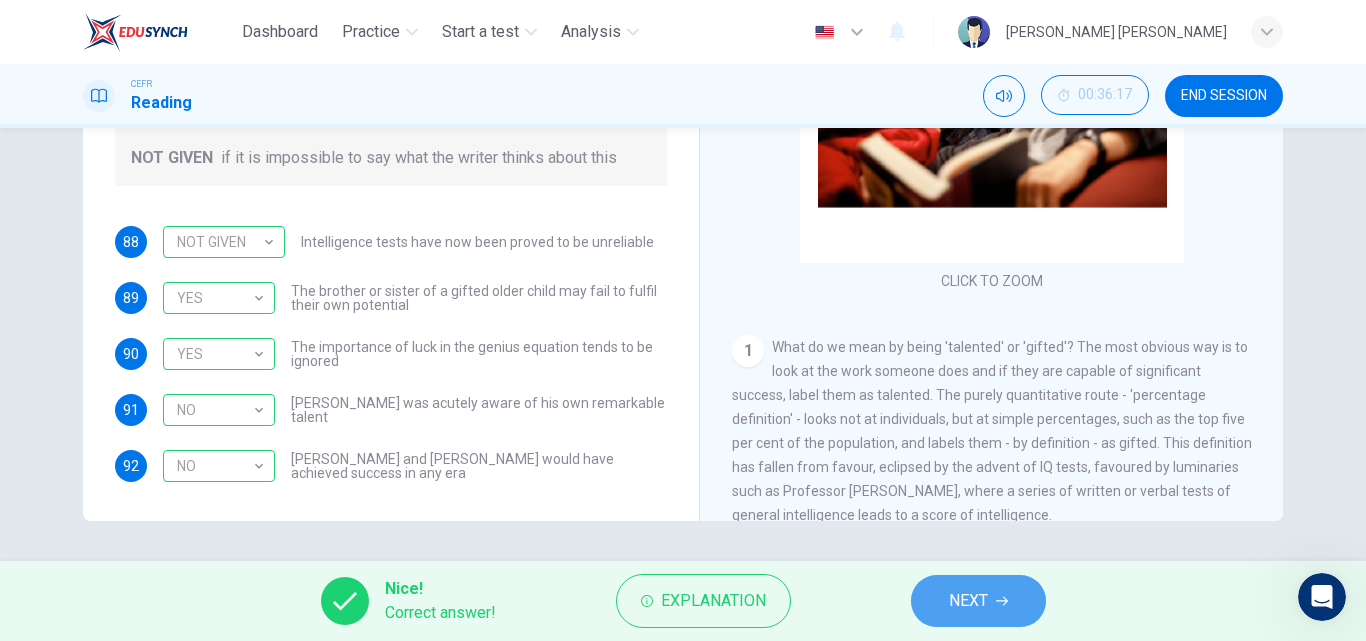 click on "NEXT" at bounding box center [968, 601] 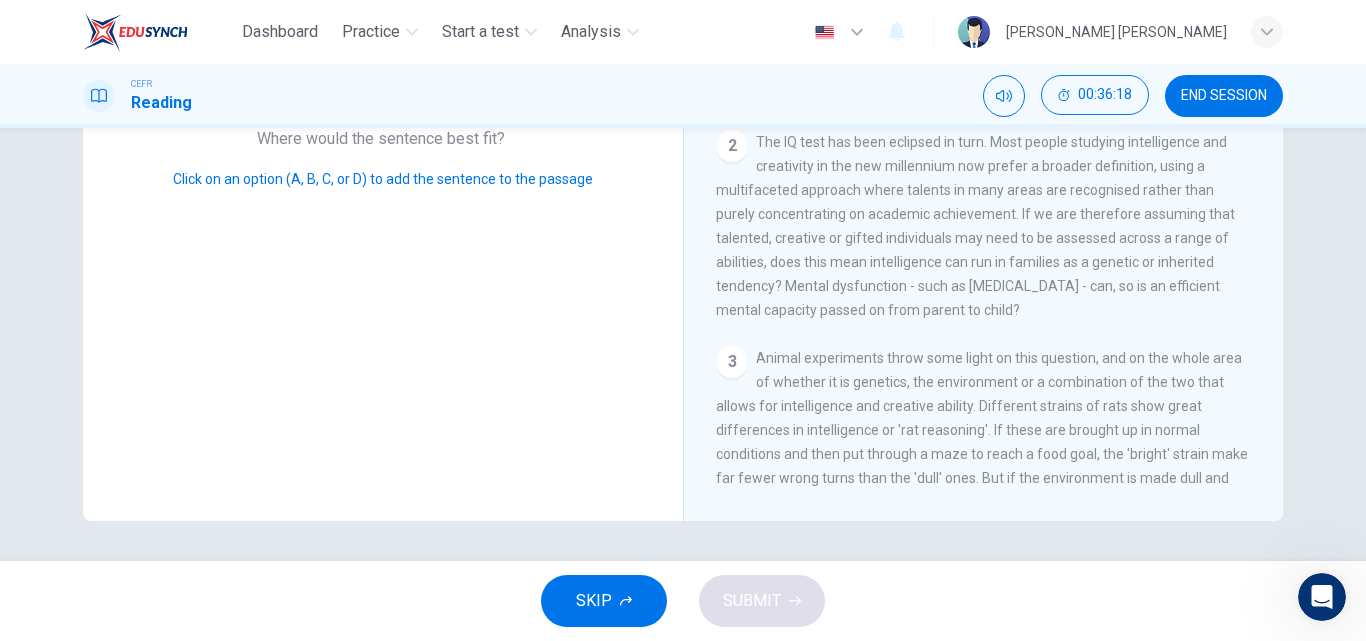 drag, startPoint x: 1353, startPoint y: 357, endPoint x: 1343, endPoint y: 253, distance: 104.47966 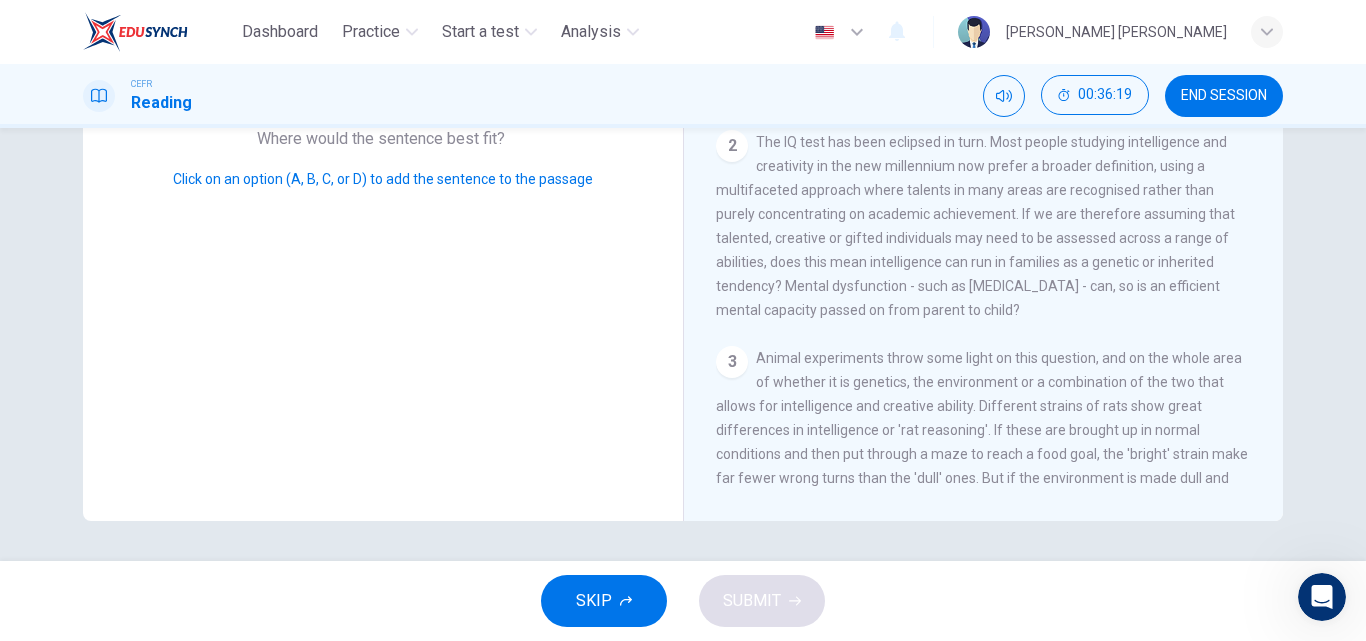 click on "Question 93 Look at the four     that indicate where the following sentence could be added to the passage: Which  THREE  of the following does the writer regard as a feature of creative families? Where would the sentence best fit?   Click on an option (A, B, C, or D) to add the sentence to the passage Nurturing Talent within the Family 1 What do we mean by being 'talented' or 'gifted'? The most obvious way is to look at the work someone does and if they are capable of significant success, label them as talented. The purely quantitative route - 'percentage definition' - looks not at individuals, but at simple percentages, such as the top five per cent of the population, and labels them - by definition - as gifted. This definition has fallen from favour, eclipsed by the advent of IQ tests, favoured by luminaries such as Professor [PERSON_NAME], where a series of written or verbal tests of general intelligence leads to a score of intelligence. 2 3 4 5 6 7 8" at bounding box center [683, 344] 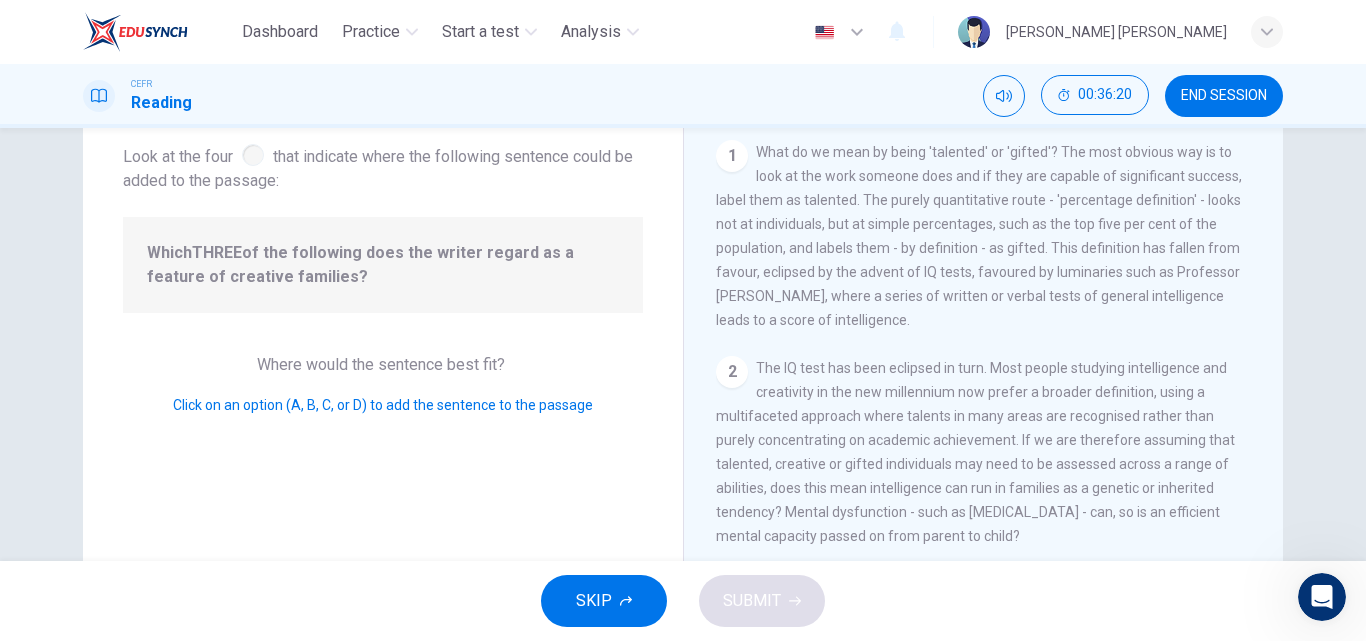 scroll, scrollTop: 101, scrollLeft: 0, axis: vertical 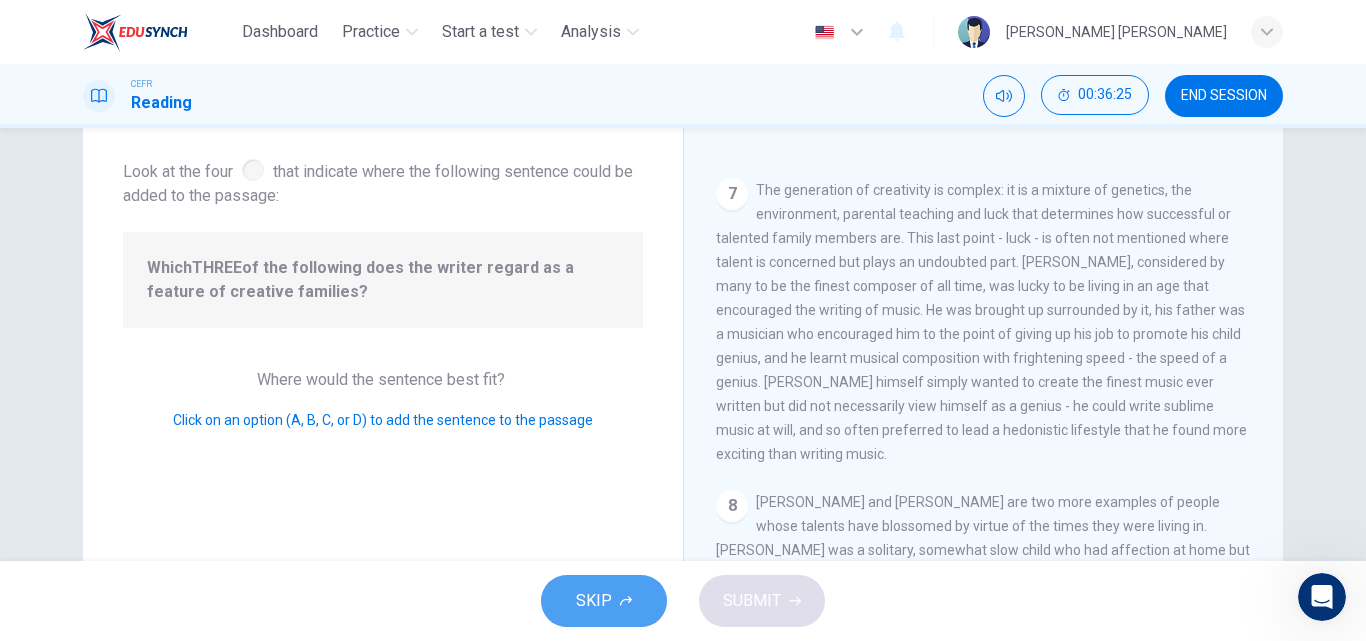 click on "SKIP" at bounding box center [594, 601] 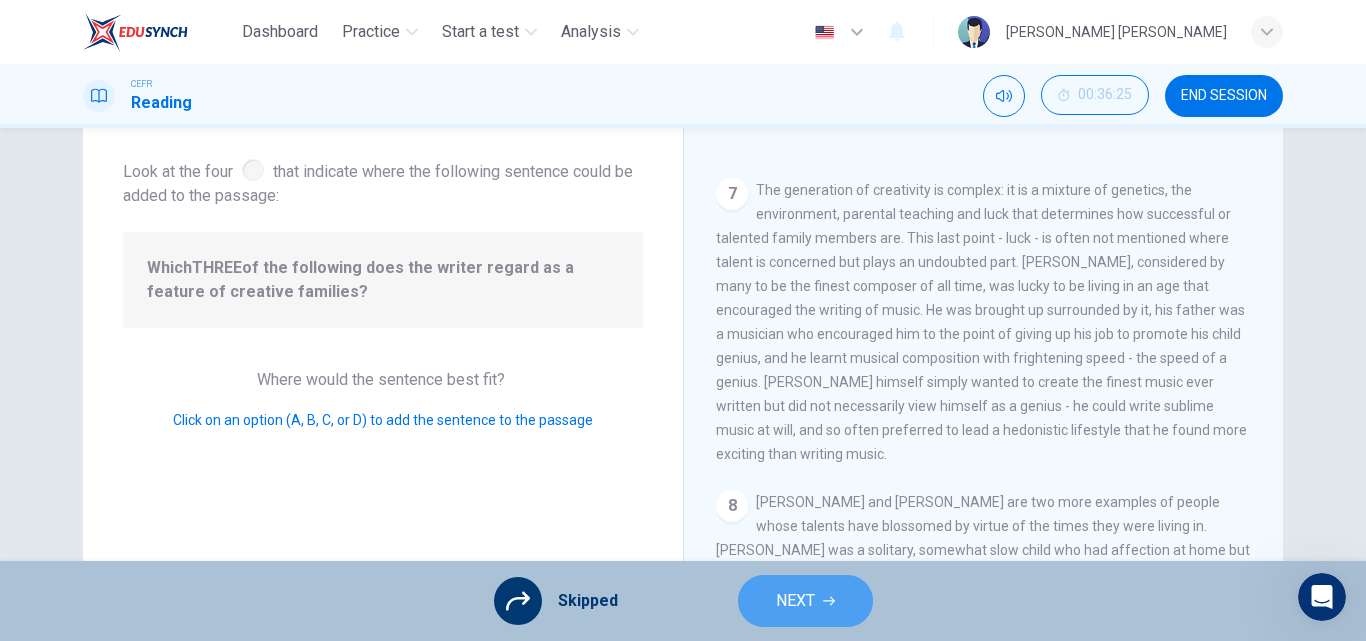 click on "NEXT" at bounding box center (805, 601) 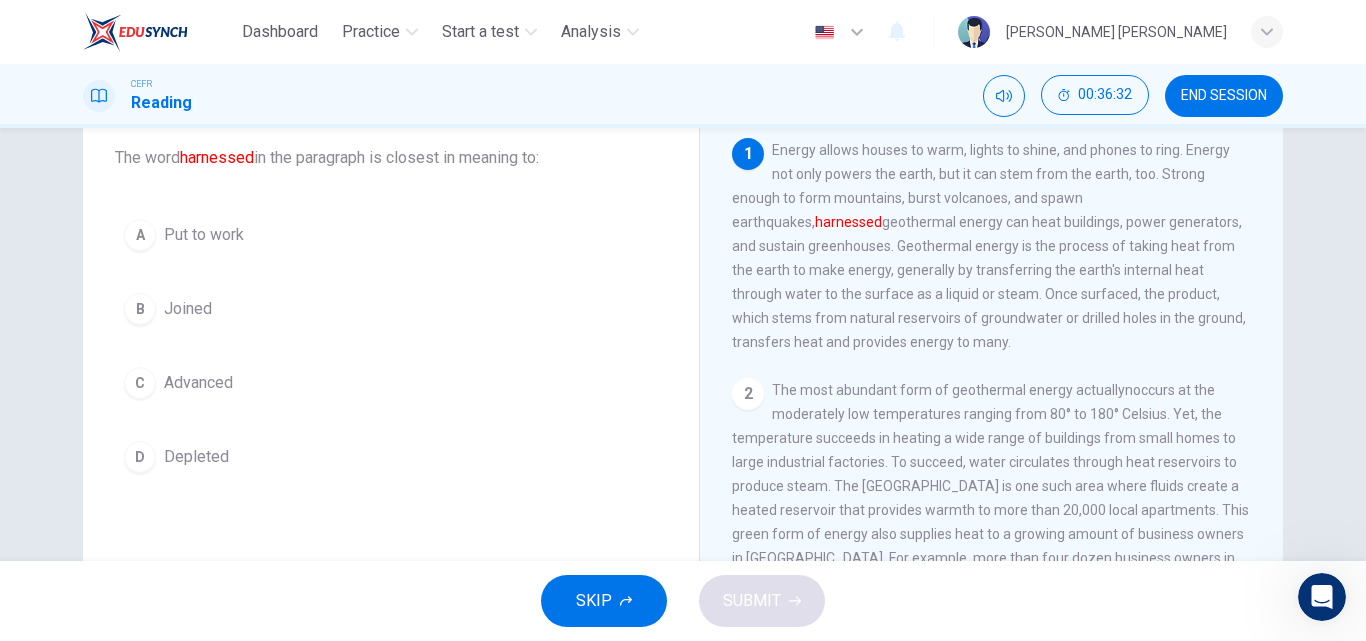 scroll, scrollTop: 112, scrollLeft: 0, axis: vertical 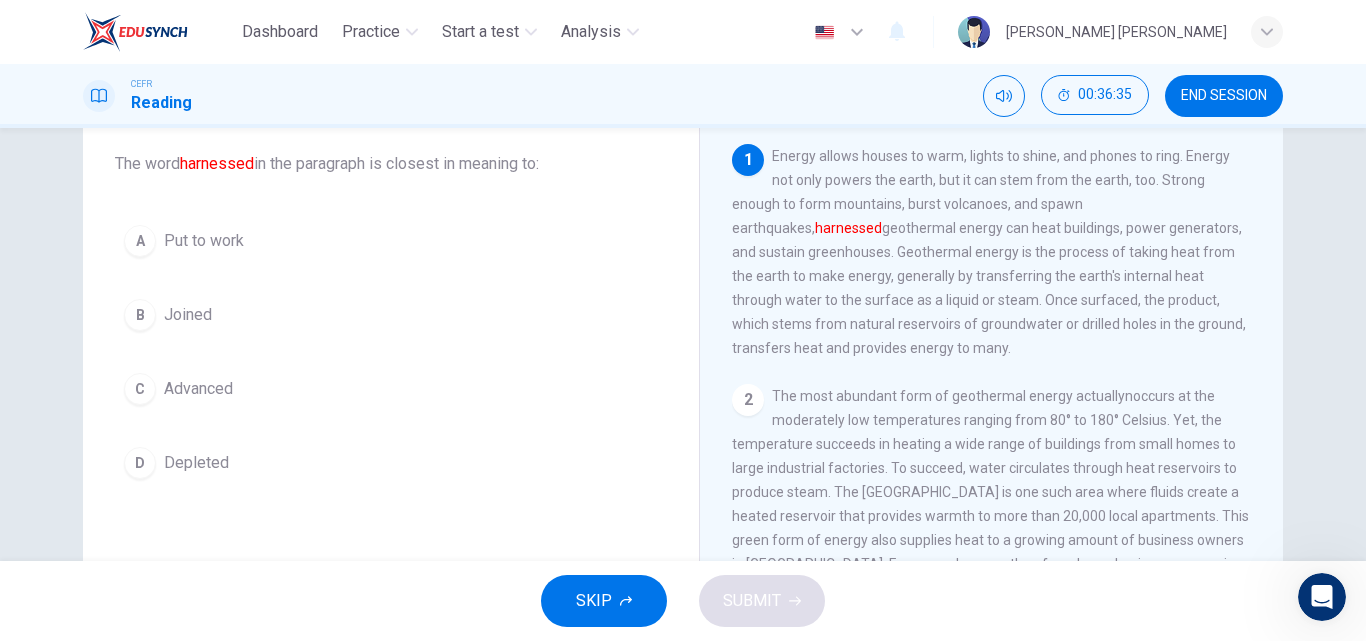 click on "A Put to work" at bounding box center (391, 241) 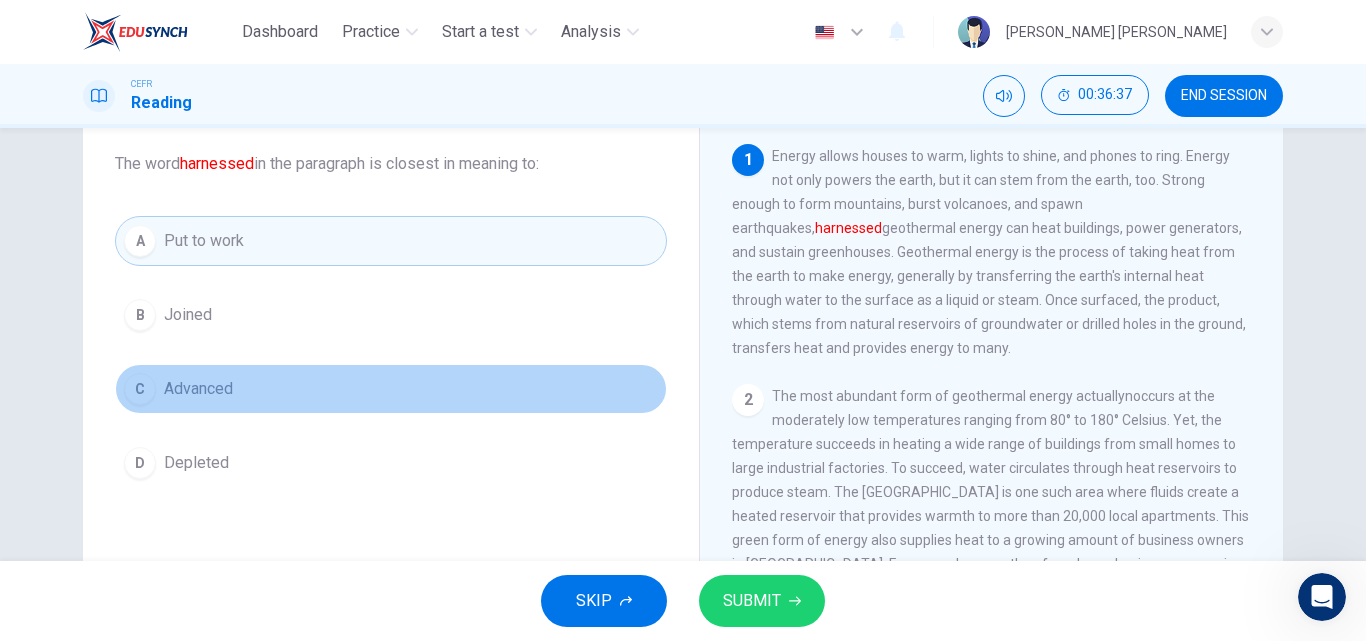 click on "C Advanced" at bounding box center [391, 389] 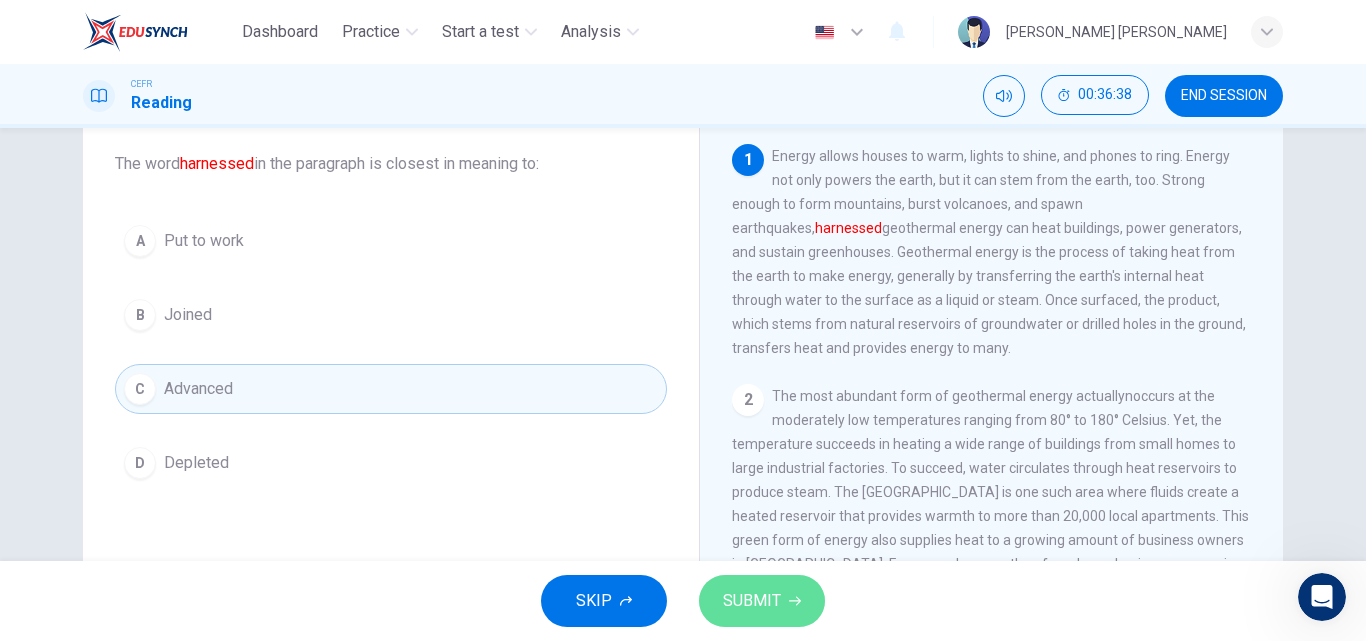 click on "SUBMIT" at bounding box center (752, 601) 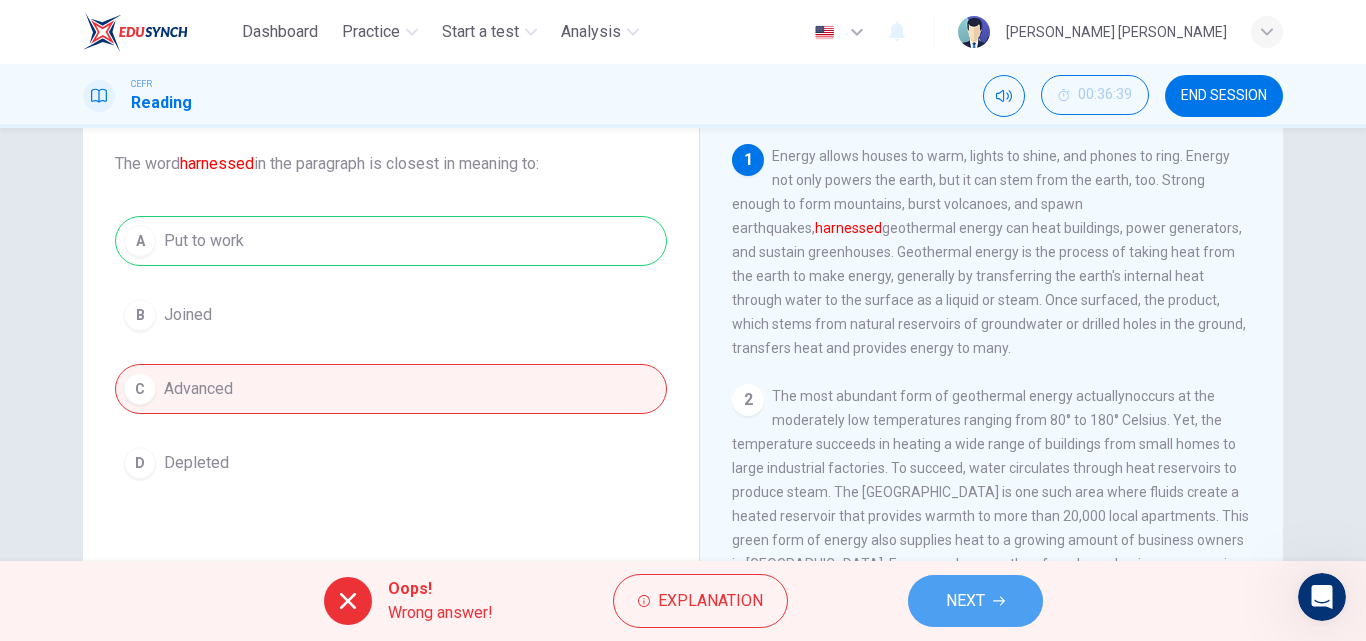 click 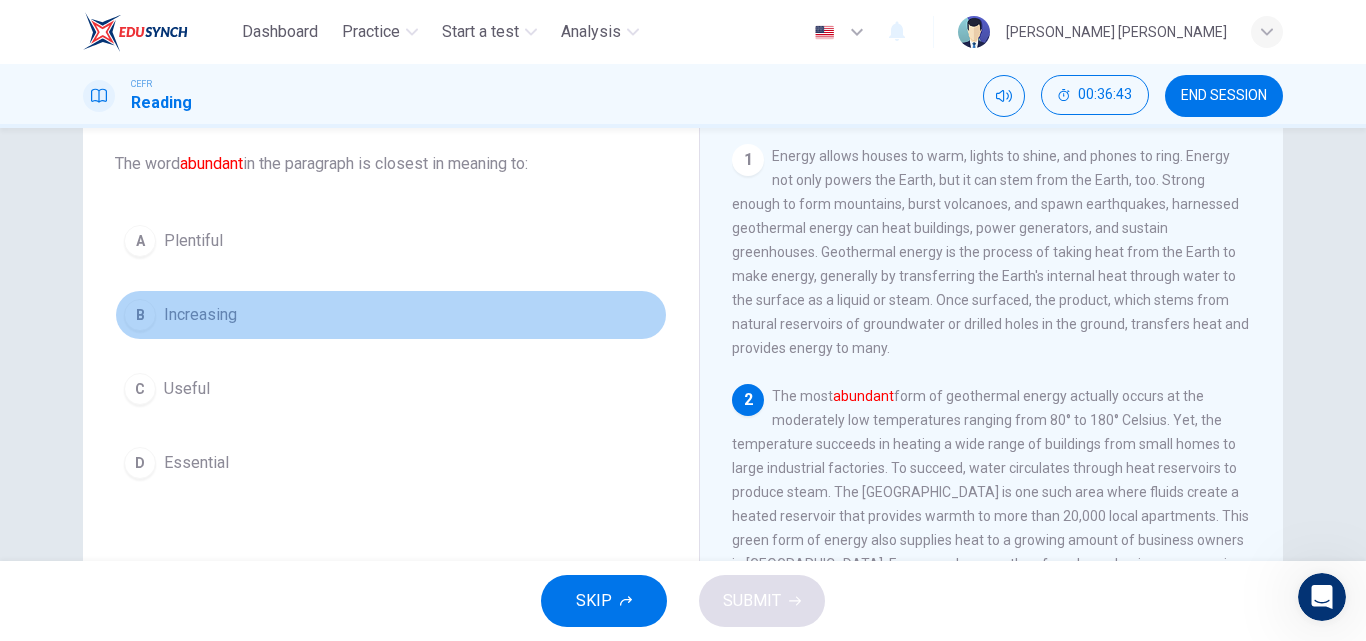 click on "Increasing" at bounding box center (200, 315) 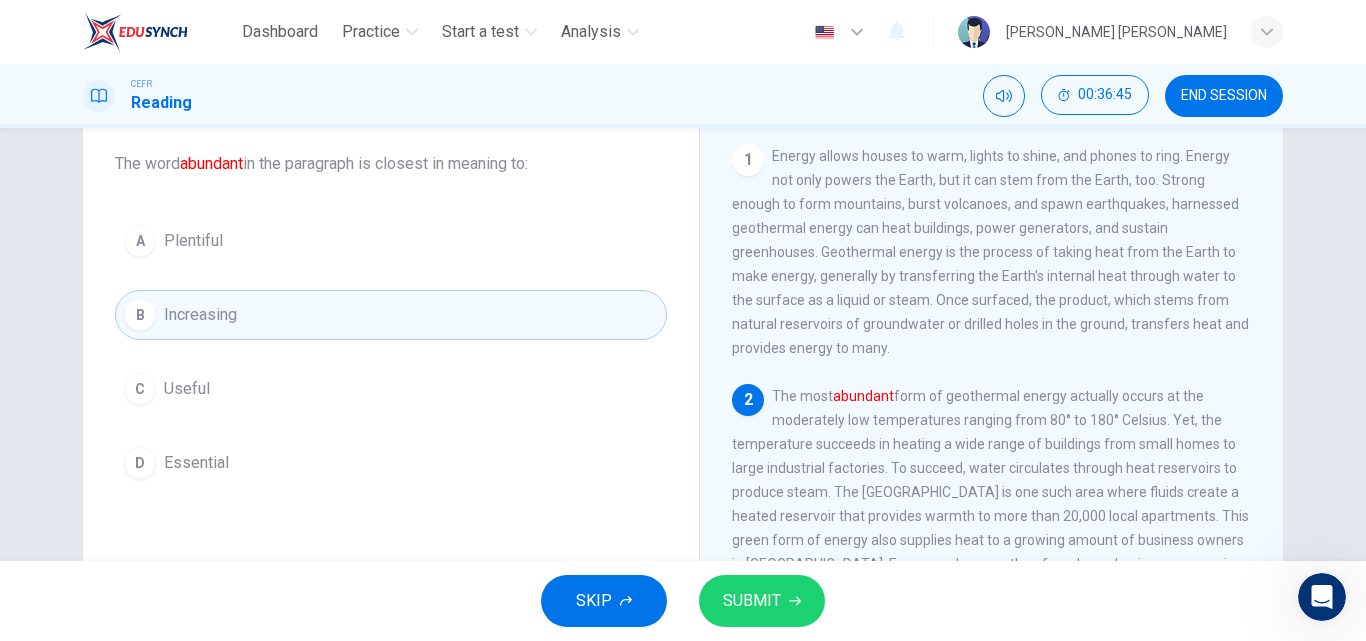 click on "Useful" at bounding box center (187, 389) 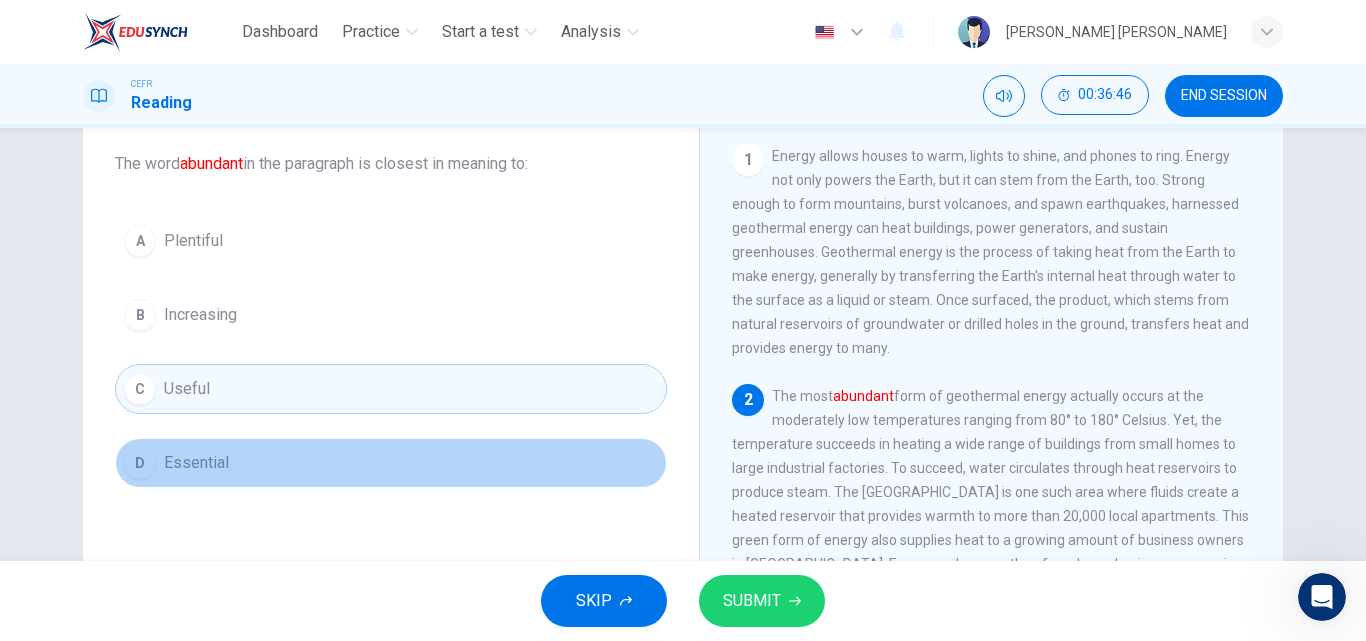 click on "Essential" at bounding box center (196, 463) 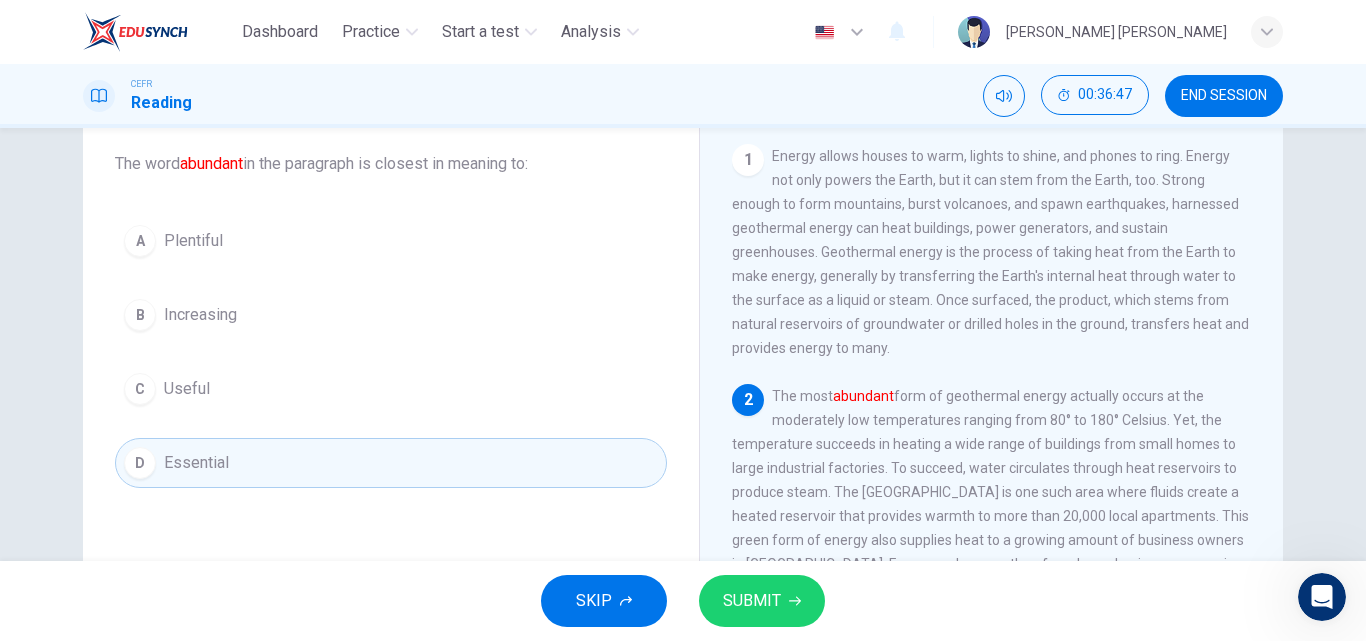 click on "SUBMIT" at bounding box center [752, 601] 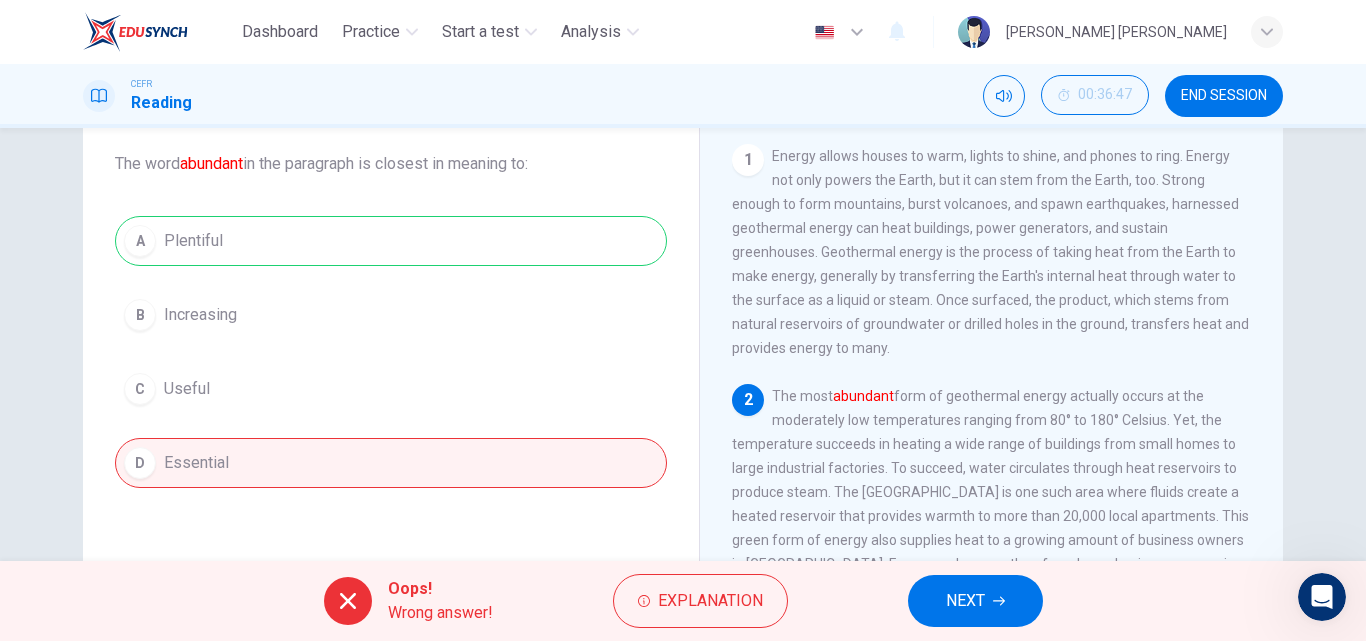 click on "NEXT" at bounding box center [975, 601] 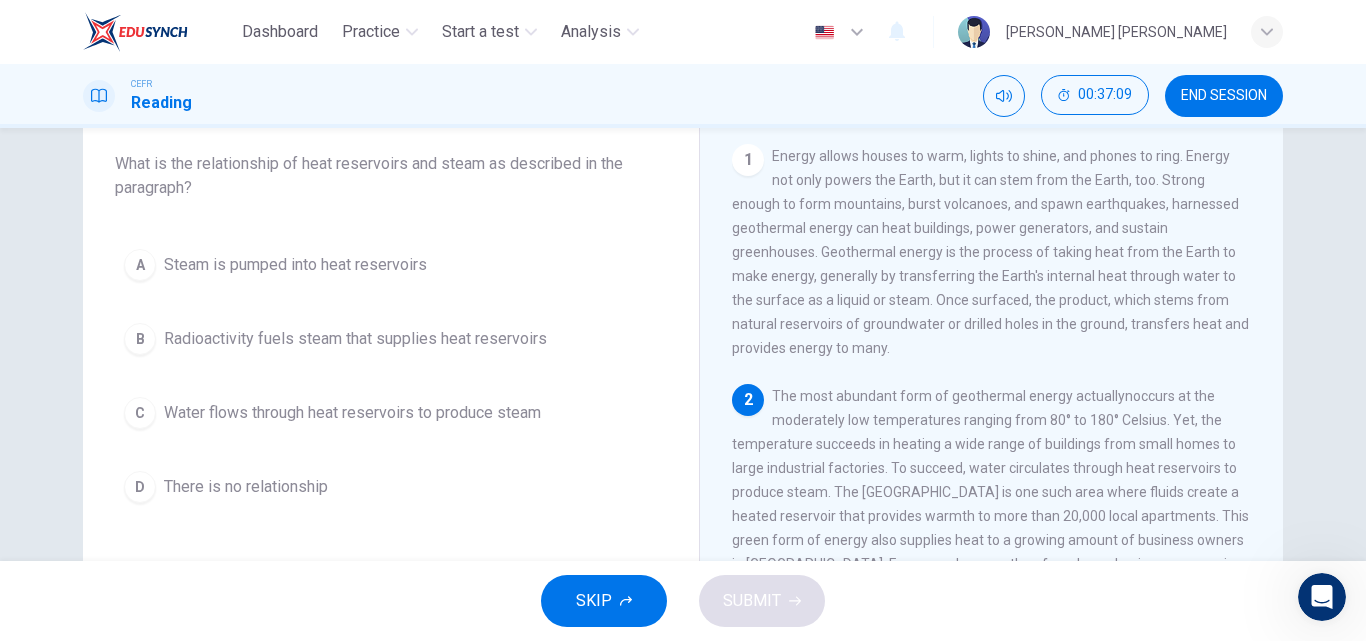click on "1 Energy allows houses to warm, lights to shine, and phones to ring. Energy not only powers the Earth, but it can stem from the Earth, too. Strong enough to form mountains, burst volcanoes, and spawn earthquakes, harnessed geothermal energy can heat buildings, power generators, and sustain greenhouses. Geothermal energy is the process of taking heat from the Earth to make energy, generally by transferring the Earth's internal heat through water to the surface as a liquid or steam. Once surfaced, the product, which stems from natural reservoirs of groundwater or drilled holes in the ground, transfers heat and provides energy to many. 2 3 4 5" at bounding box center (1005, 447) 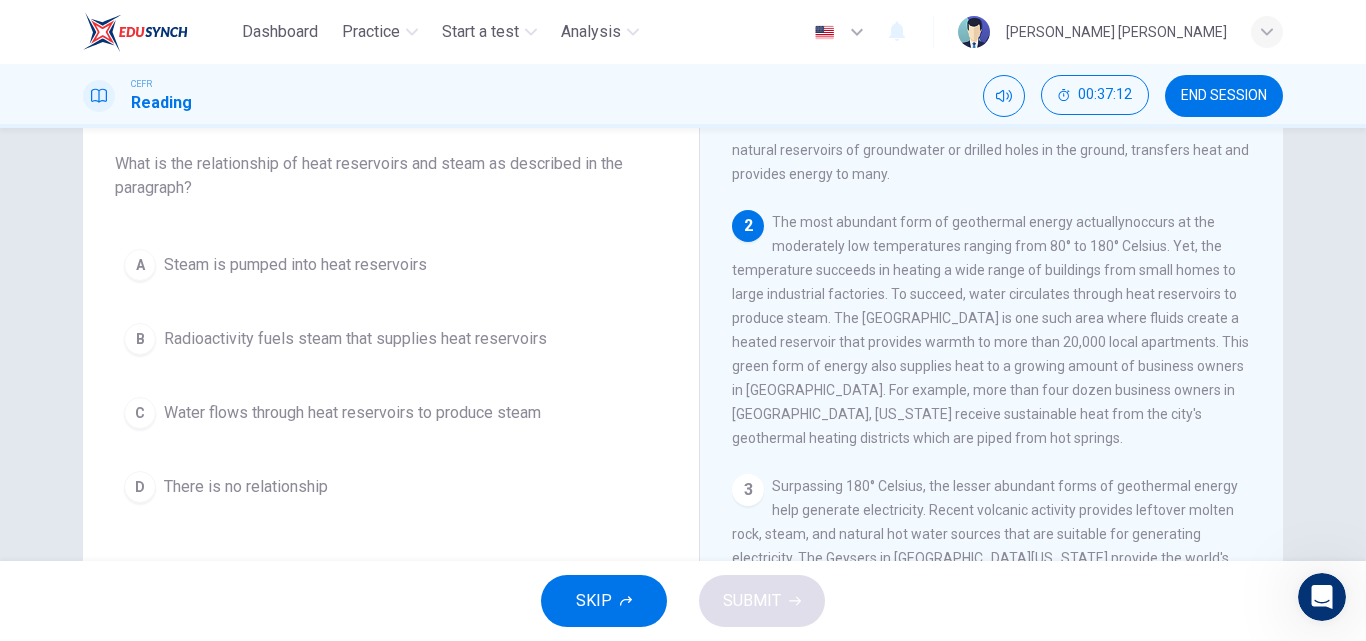 scroll, scrollTop: 203, scrollLeft: 0, axis: vertical 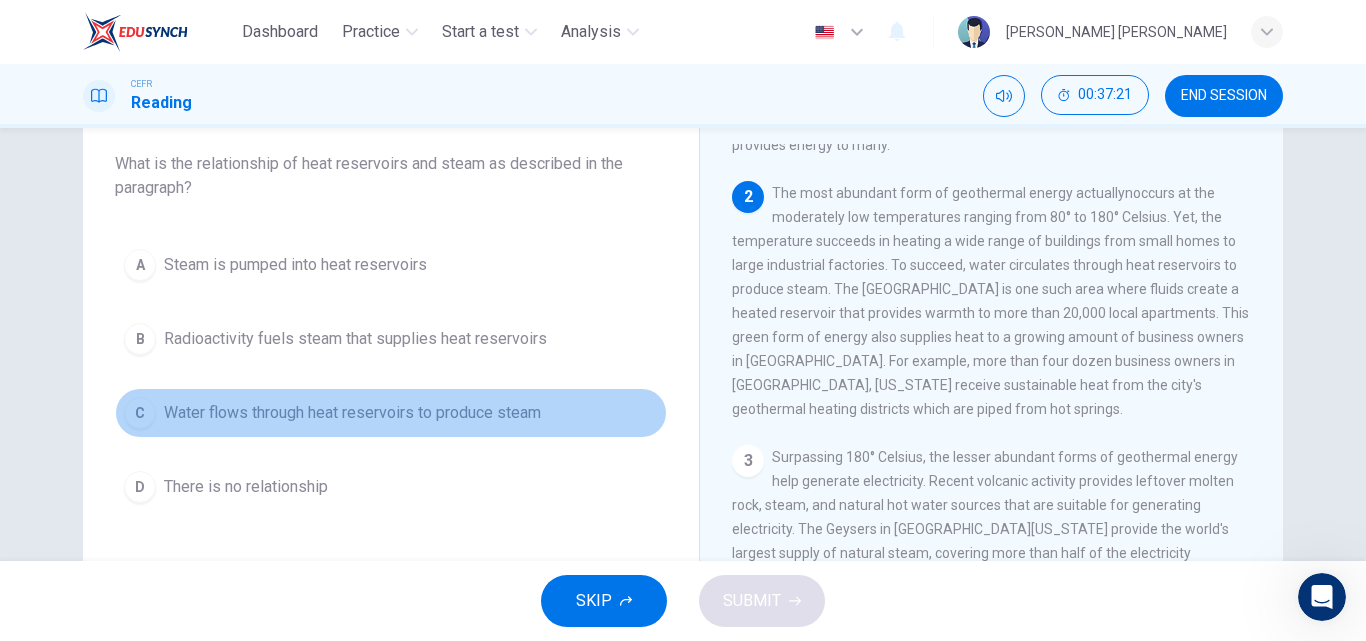 click on "C Water flows through heat reservoirs to produce steam" at bounding box center (391, 413) 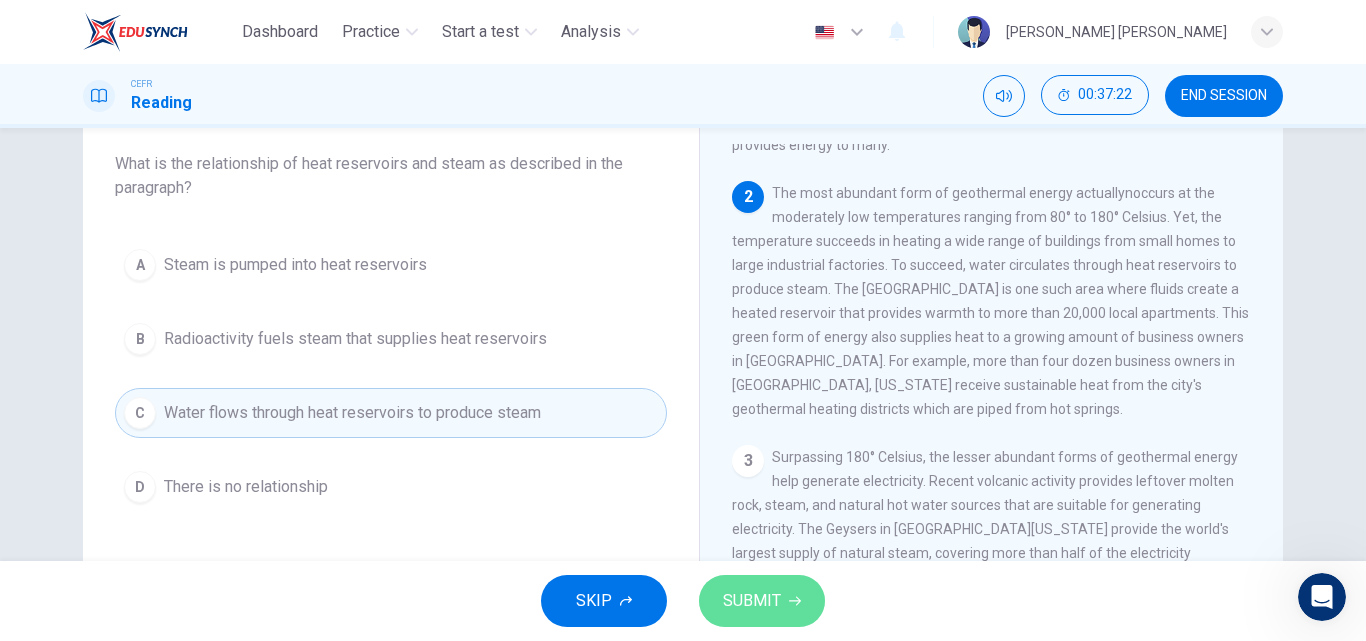 click on "SUBMIT" at bounding box center (752, 601) 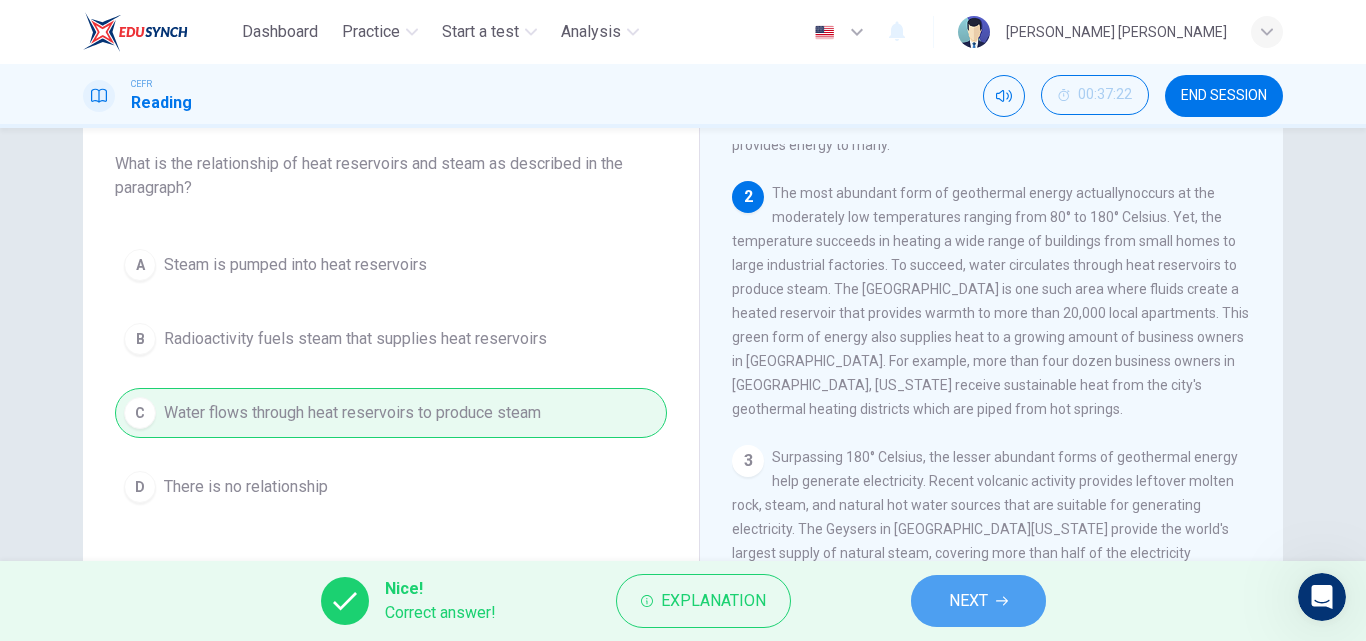 click on "NEXT" at bounding box center [968, 601] 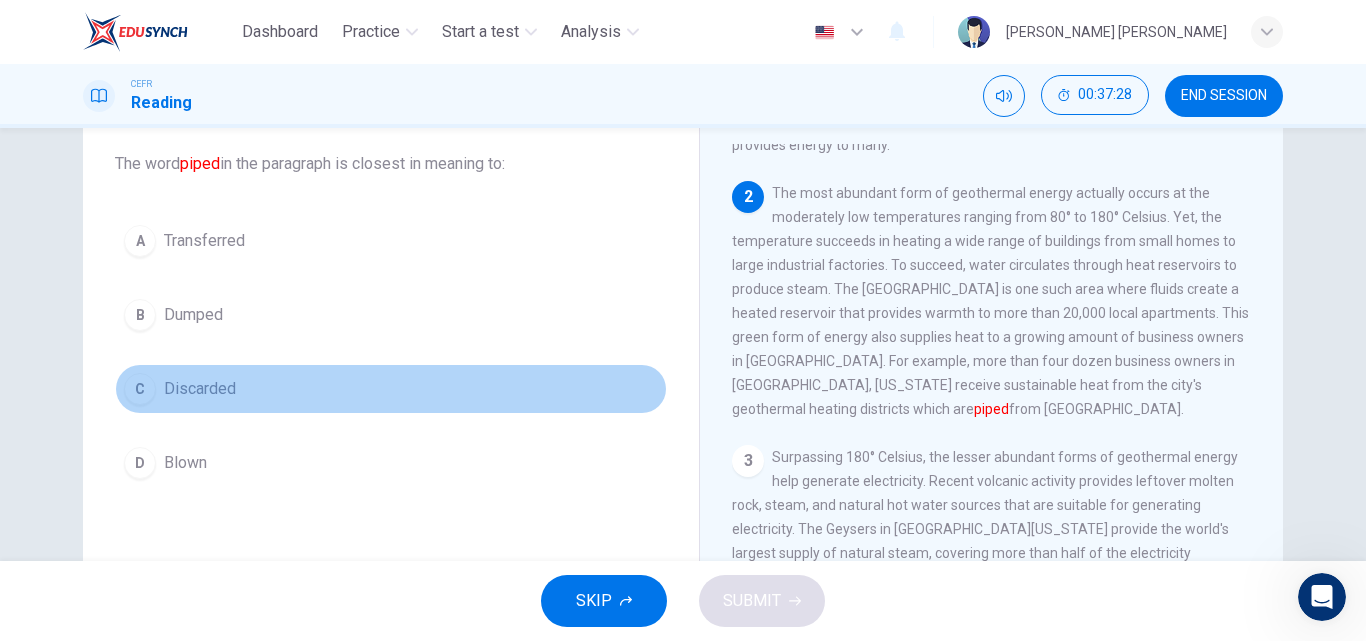 click on "Discarded" at bounding box center [200, 389] 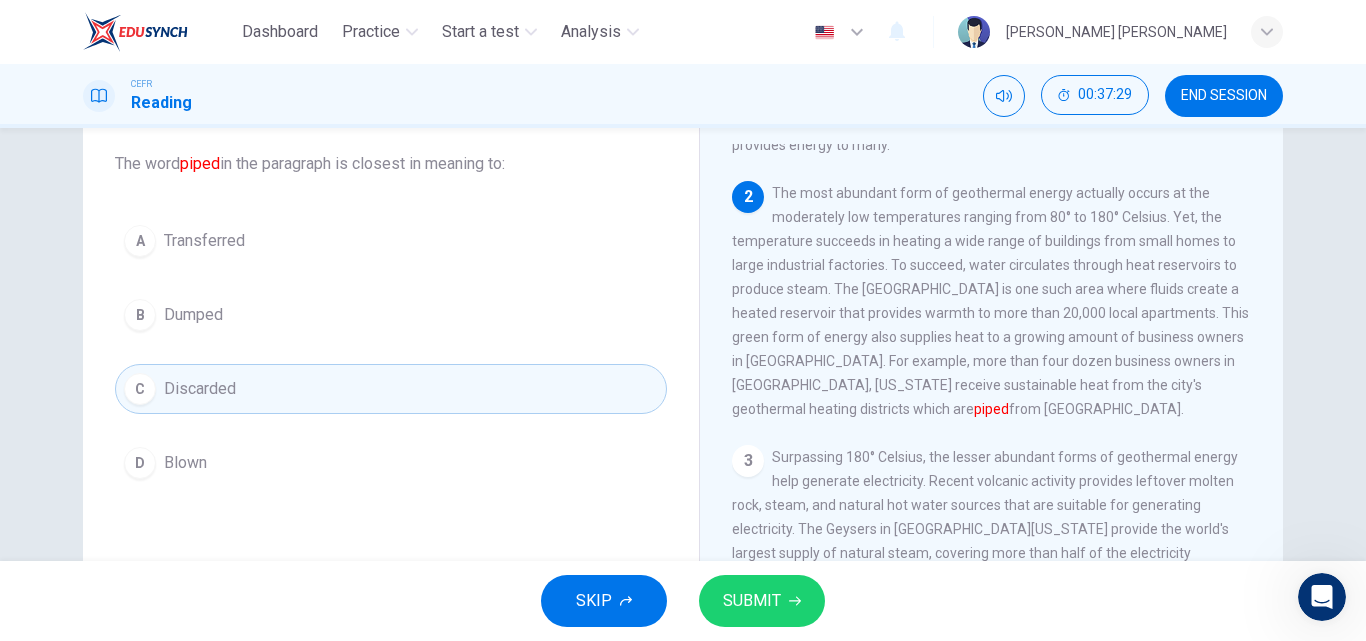 click on "SUBMIT" at bounding box center [762, 601] 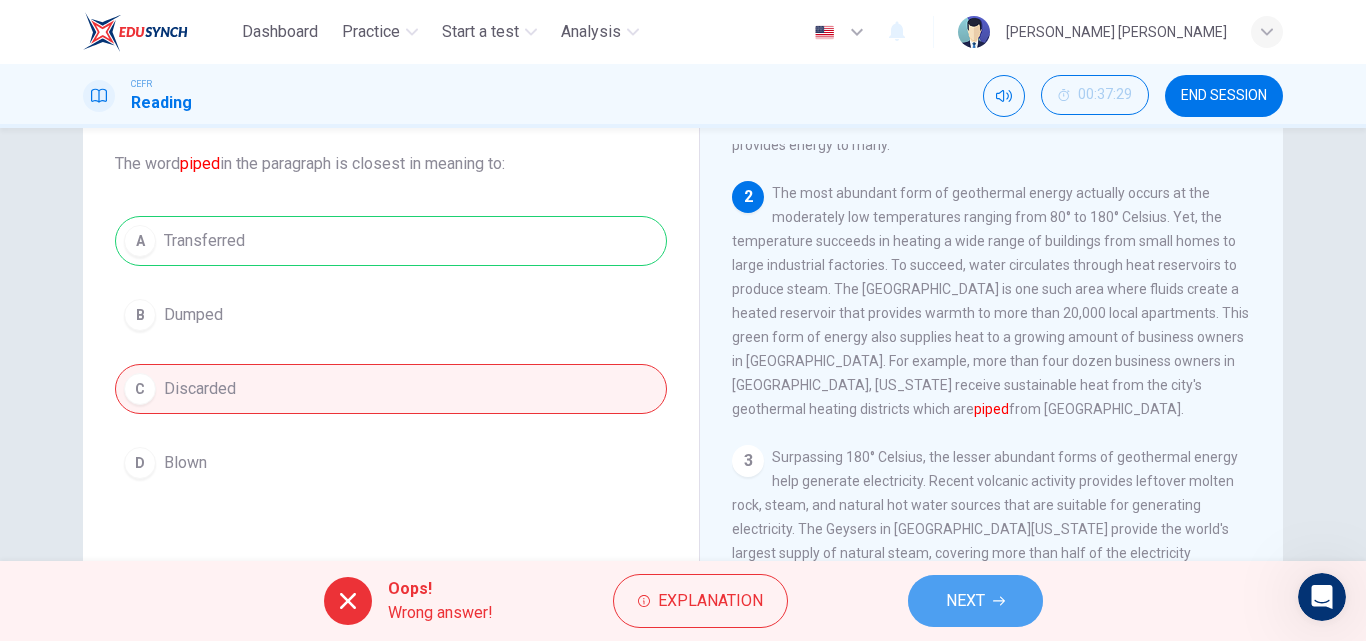 click on "NEXT" at bounding box center [965, 601] 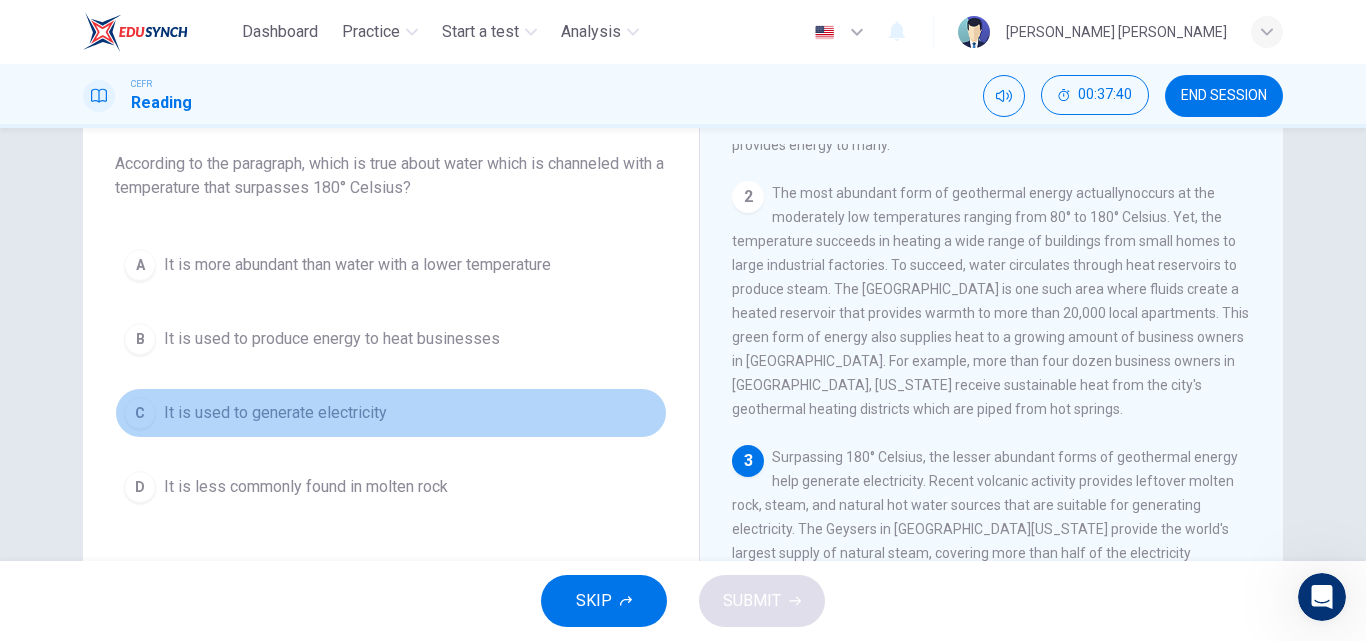 click on "It is used to generate electricity" at bounding box center (275, 413) 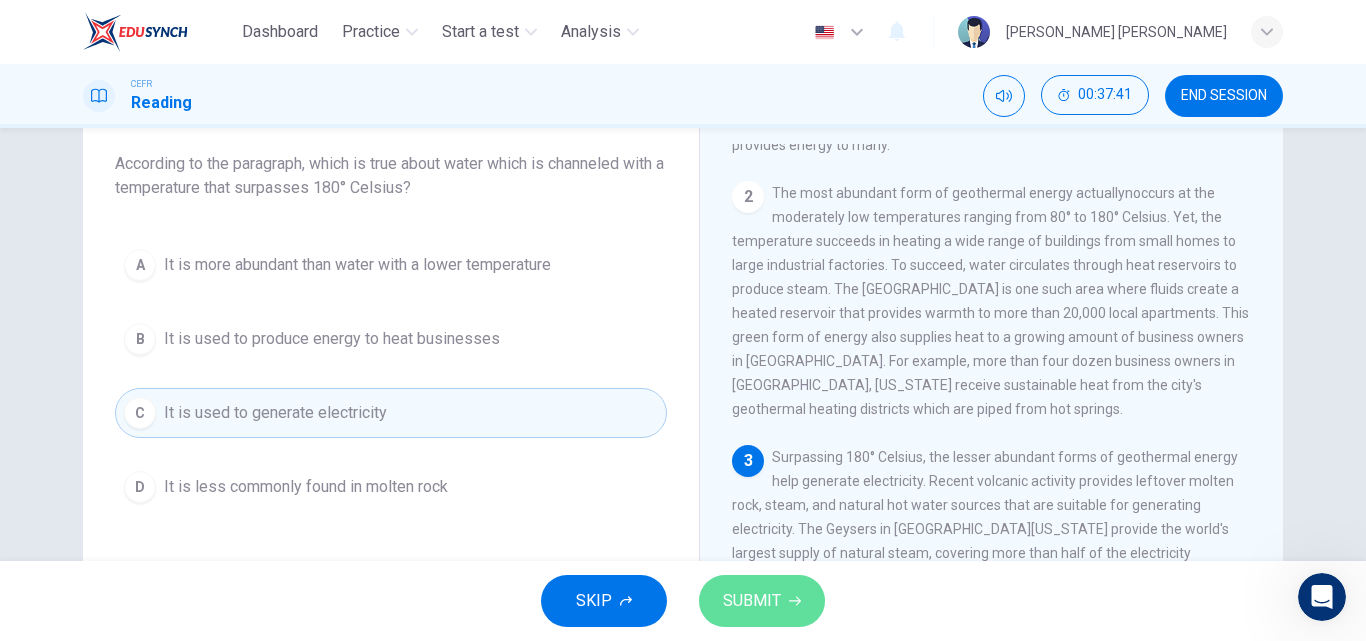 click on "SUBMIT" at bounding box center [752, 601] 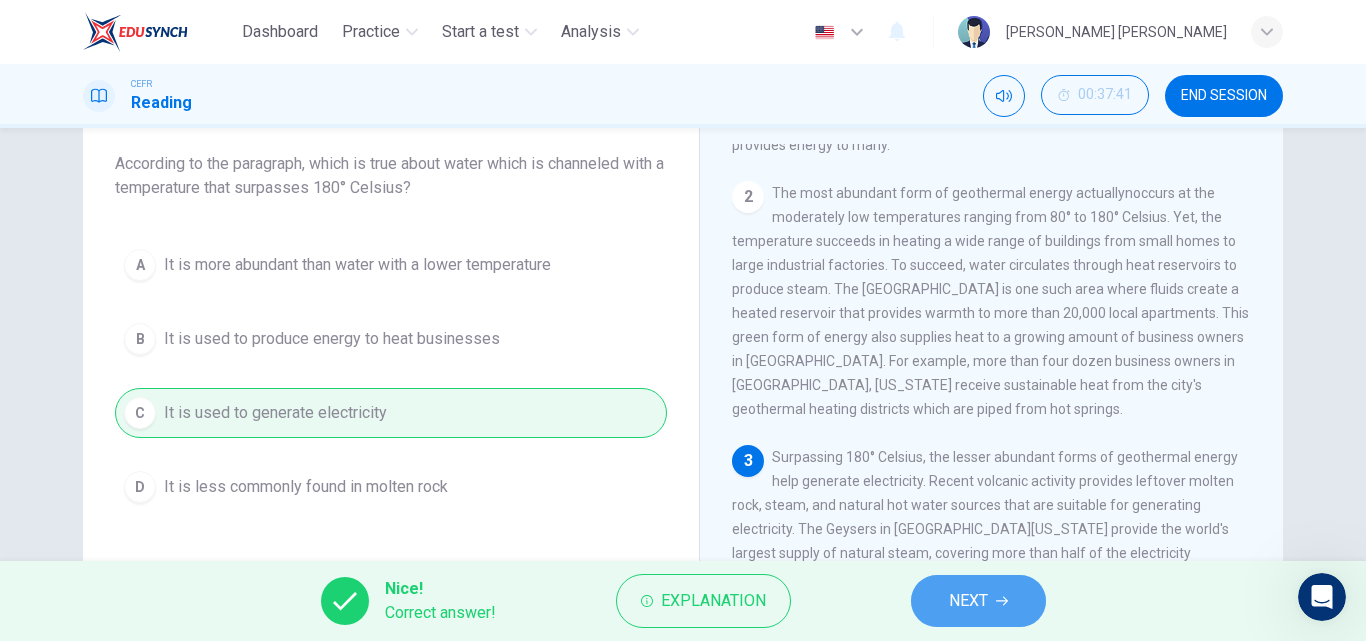 click on "NEXT" at bounding box center (978, 601) 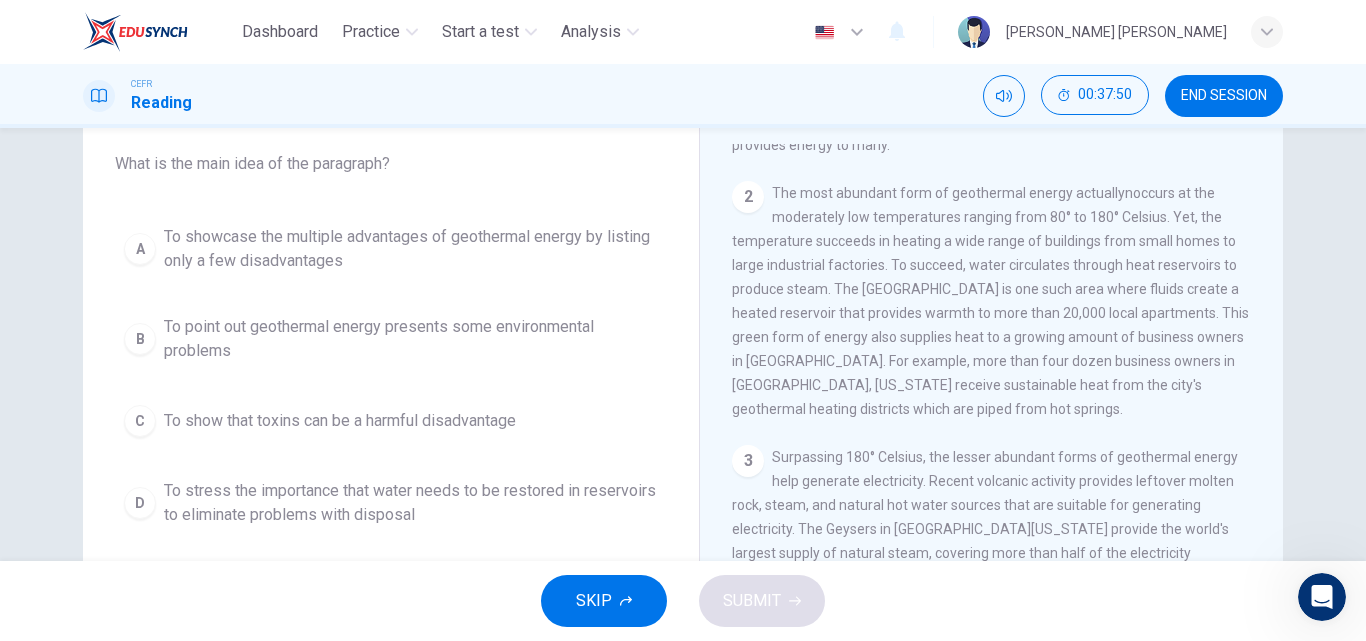 click on "To stress the importance that water needs to be restored in reservoirs to eliminate problems with disposal" at bounding box center (411, 503) 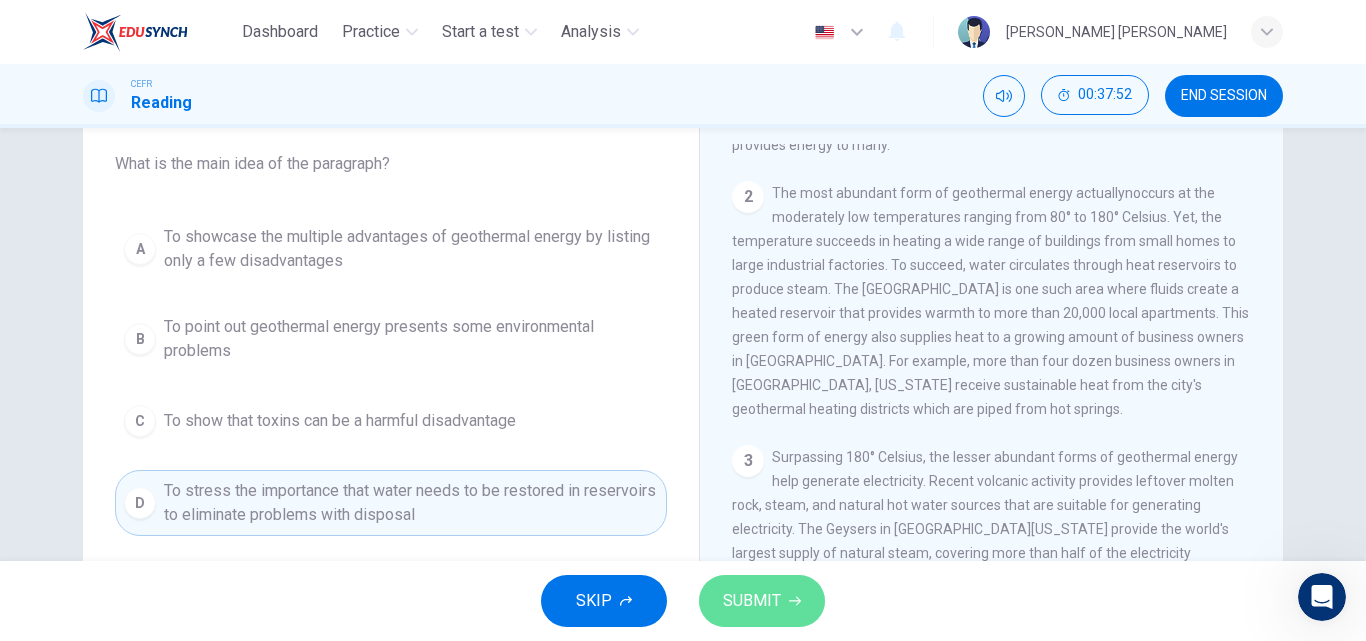 click on "SUBMIT" at bounding box center [762, 601] 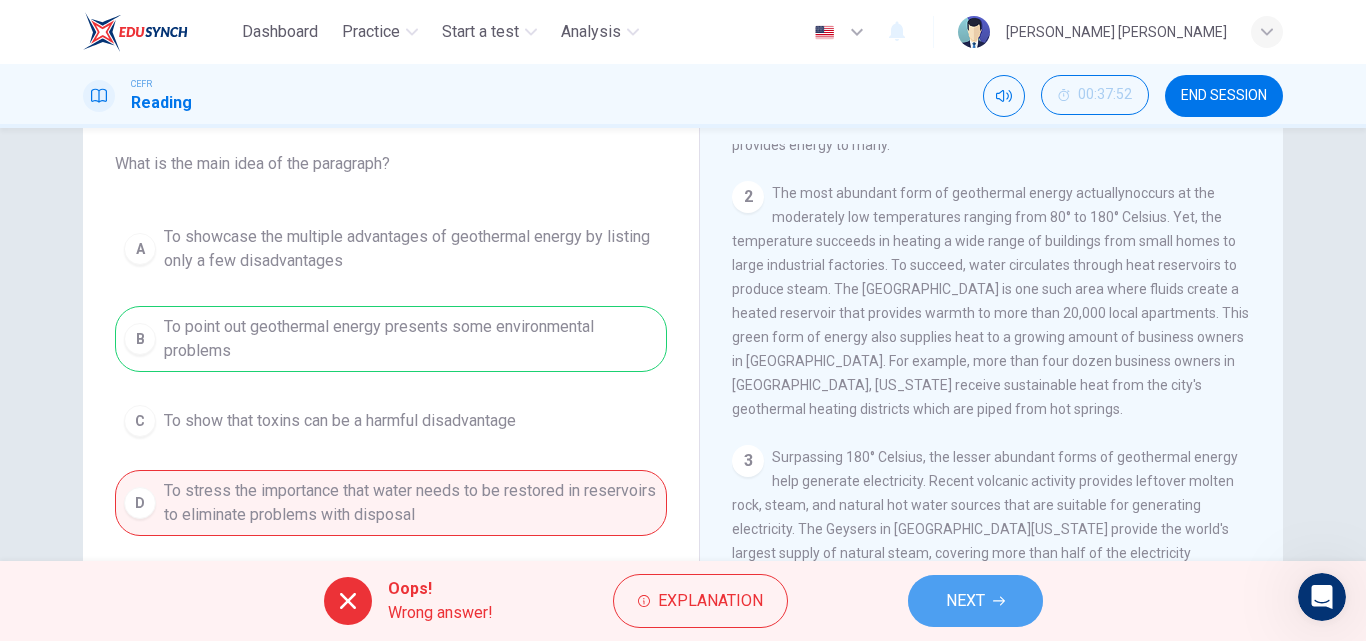click on "NEXT" at bounding box center [975, 601] 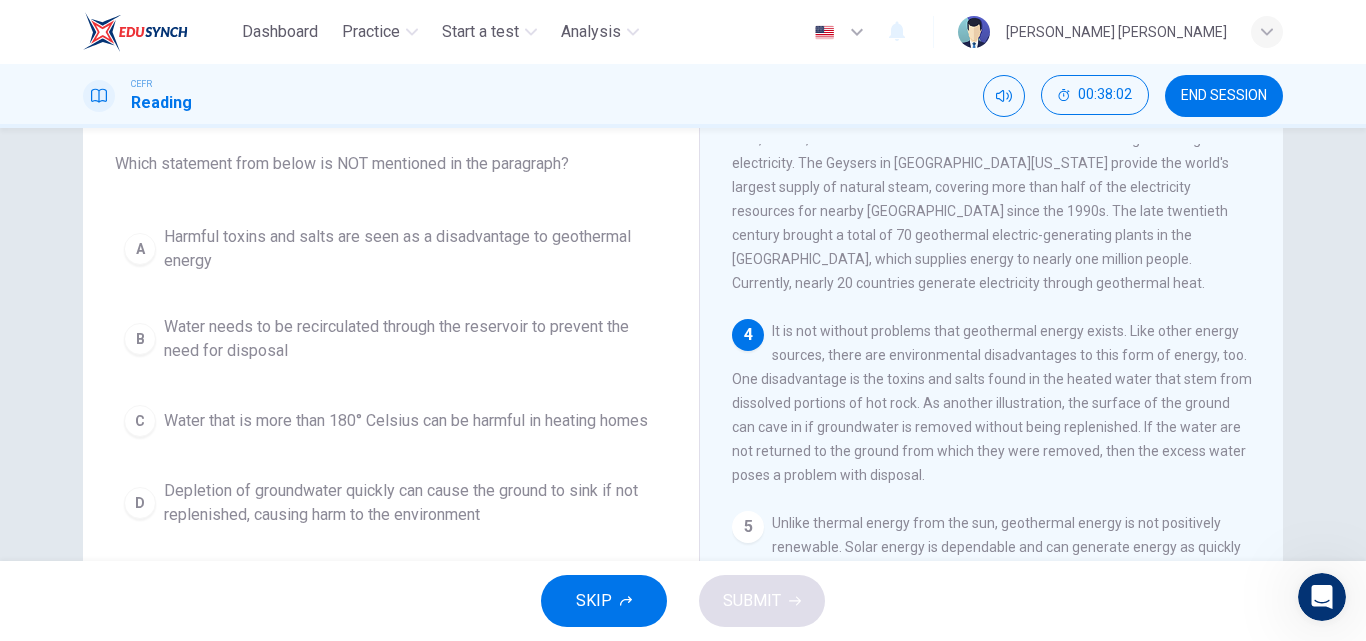 scroll, scrollTop: 473, scrollLeft: 0, axis: vertical 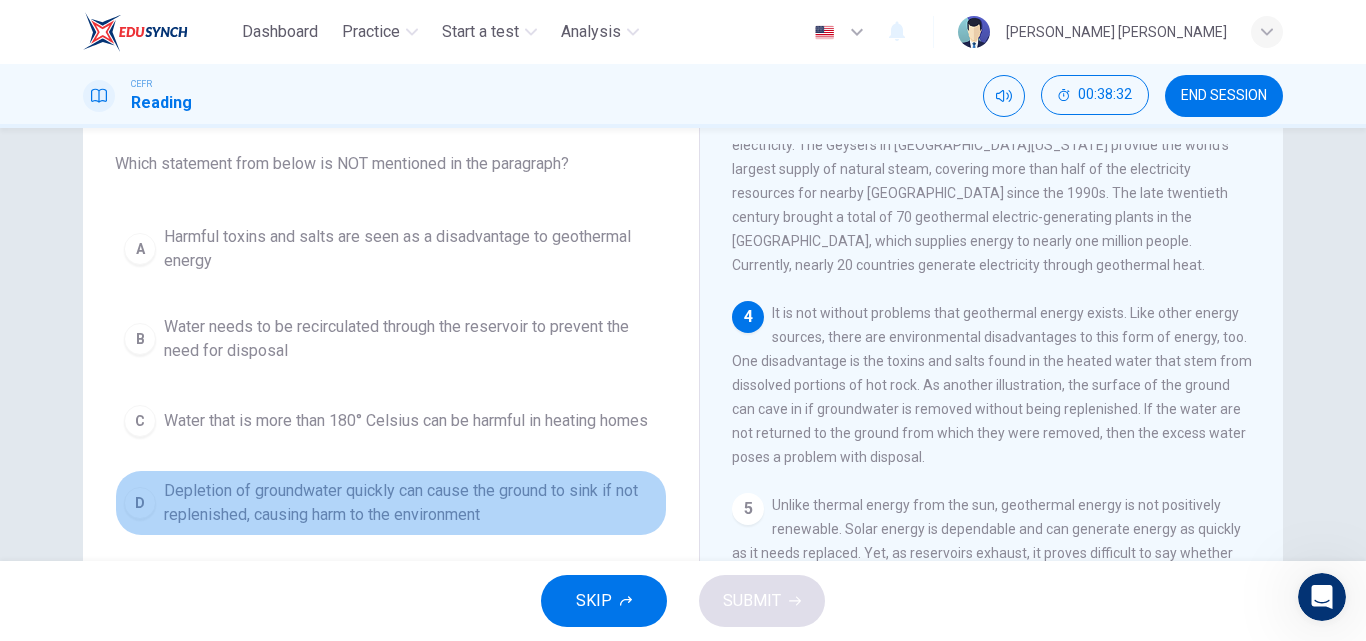 click on "Depletion of groundwater quickly can cause the ground to sink if not replenished, causing harm to the environment" at bounding box center (411, 503) 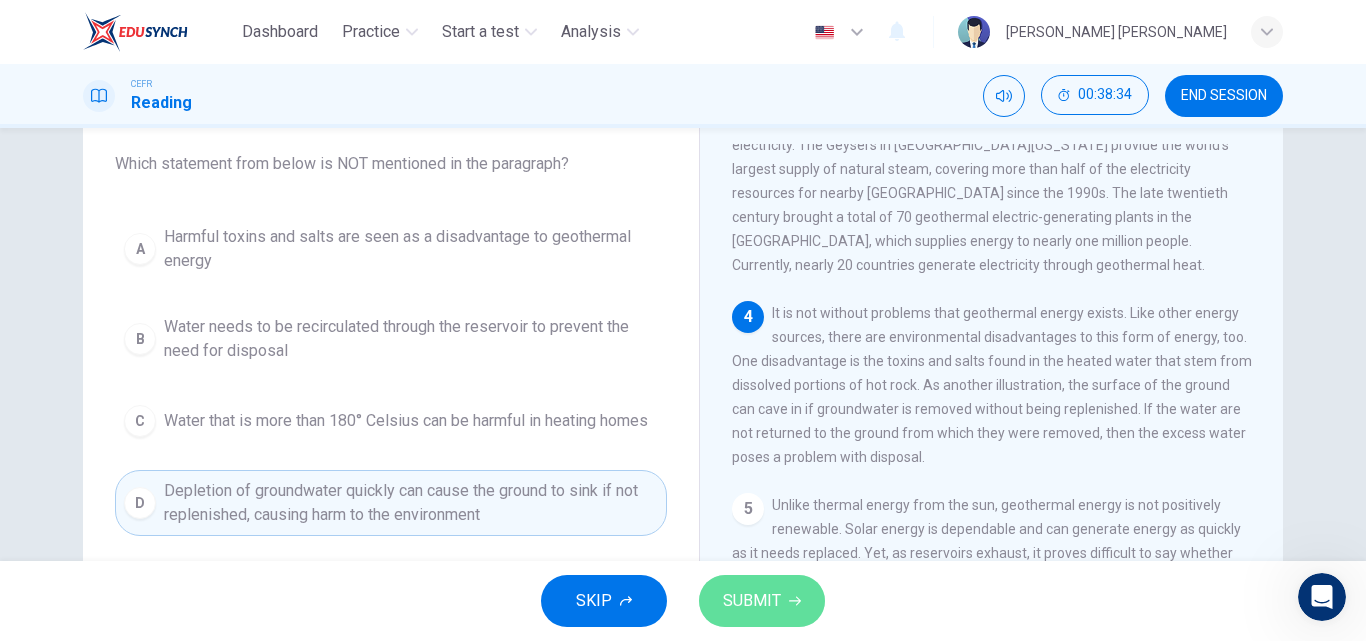 click on "SUBMIT" at bounding box center (752, 601) 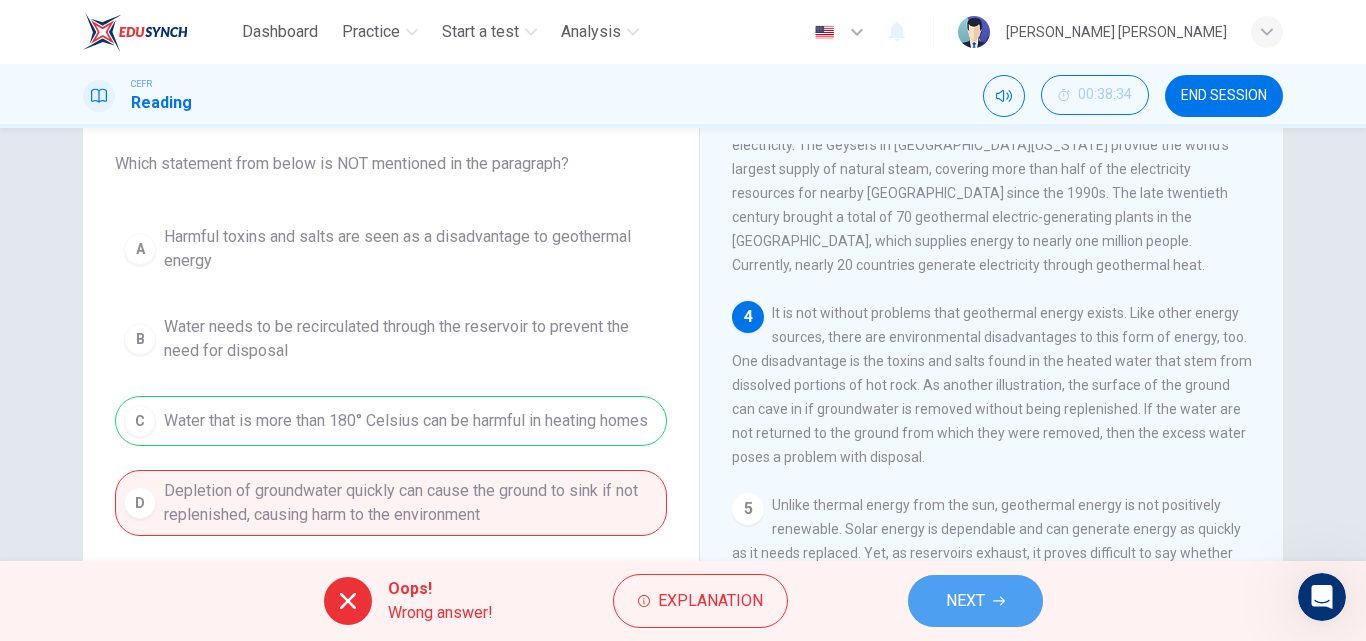 click on "NEXT" at bounding box center [975, 601] 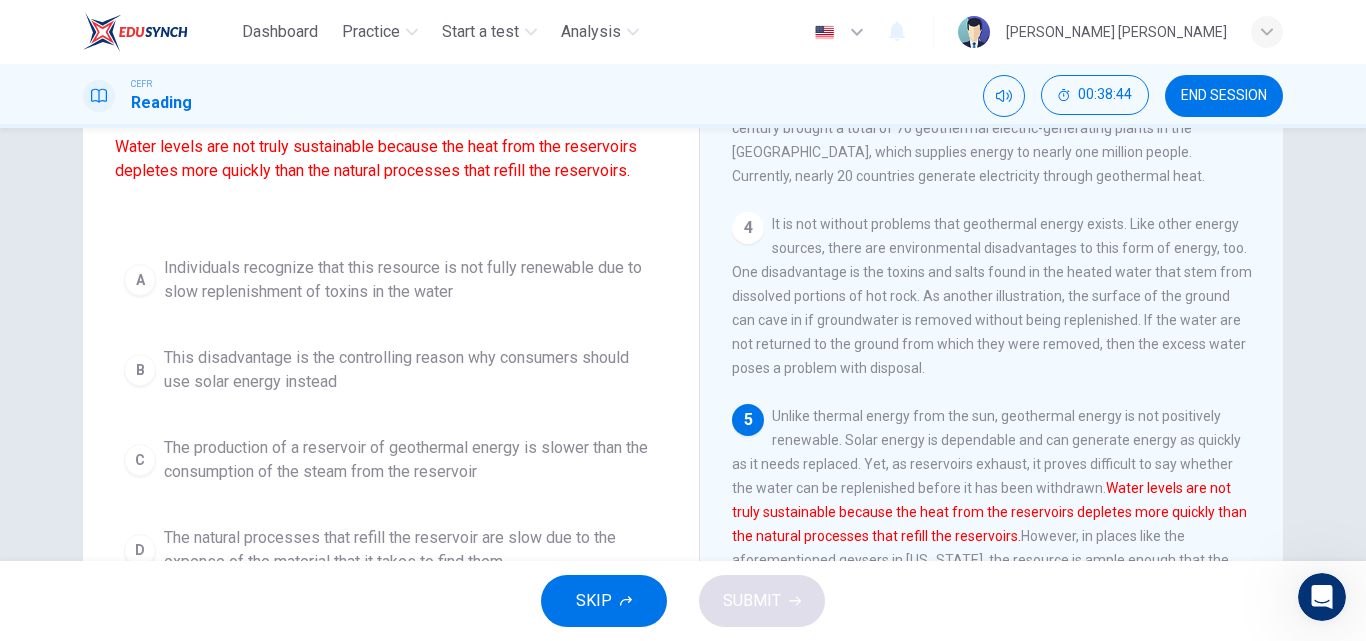 scroll, scrollTop: 203, scrollLeft: 0, axis: vertical 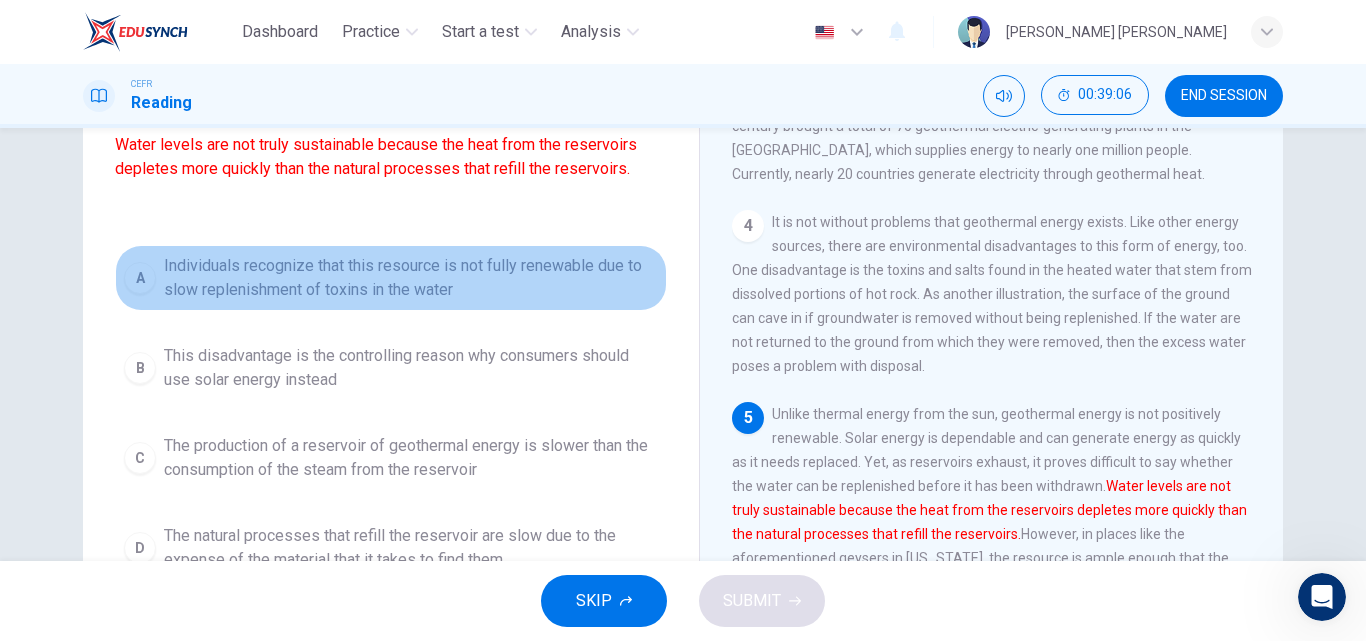 click on "Individuals recognize that this resource is not fully renewable due to slow replenishment of toxins in the water" at bounding box center (411, 278) 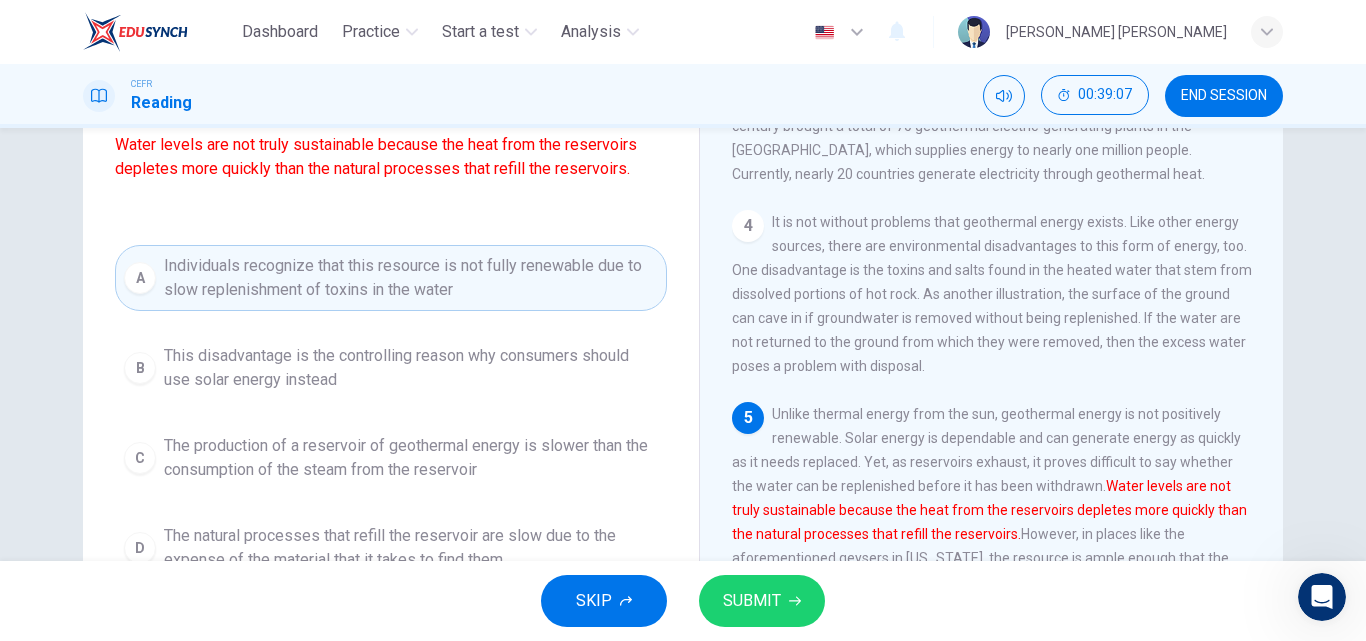 click on "SUBMIT" at bounding box center (752, 601) 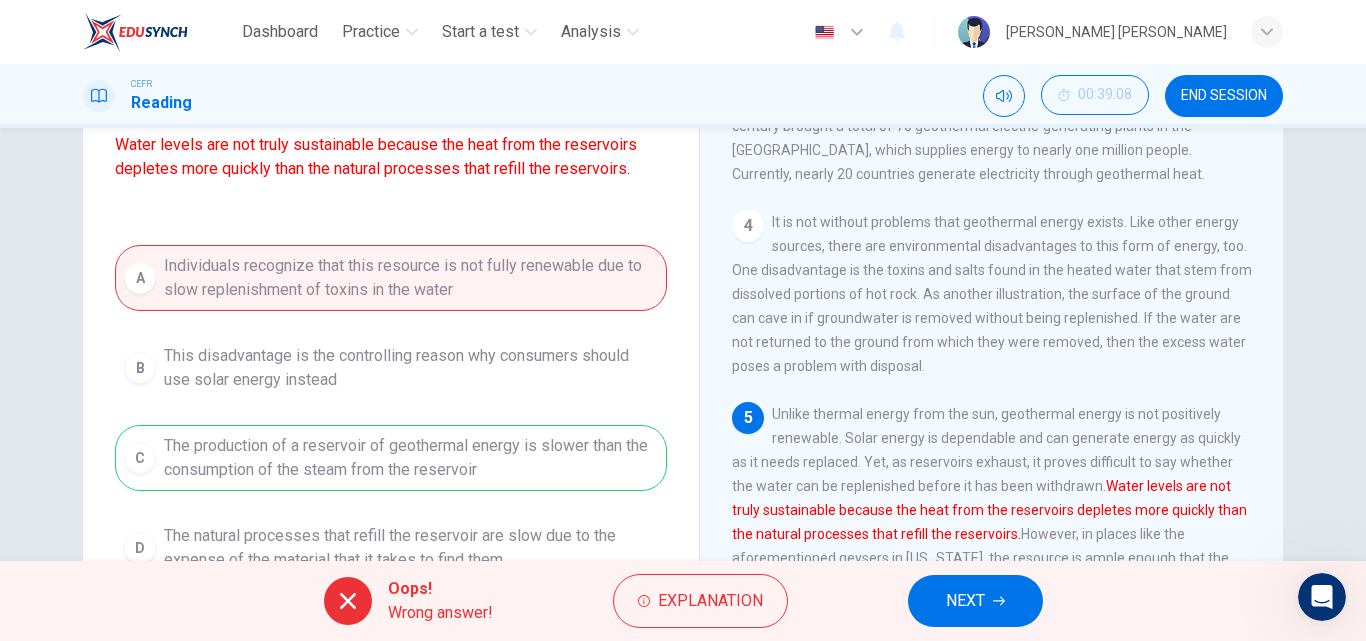 click on "NEXT" at bounding box center [965, 601] 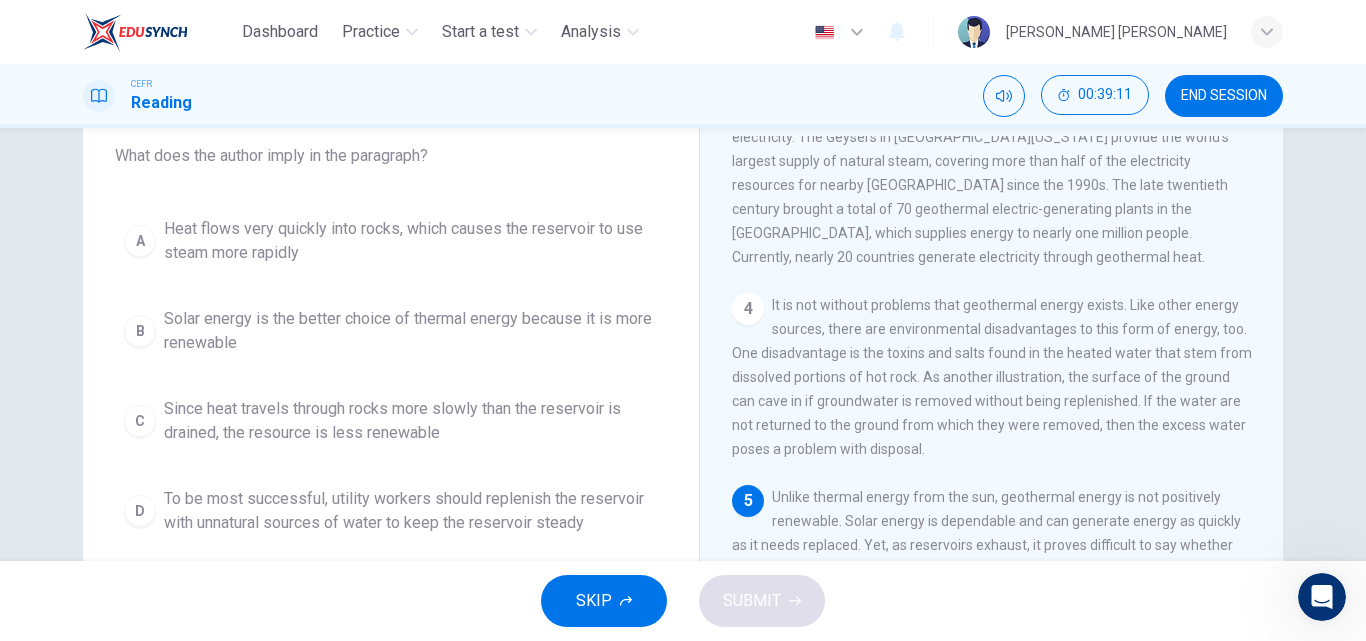 scroll, scrollTop: 122, scrollLeft: 0, axis: vertical 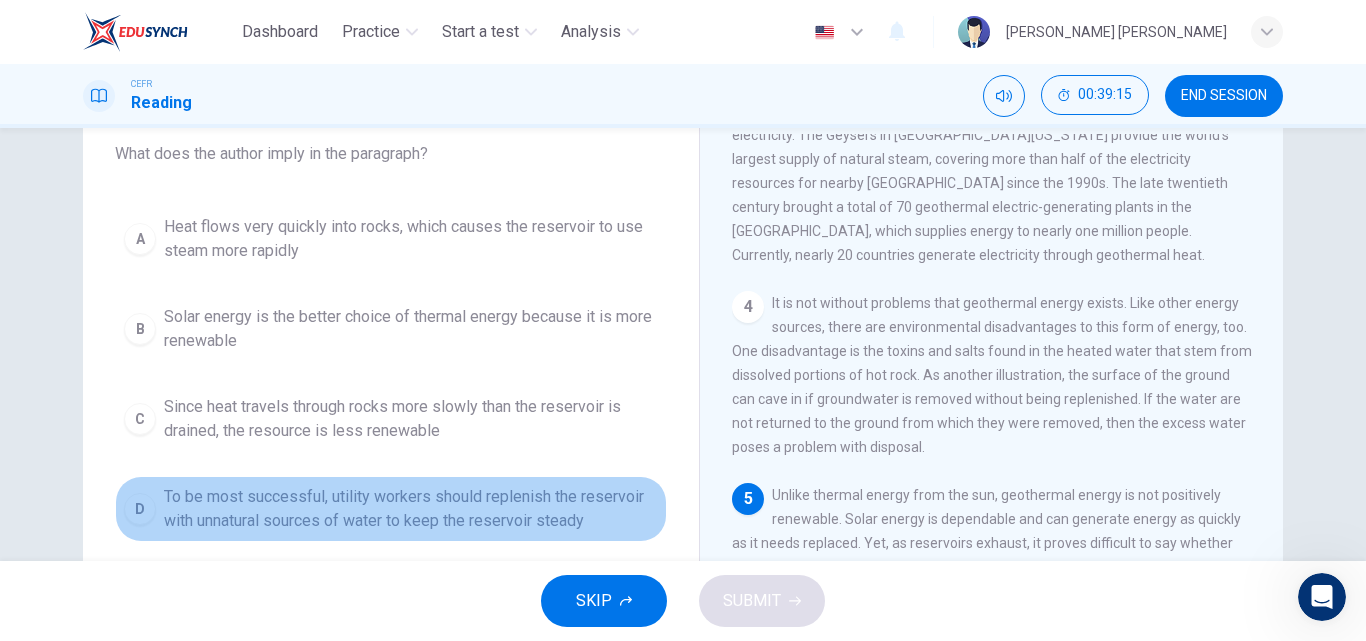 click on "D To be most successful, utility workers should replenish the reservoir with unnatural sources of water to keep the reservoir steady" at bounding box center [391, 509] 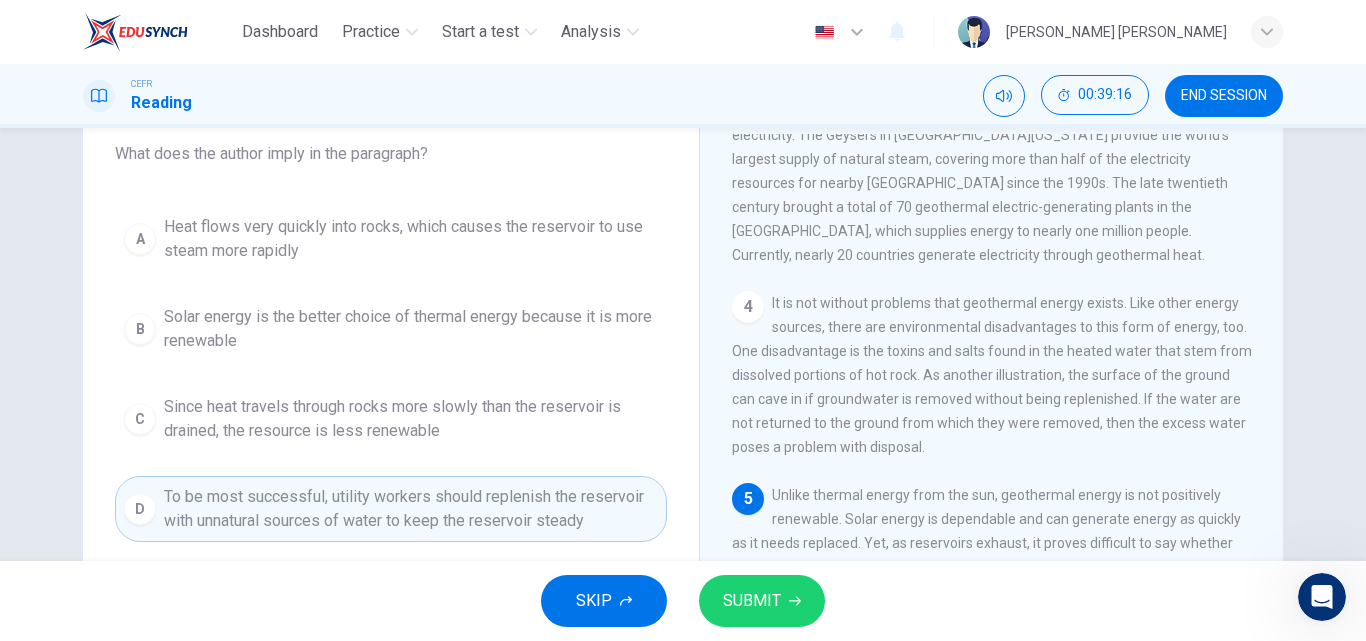 click on "SUBMIT" at bounding box center (752, 601) 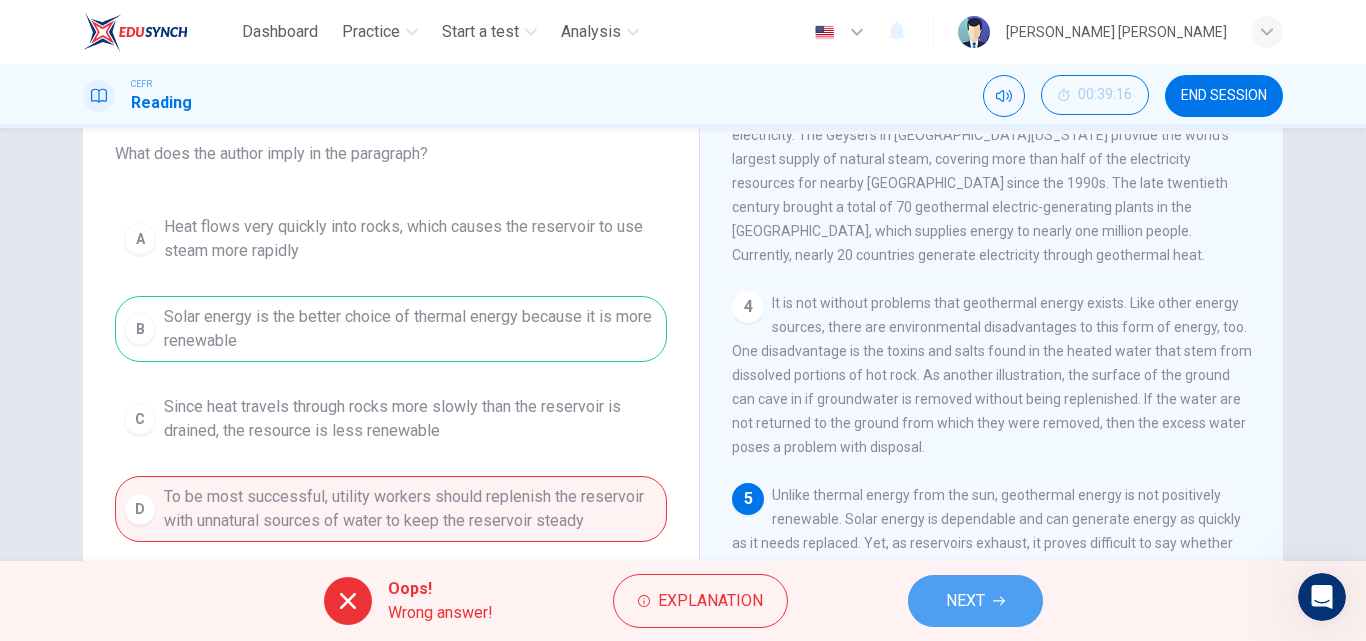 click on "NEXT" at bounding box center [965, 601] 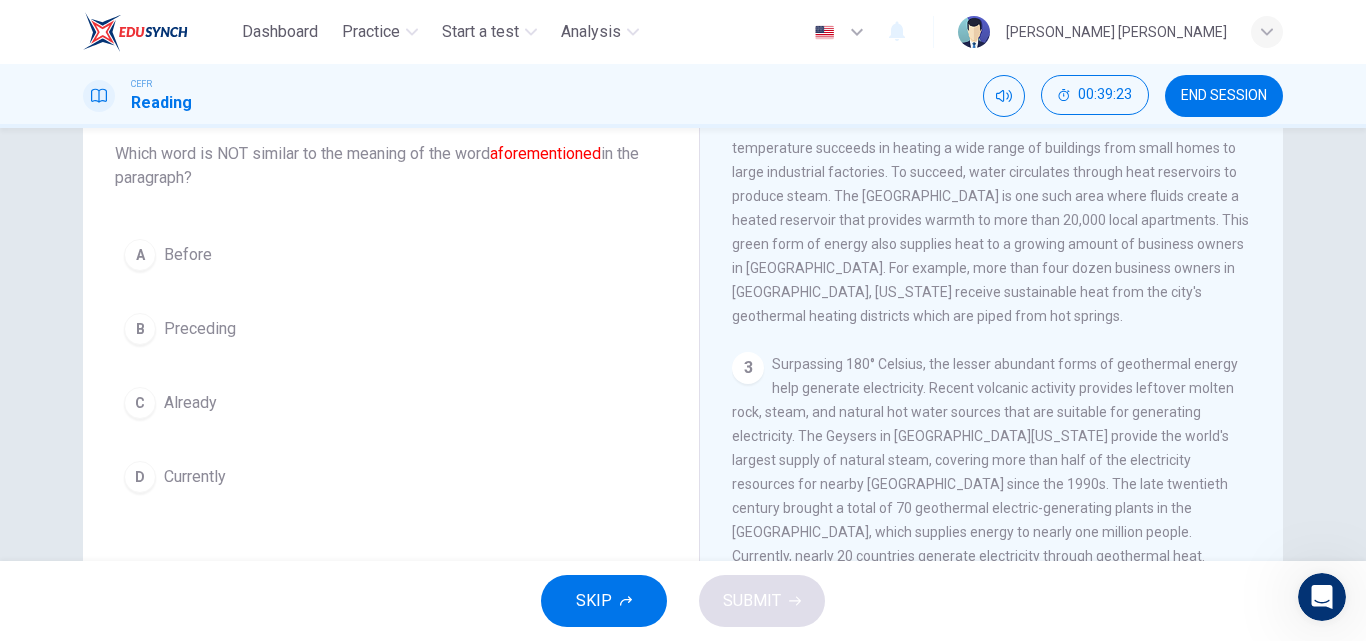 scroll, scrollTop: 377, scrollLeft: 0, axis: vertical 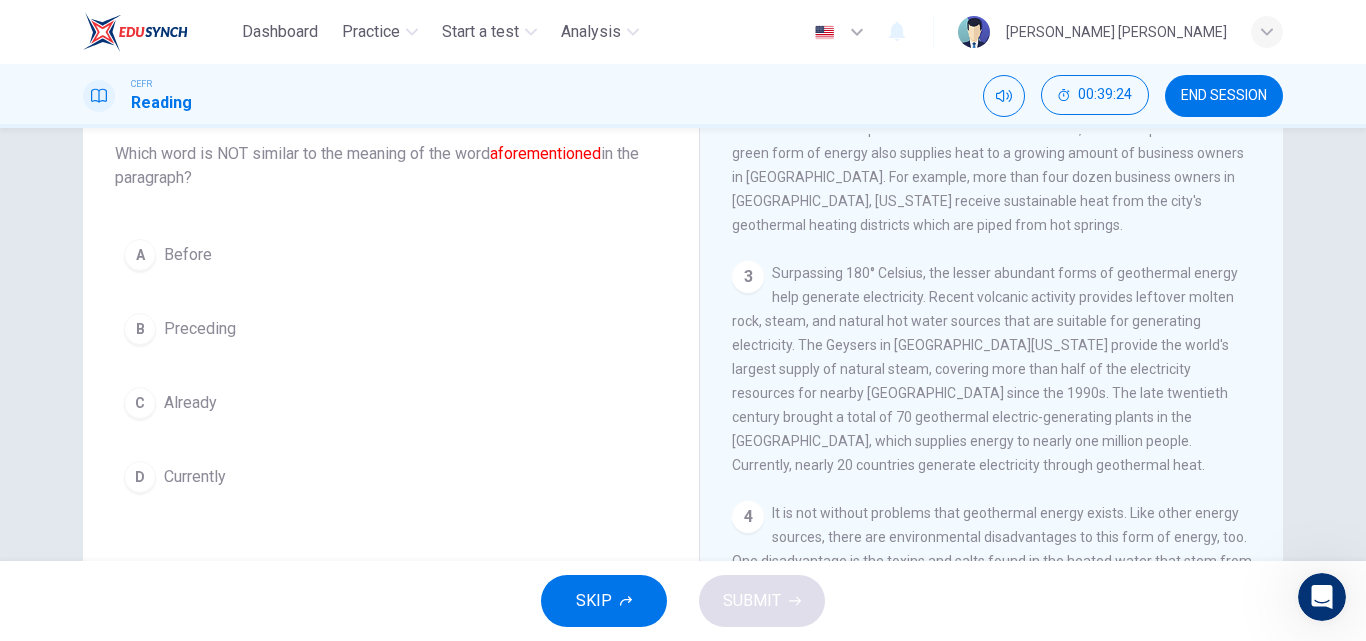 drag, startPoint x: 1283, startPoint y: 389, endPoint x: 1266, endPoint y: 307, distance: 83.74366 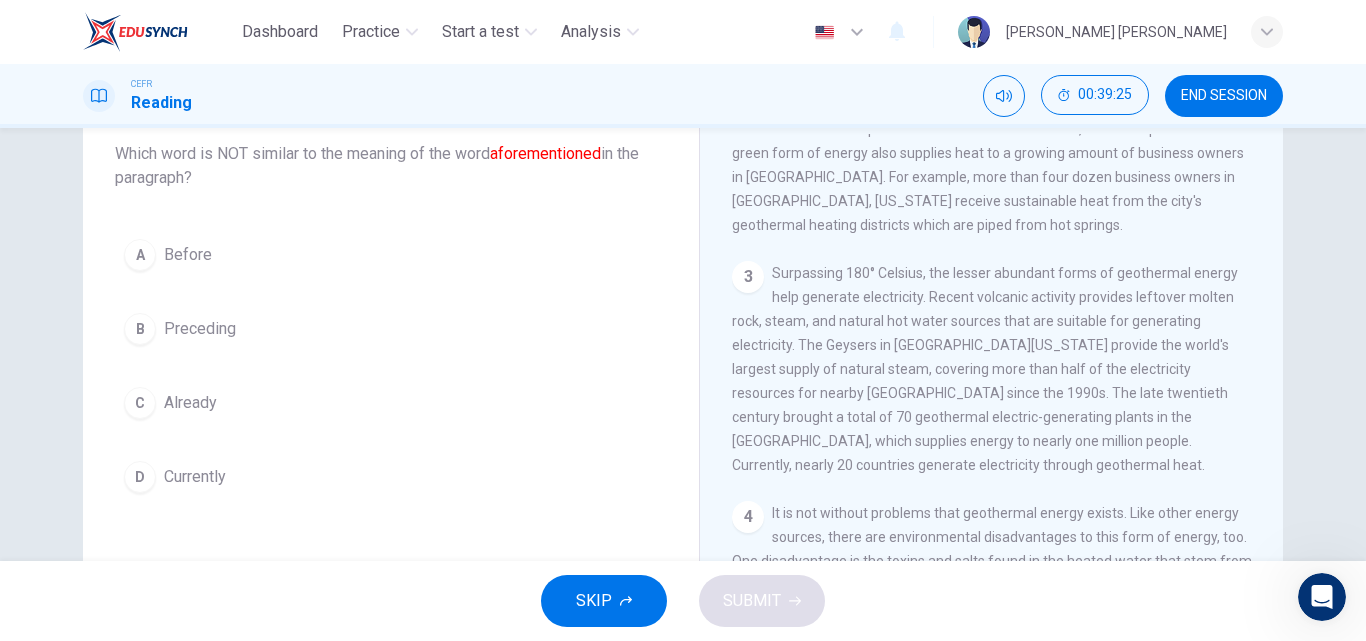 scroll, scrollTop: 510, scrollLeft: 0, axis: vertical 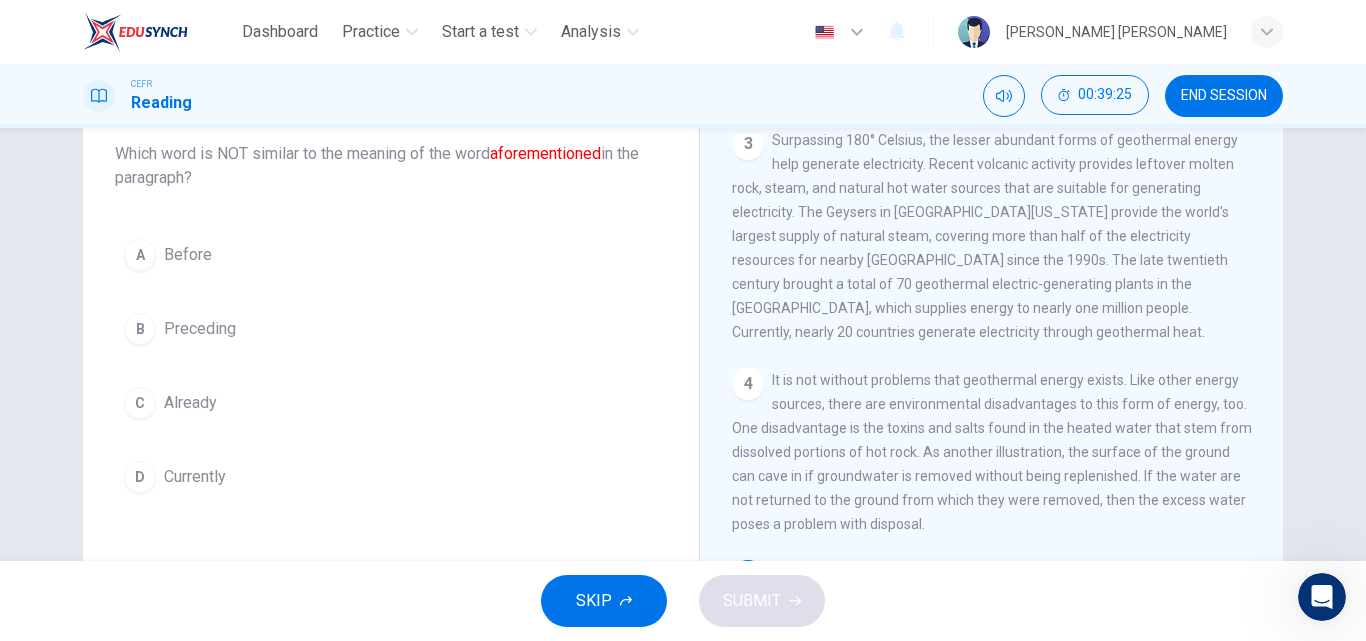 click on "Question 103 Which word is NOT similar to the meaning of the word  aforementioned  in the paragraph? A Before B Preceding C Already D Currently Geothermal Energy 1 Energy allows houses to warm, lights to shine, and phones to ring. Energy not only powers the Earth, but it can stem from the Earth, too. Strong enough to form mountains, burst volcanoes, and spawn earthquakes, harnessed geothermal energy can heat buildings, power generators, and sustain greenhouses. Geothermal energy is the process of taking heat from the Earth to make energy, generally by transferring the Earth's internal heat through water to the surface as a liquid or steam. Once surfaced, the product, which stems from natural reservoirs of groundwater or drilled holes in the ground, transfers heat and provides energy to many. 2 3 4 5 aforementioned" at bounding box center (683, 393) 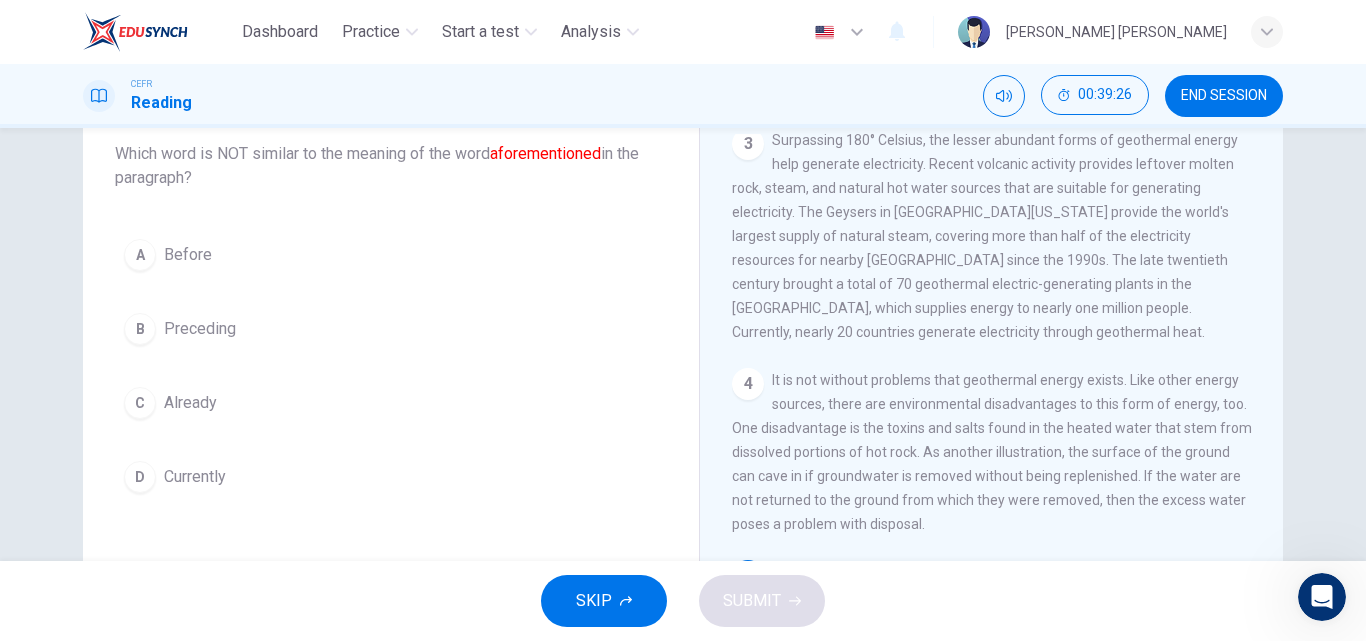 scroll, scrollTop: 663, scrollLeft: 0, axis: vertical 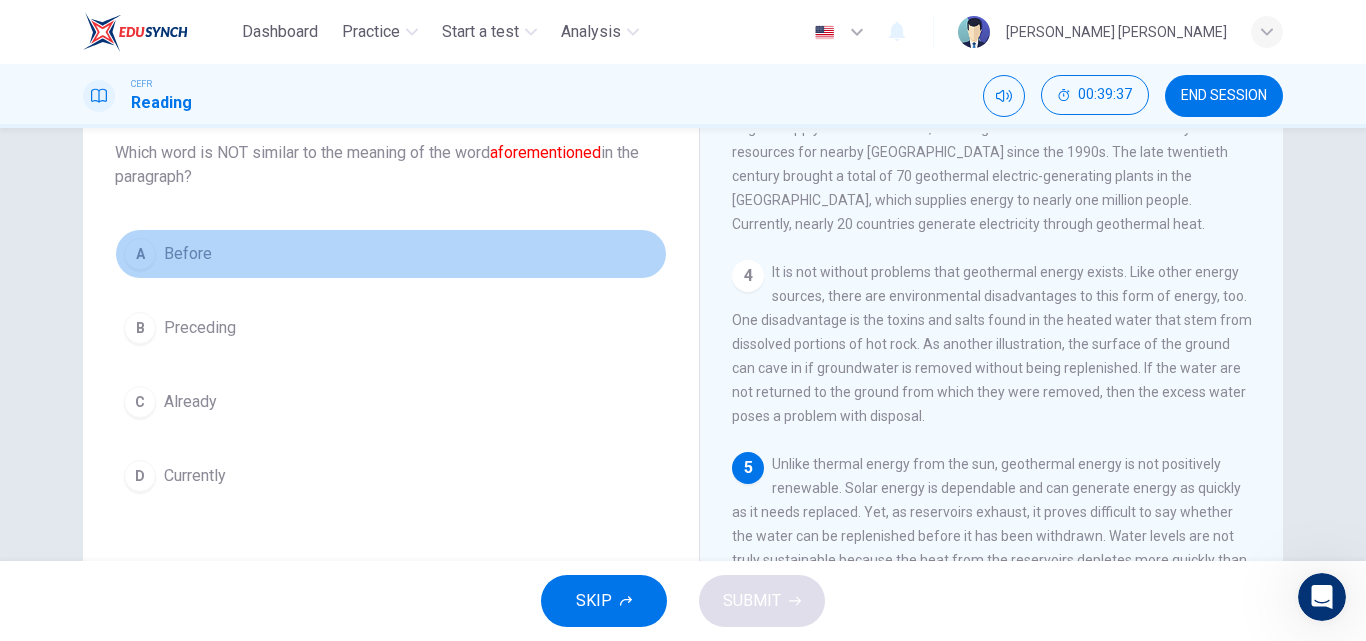 click on "A" at bounding box center [140, 254] 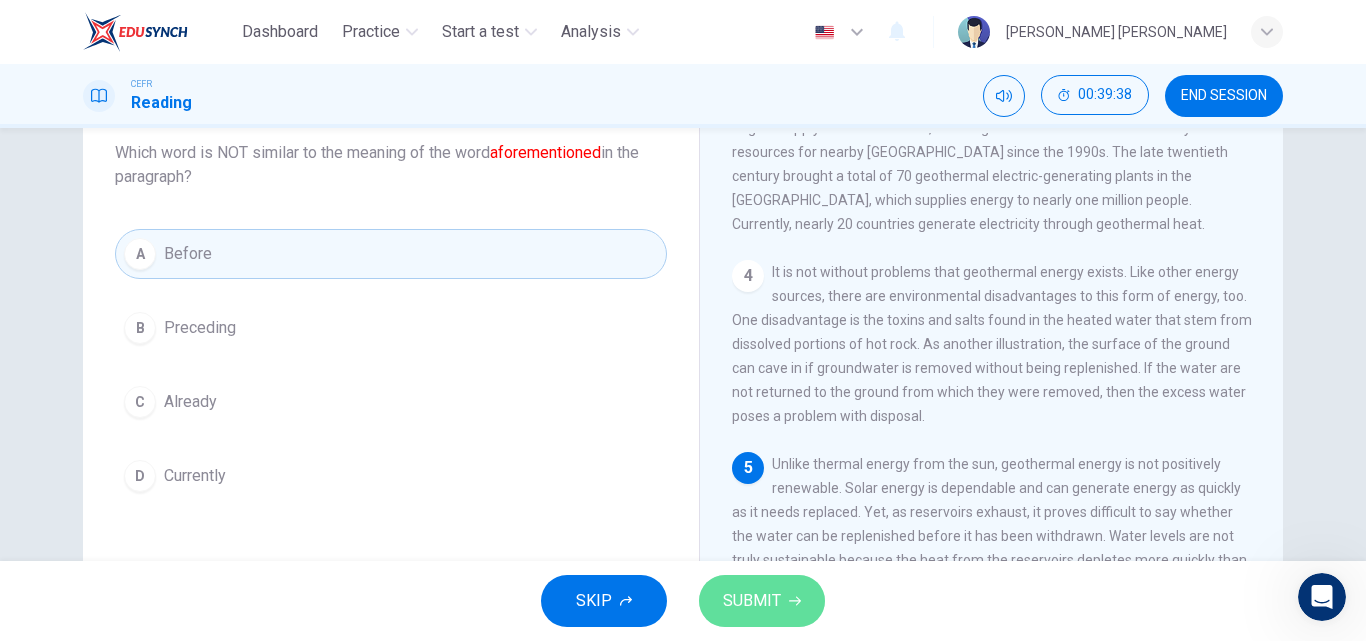 click on "SUBMIT" at bounding box center [762, 601] 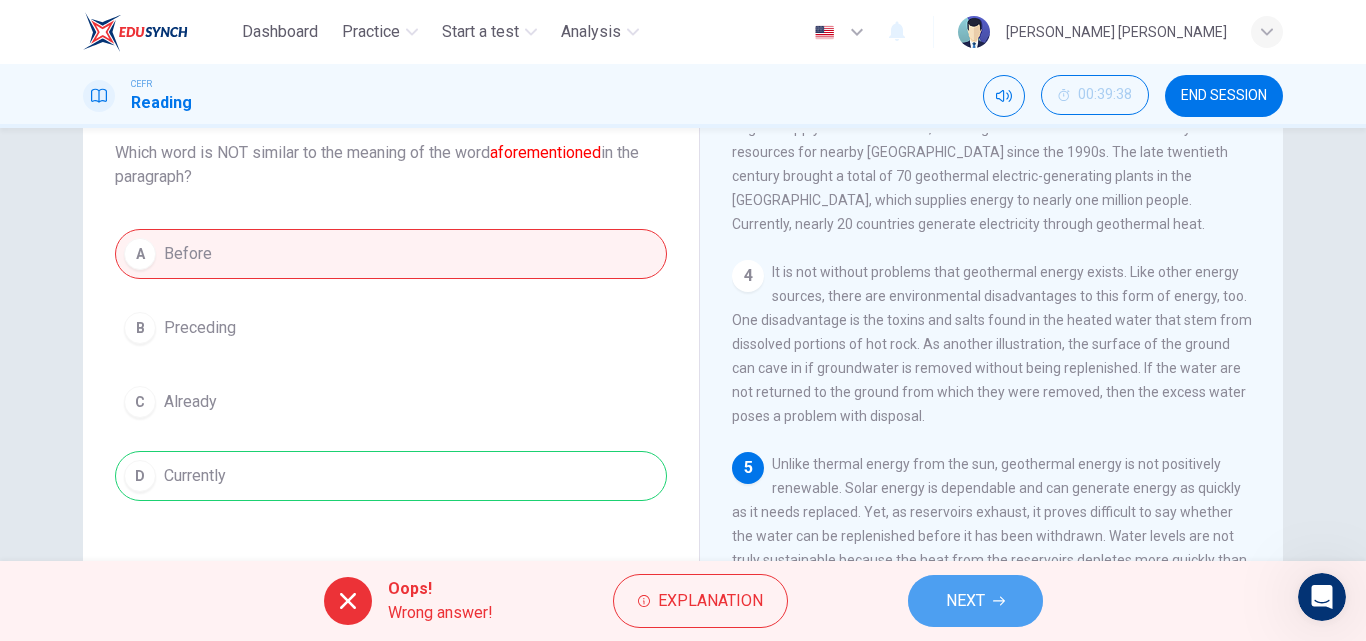 click on "NEXT" at bounding box center (965, 601) 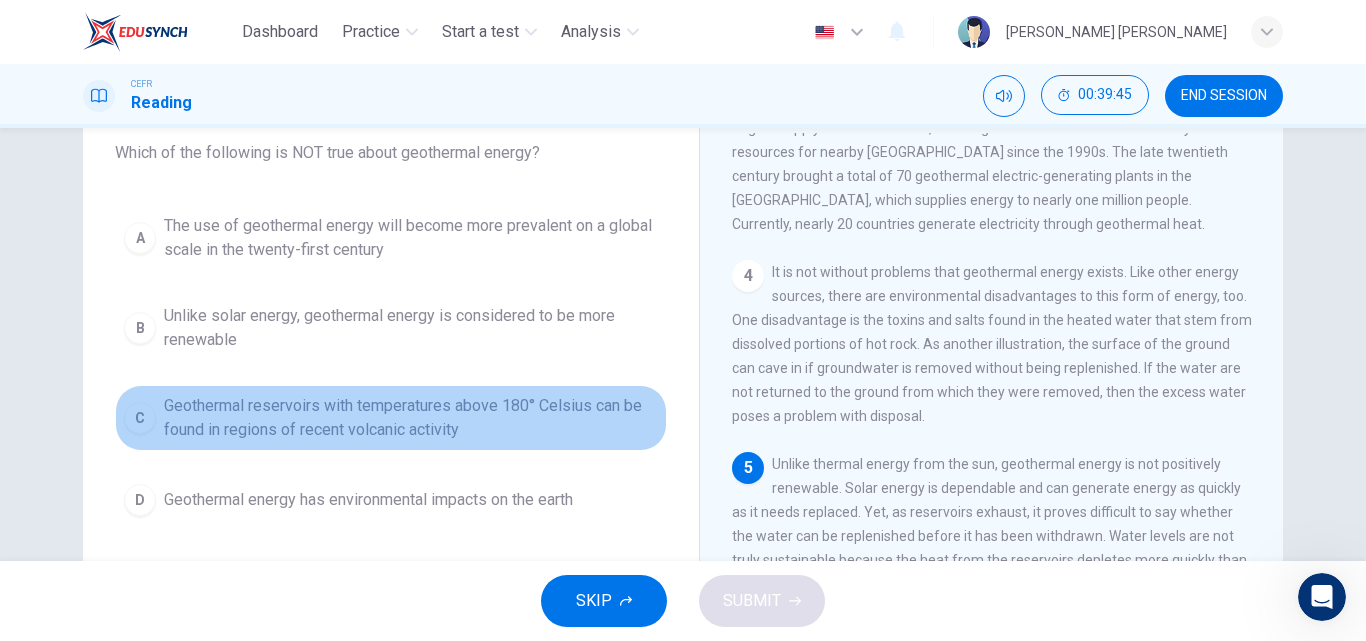 click on "Geothermal reservoirs with temperatures above 180° Celsius can be found in regions of recent volcanic activity" at bounding box center [411, 418] 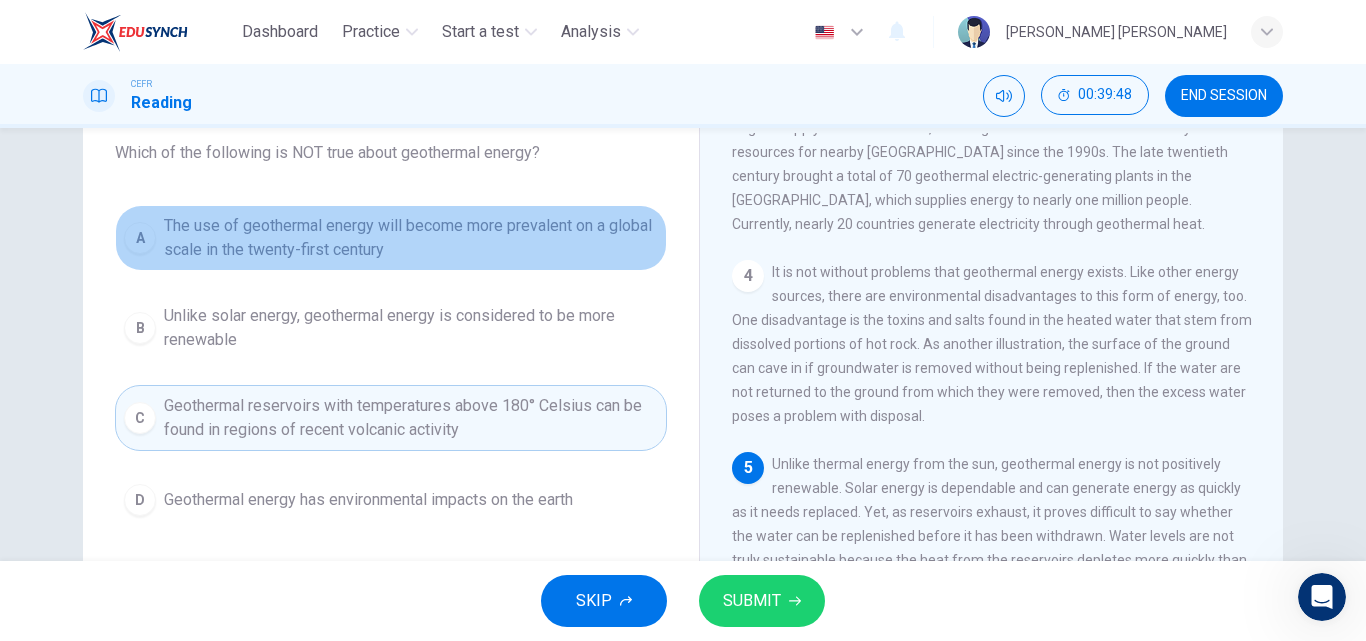 click on "The use of geothermal energy will become more prevalent on a global scale in the twenty-first century" at bounding box center (411, 238) 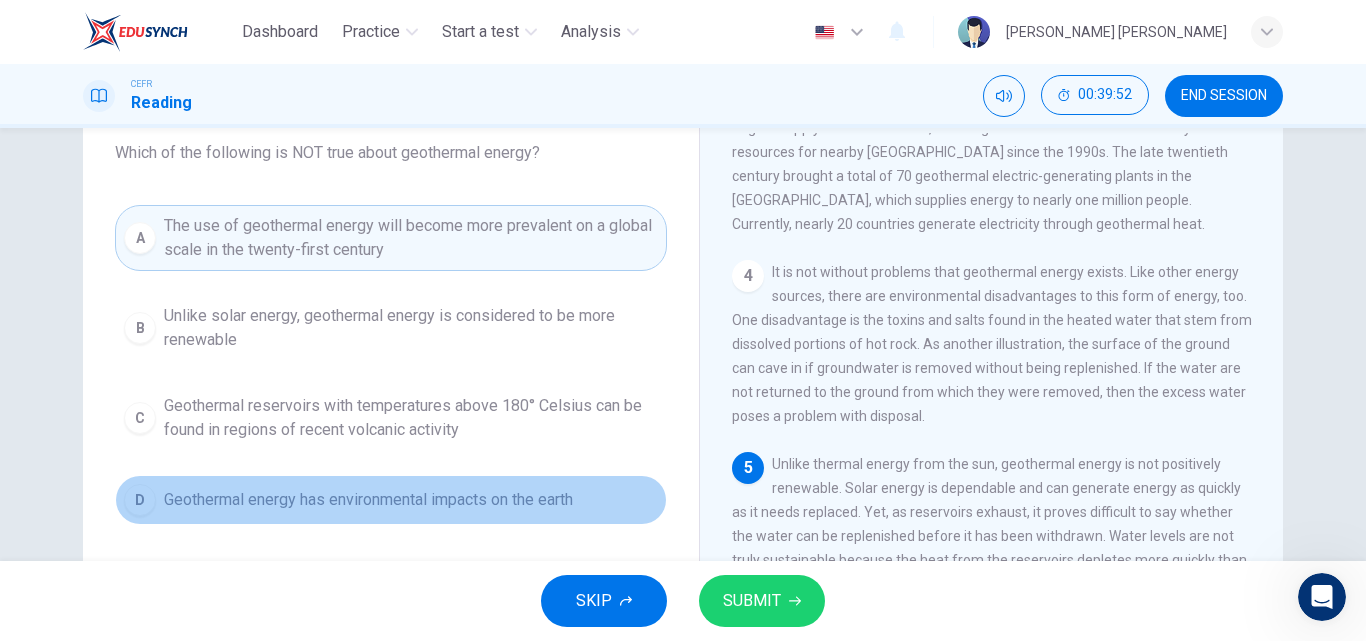 click on "Geothermal energy has environmental impacts on the earth" at bounding box center (368, 500) 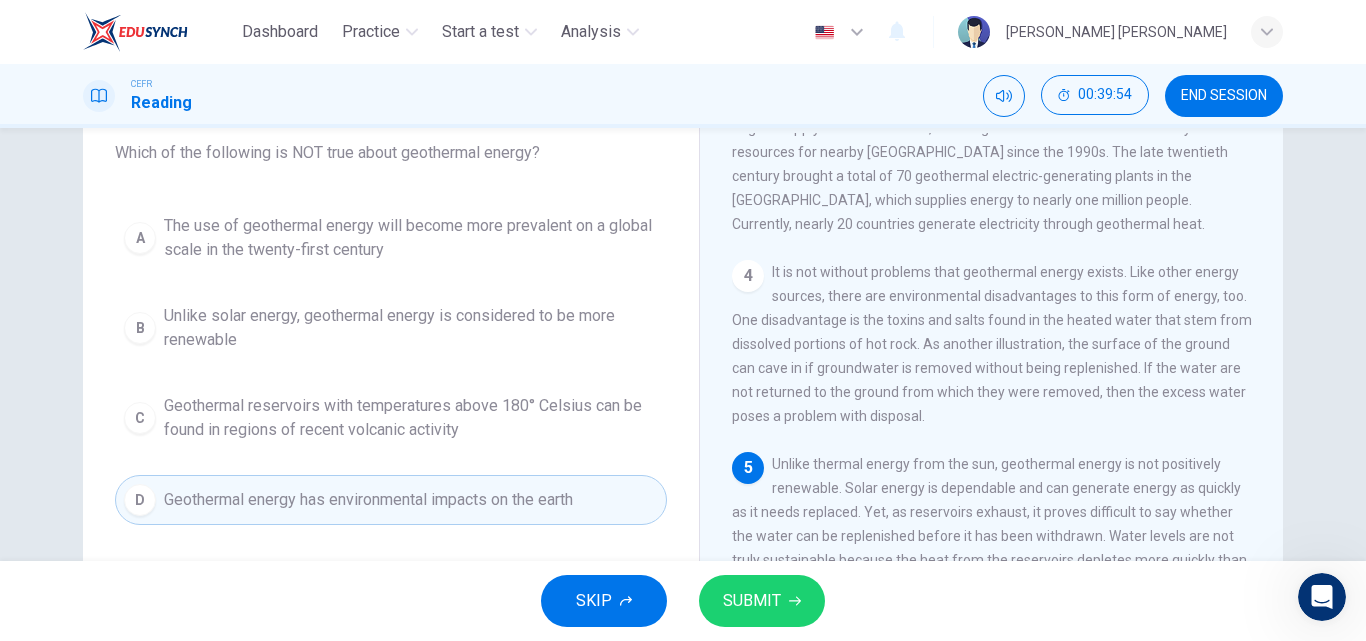 click on "SUBMIT" at bounding box center (752, 601) 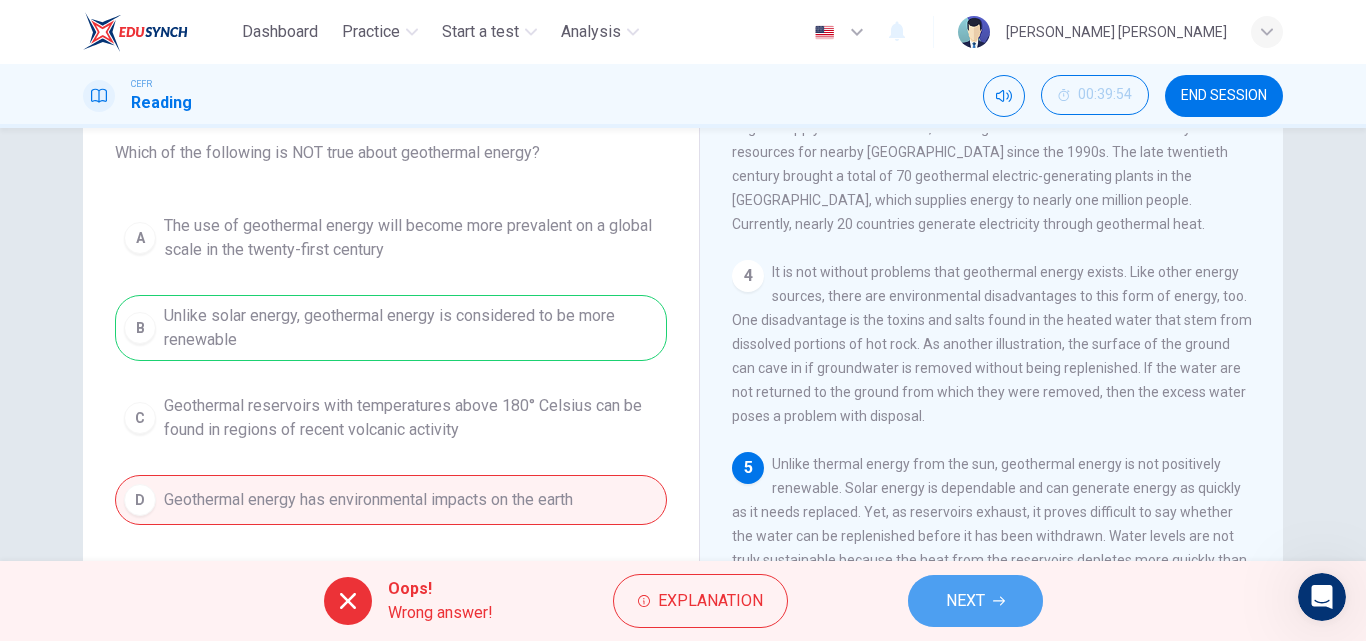 click on "NEXT" at bounding box center (975, 601) 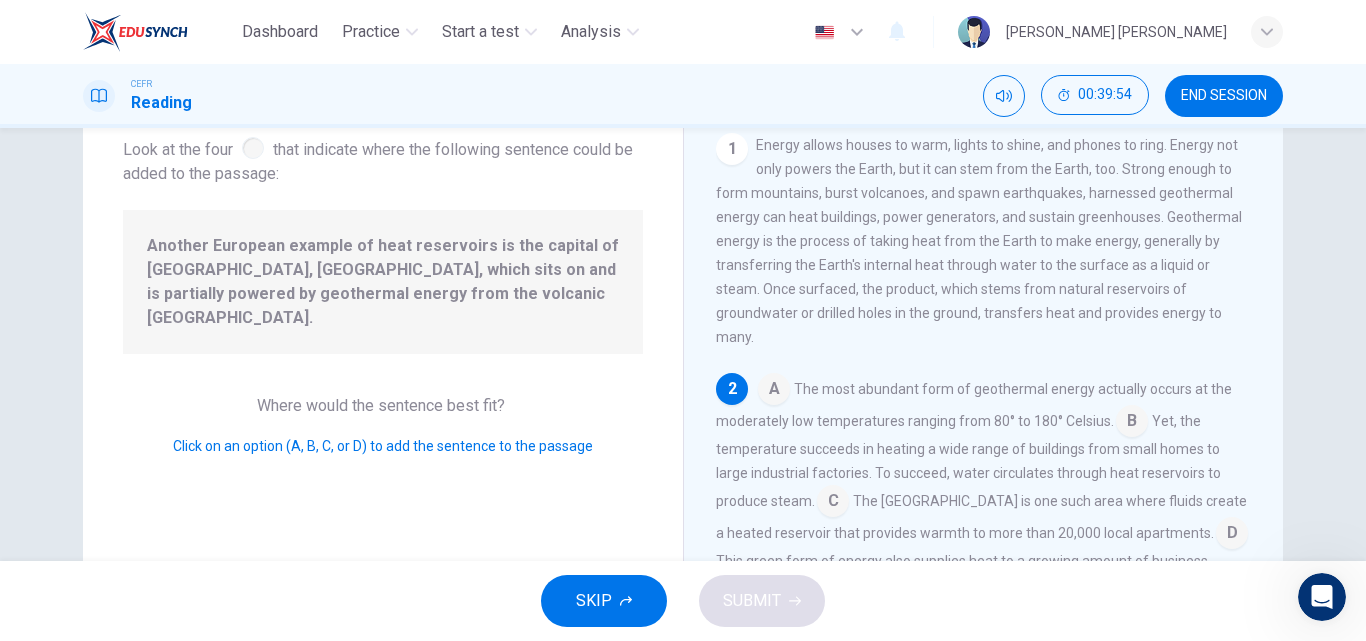 scroll, scrollTop: 146, scrollLeft: 0, axis: vertical 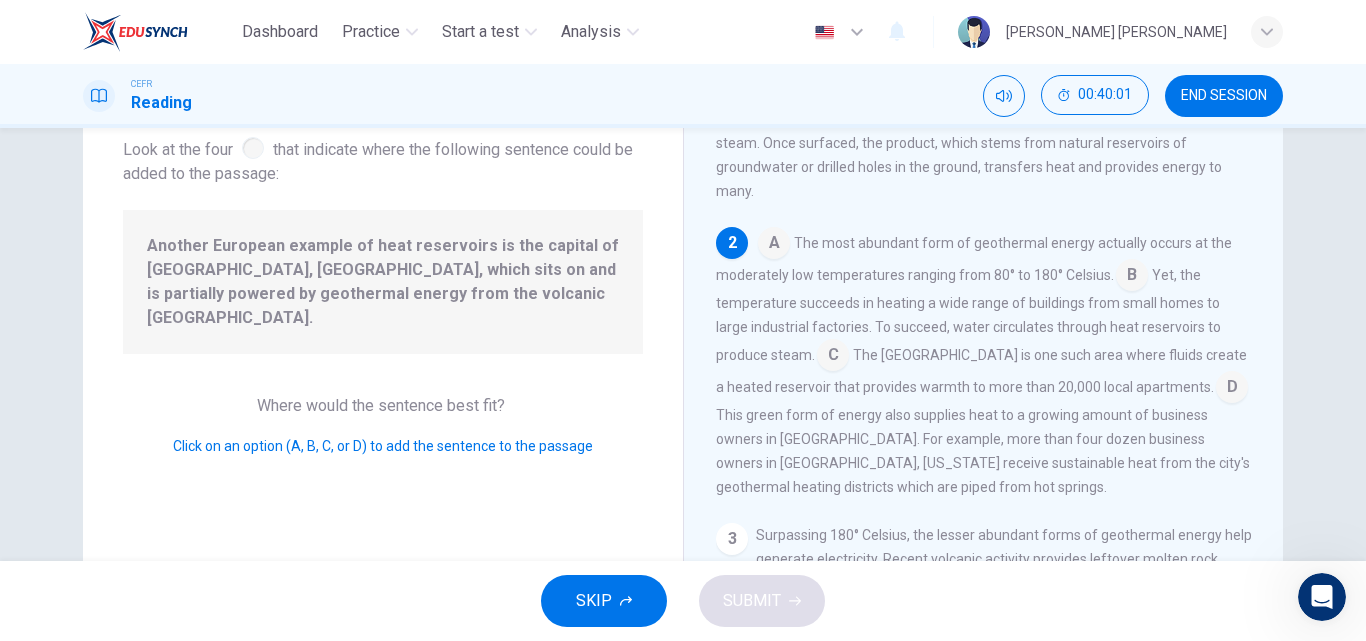 click at bounding box center (1232, 389) 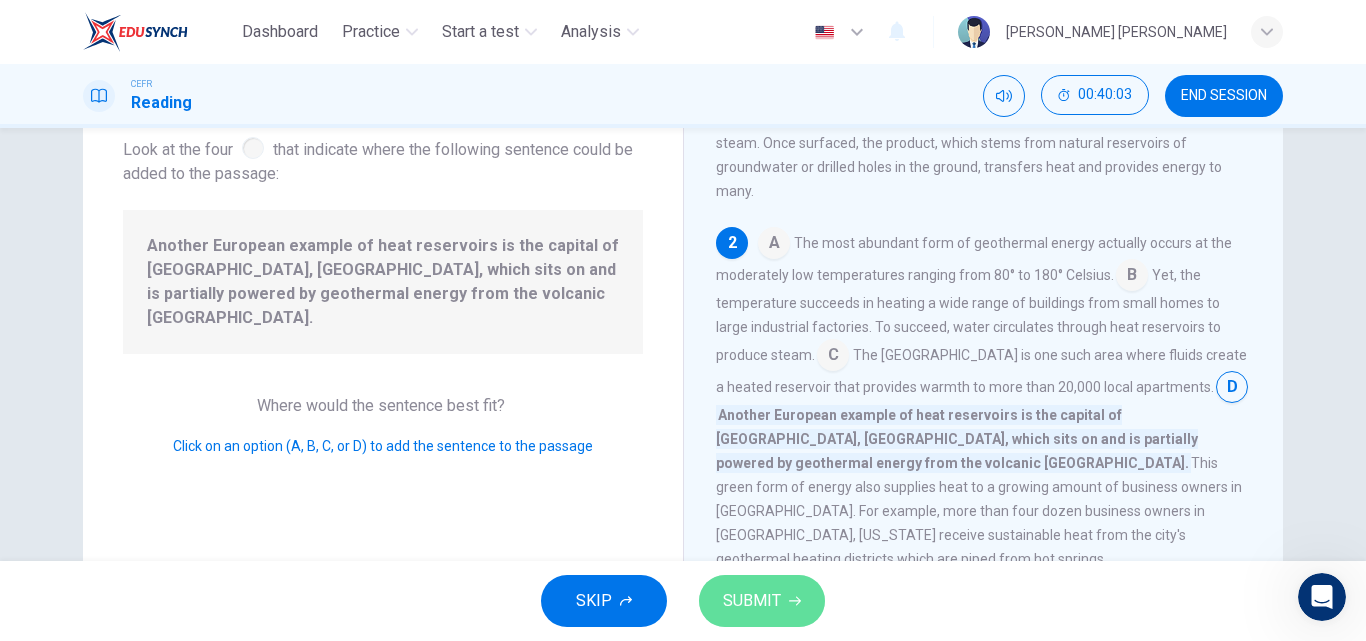 click on "SUBMIT" at bounding box center [752, 601] 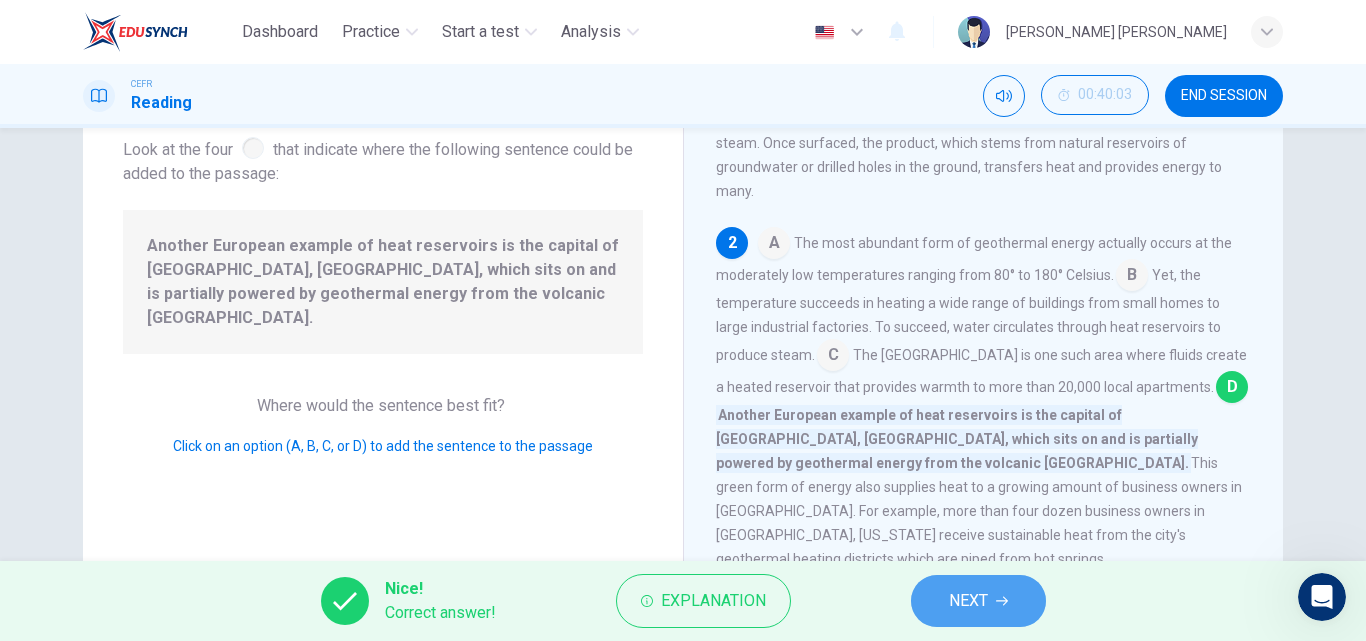 click on "NEXT" at bounding box center (978, 601) 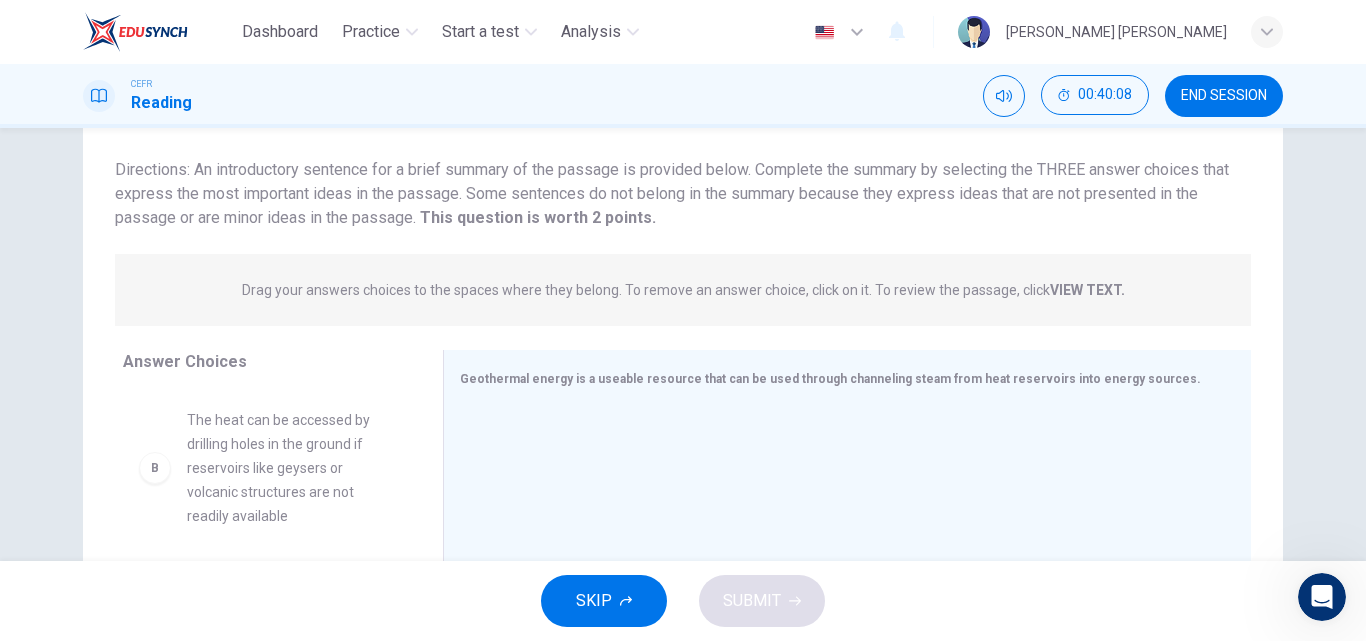 scroll, scrollTop: 132, scrollLeft: 0, axis: vertical 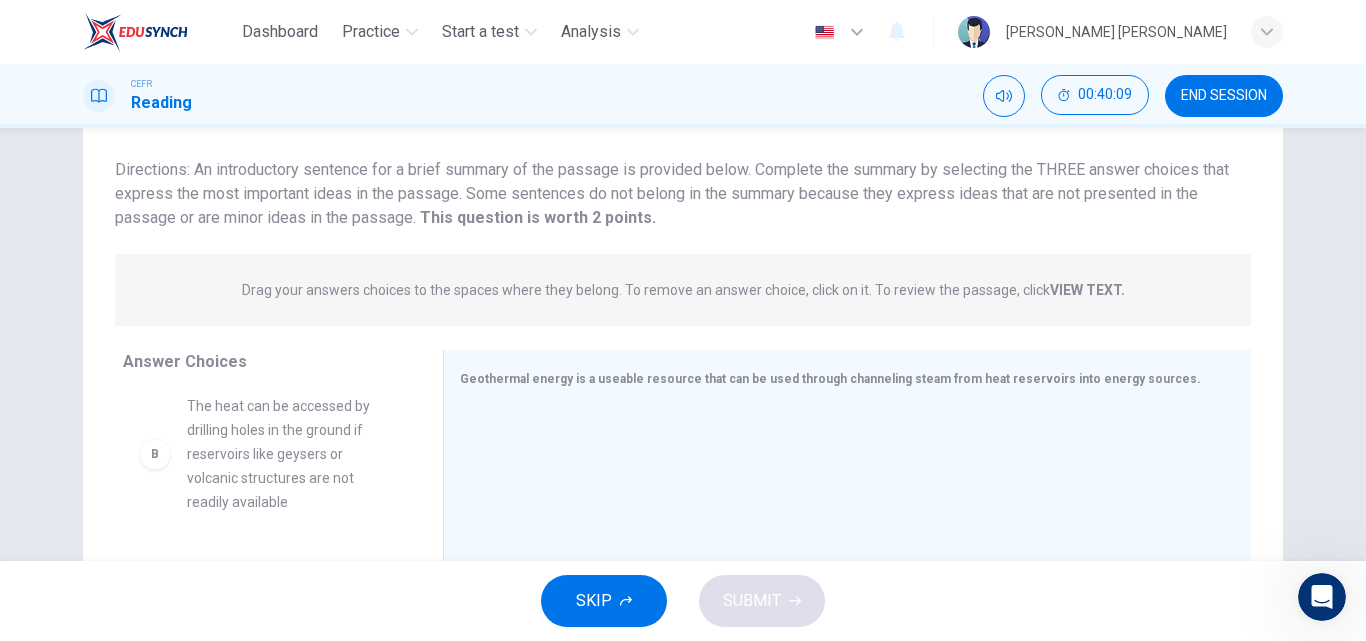 click on "The heat can be accessed by drilling holes in the ground if reservoirs like geysers or volcanic structures are not readily available" at bounding box center (291, 454) 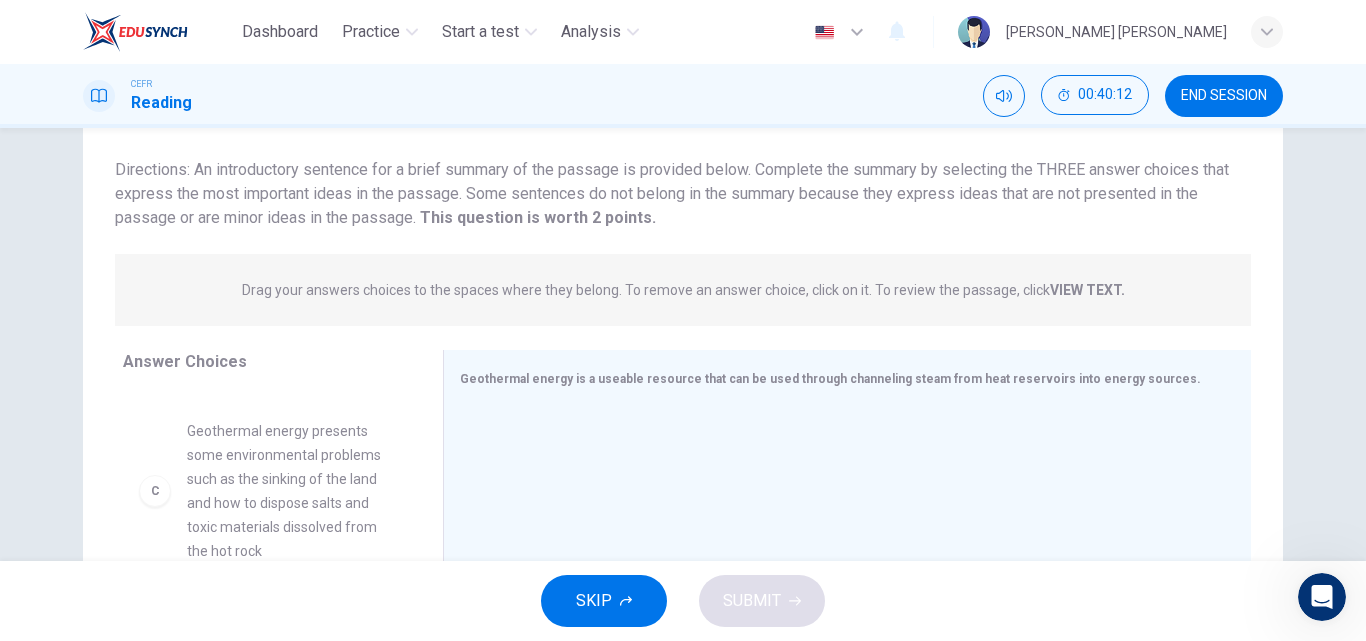 scroll, scrollTop: 300, scrollLeft: 0, axis: vertical 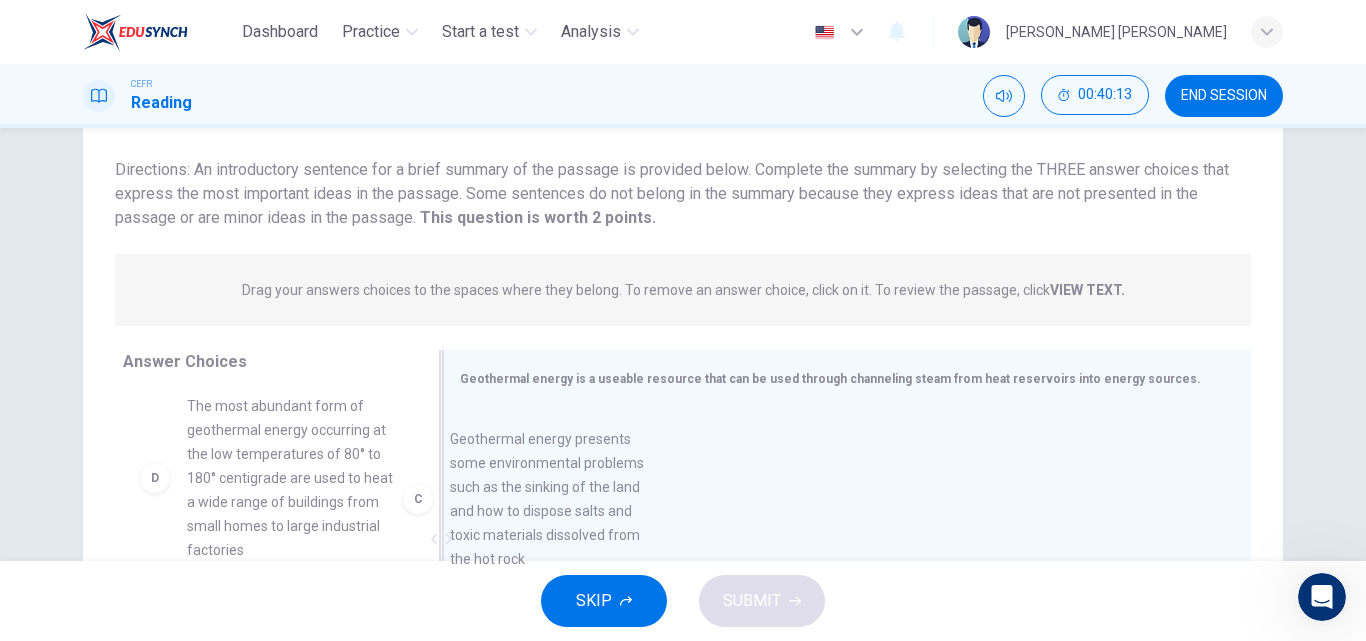 drag, startPoint x: 322, startPoint y: 492, endPoint x: 639, endPoint y: 525, distance: 318.71304 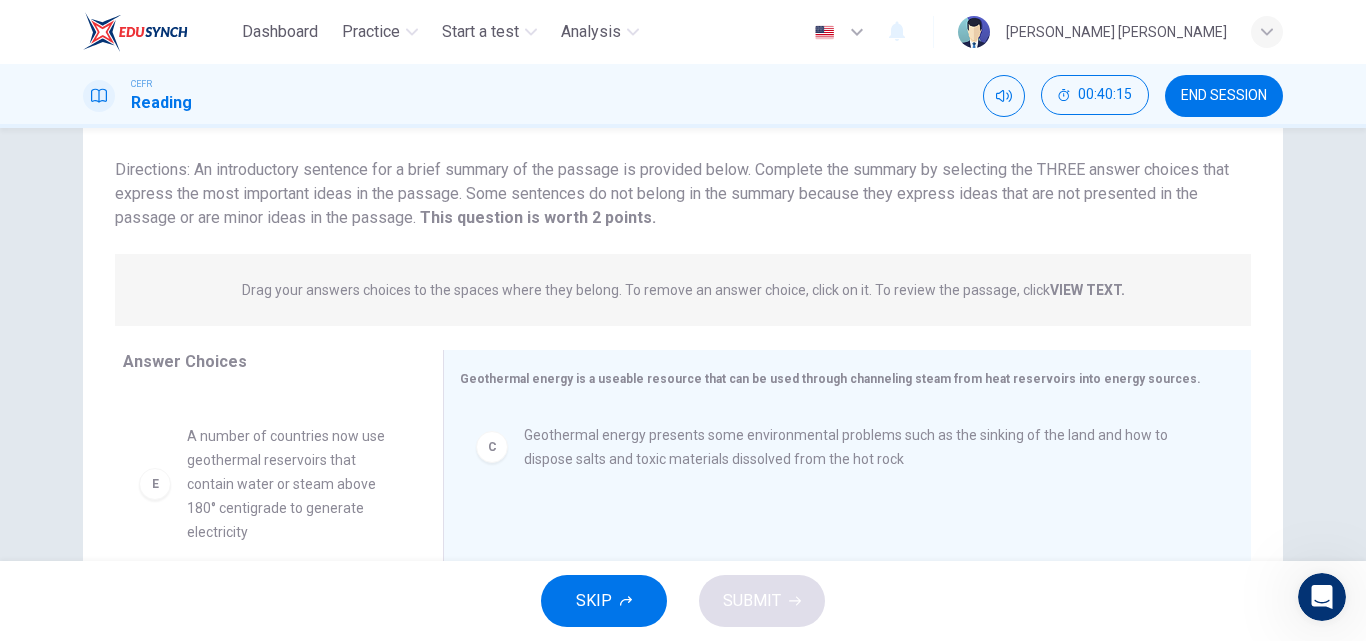 scroll, scrollTop: 497, scrollLeft: 0, axis: vertical 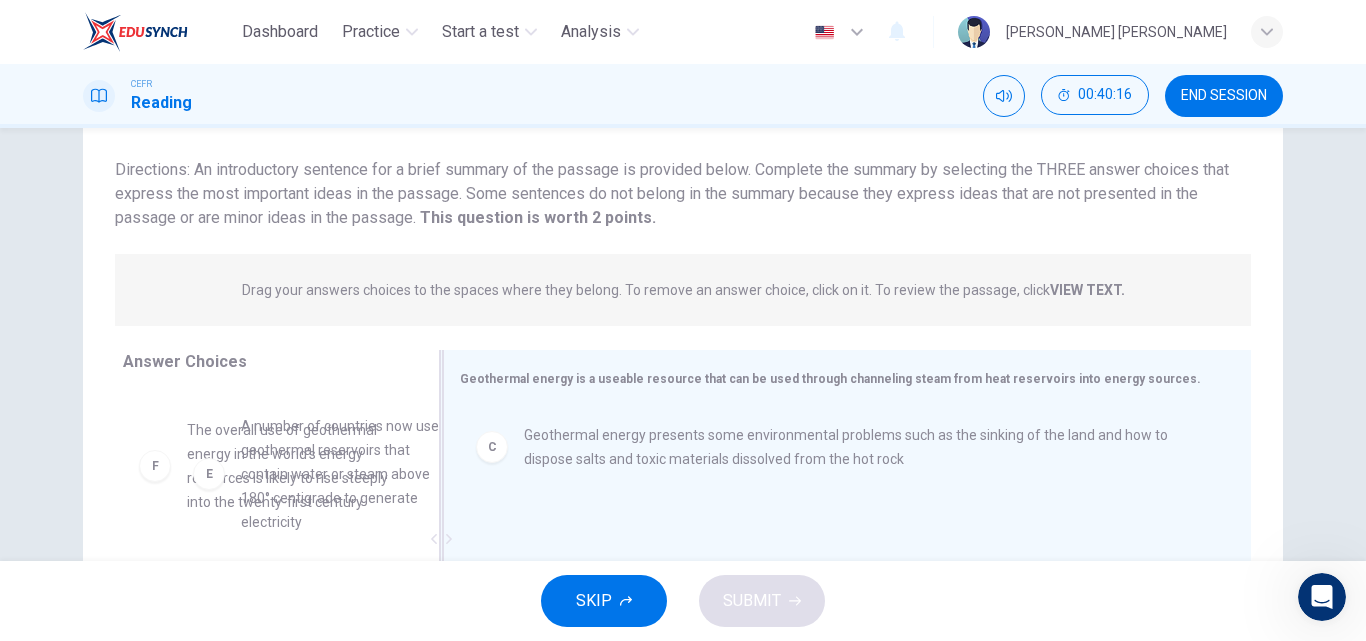 drag, startPoint x: 286, startPoint y: 503, endPoint x: 627, endPoint y: 510, distance: 341.07184 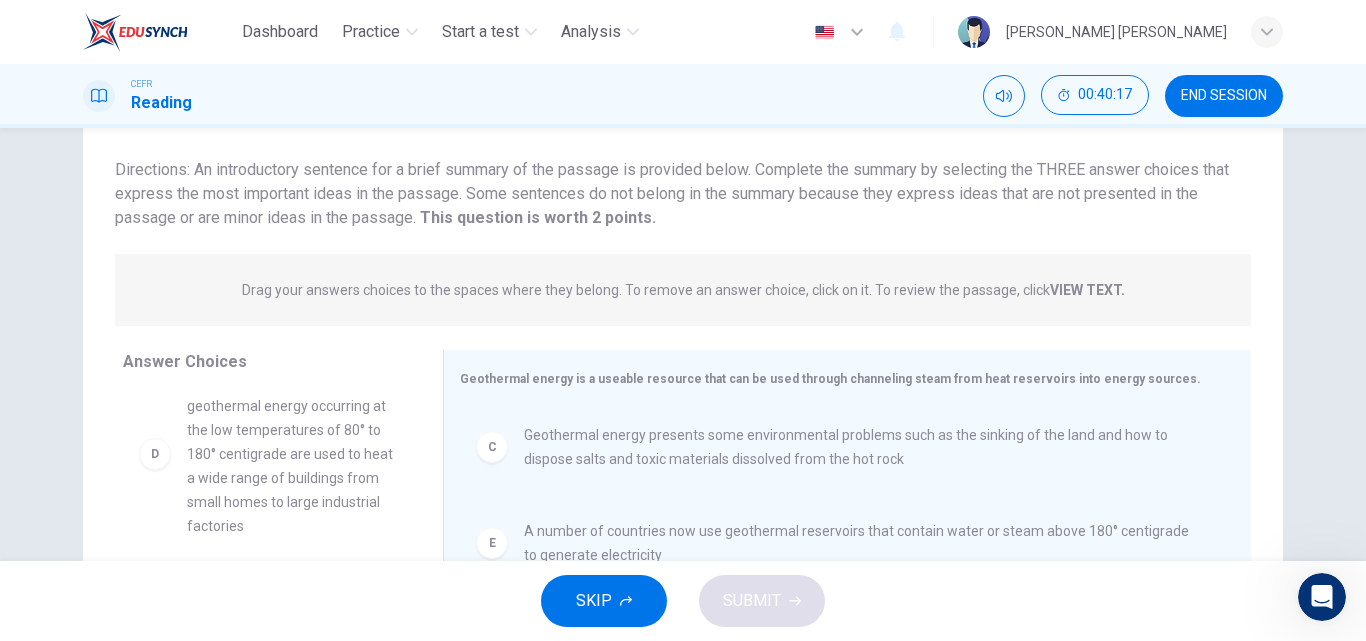 scroll, scrollTop: 348, scrollLeft: 0, axis: vertical 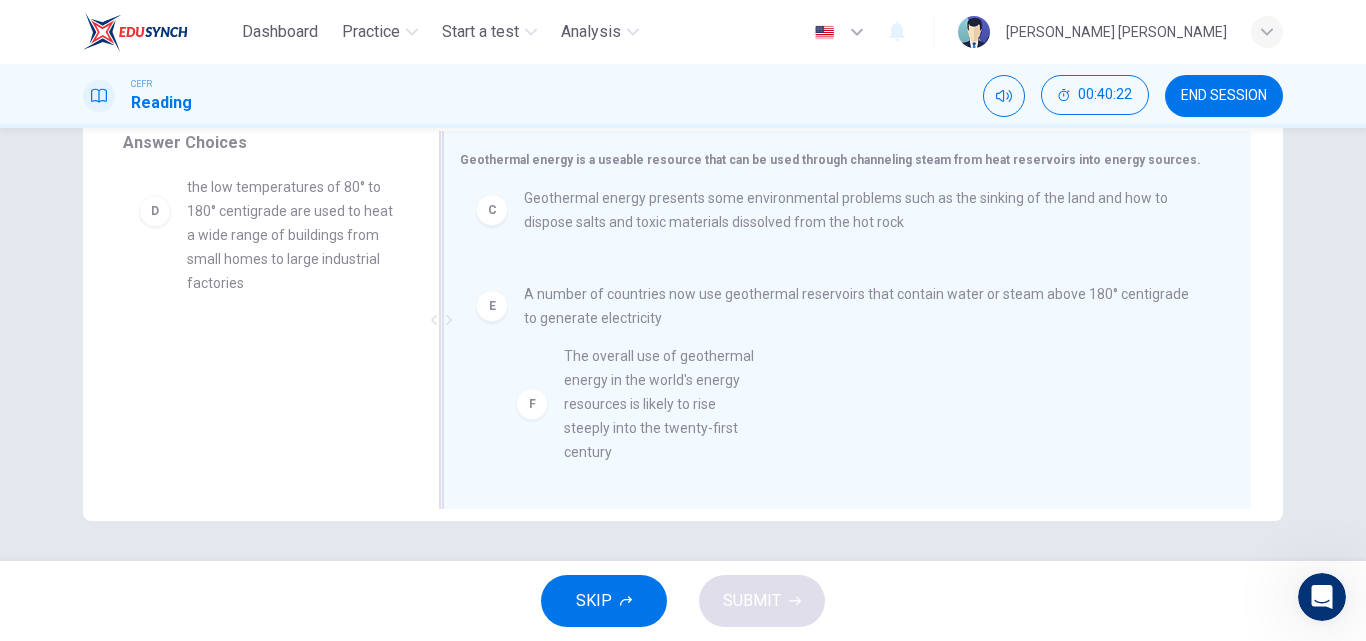 drag, startPoint x: 327, startPoint y: 404, endPoint x: 776, endPoint y: 361, distance: 451.05432 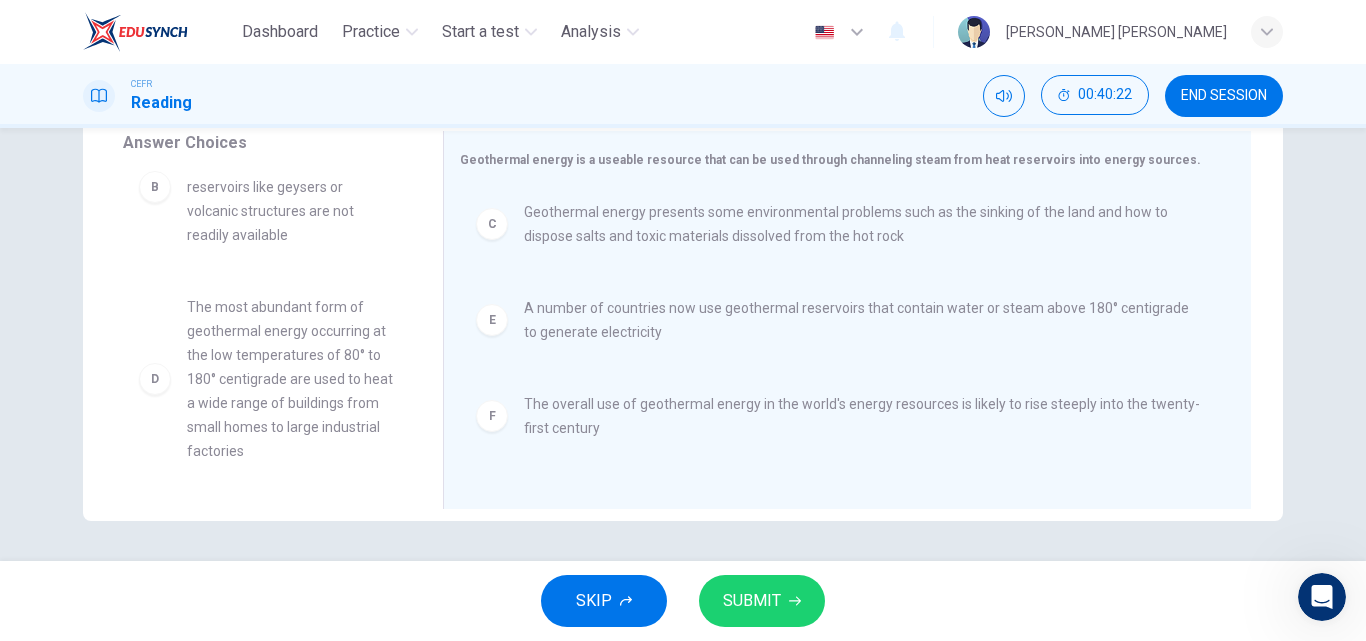 scroll, scrollTop: 4, scrollLeft: 0, axis: vertical 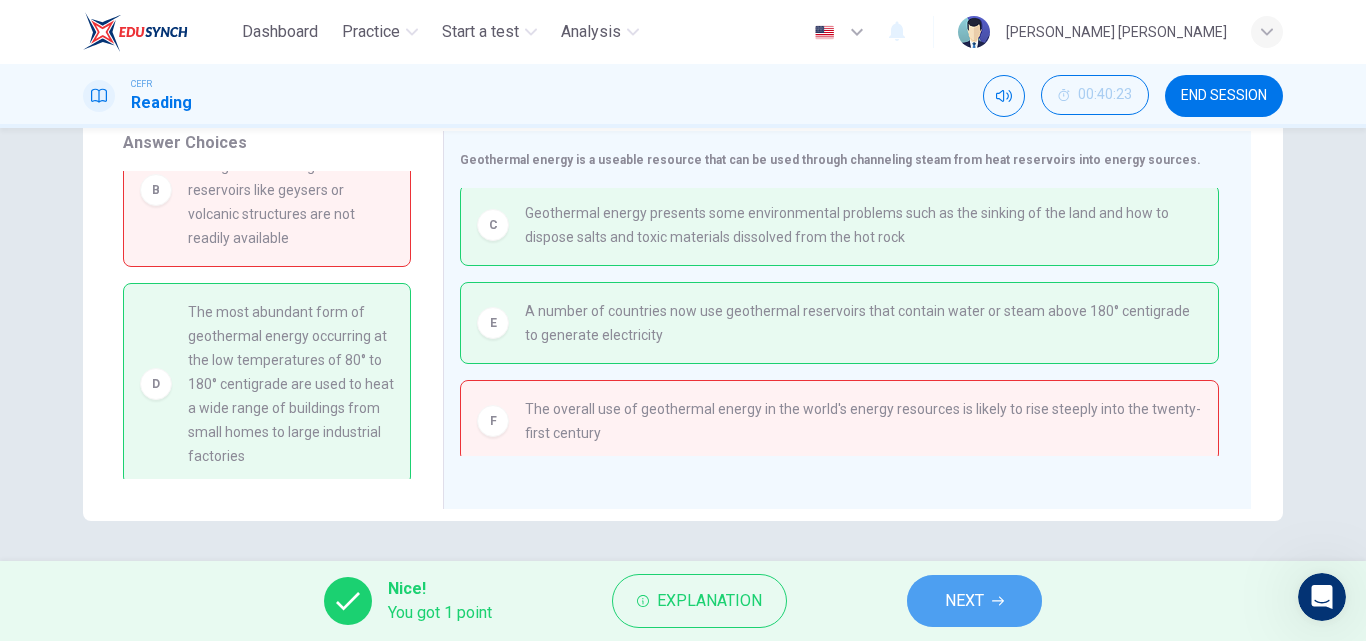 click on "NEXT" at bounding box center (974, 601) 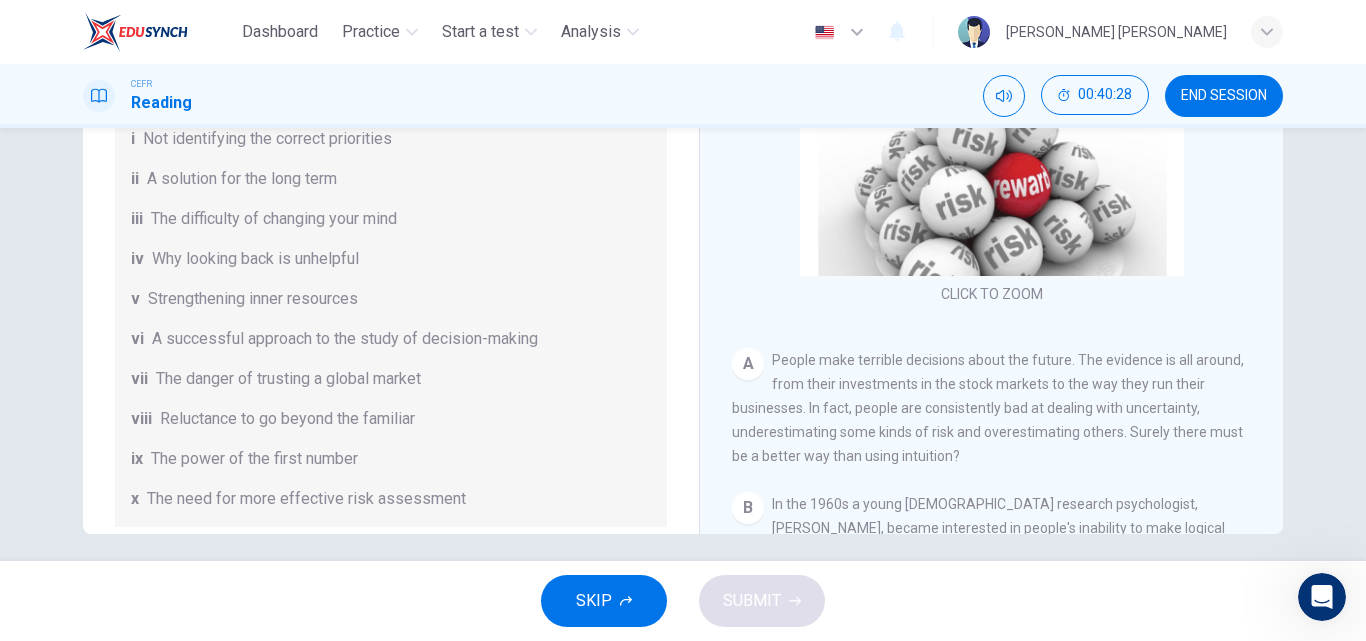 scroll, scrollTop: 342, scrollLeft: 0, axis: vertical 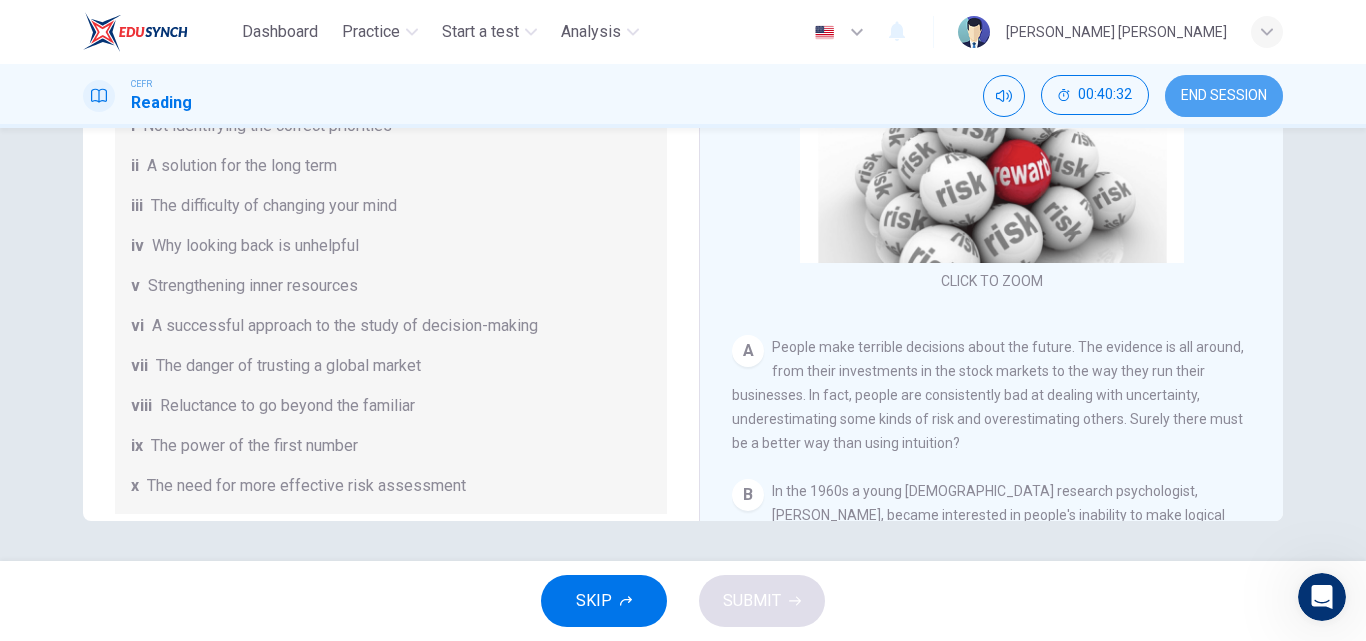 click on "END SESSION" at bounding box center (1224, 96) 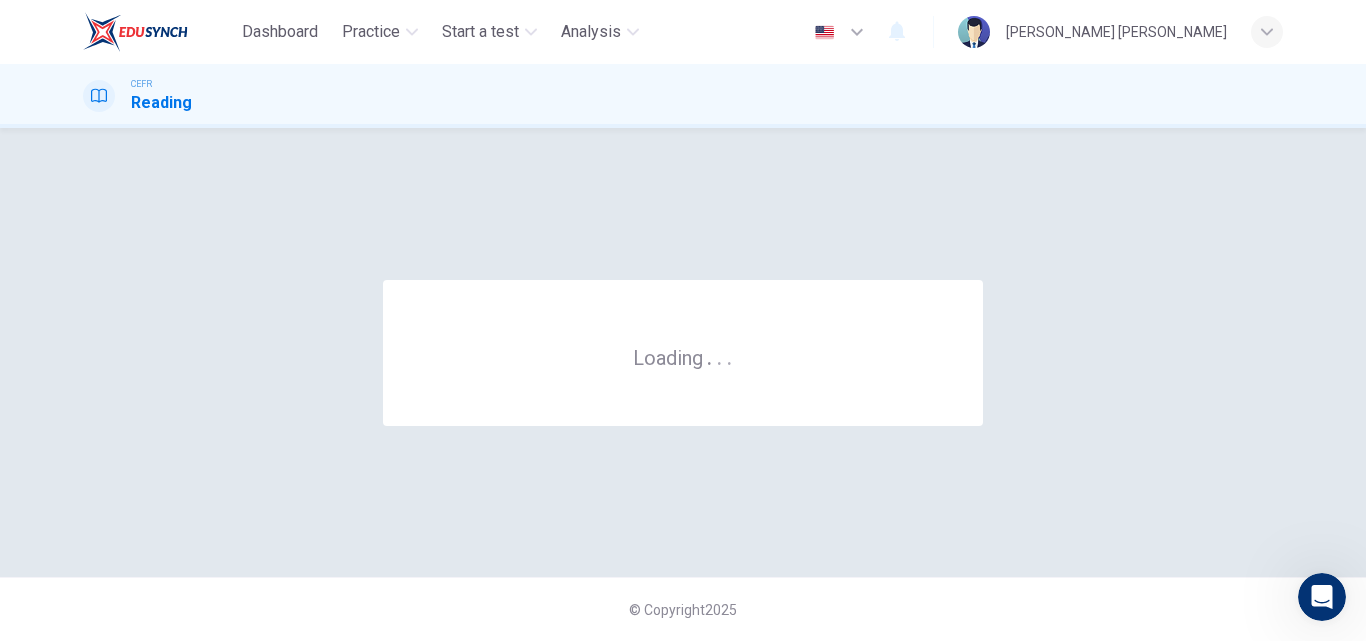 scroll, scrollTop: 0, scrollLeft: 0, axis: both 